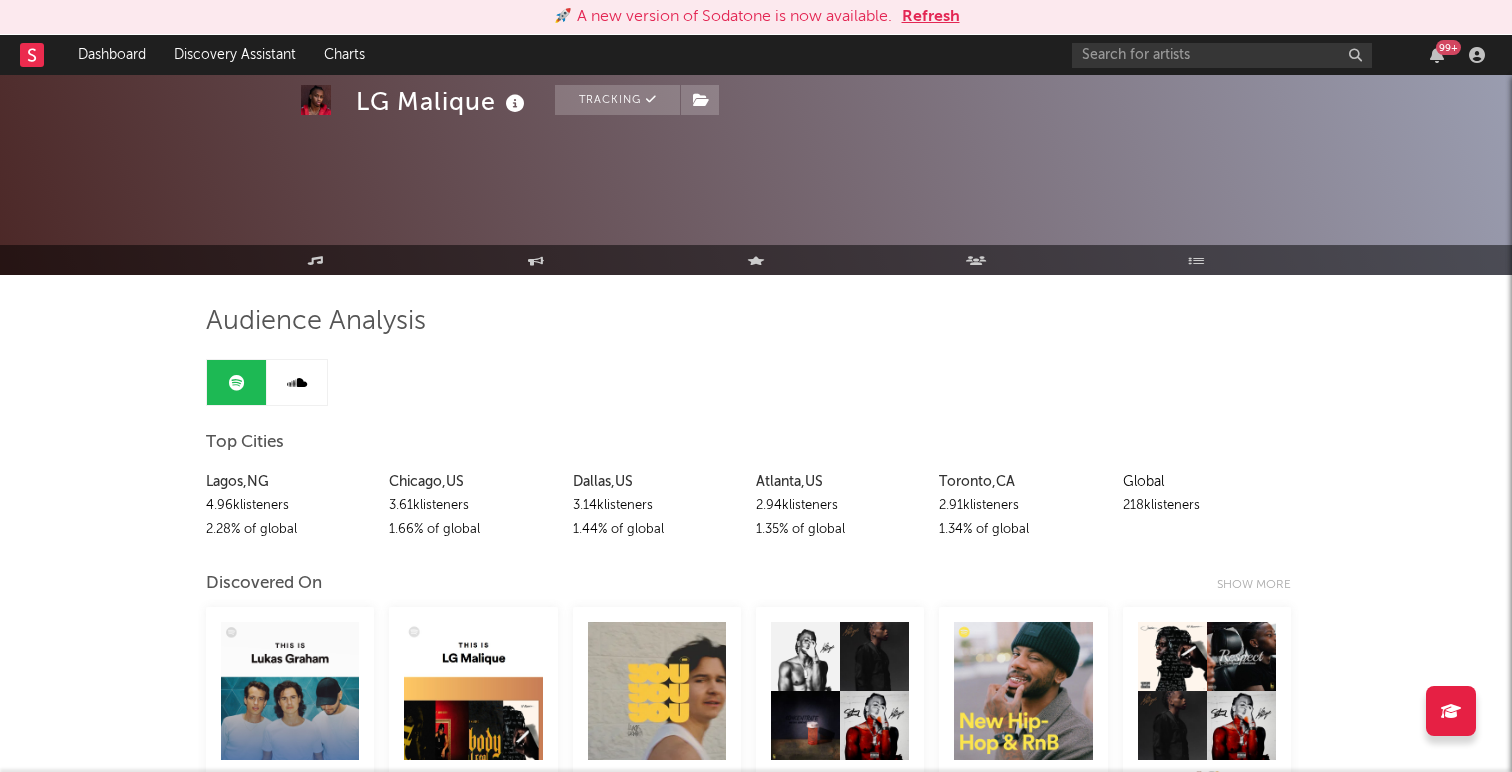 scroll, scrollTop: 821, scrollLeft: 0, axis: vertical 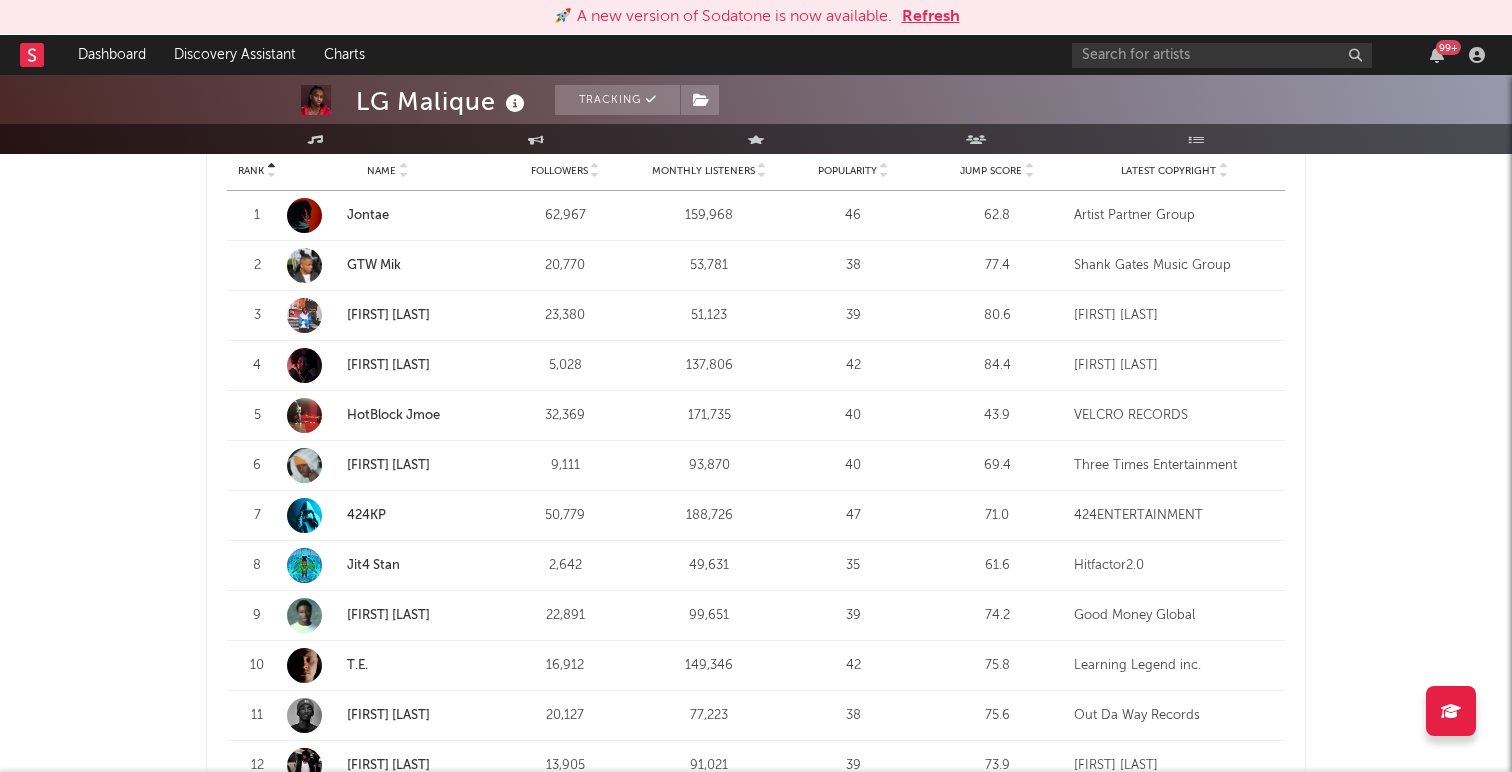 click on "Refresh" at bounding box center (931, 17) 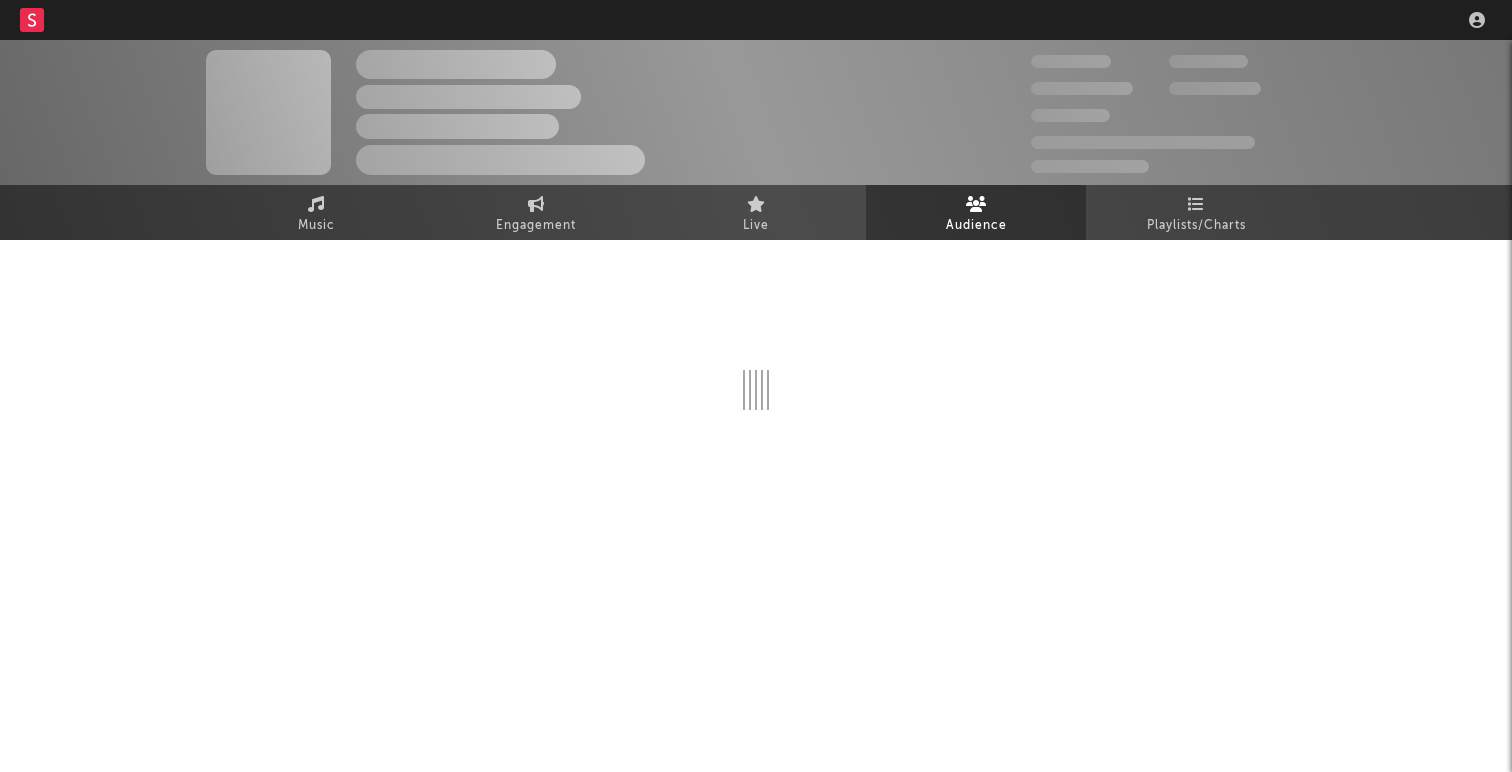 scroll, scrollTop: 0, scrollLeft: 0, axis: both 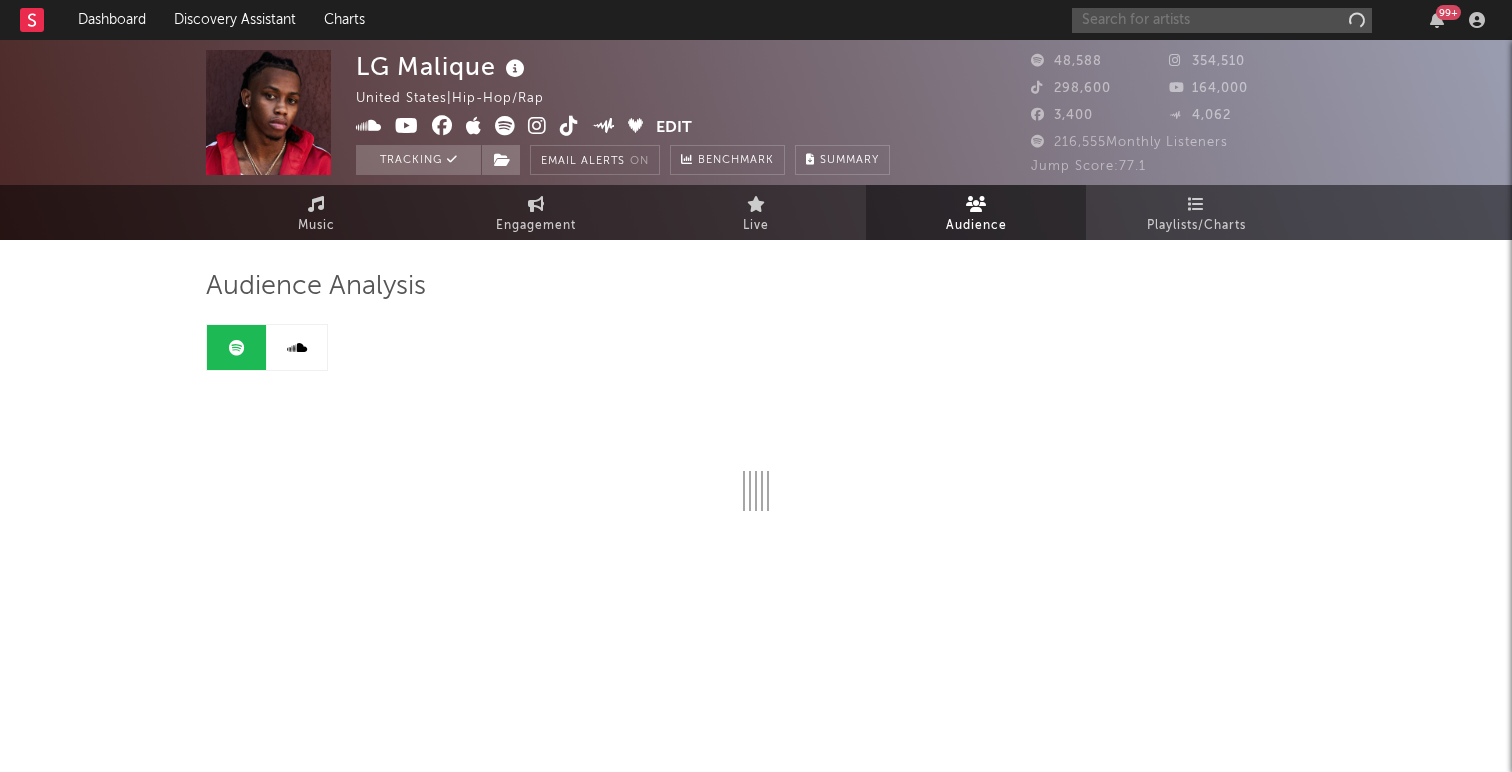 click at bounding box center (1222, 20) 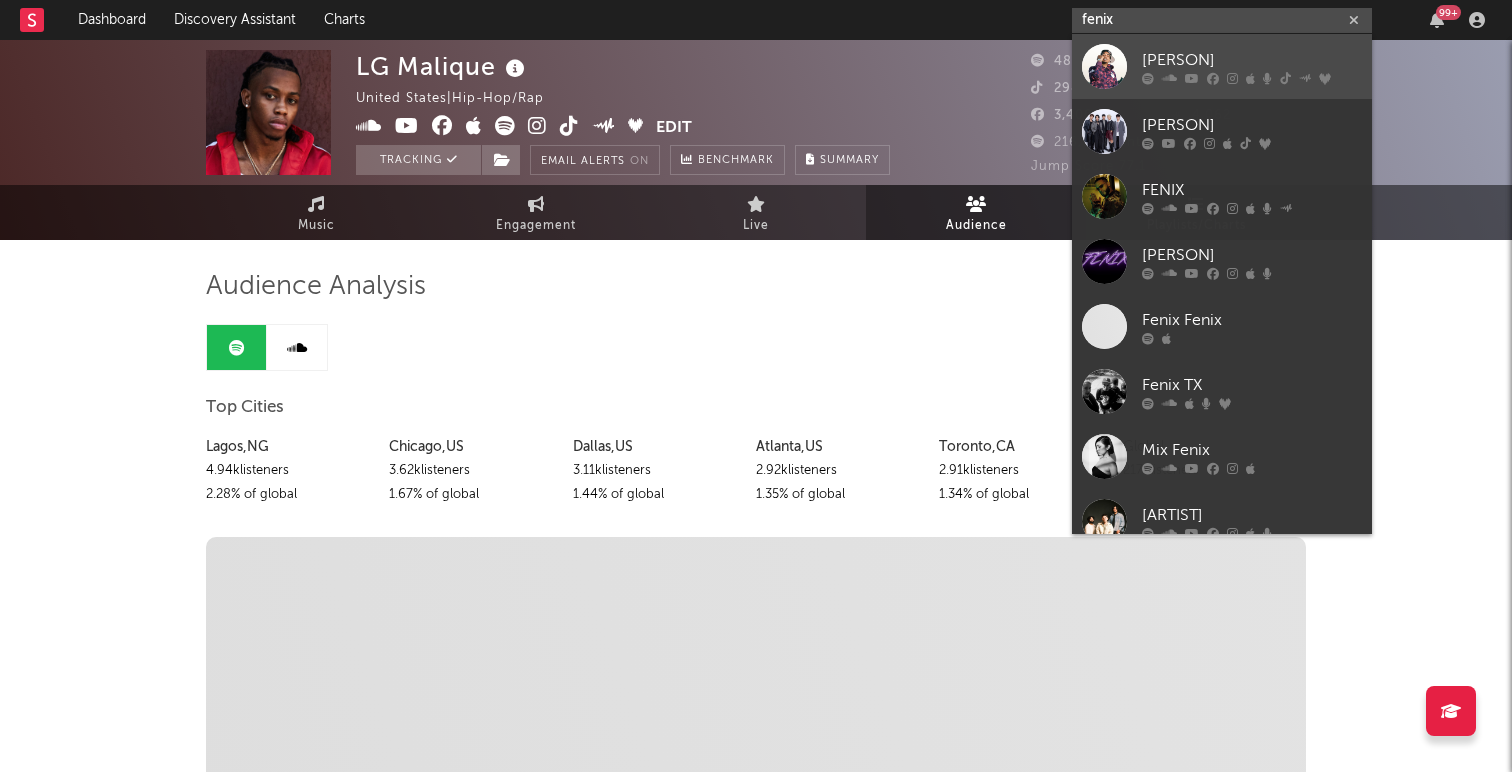 type on "fenix" 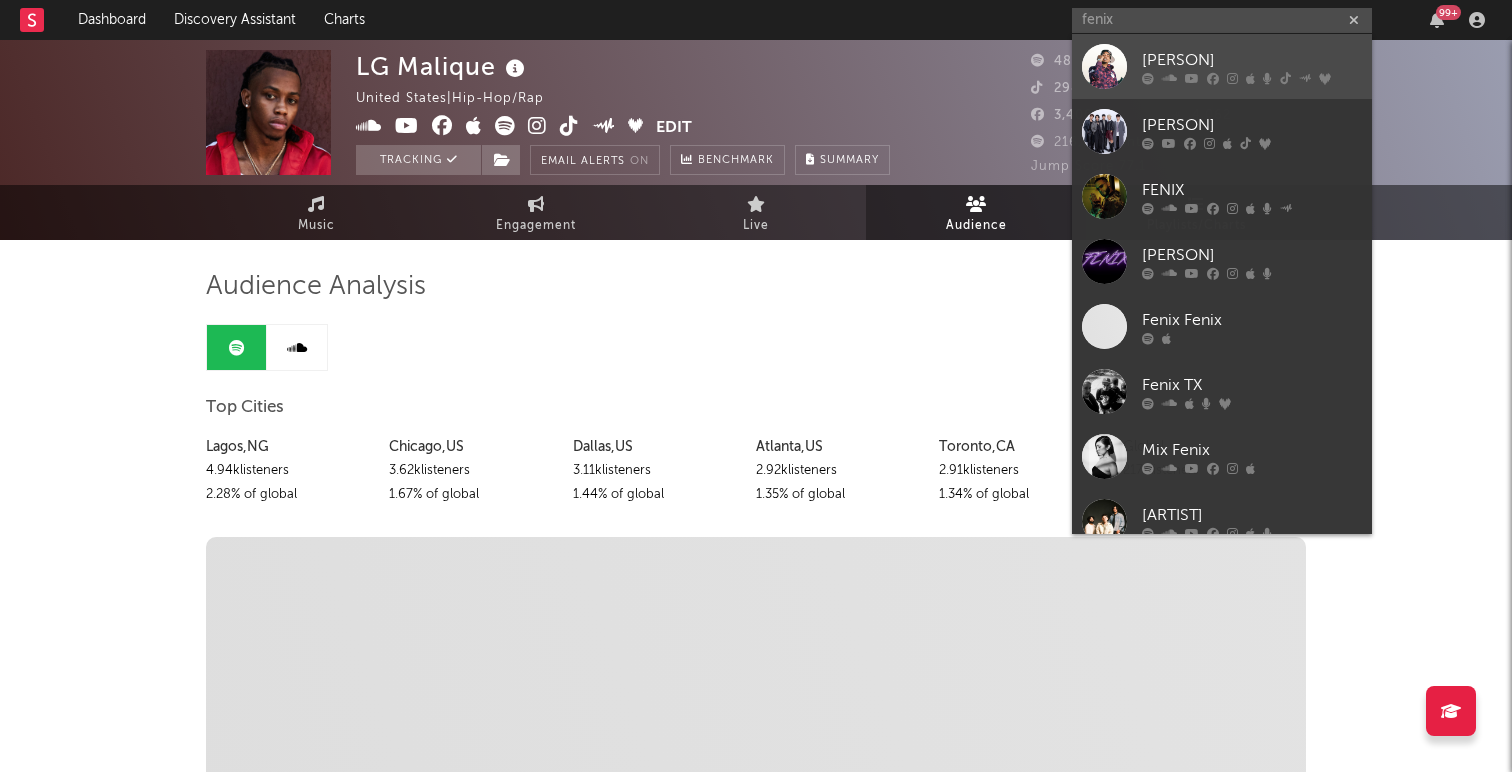 click on "[PERSON]" at bounding box center [1252, 60] 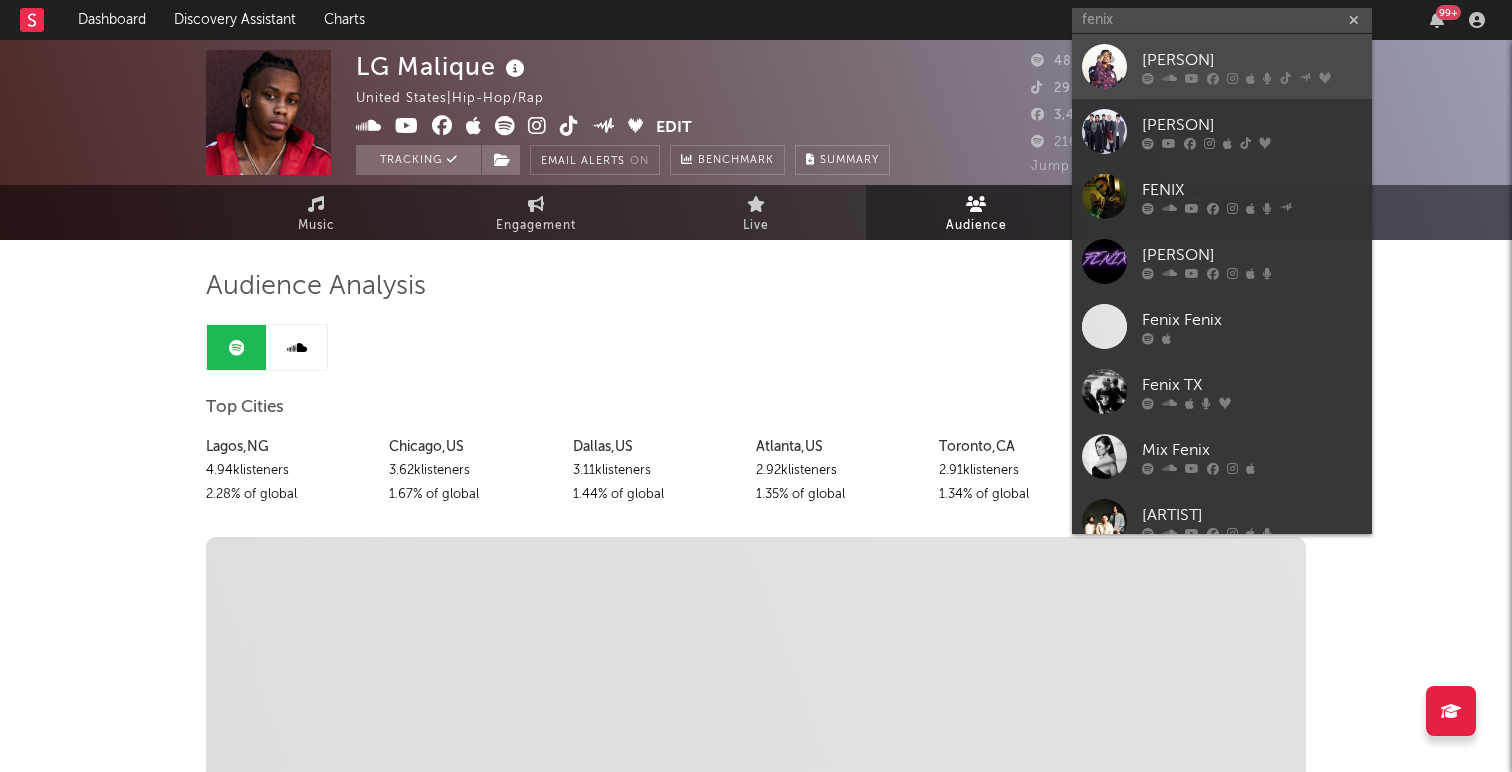 type 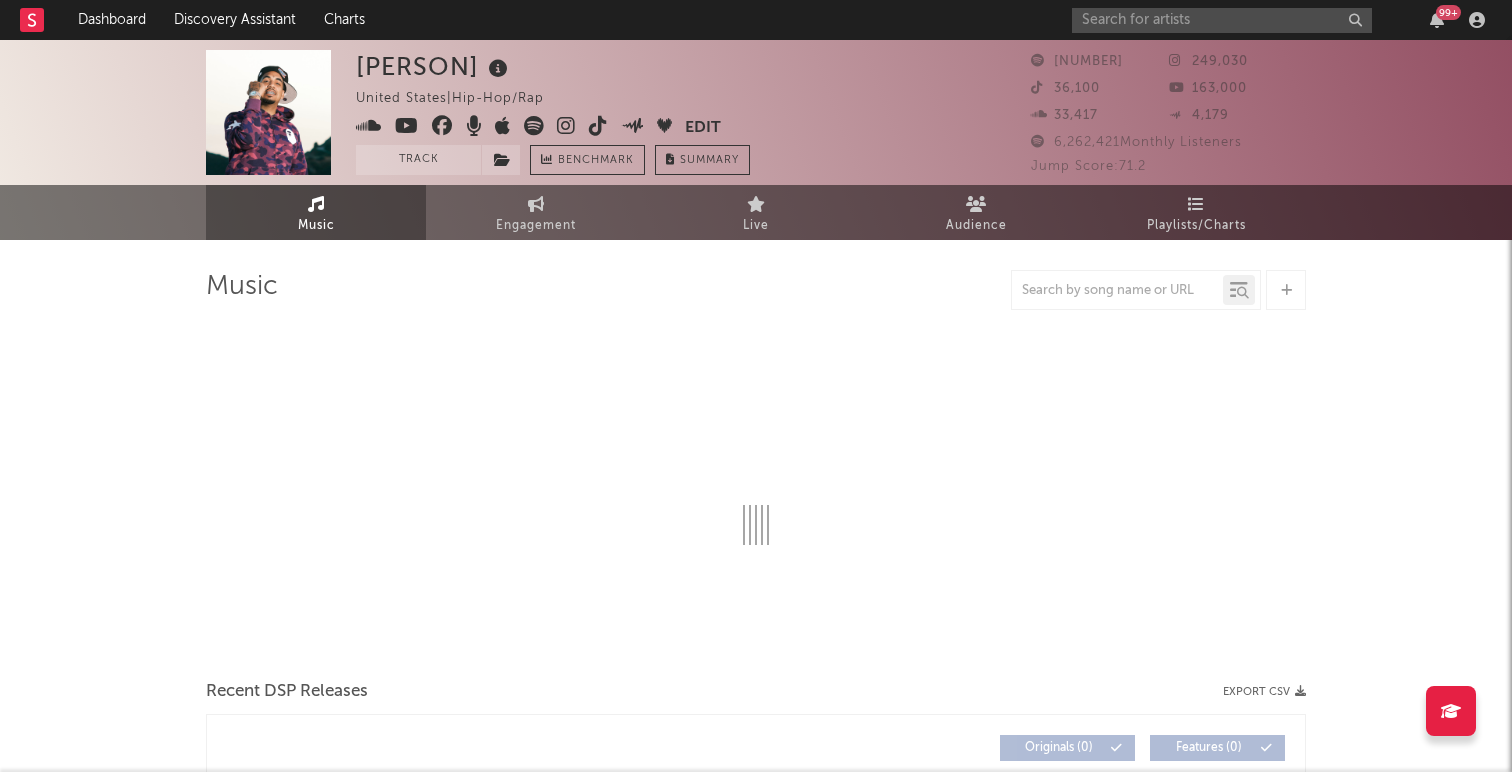 select on "6m" 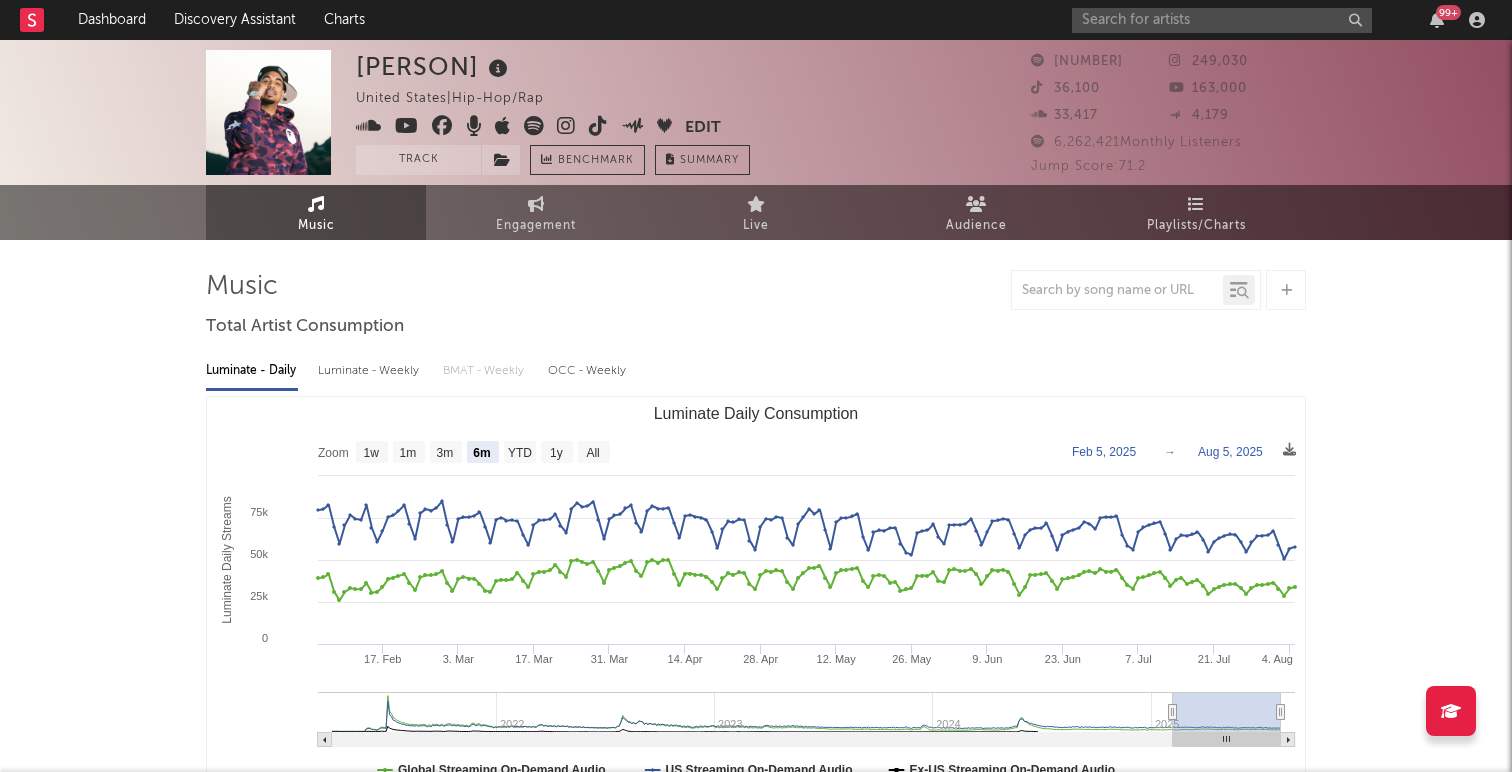 select on "6m" 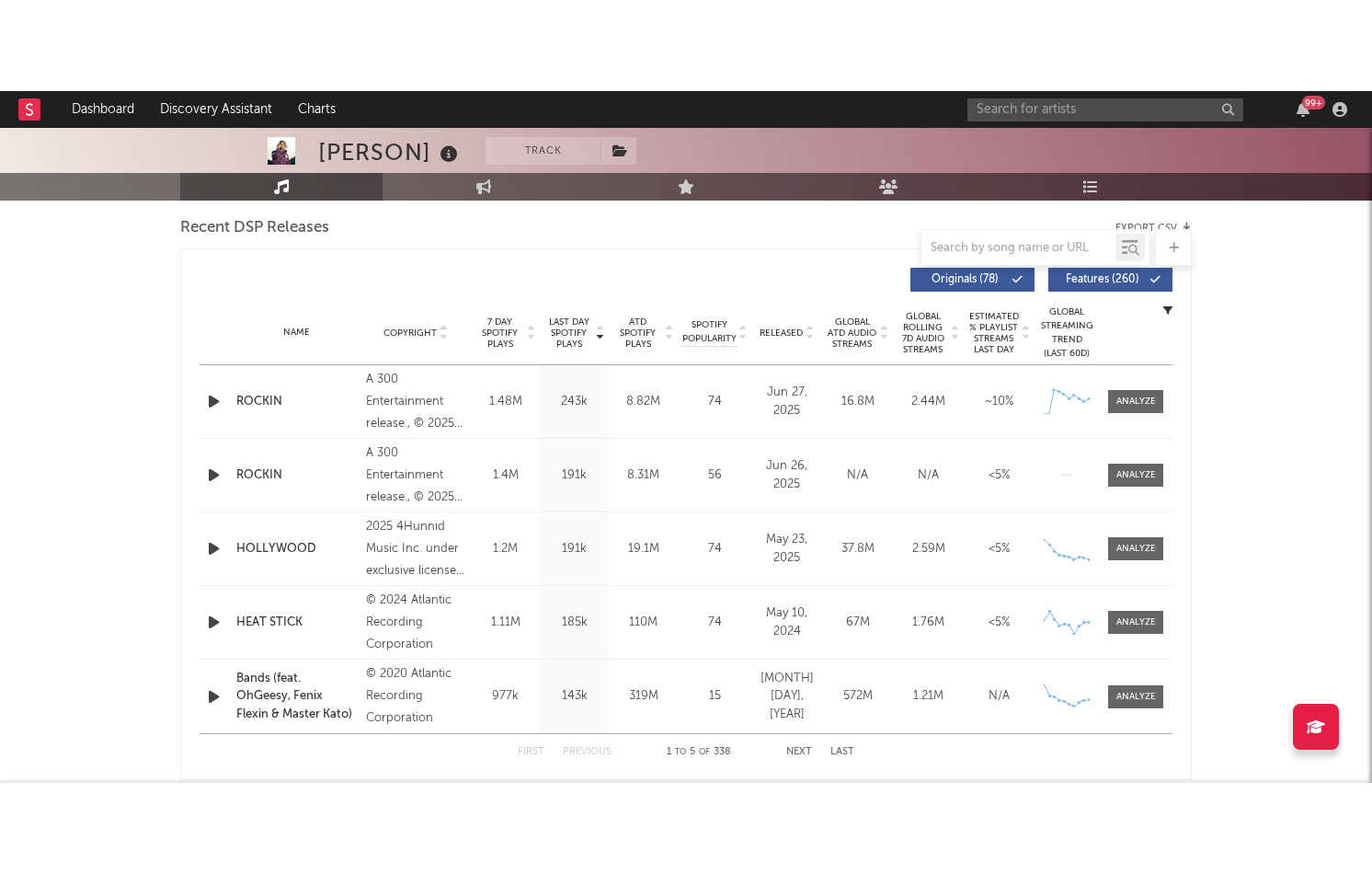 scroll, scrollTop: 646, scrollLeft: 0, axis: vertical 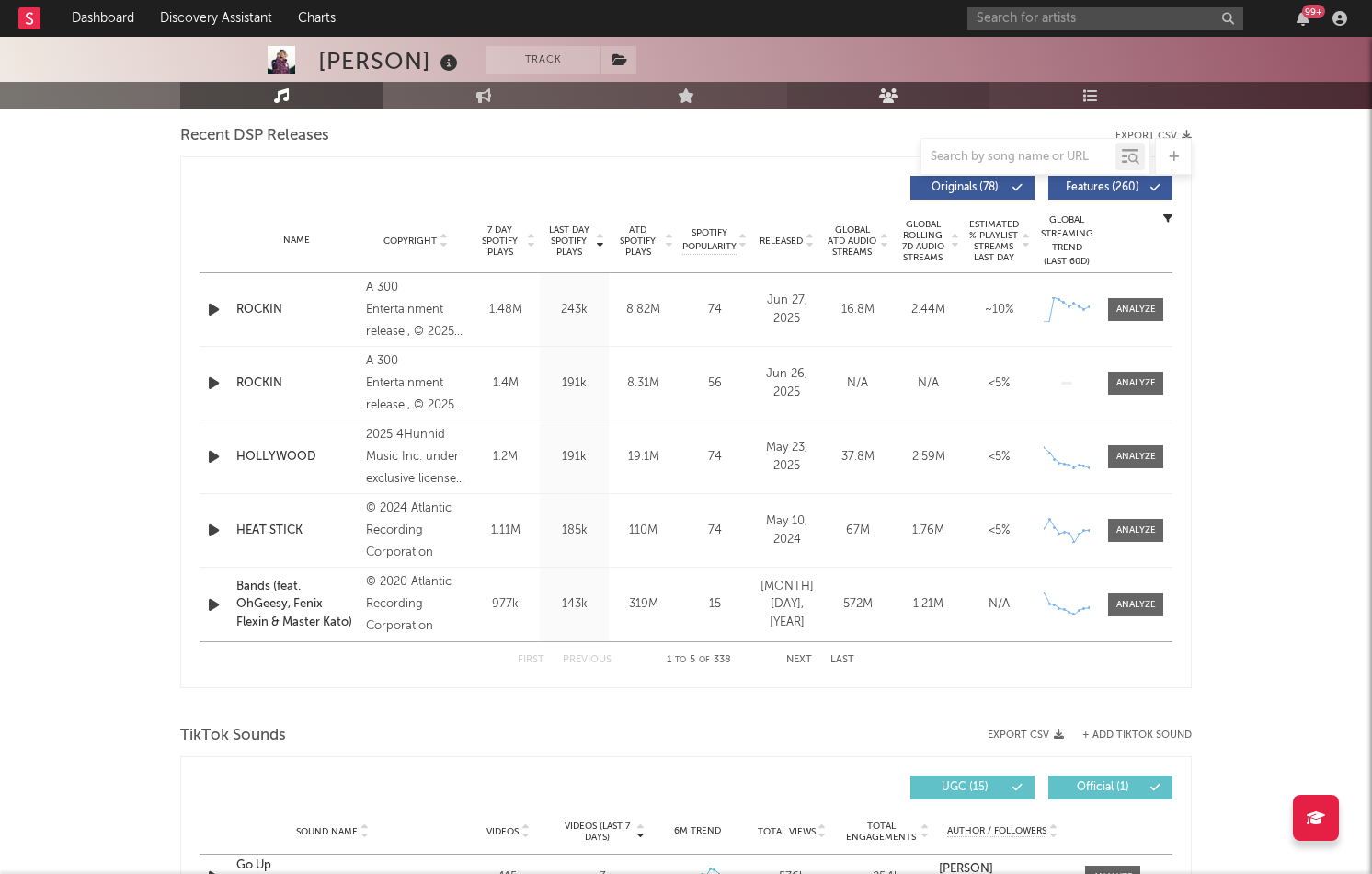 click at bounding box center (888, 96) 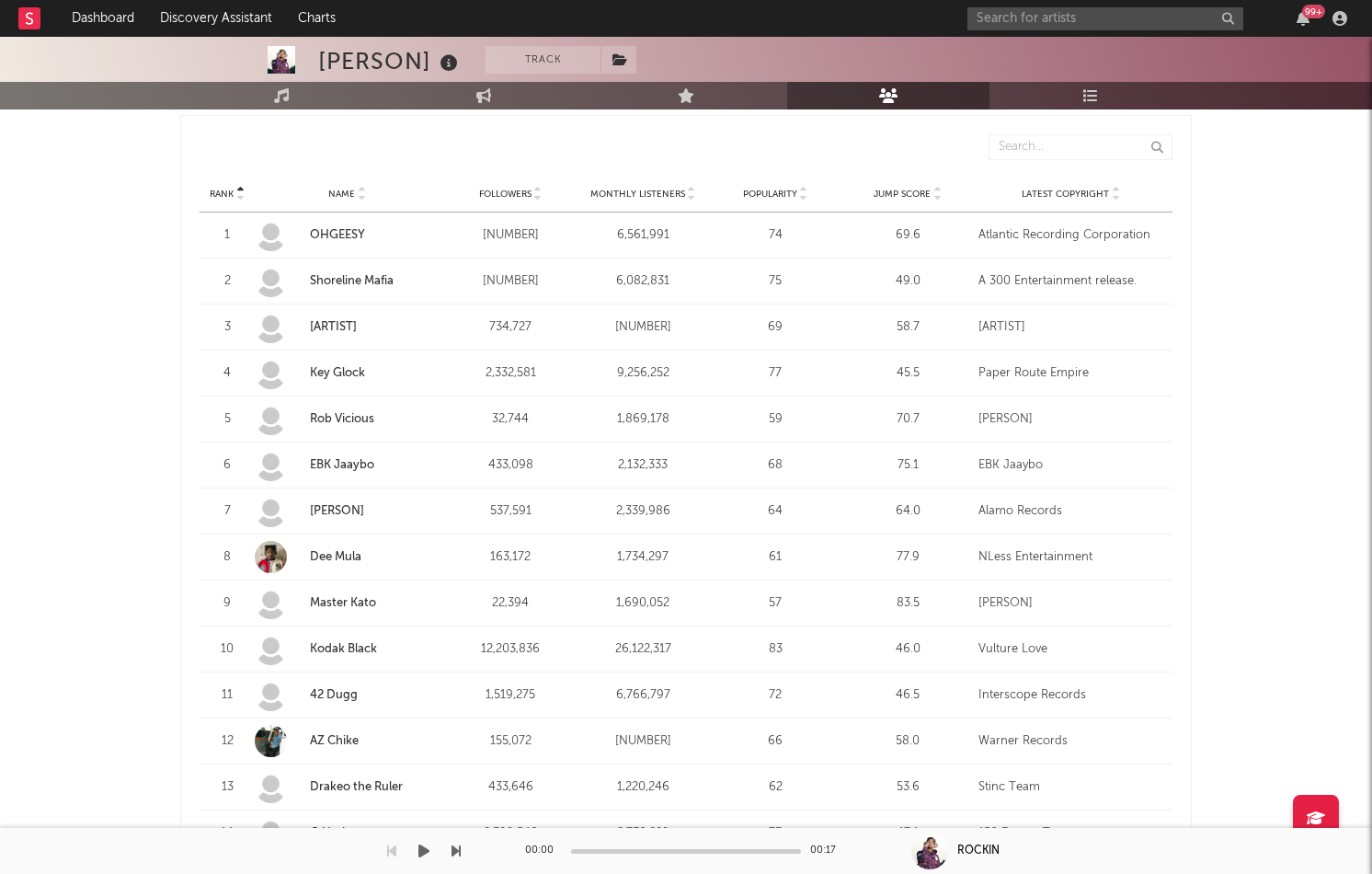 scroll, scrollTop: 664, scrollLeft: 0, axis: vertical 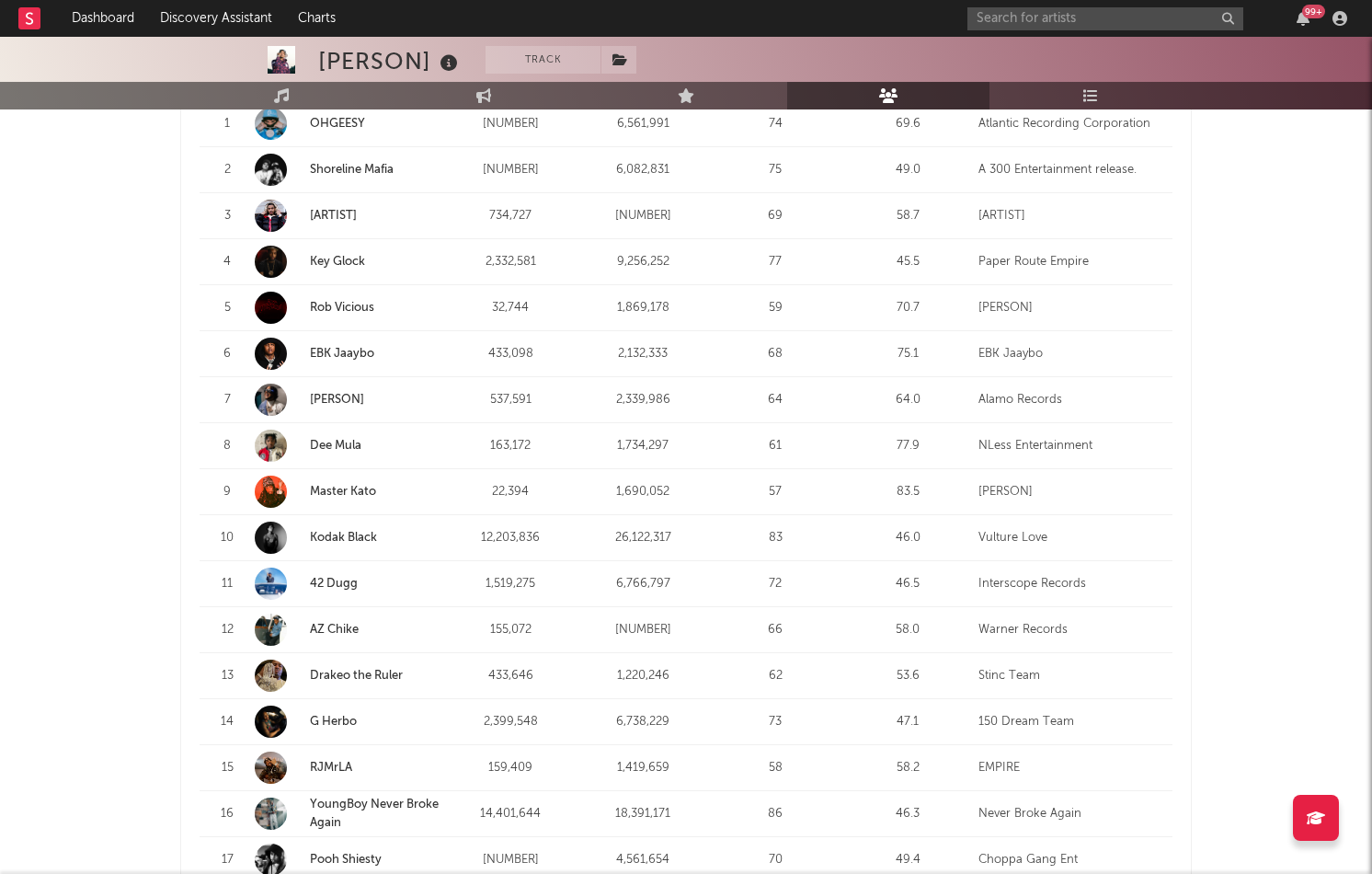 click on "Key Glock" at bounding box center (337, 261) 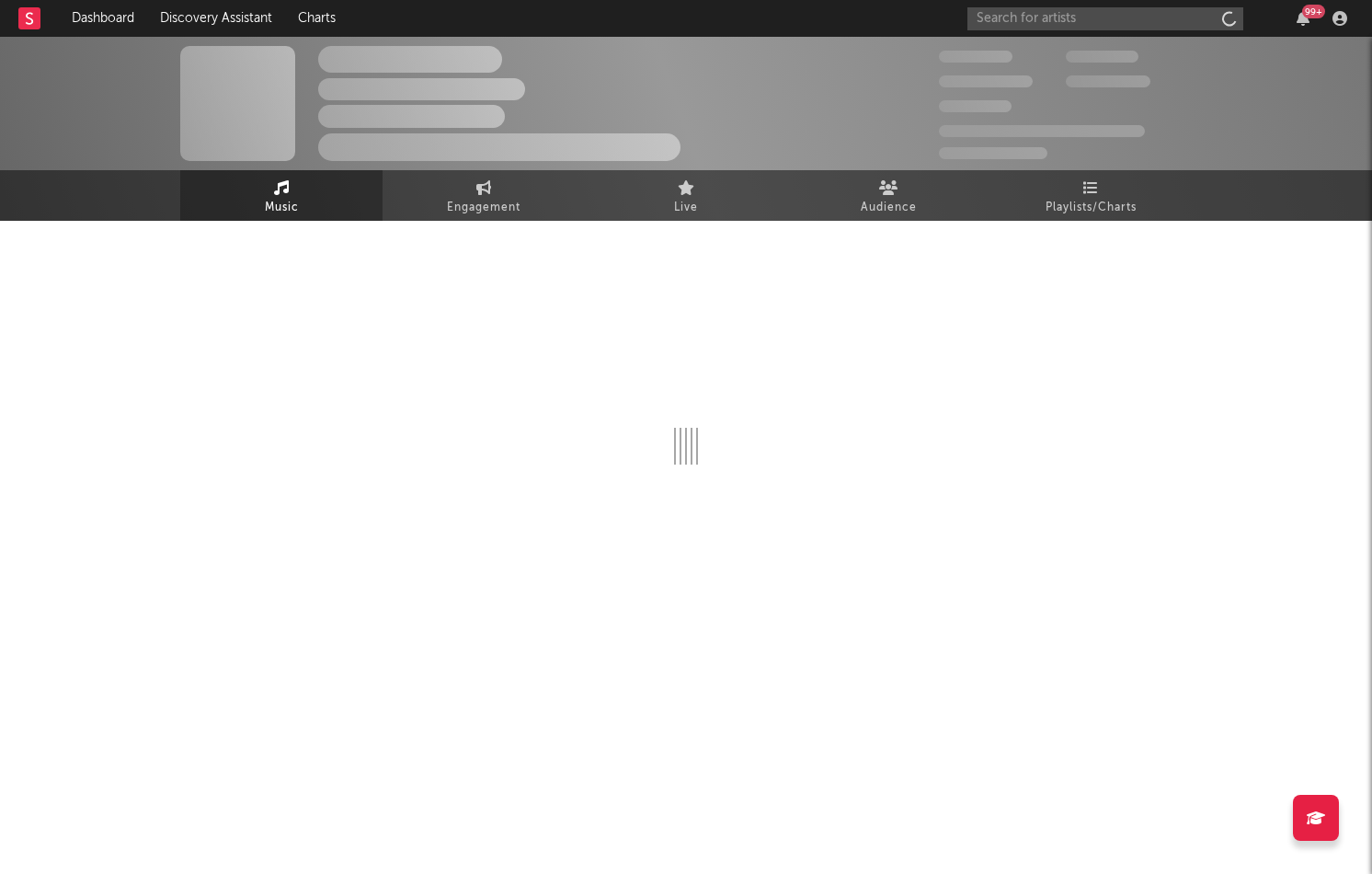 scroll, scrollTop: 0, scrollLeft: 0, axis: both 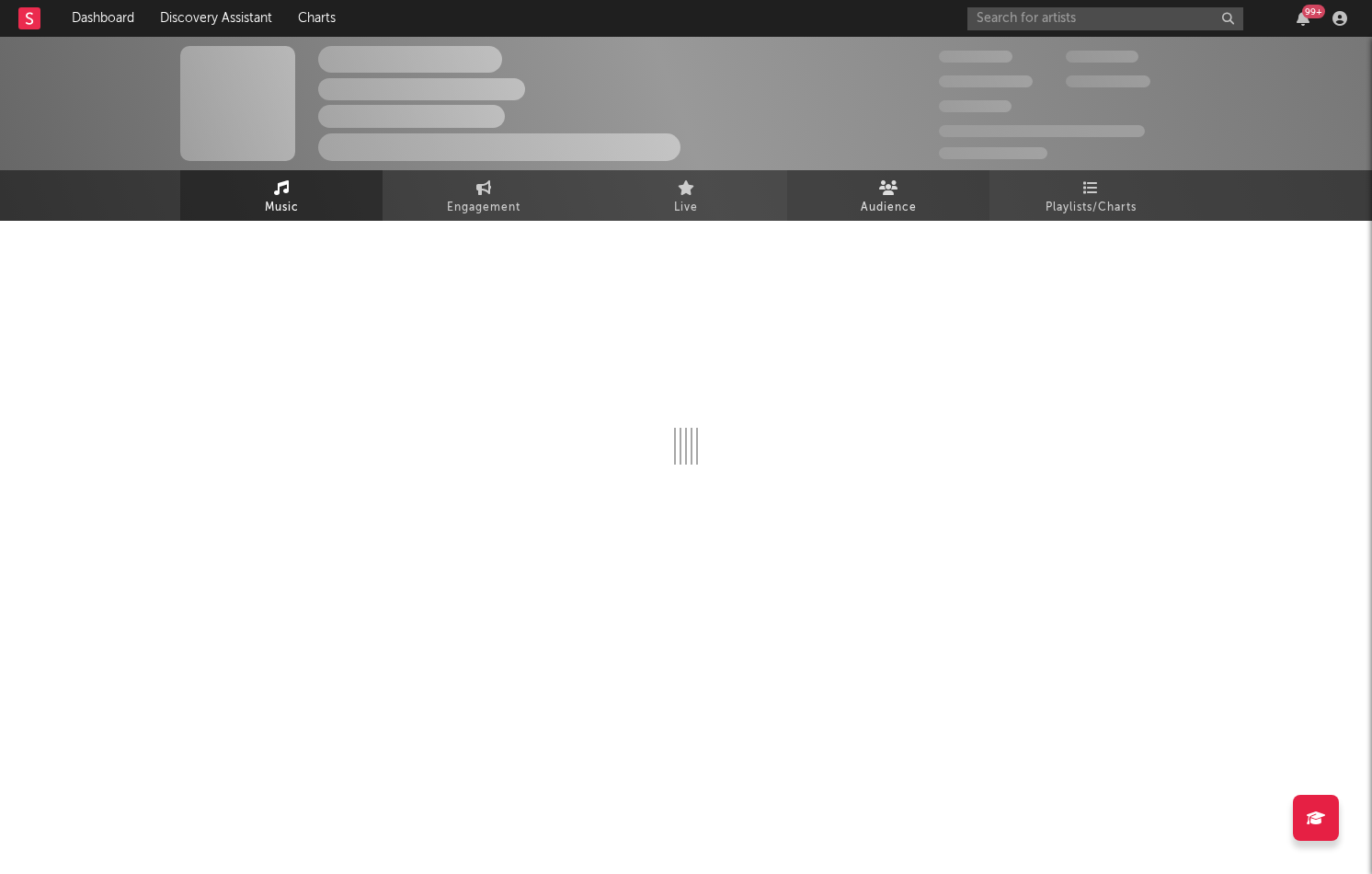 select on "6m" 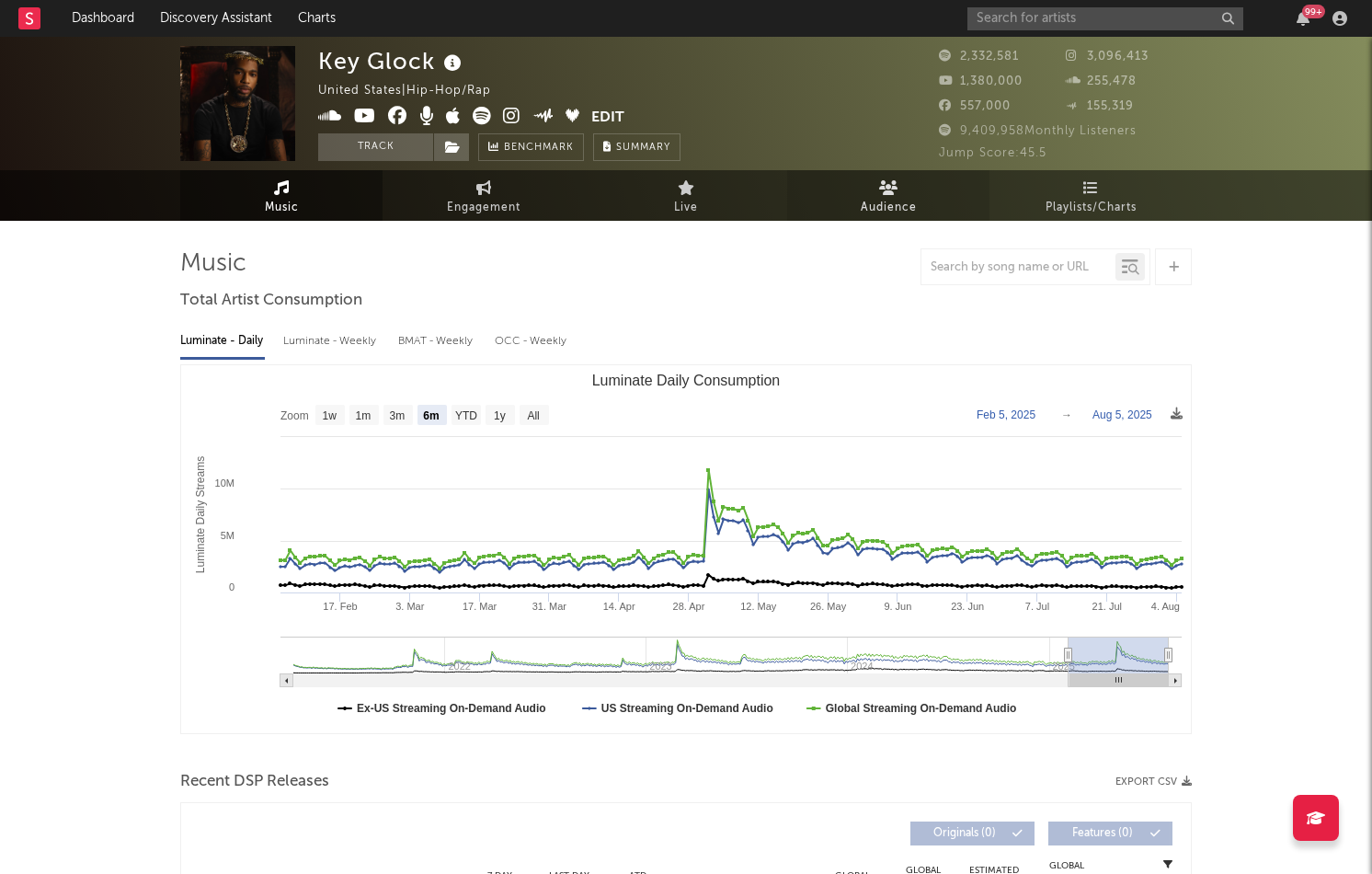 click on "Audience" at bounding box center (888, 195) 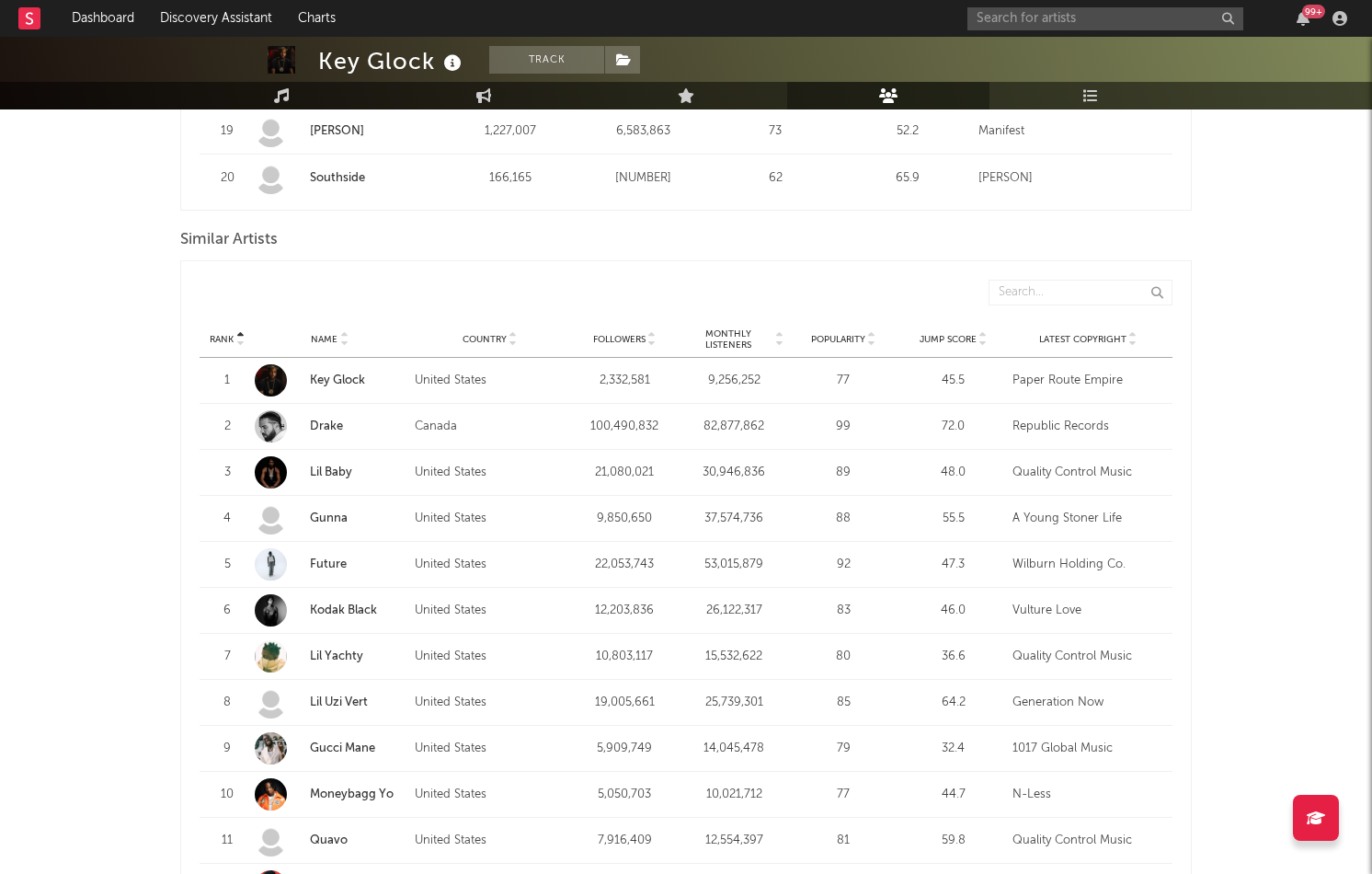 scroll, scrollTop: 1675, scrollLeft: 0, axis: vertical 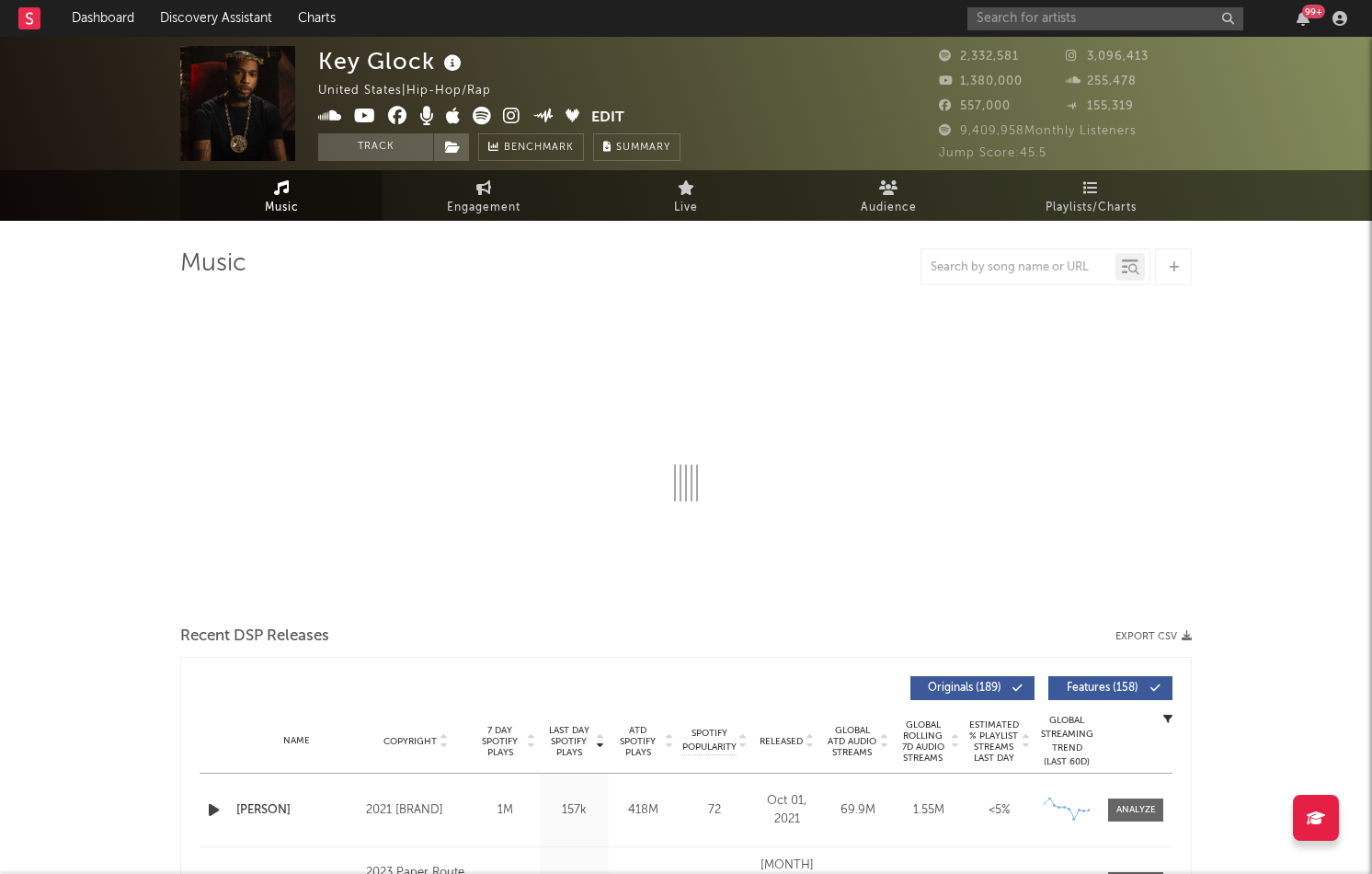 select on "6m" 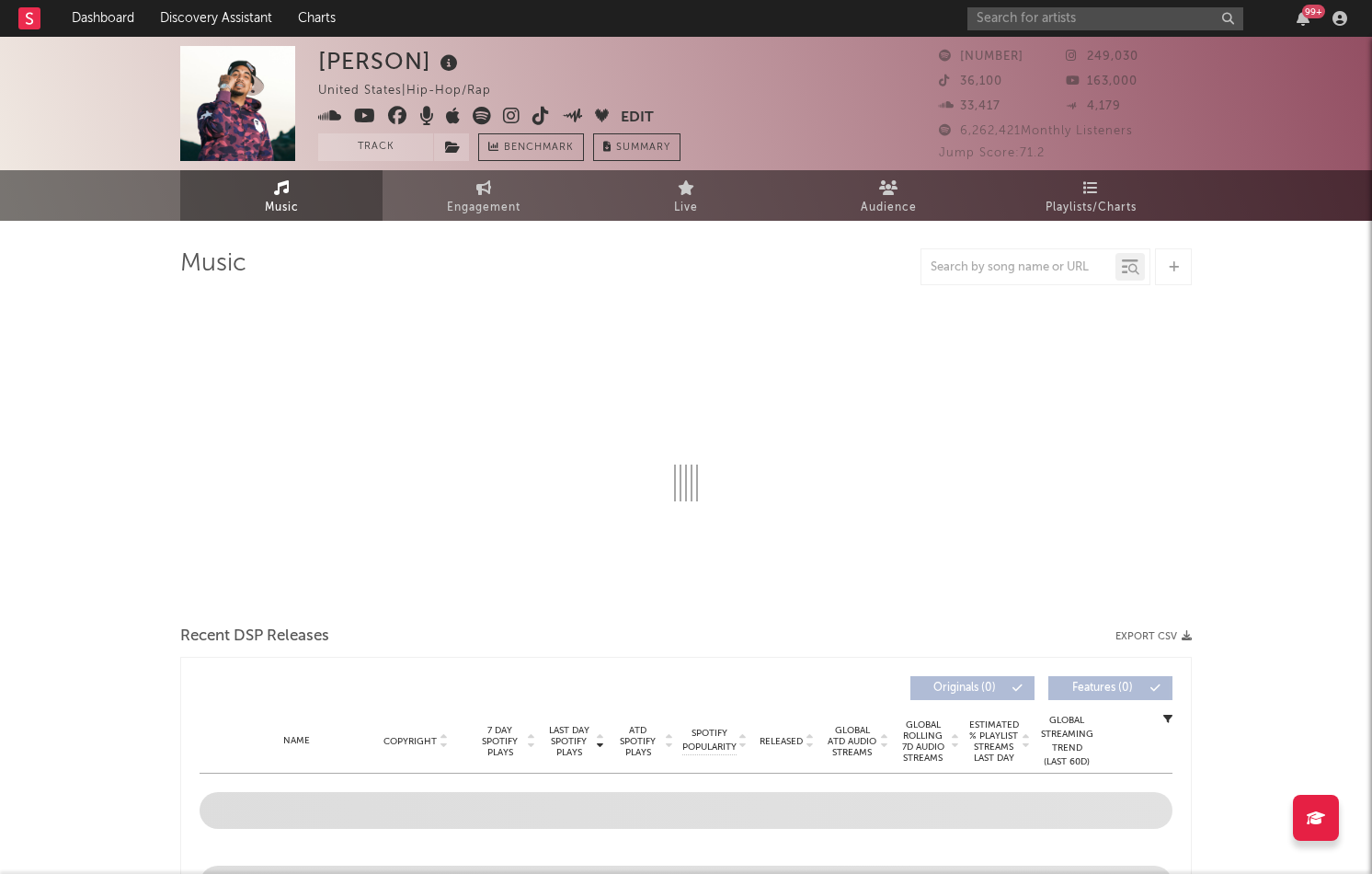 select on "6m" 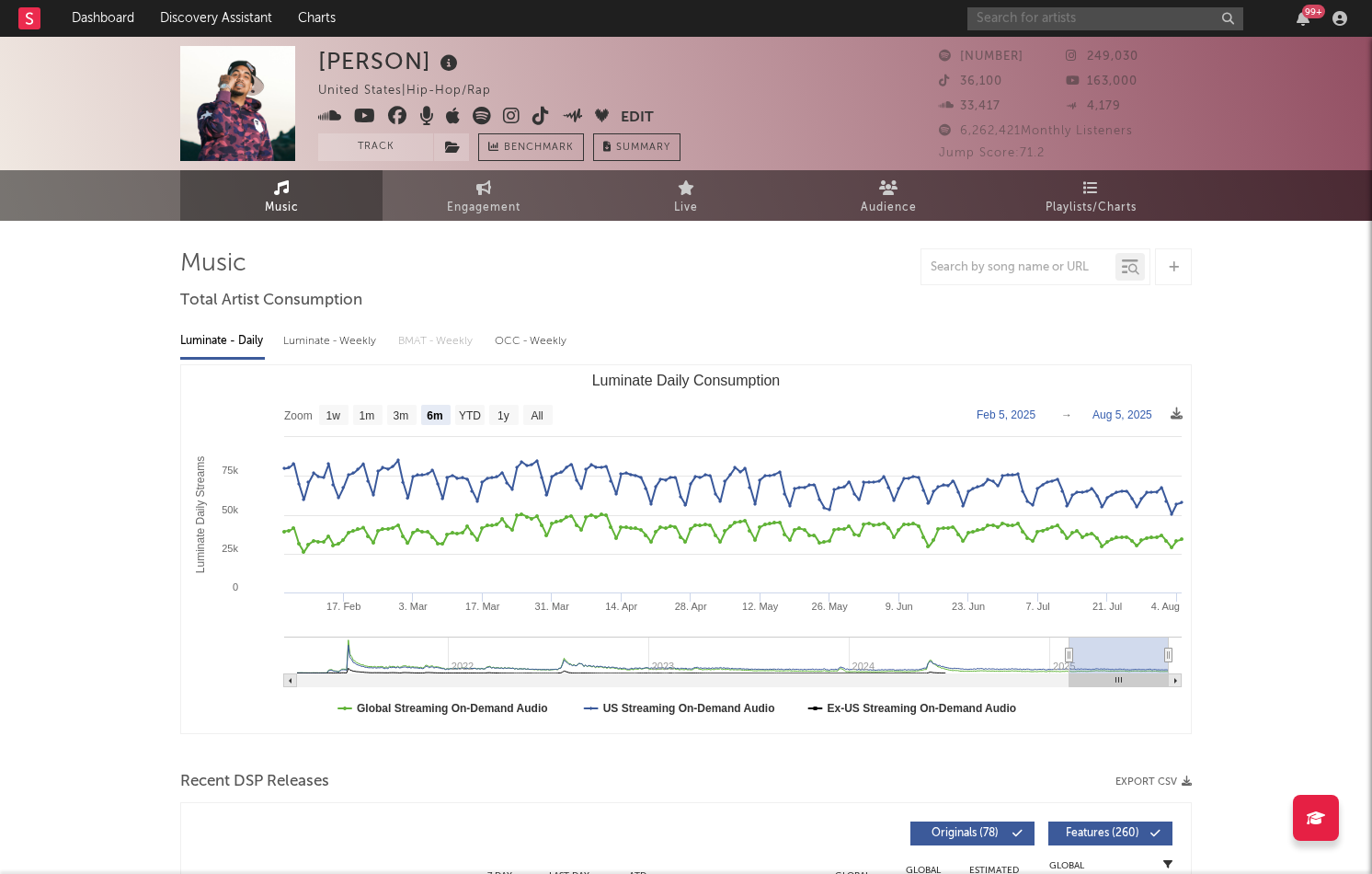 click at bounding box center (1105, 18) 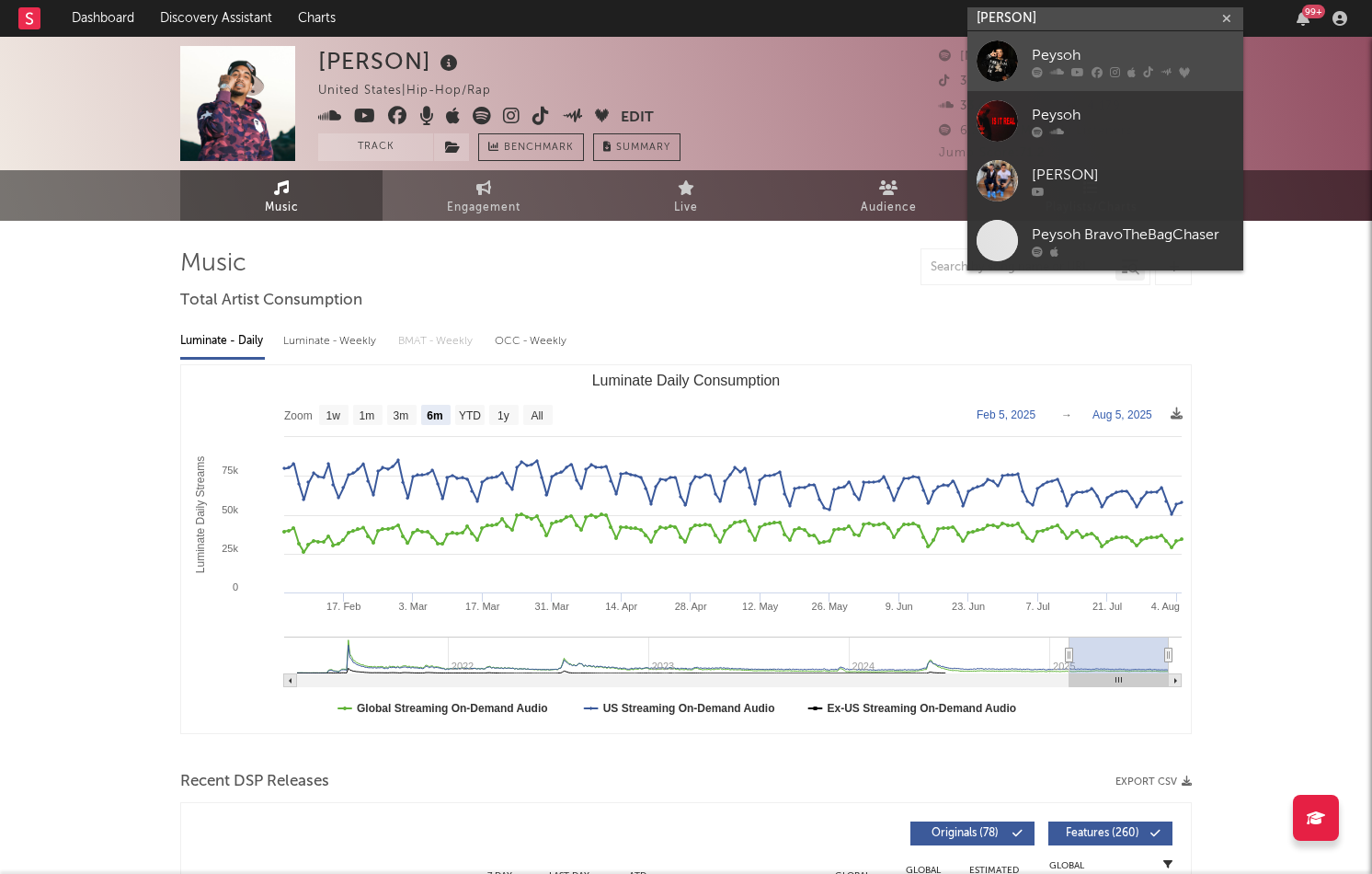 type on "poeysoh" 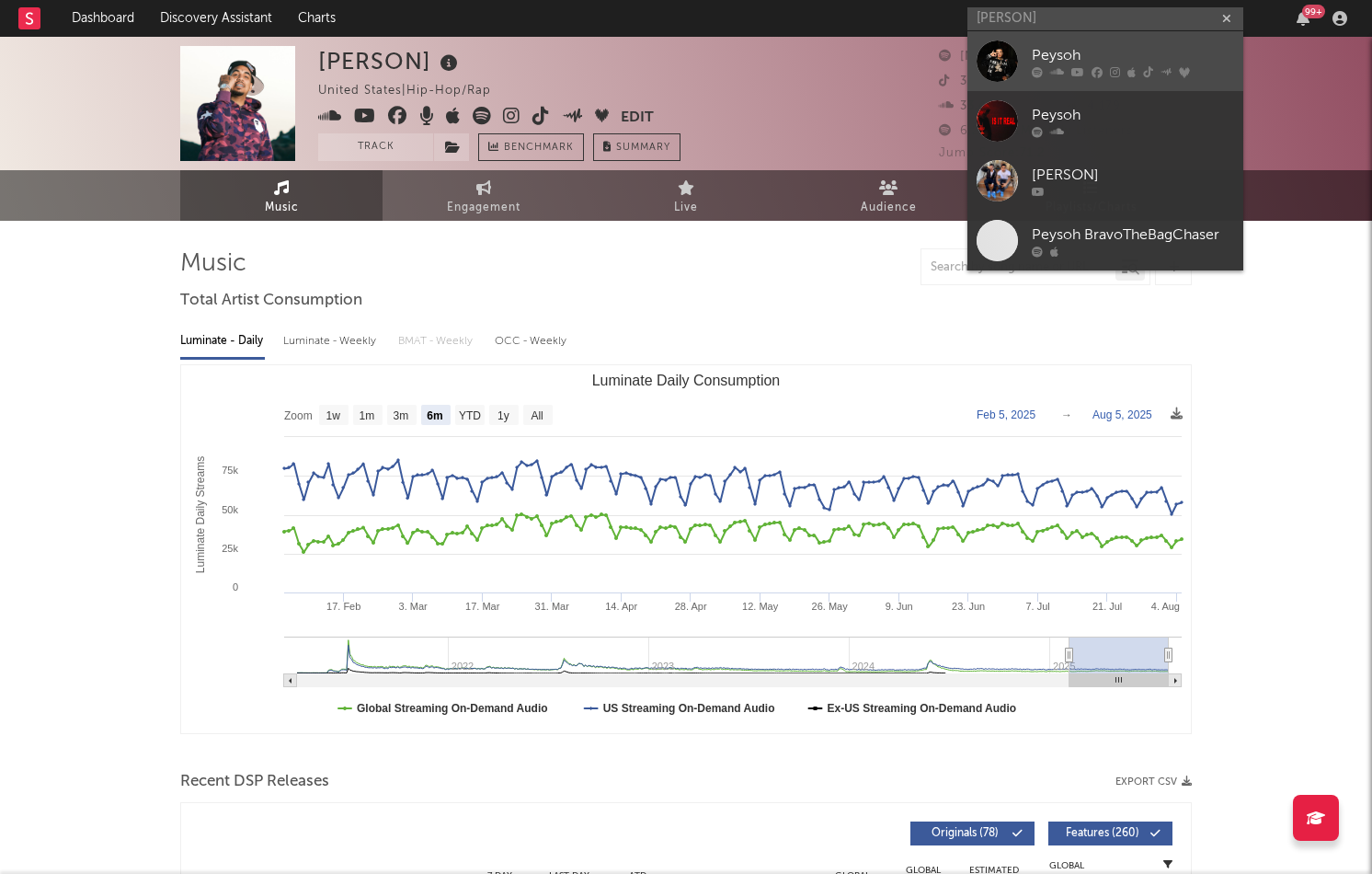 click on "Peysoh" at bounding box center (1133, 55) 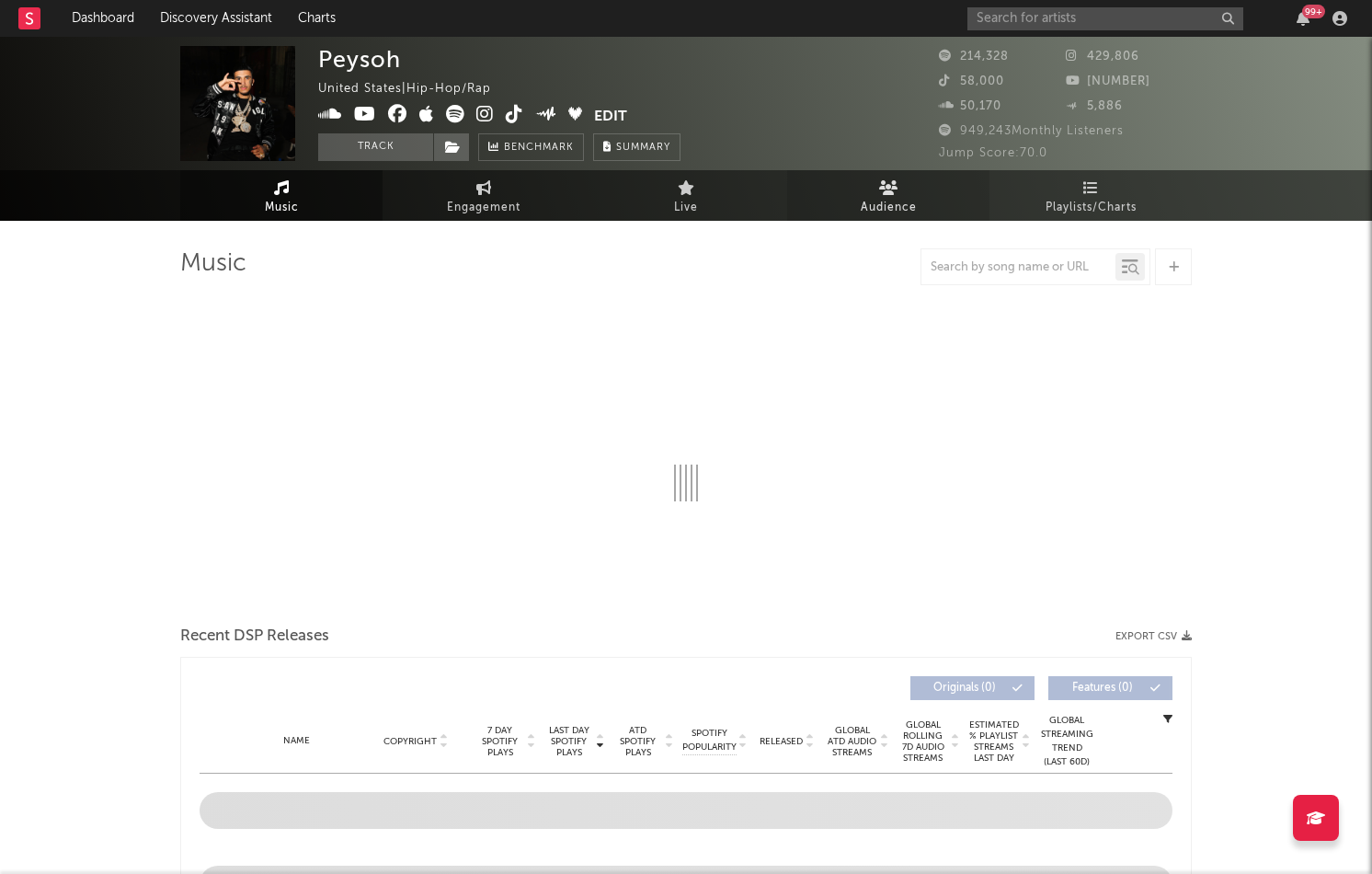 click on "Audience" at bounding box center [888, 208] 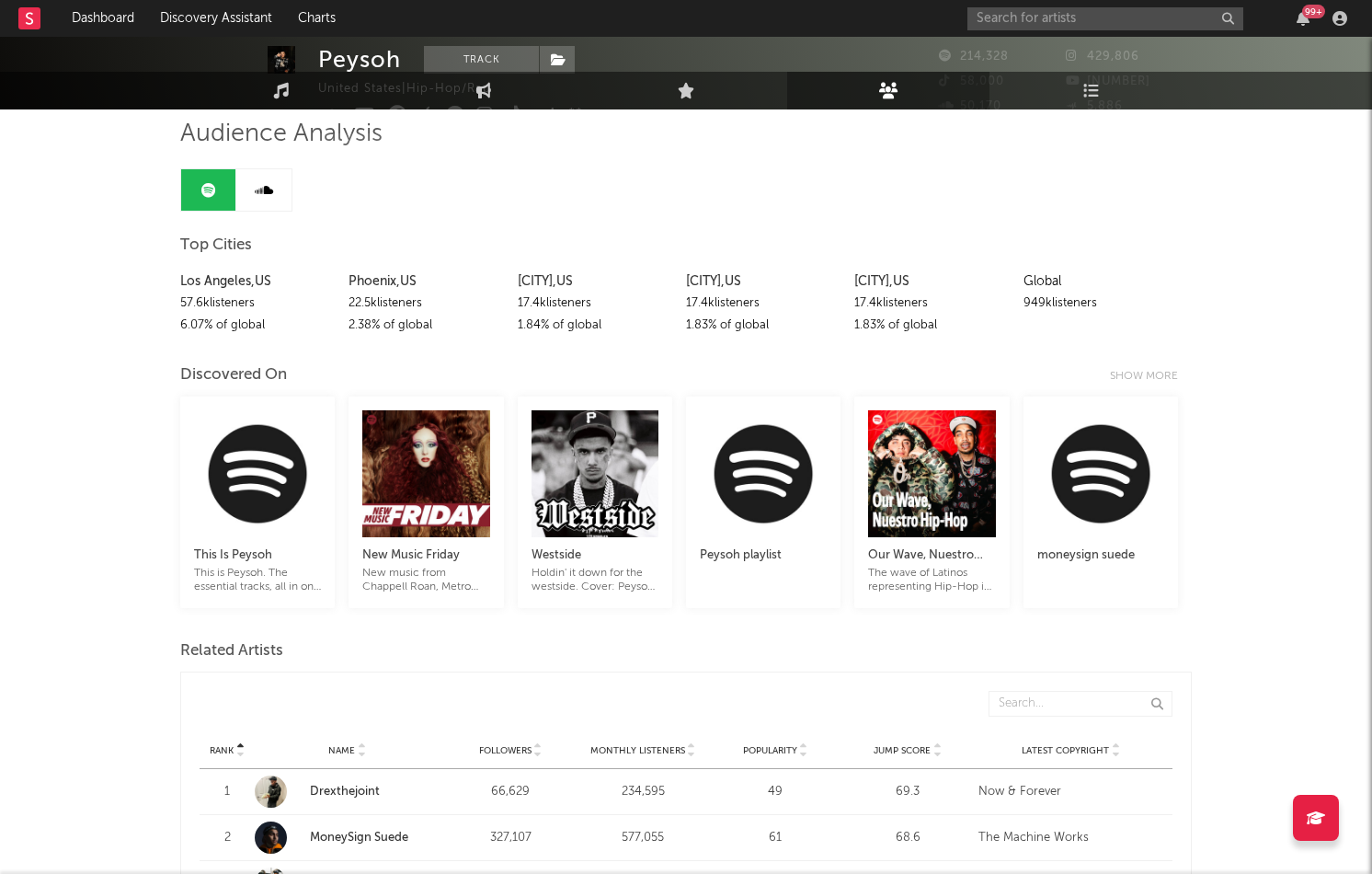 scroll, scrollTop: 0, scrollLeft: 0, axis: both 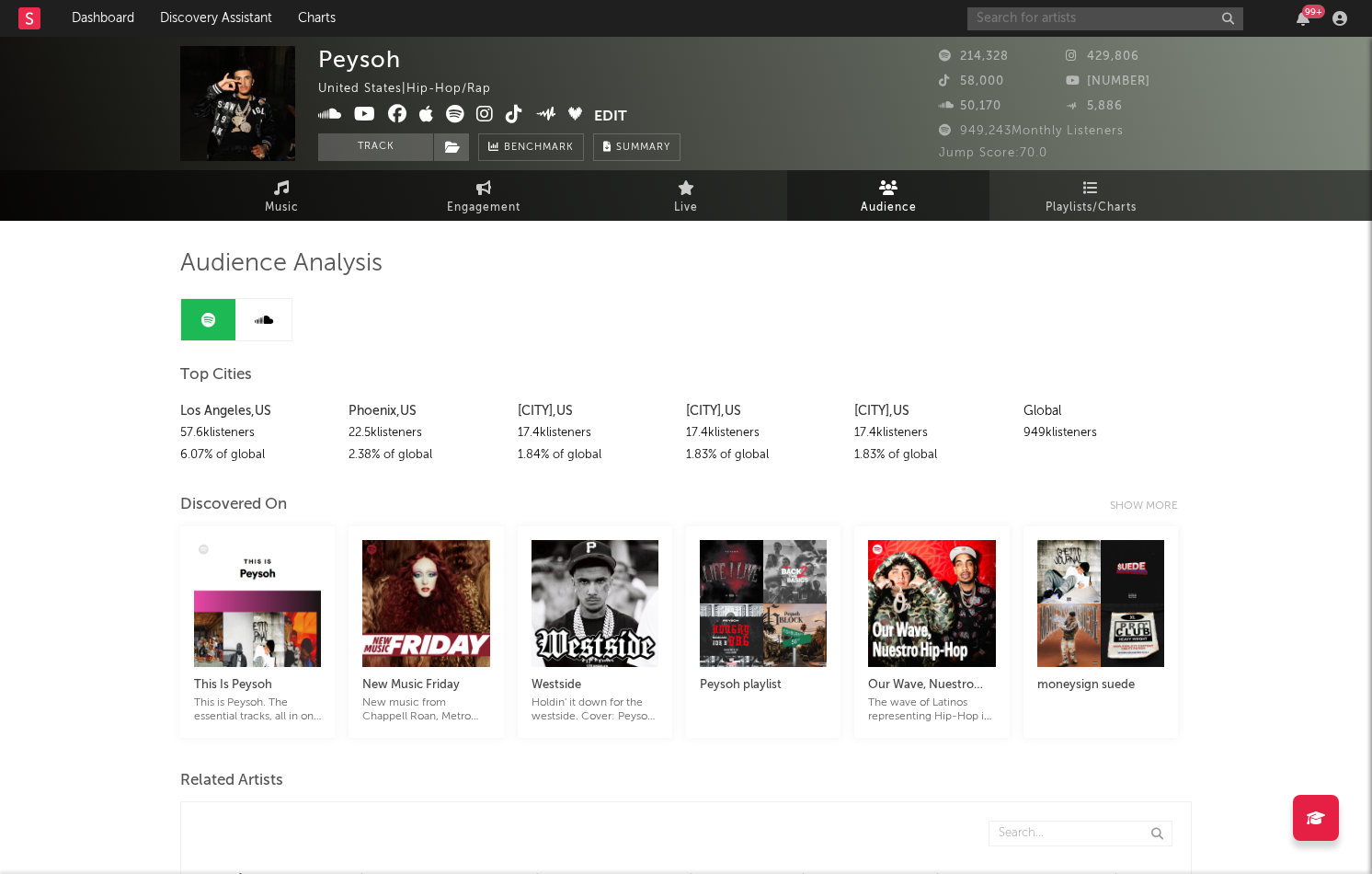click at bounding box center (1105, 18) 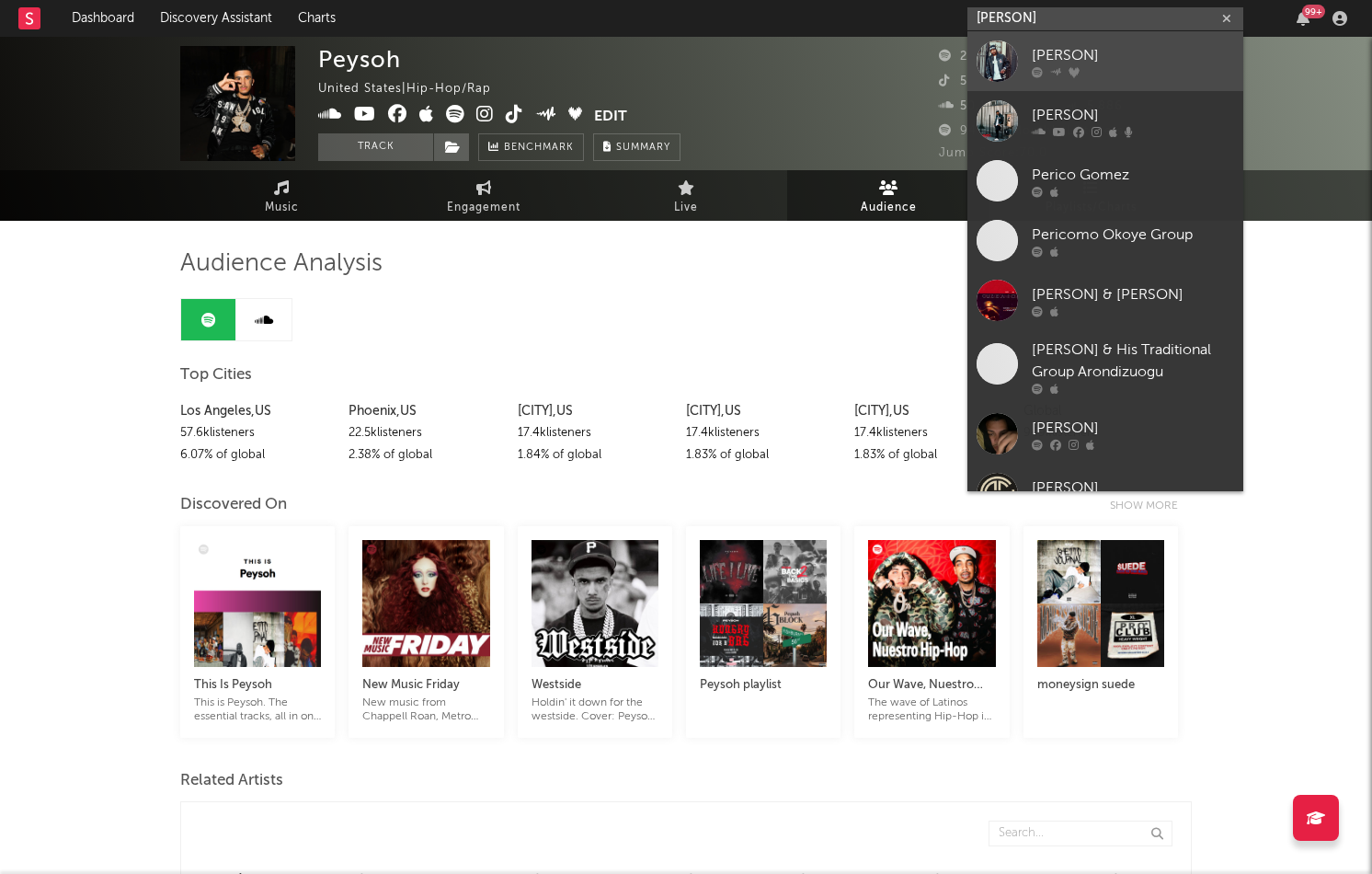 type on "g perico" 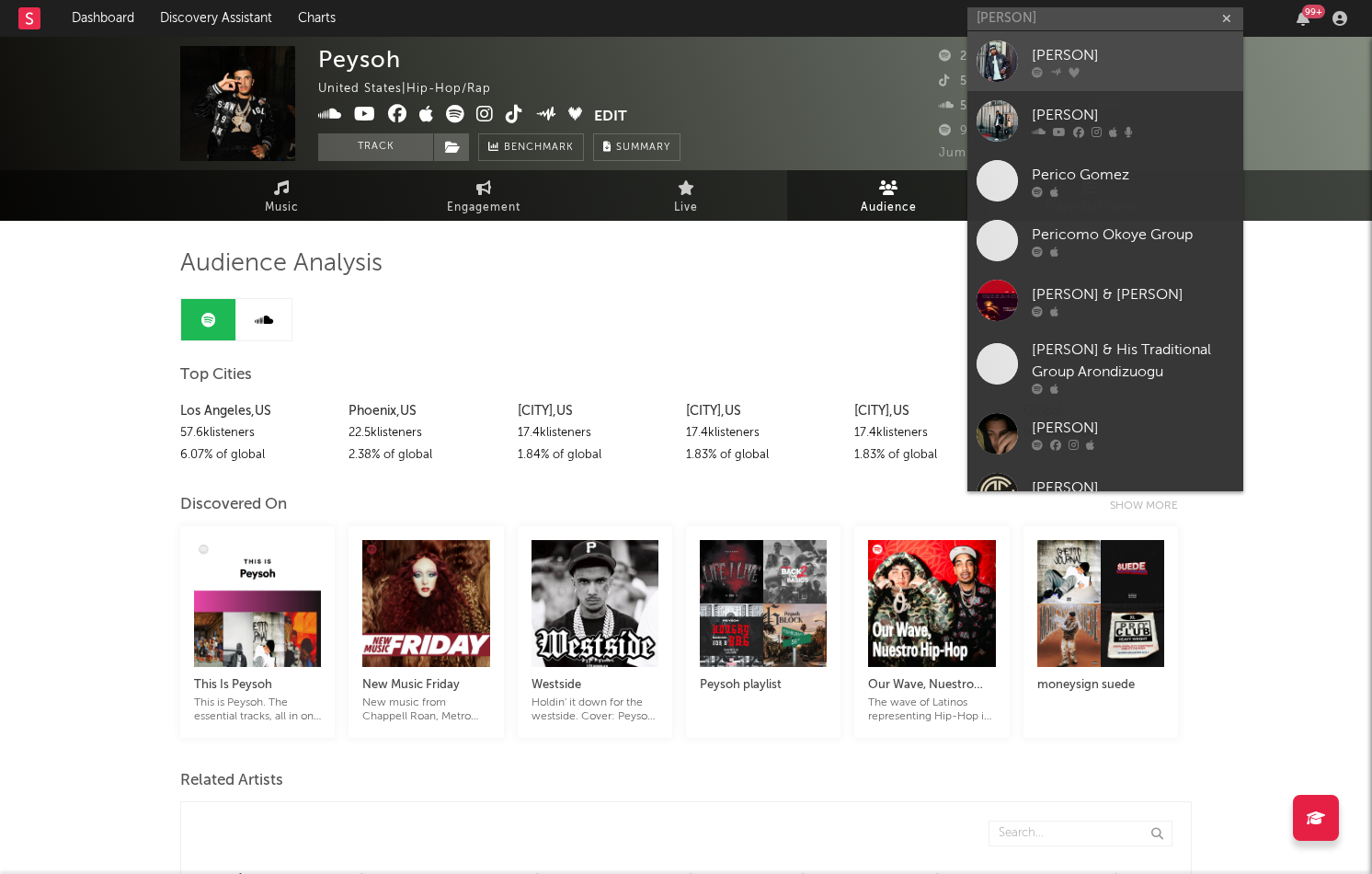click on "G Perico" at bounding box center (1133, 55) 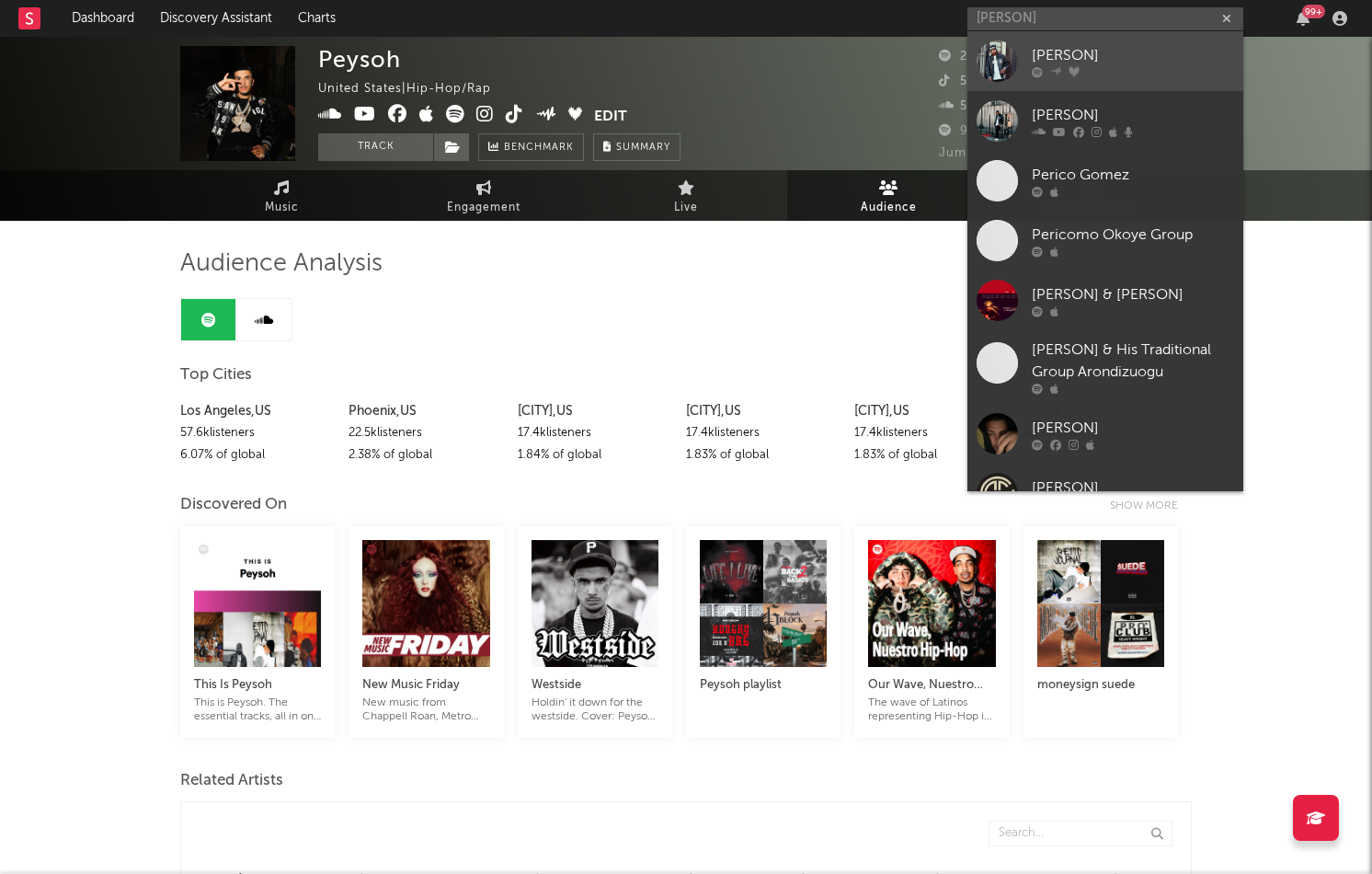 type 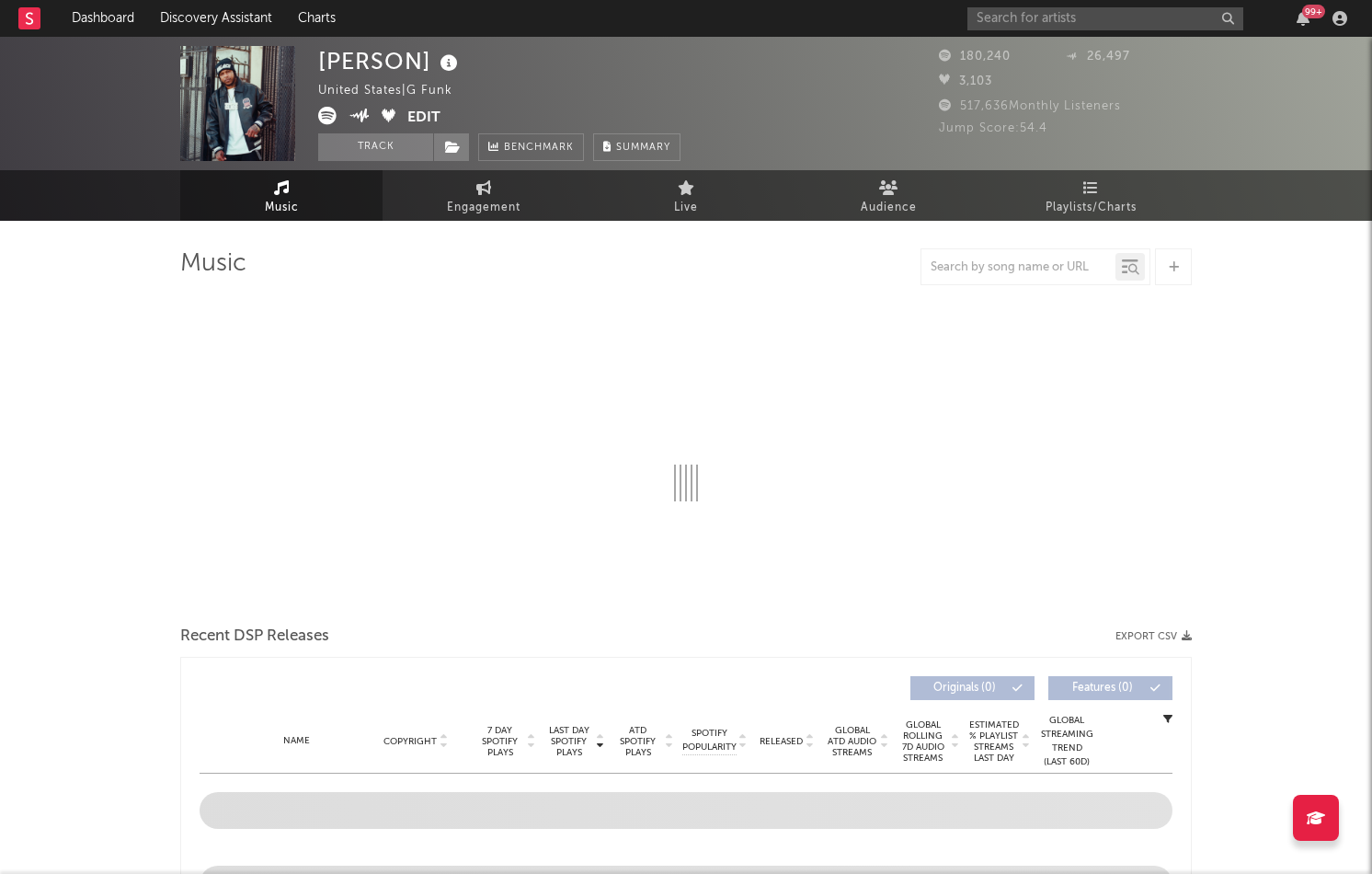 select on "6m" 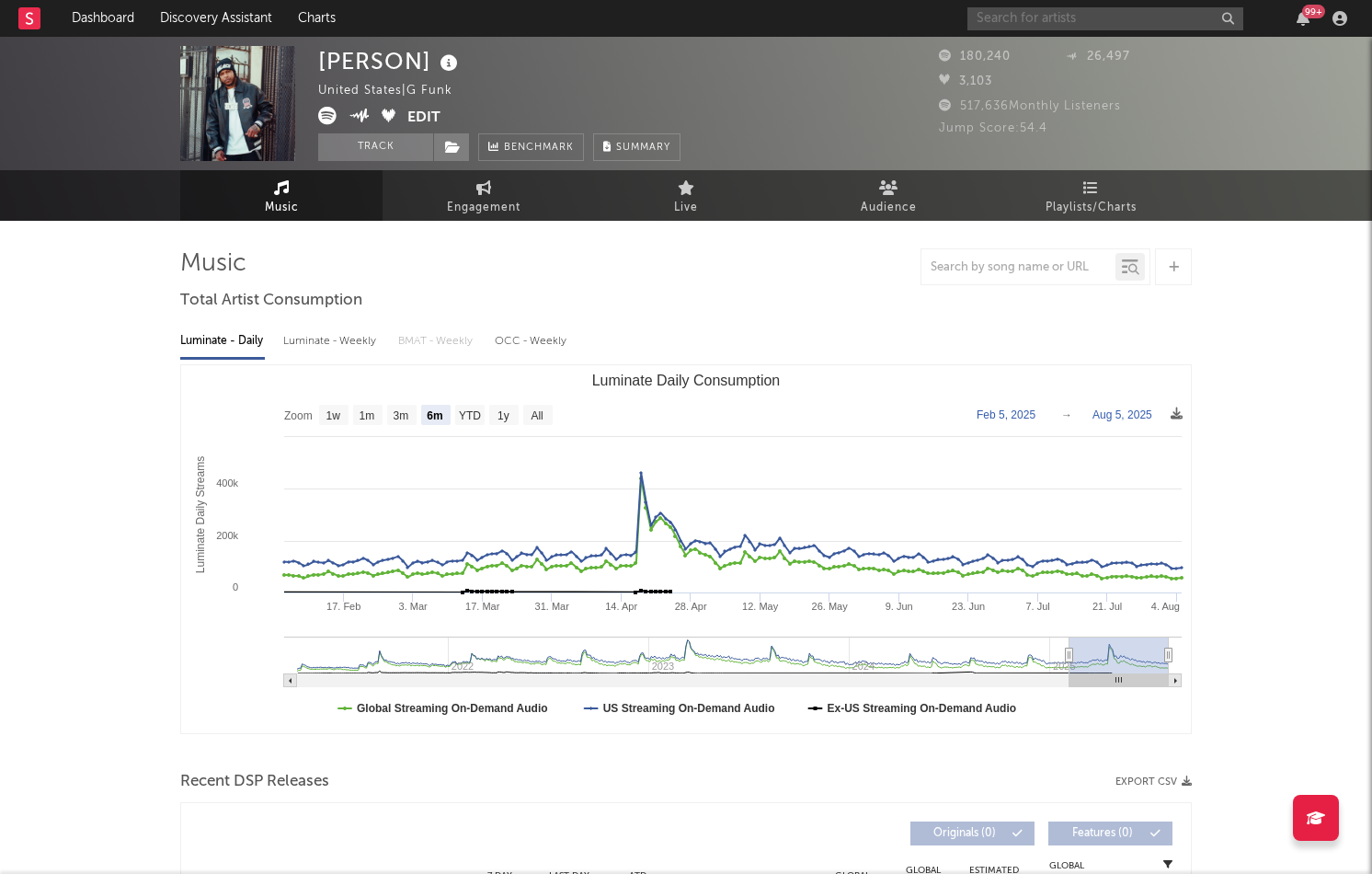 click at bounding box center (1105, 18) 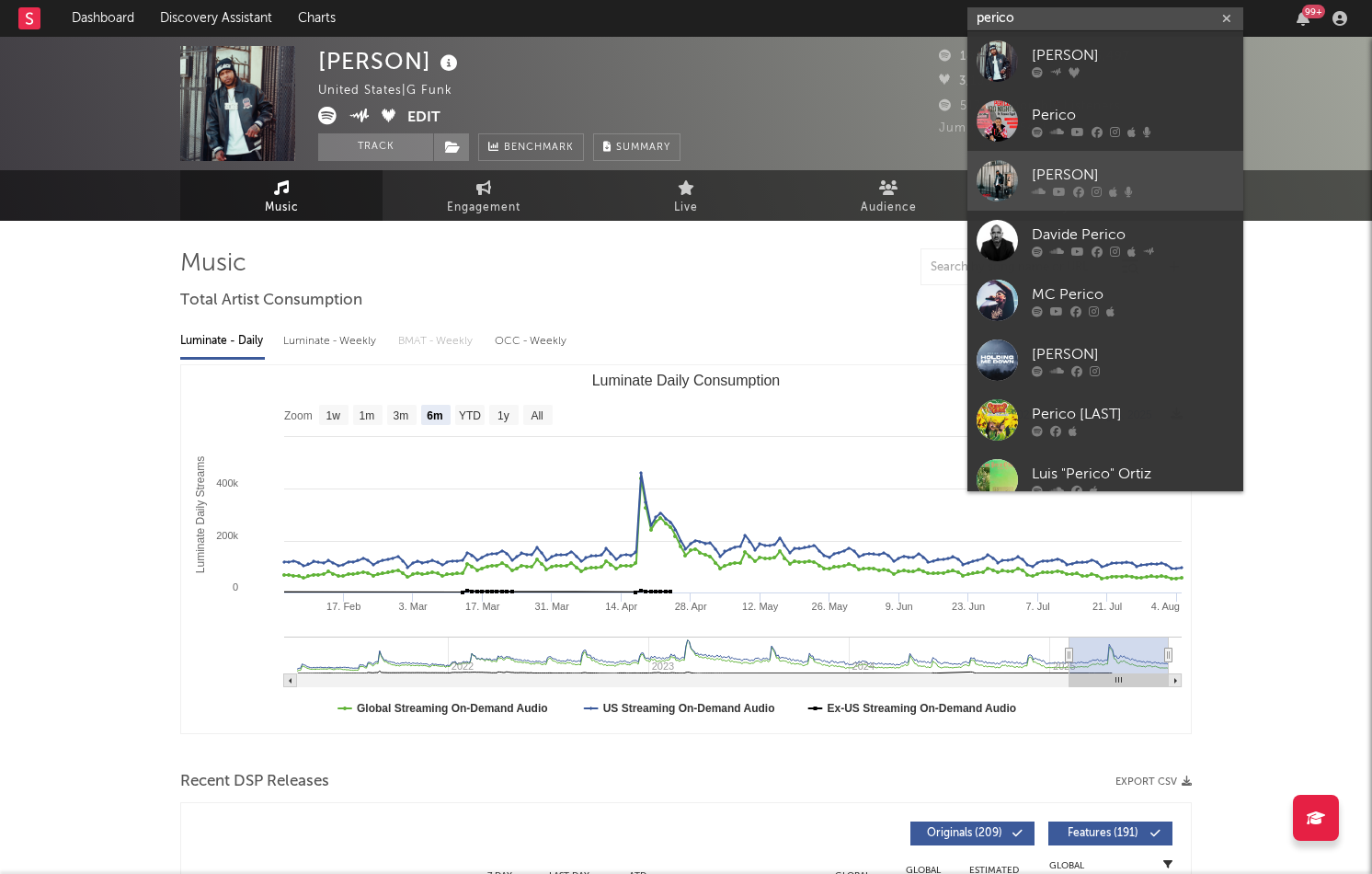 type on "perico" 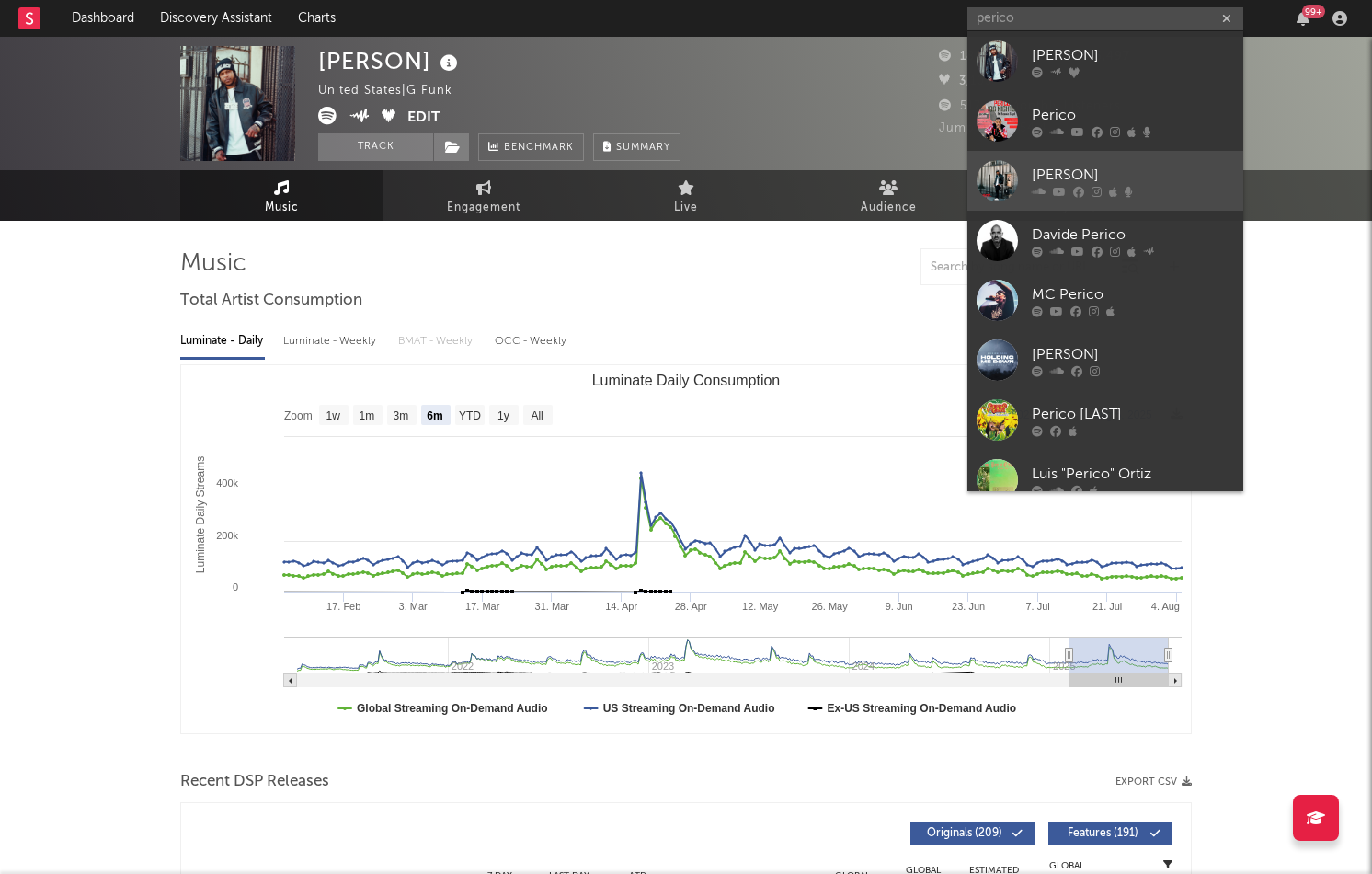 click on "G Perico" at bounding box center [1133, 175] 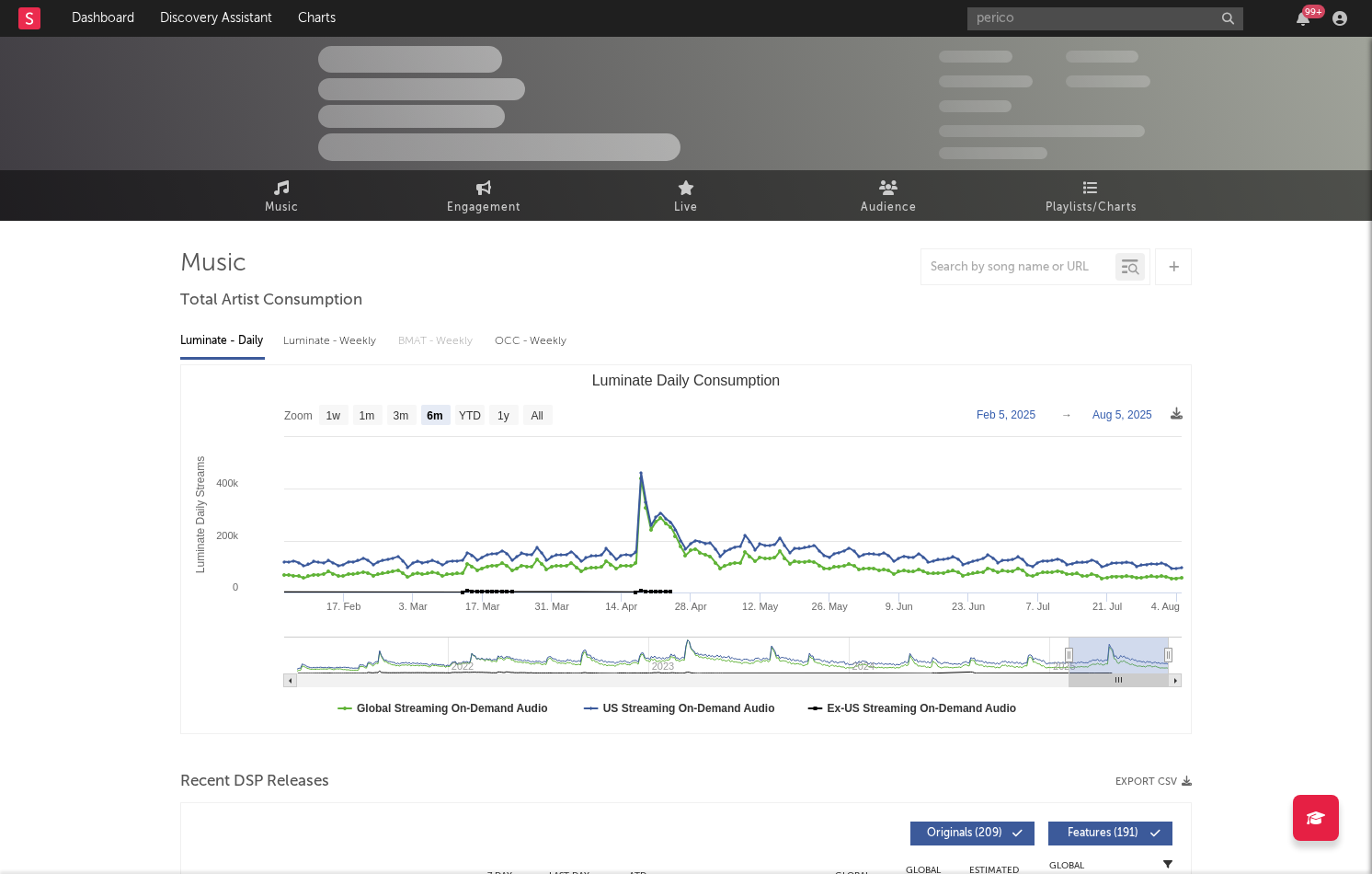 type 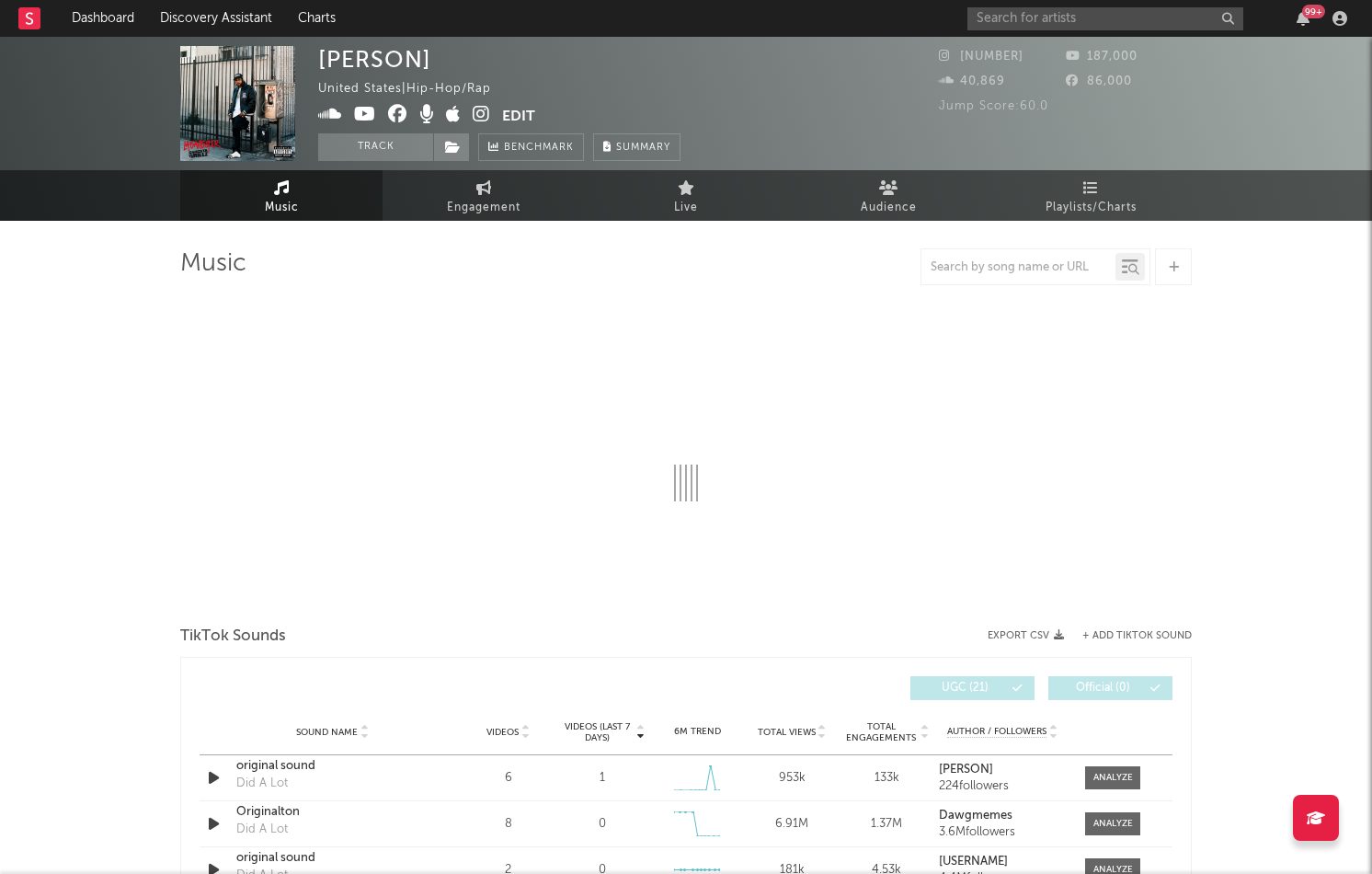 select on "1w" 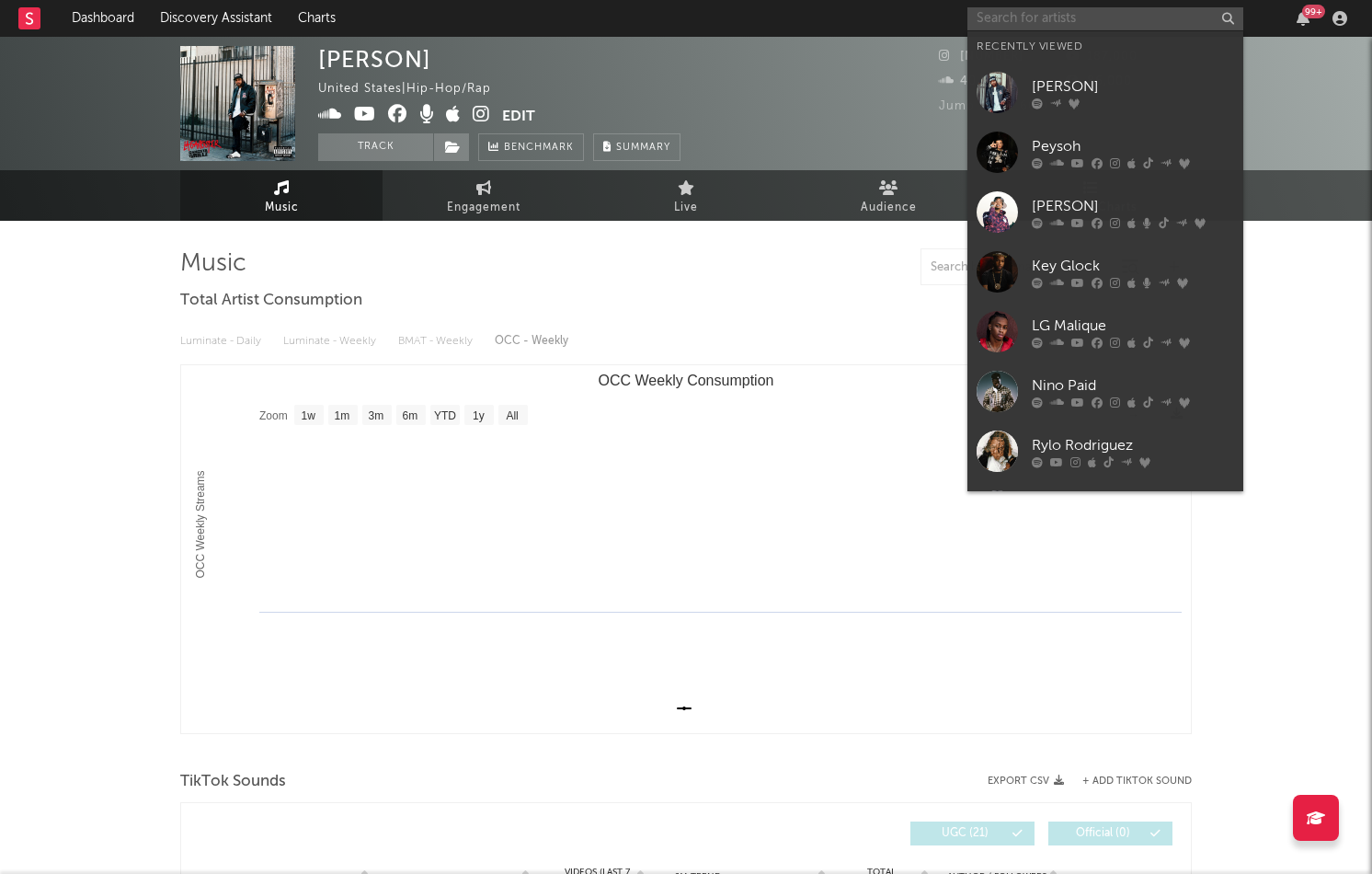 click at bounding box center (1105, 18) 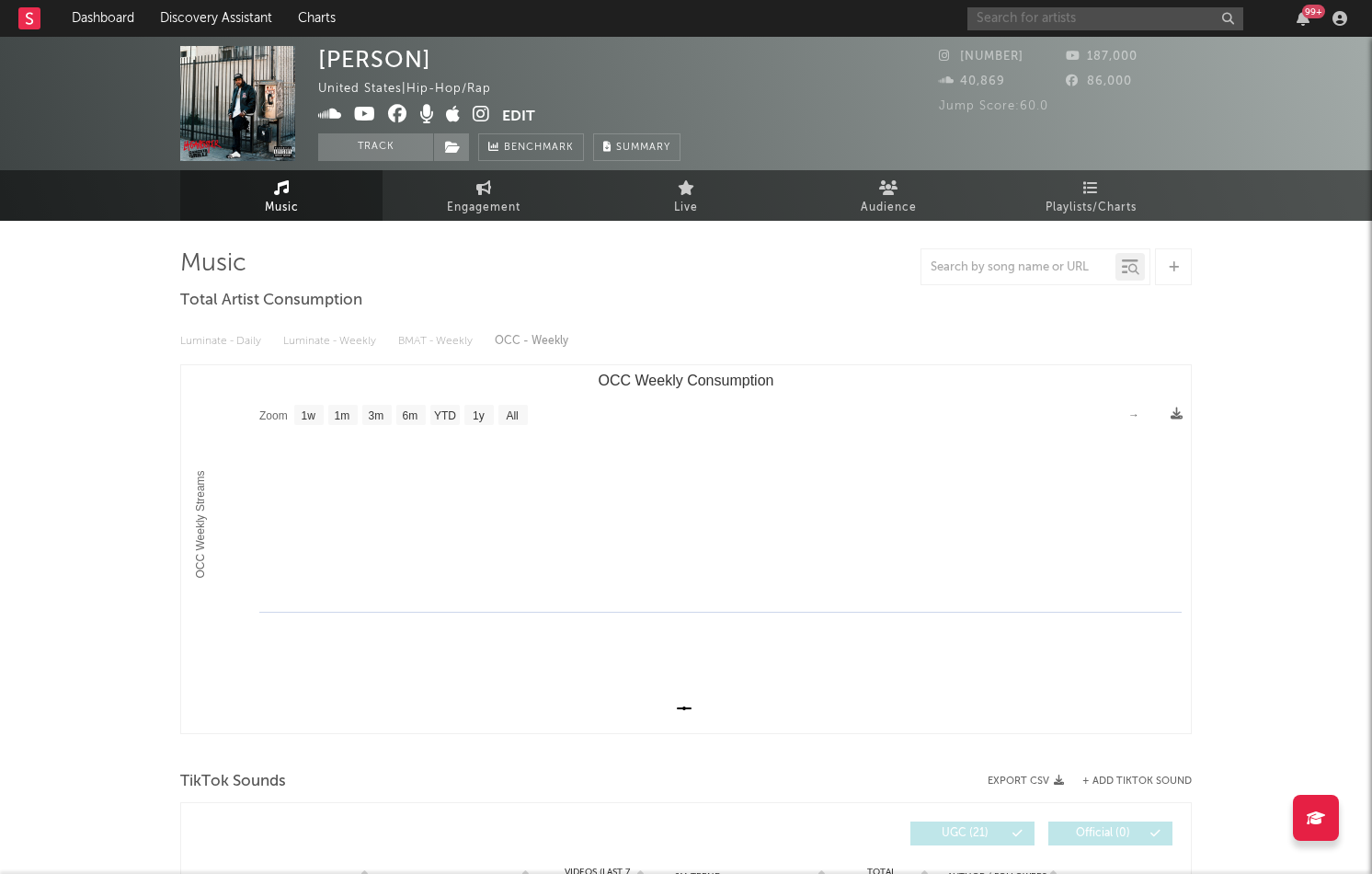 click at bounding box center [1105, 18] 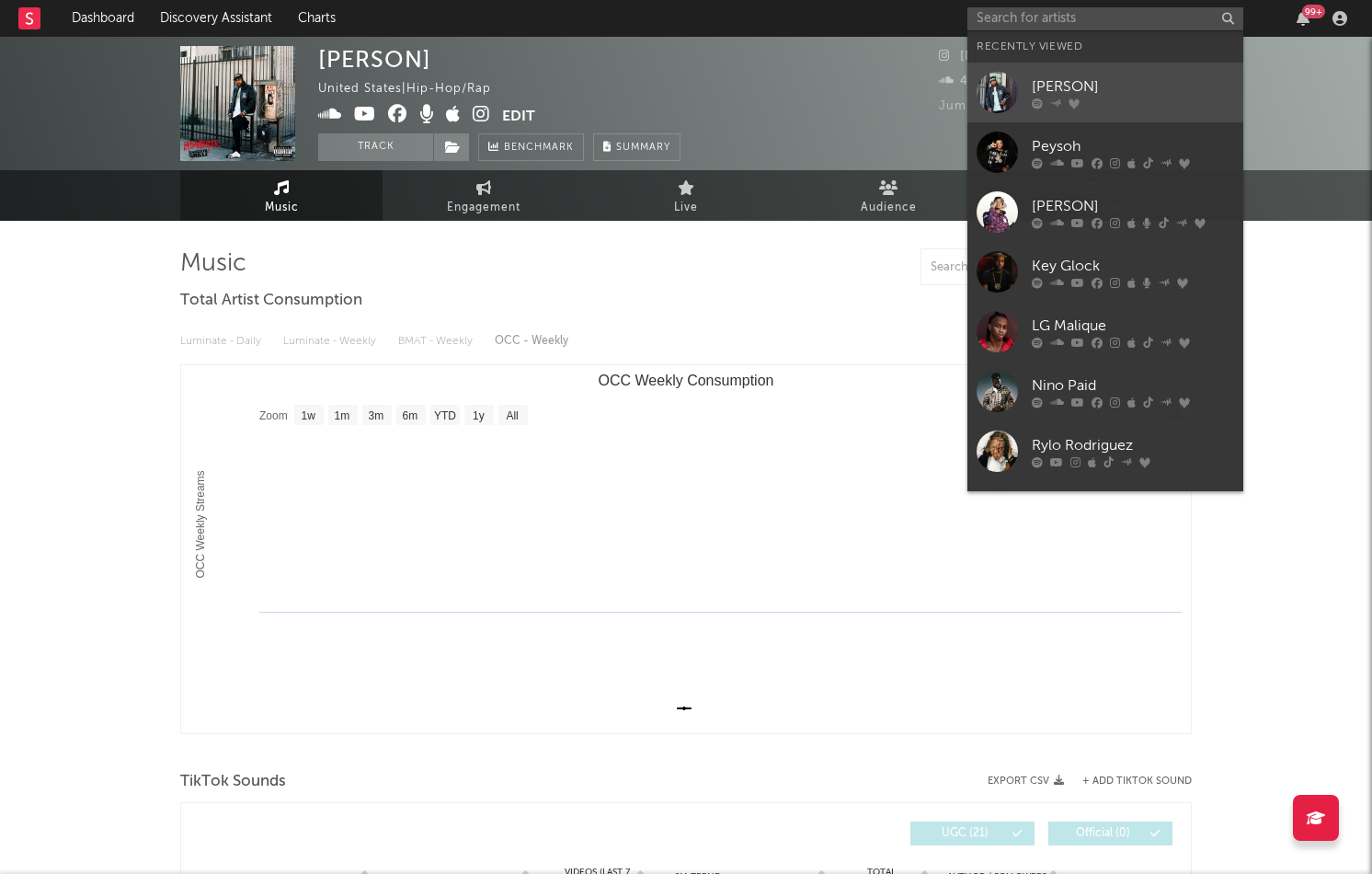 click on "G Perico" at bounding box center (1133, 86) 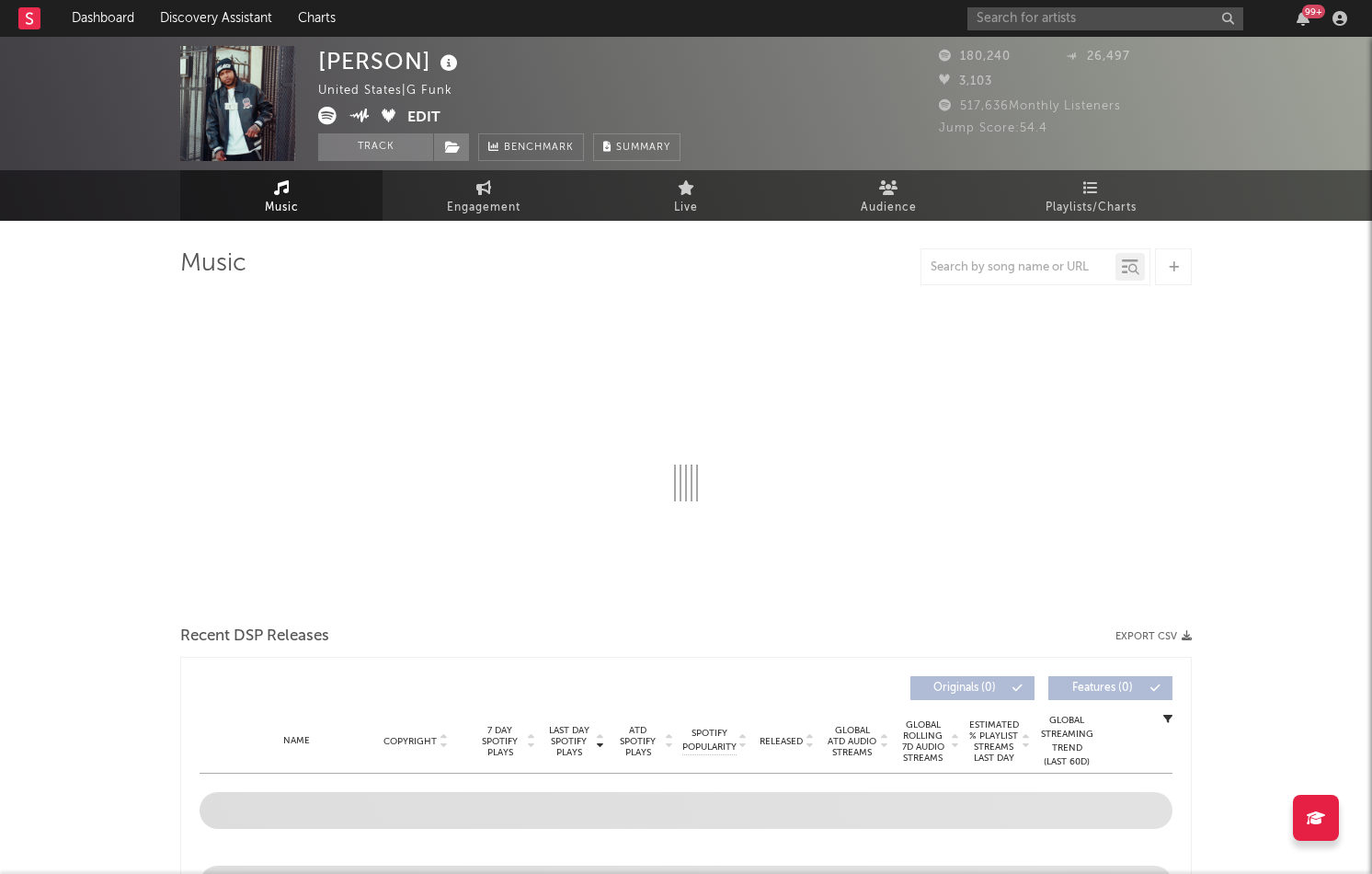 select on "6m" 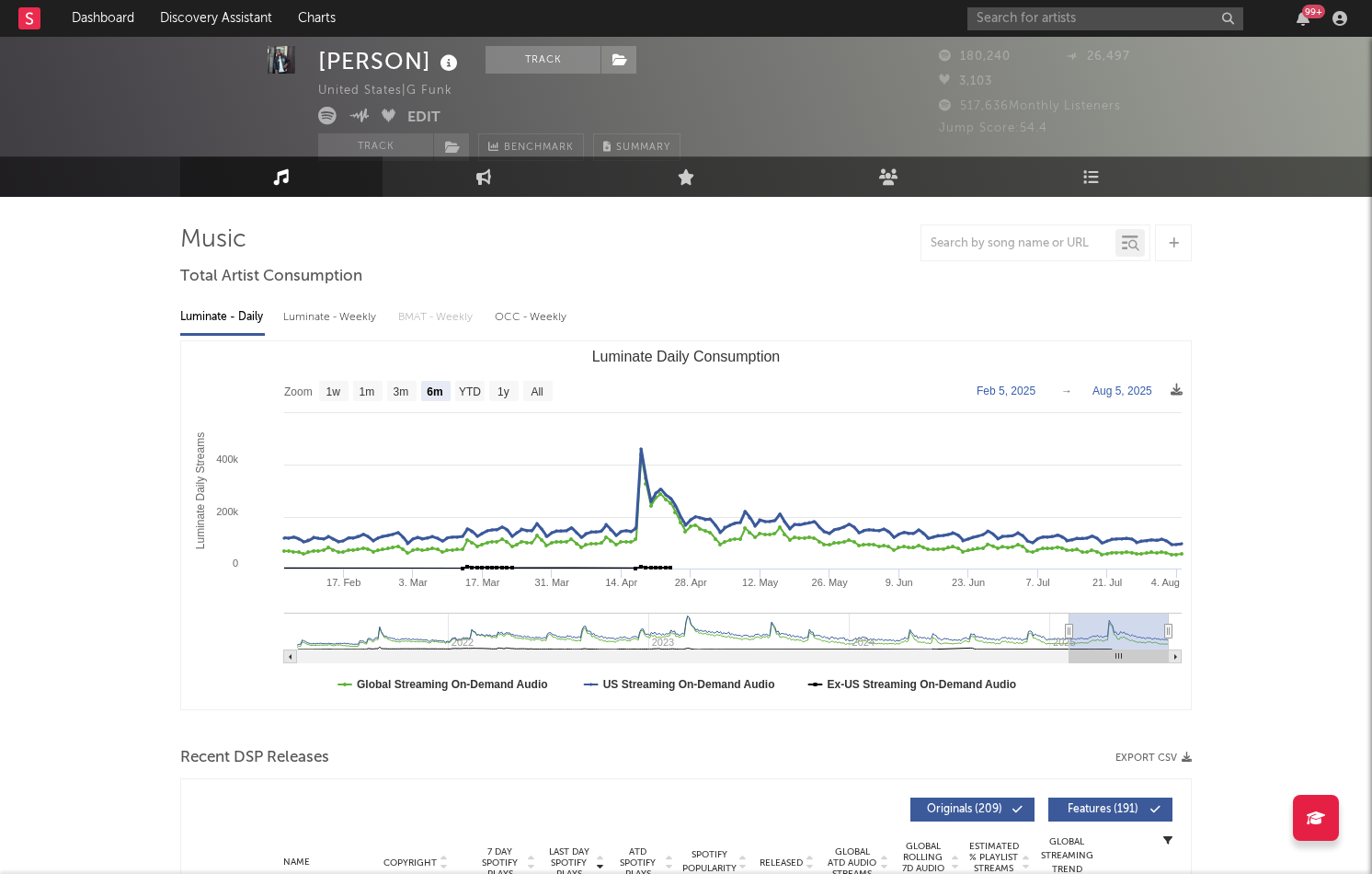 scroll, scrollTop: 17, scrollLeft: 0, axis: vertical 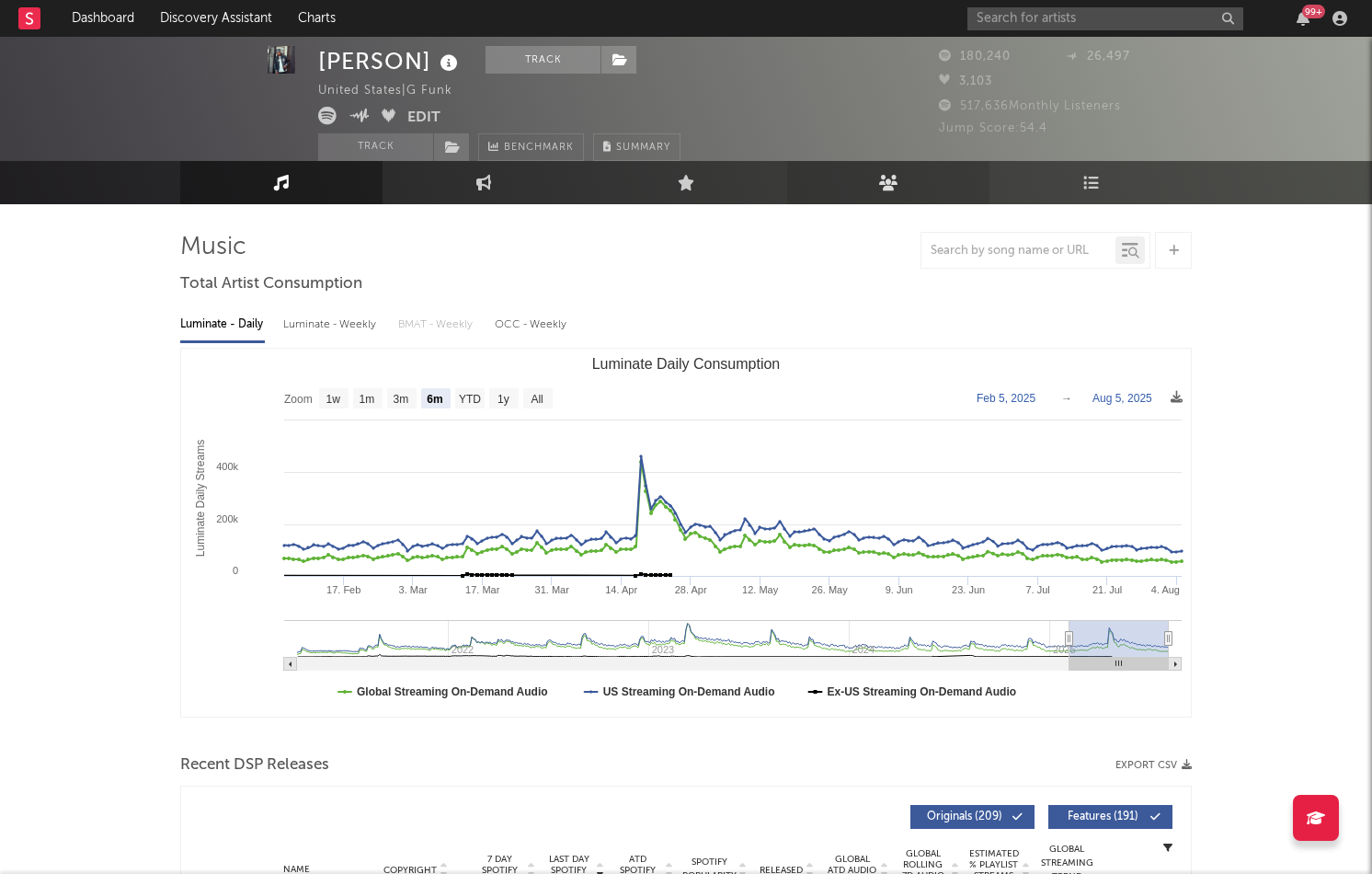 click on "Audience" at bounding box center [888, 182] 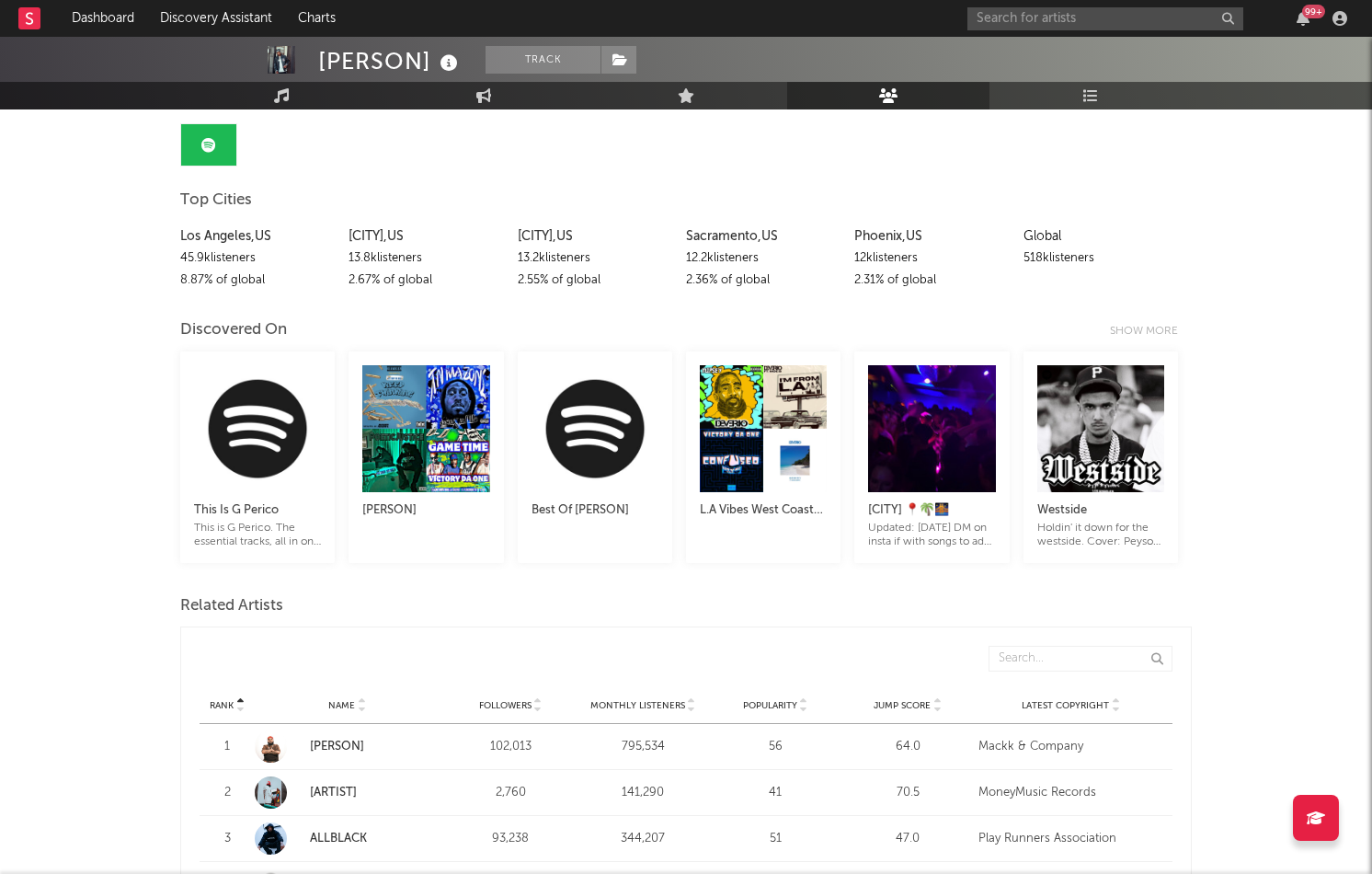 scroll, scrollTop: 0, scrollLeft: 0, axis: both 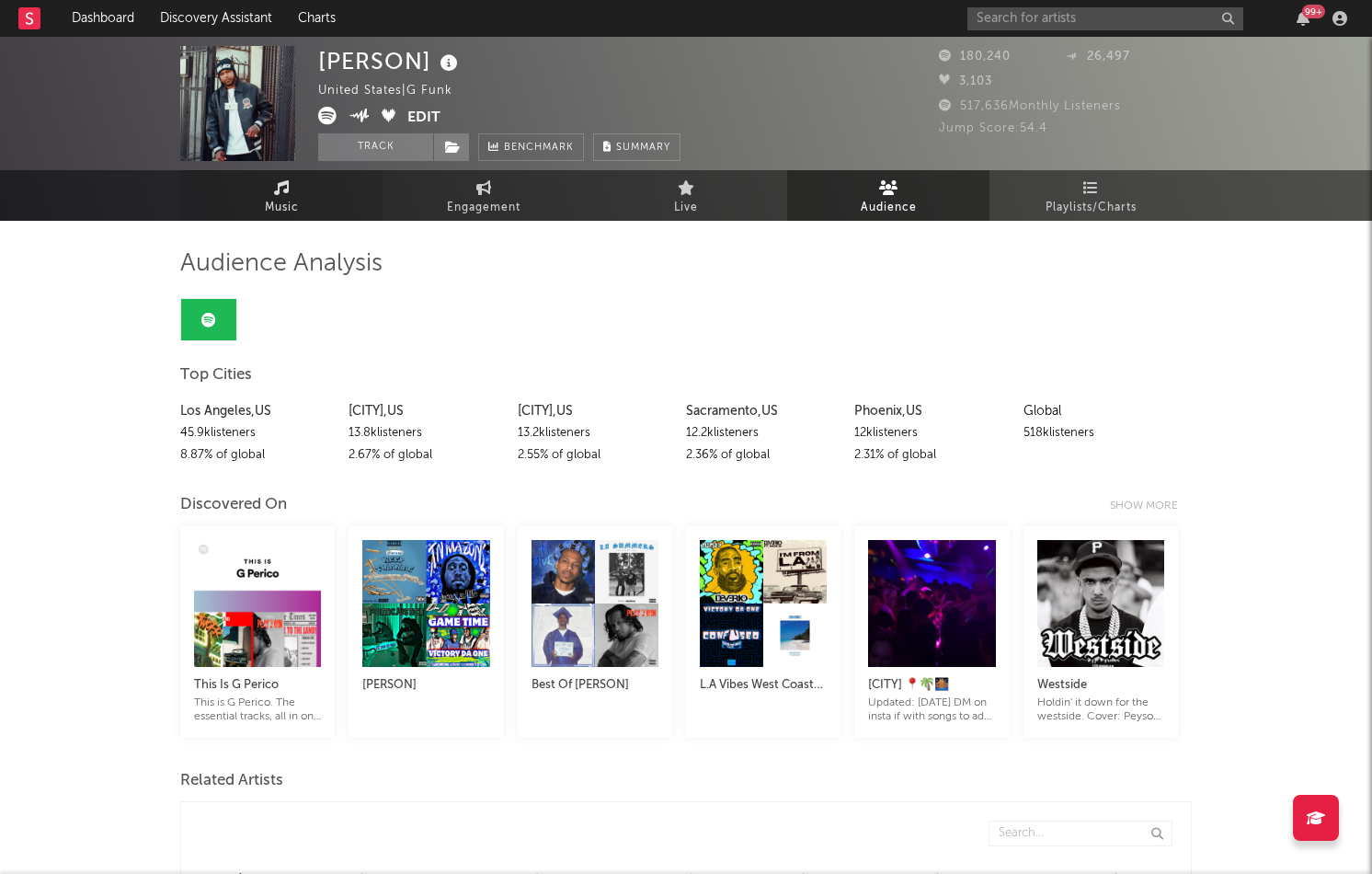 click on "Music" at bounding box center [281, 195] 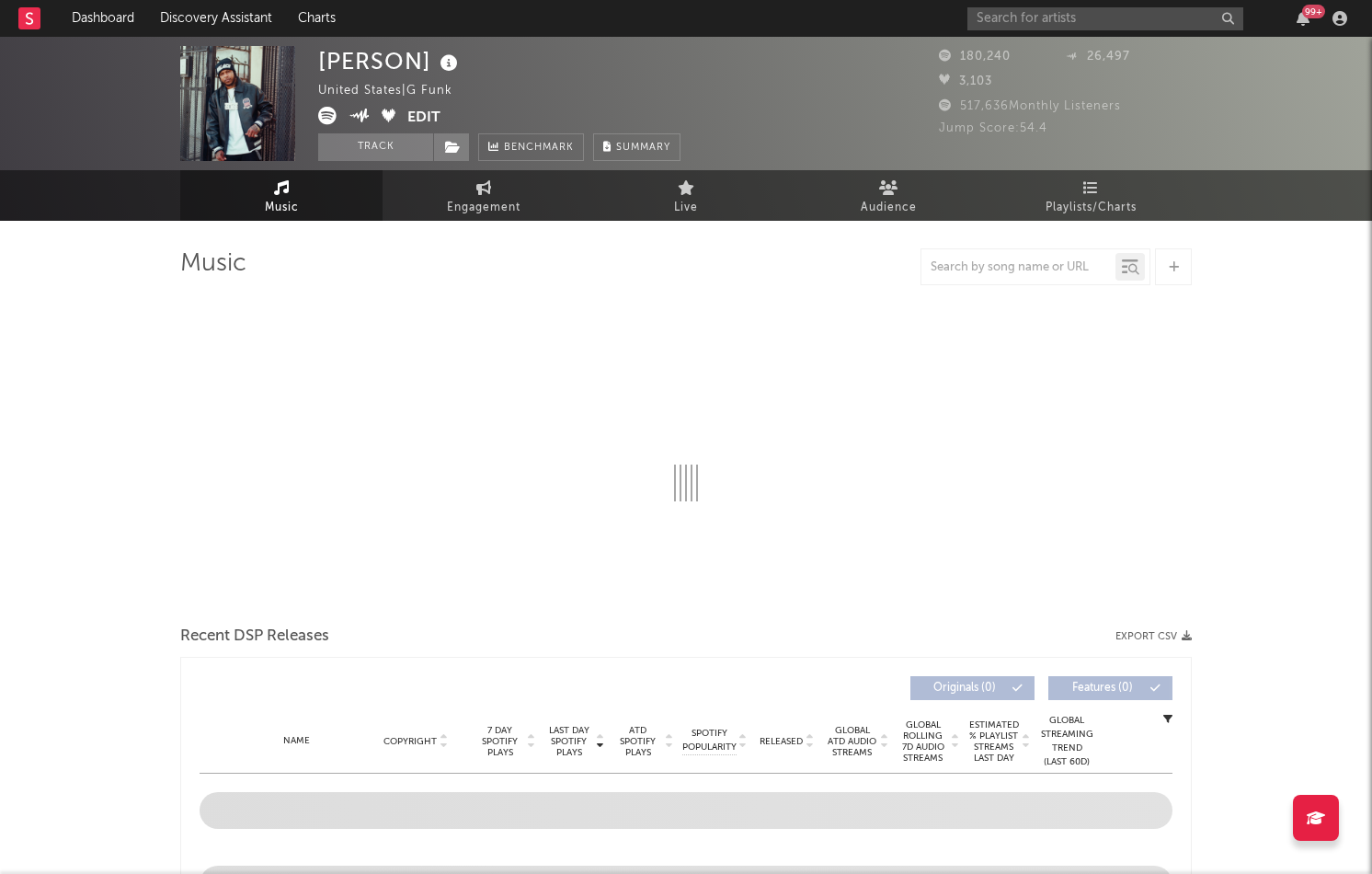 select on "6m" 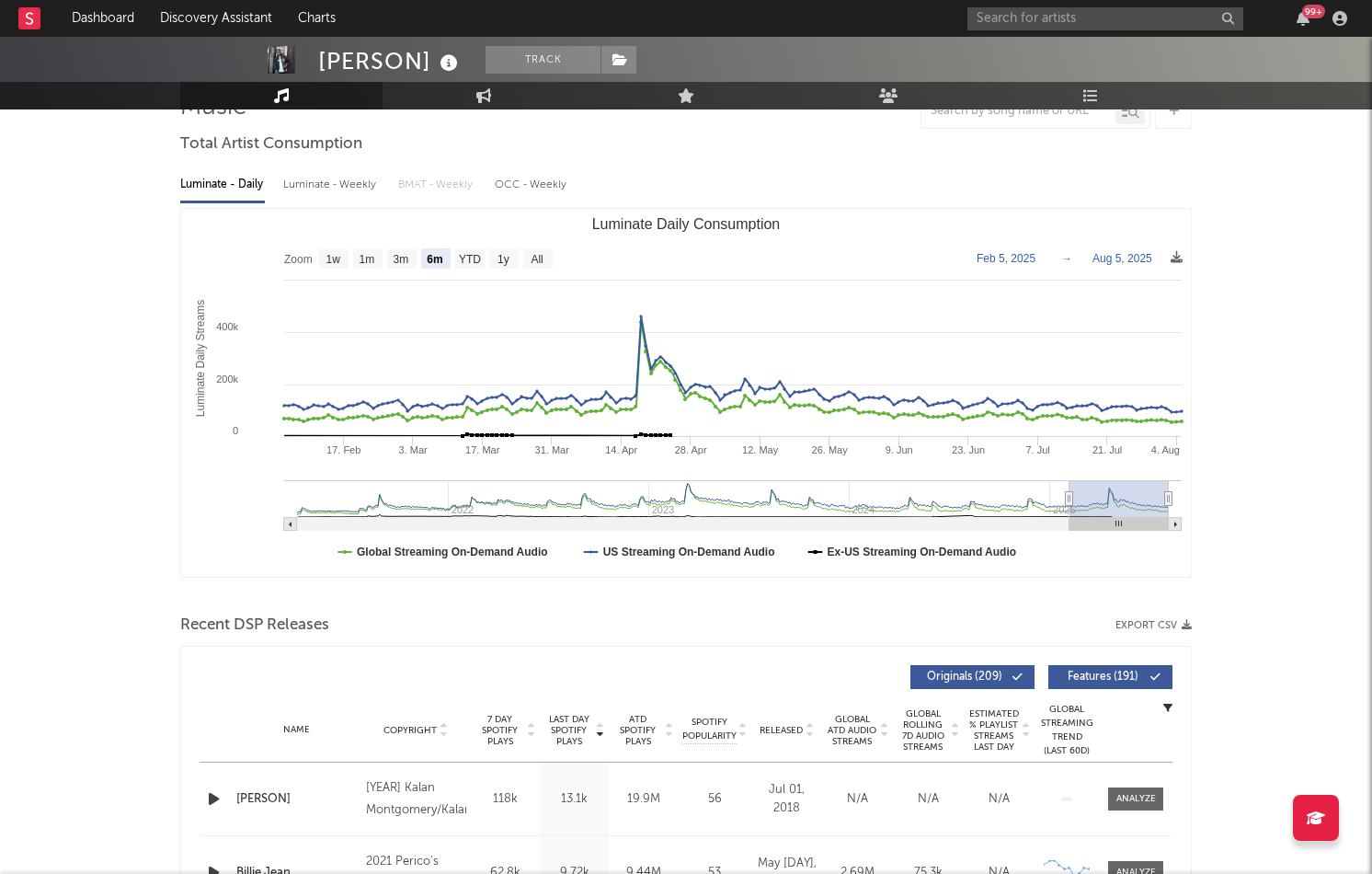 scroll, scrollTop: 0, scrollLeft: 0, axis: both 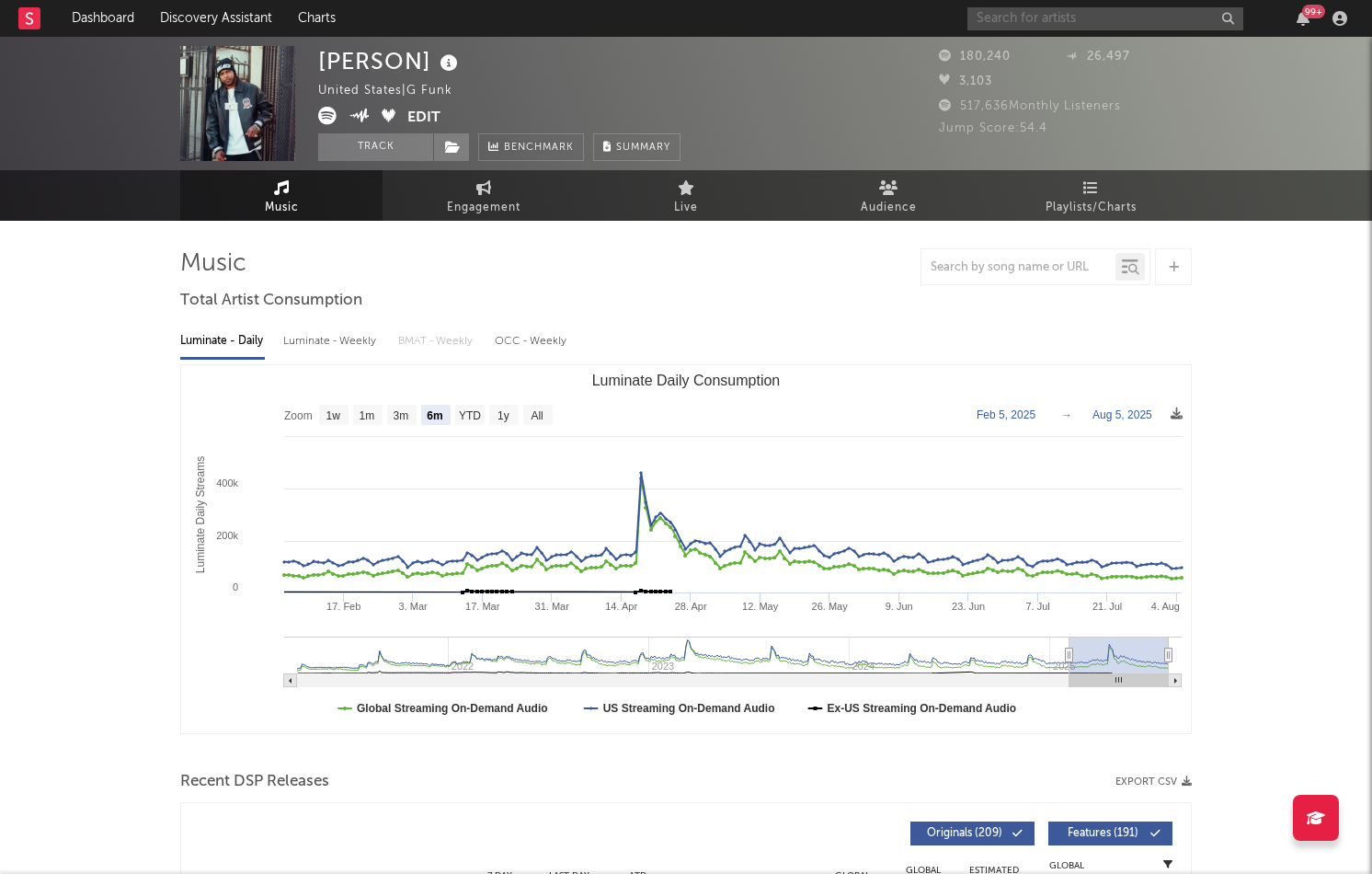 click at bounding box center [1105, 18] 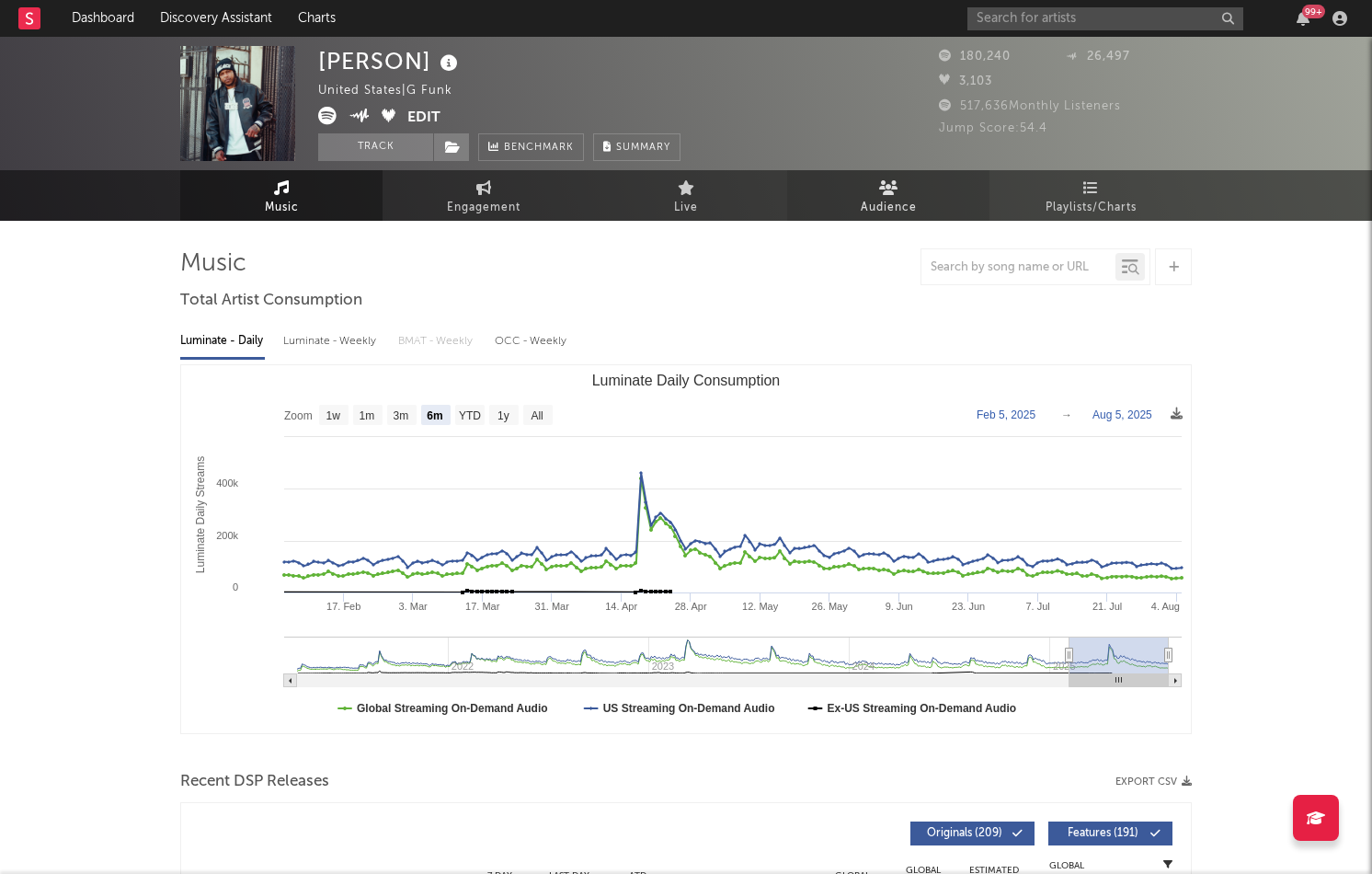 click on "Audience" at bounding box center (888, 195) 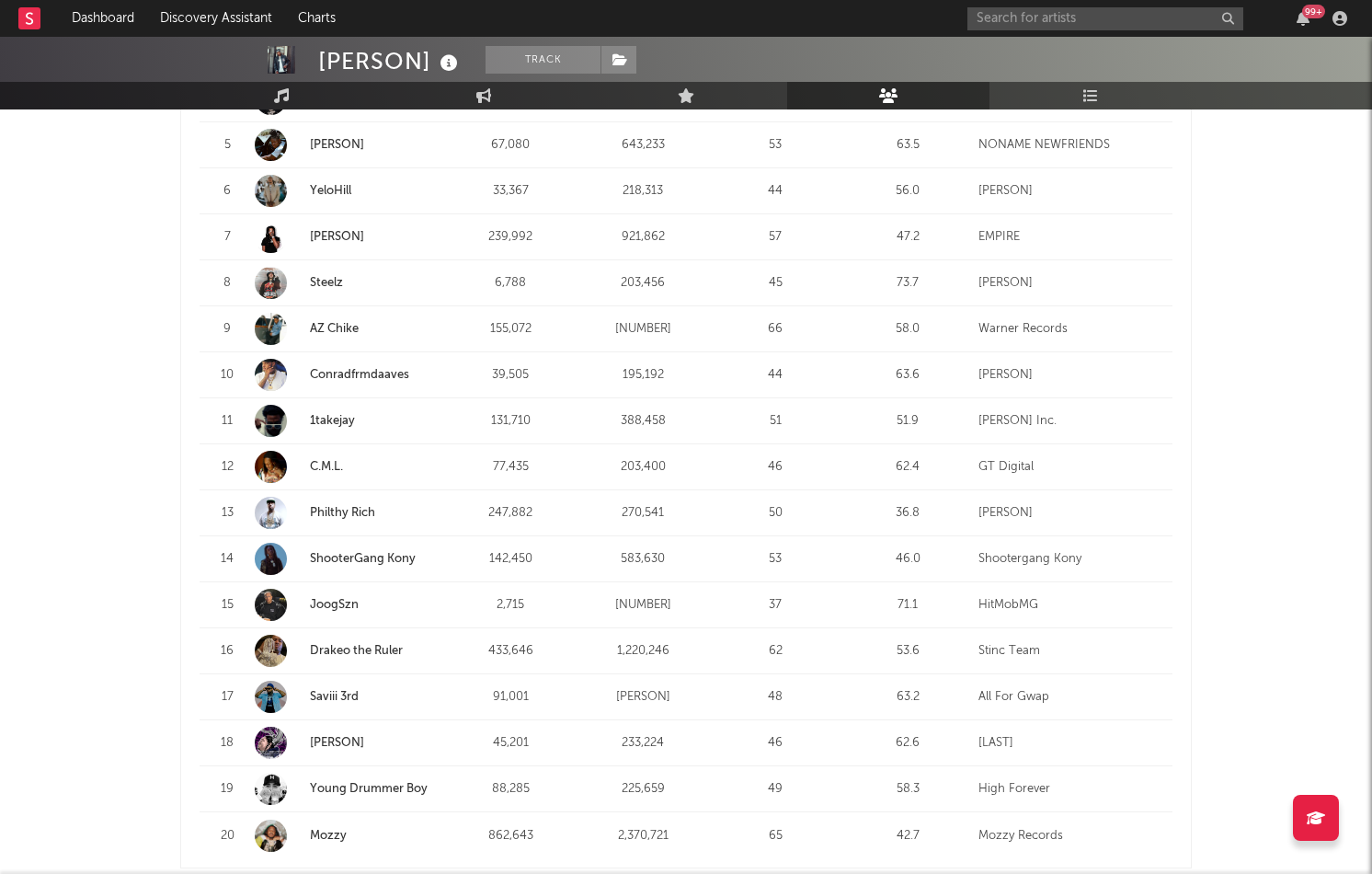 scroll, scrollTop: 964, scrollLeft: 0, axis: vertical 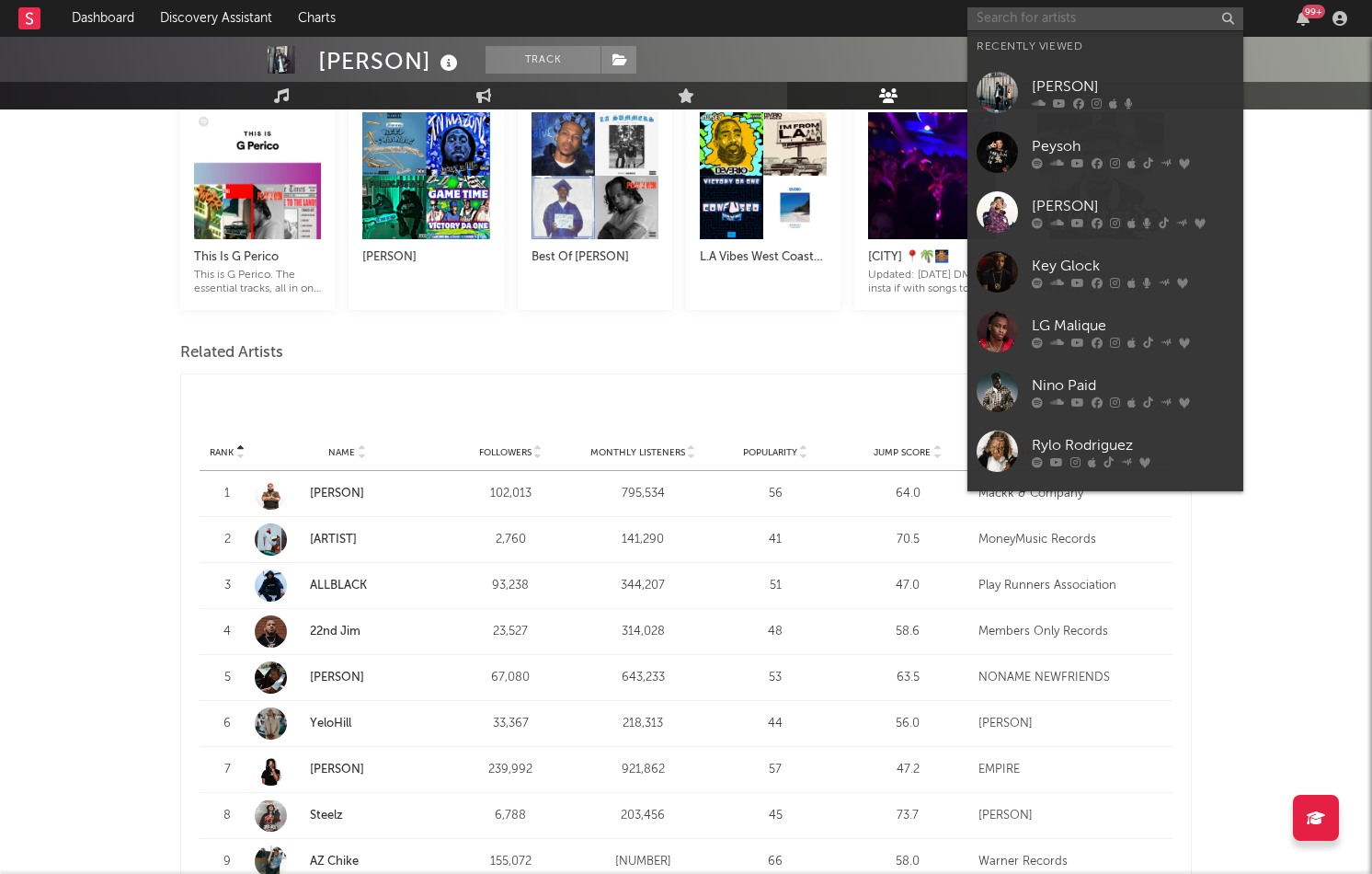 click at bounding box center (1105, 18) 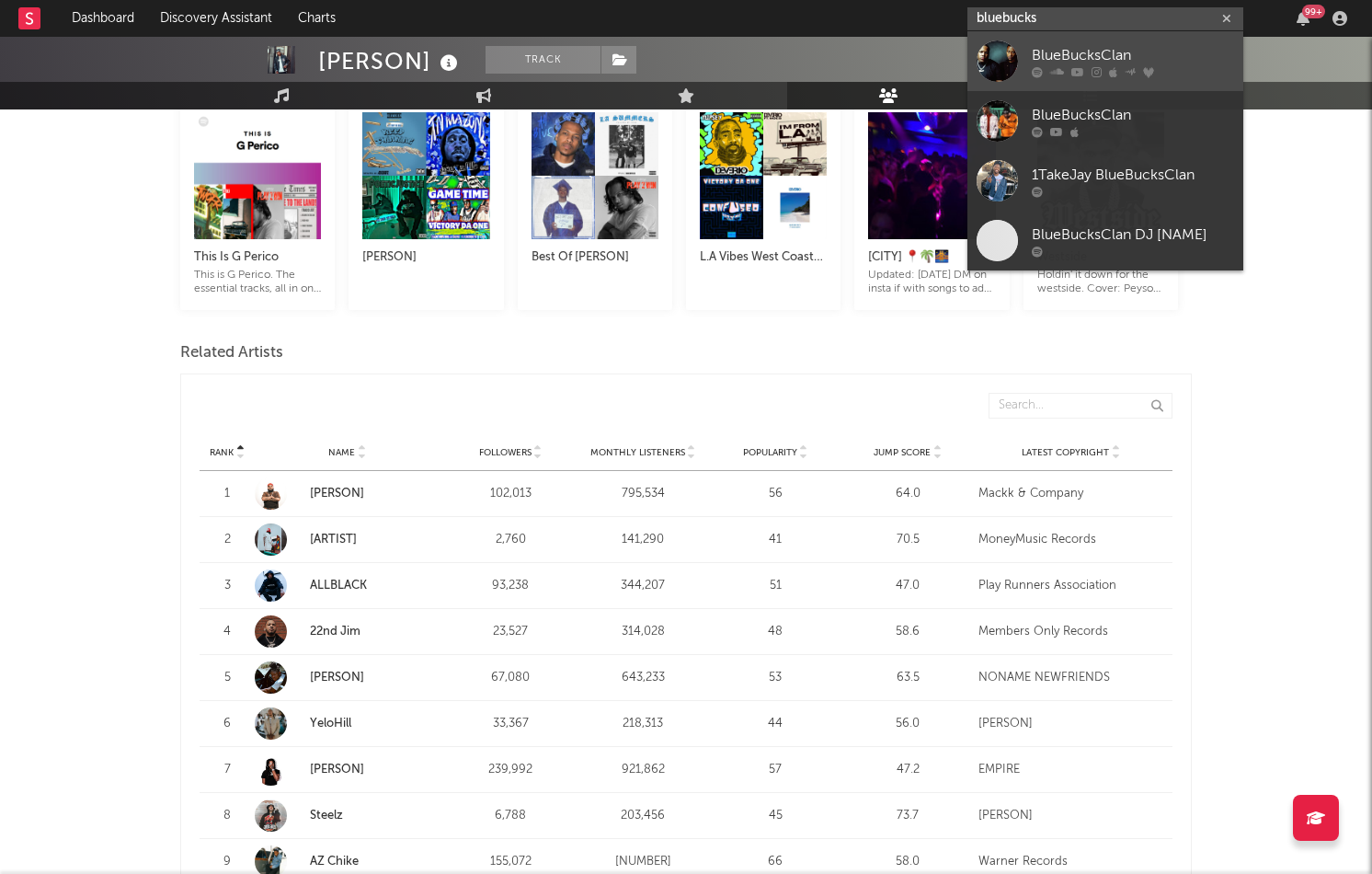 type on "bluebucks" 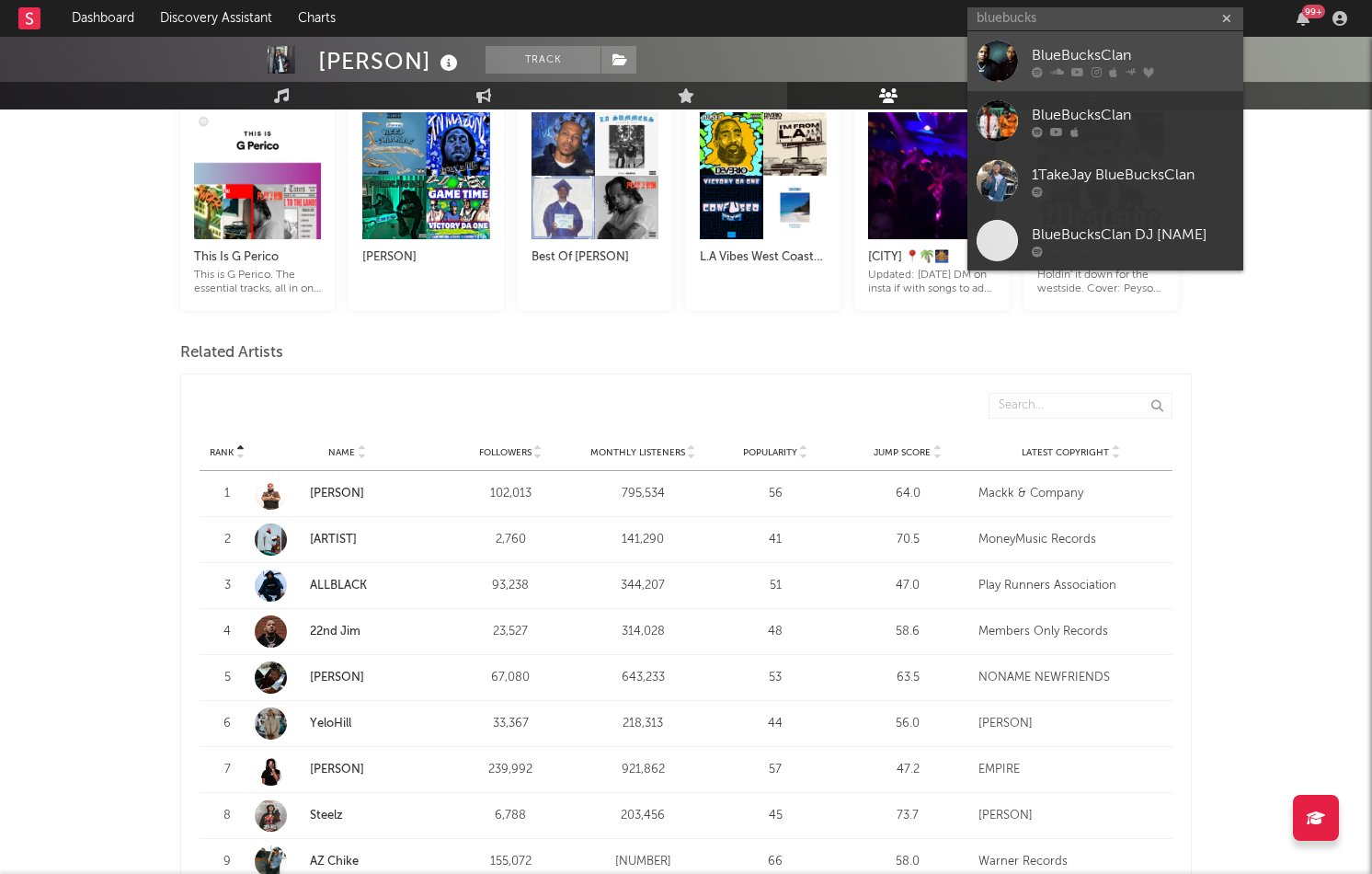 click on "BlueBucksClan" at bounding box center [1133, 55] 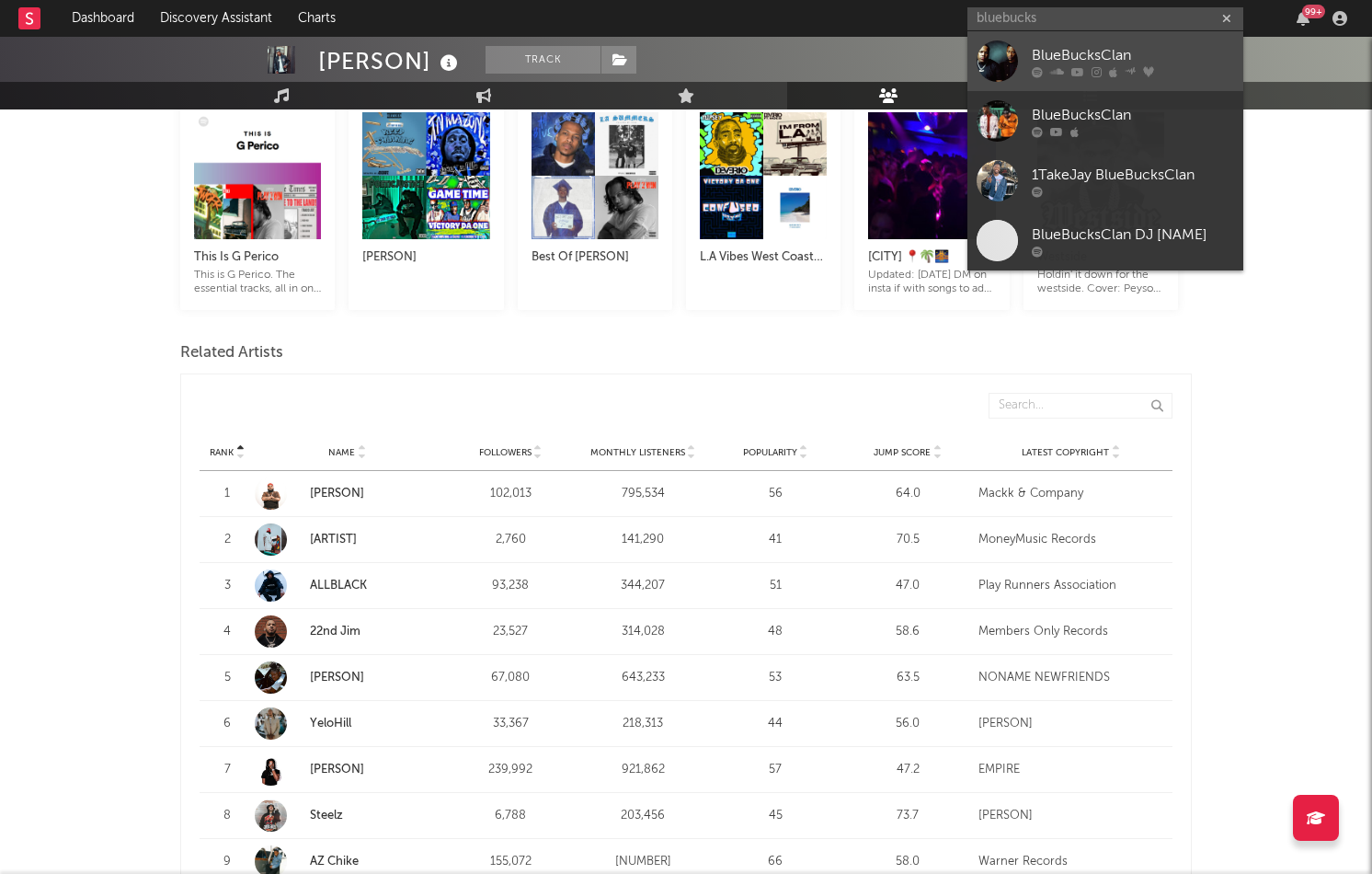 type 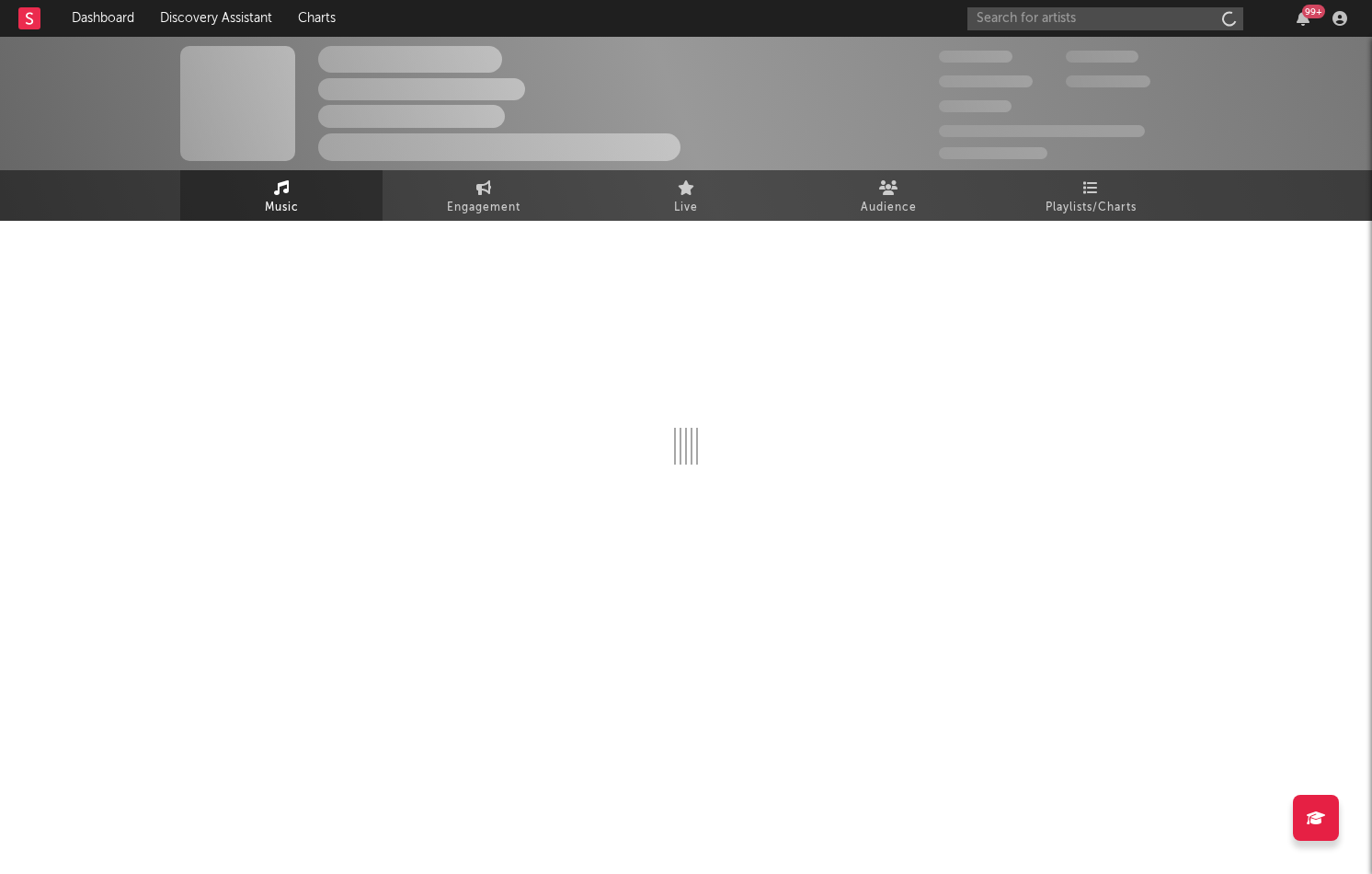 scroll, scrollTop: 0, scrollLeft: 0, axis: both 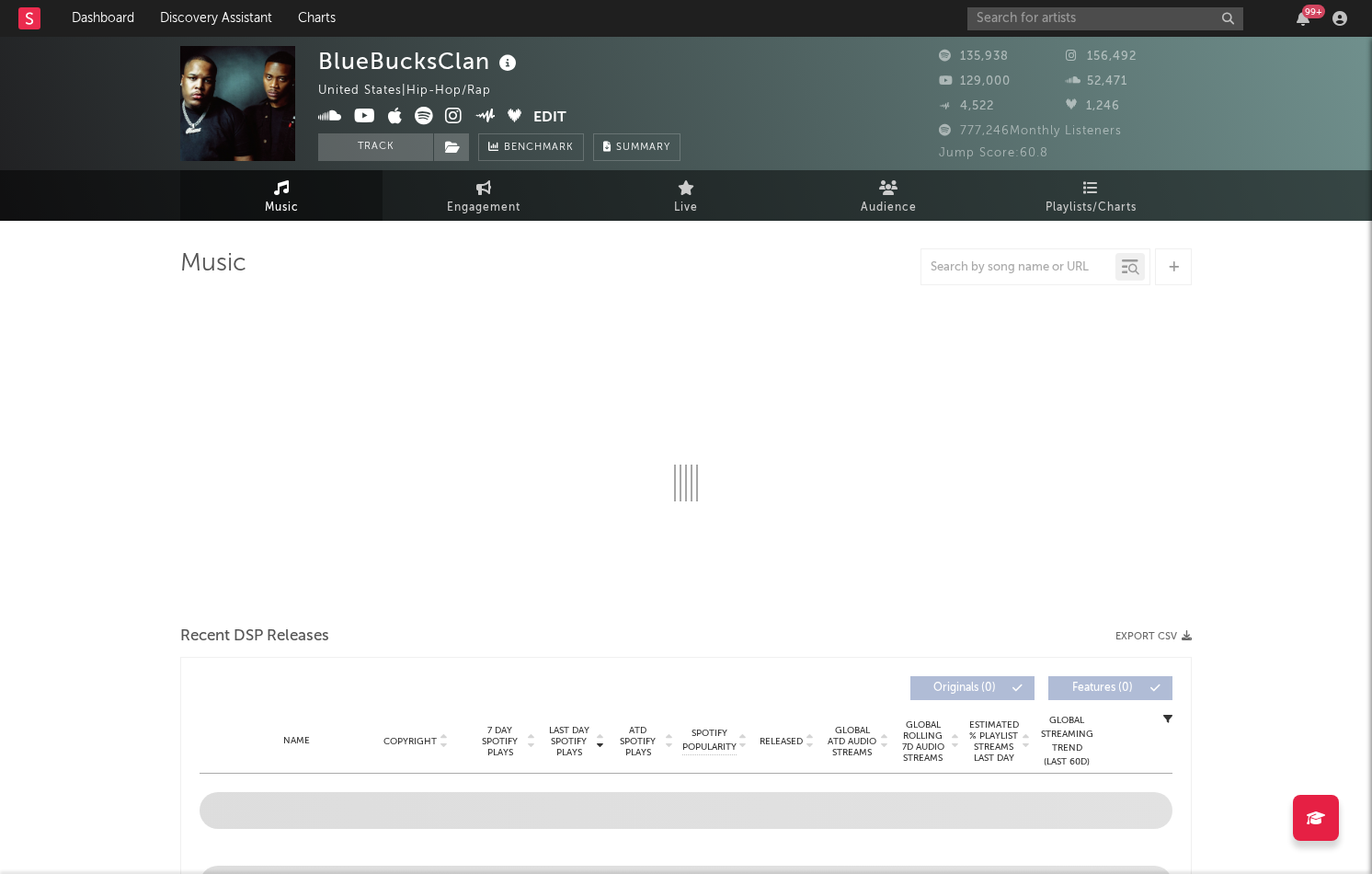 select on "6m" 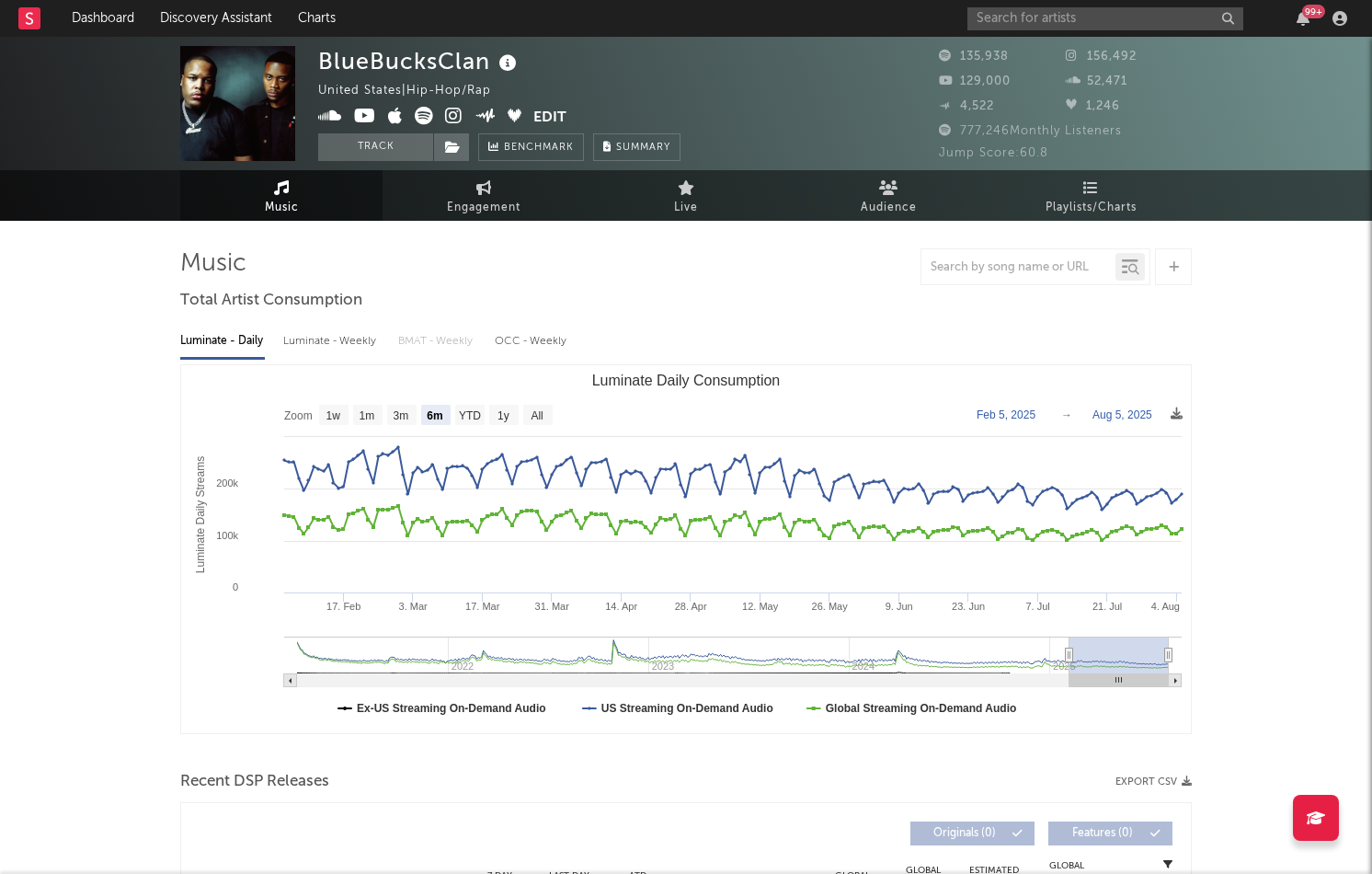 select on "6m" 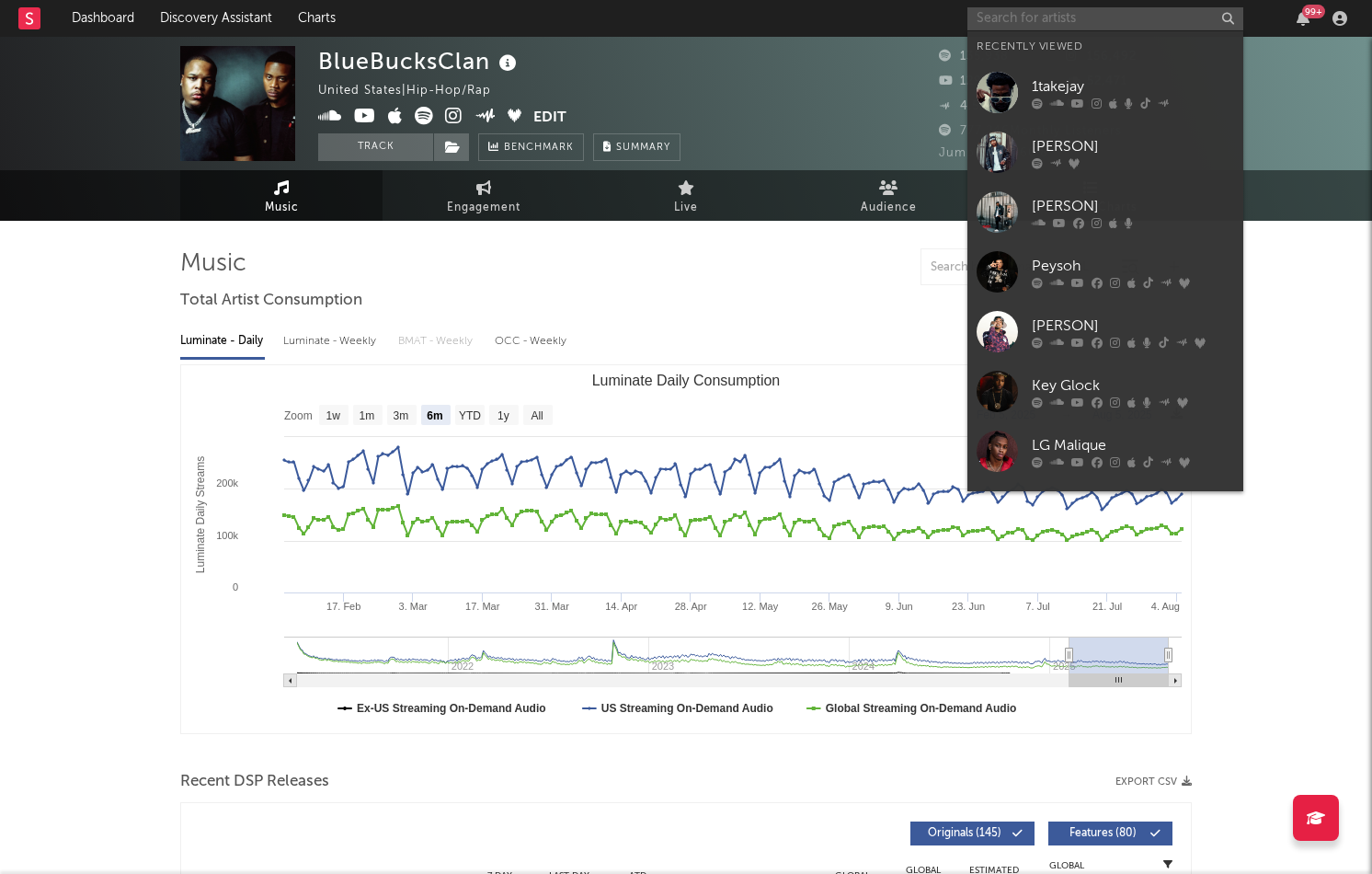 click at bounding box center [1105, 18] 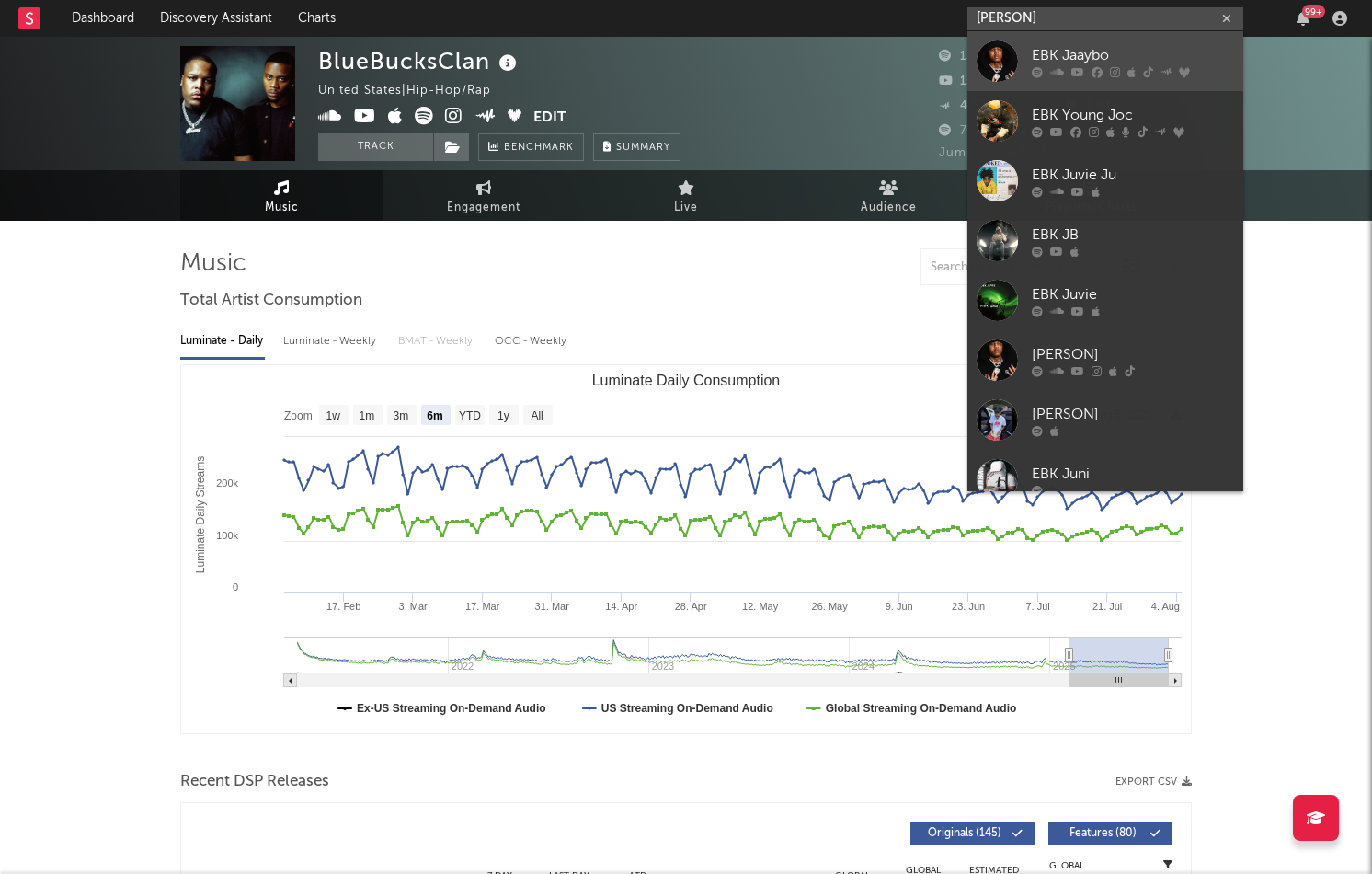 type on "ebk j" 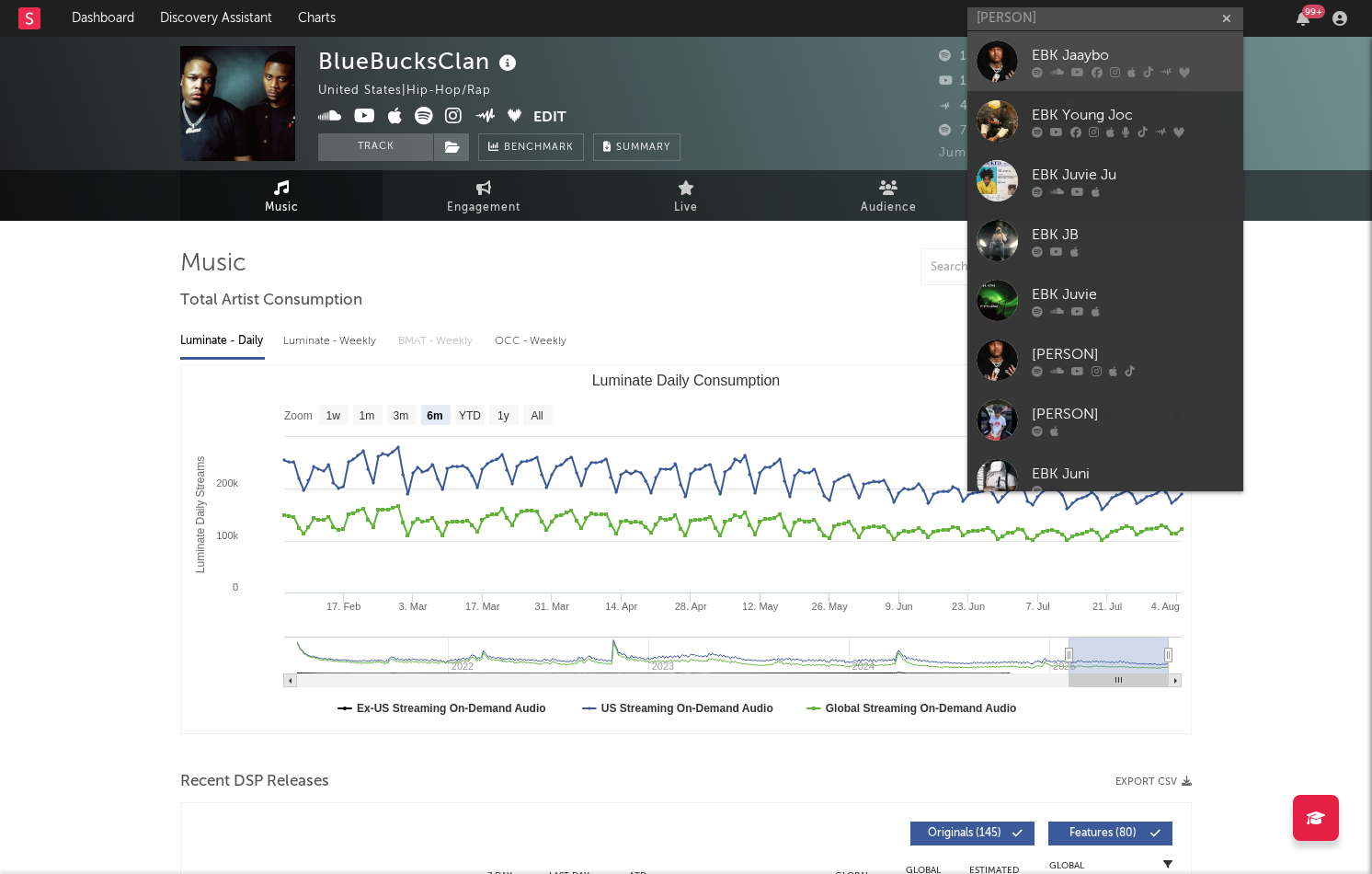 click on "EBK Jaaybo" at bounding box center (1133, 55) 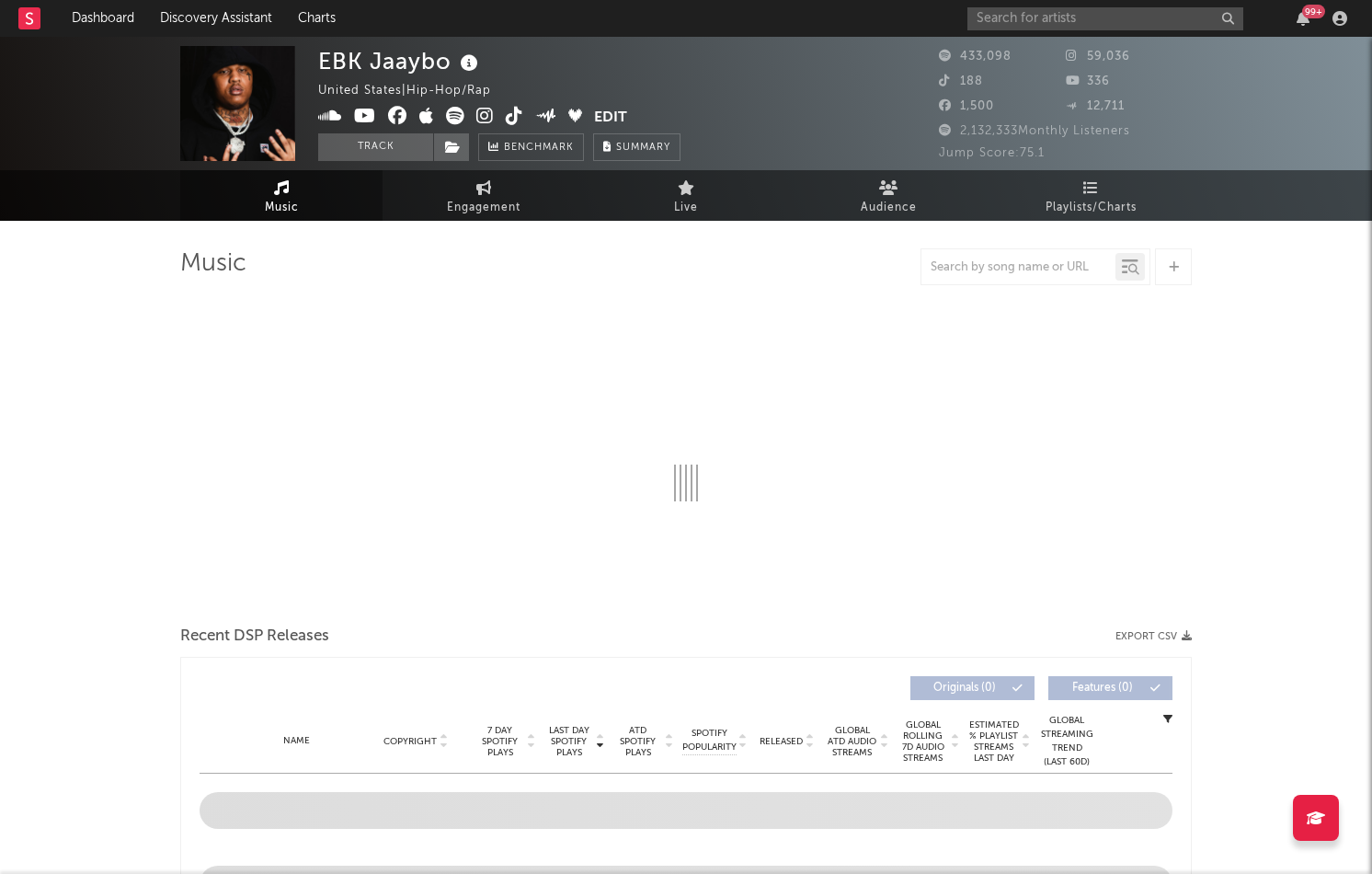 select on "6m" 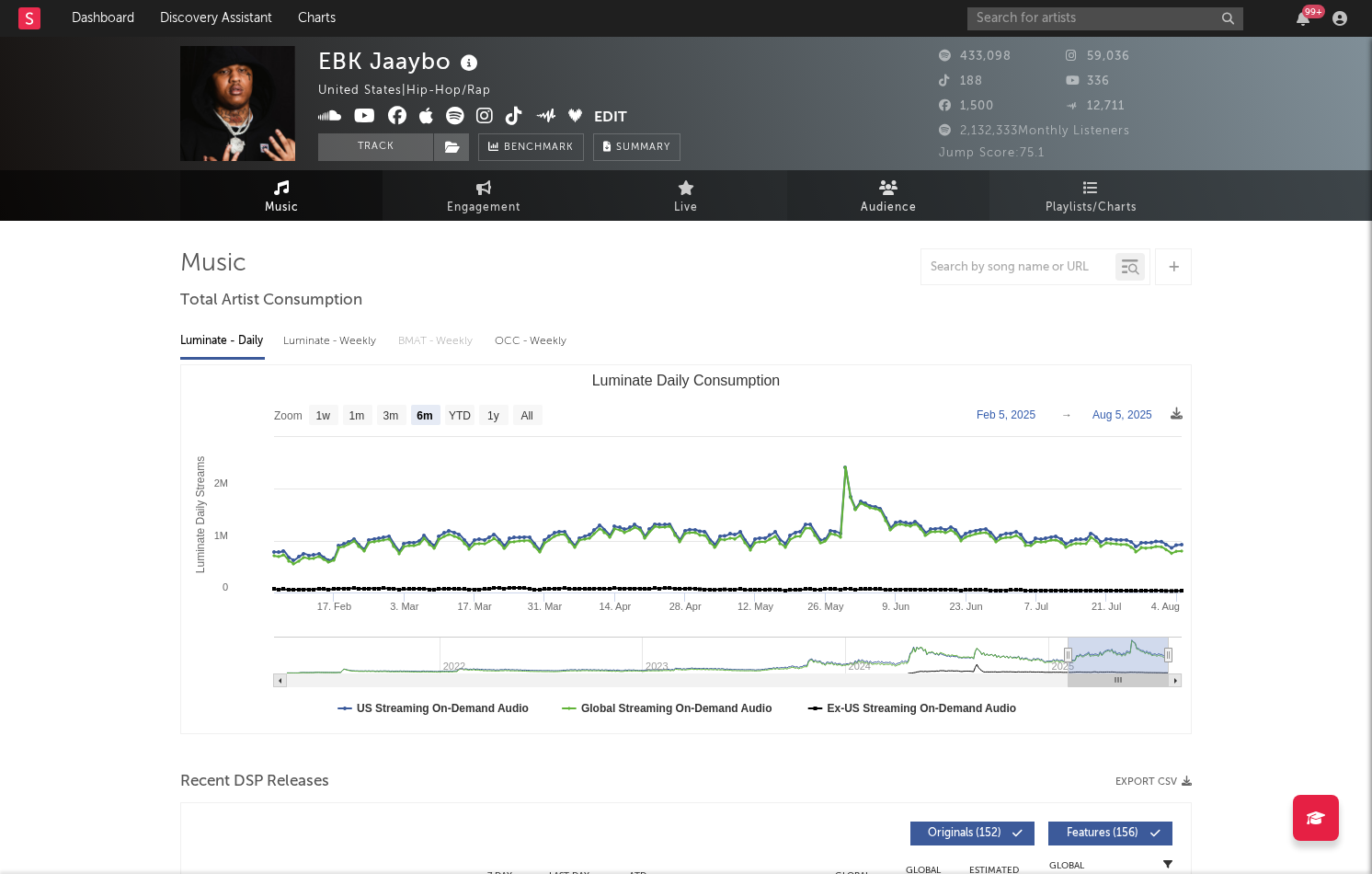 click on "Audience" at bounding box center [888, 208] 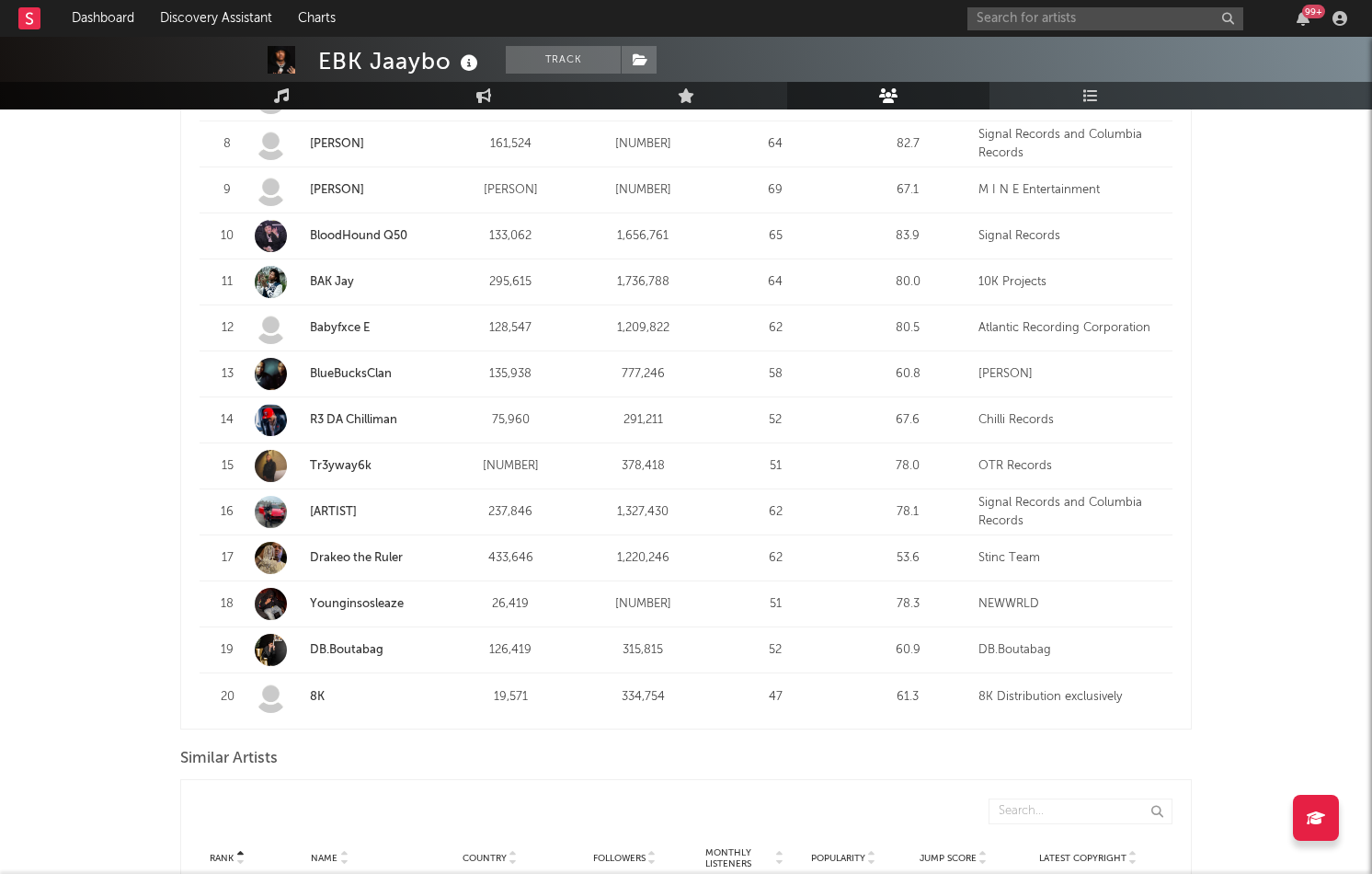 scroll, scrollTop: 1100, scrollLeft: 0, axis: vertical 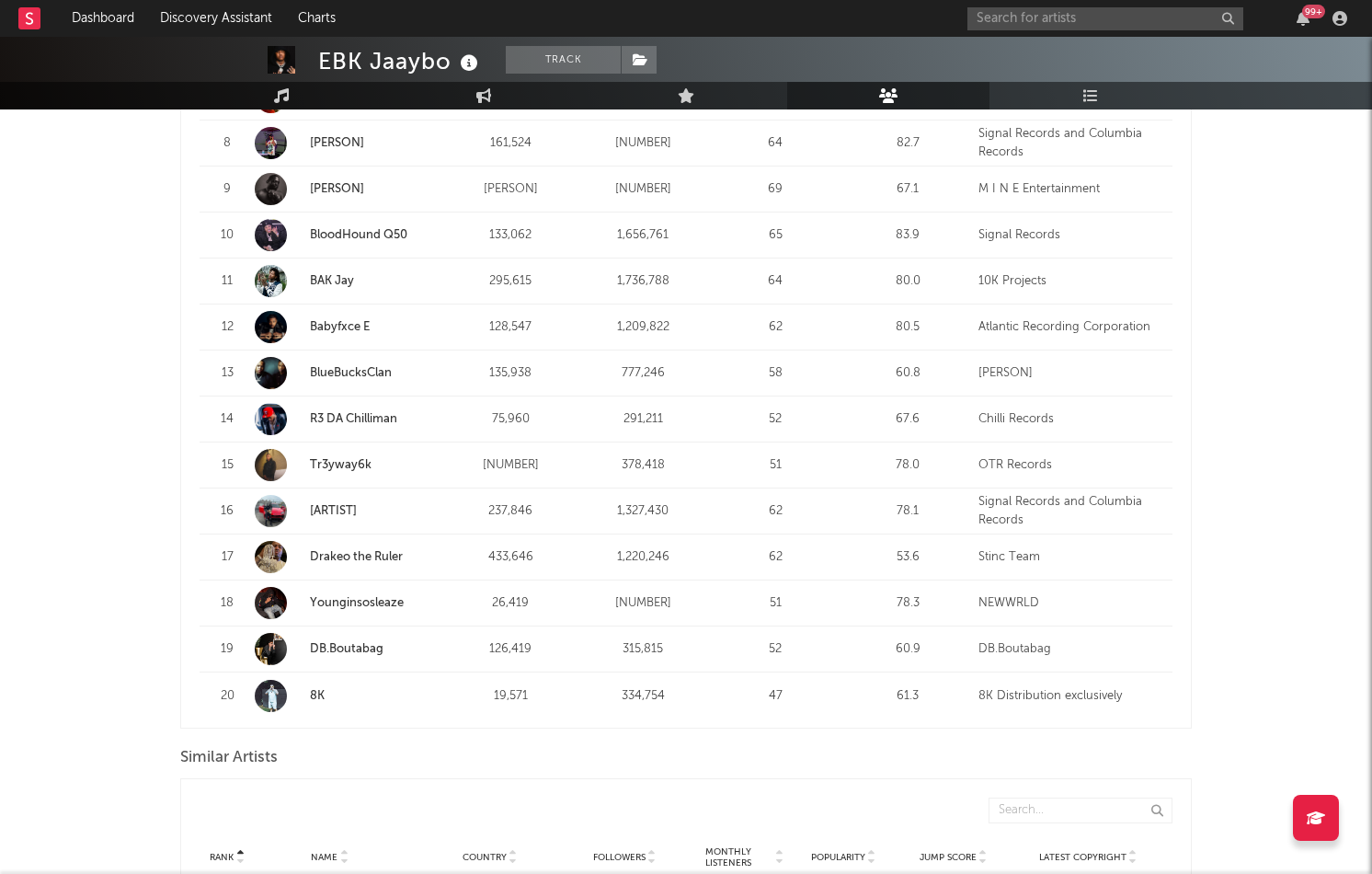 click on "Drakeo the Ruler" at bounding box center [356, 557] 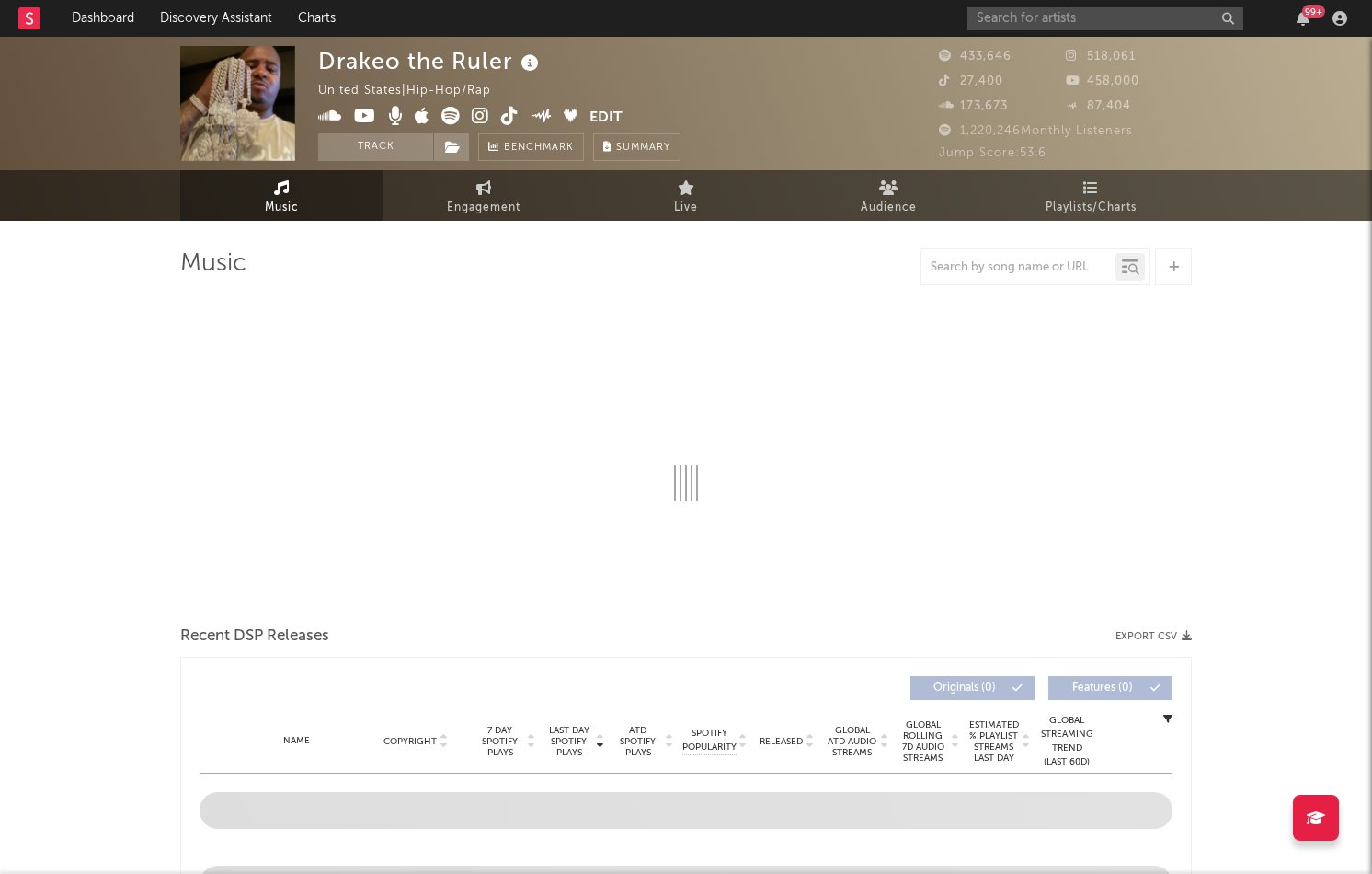 select on "6m" 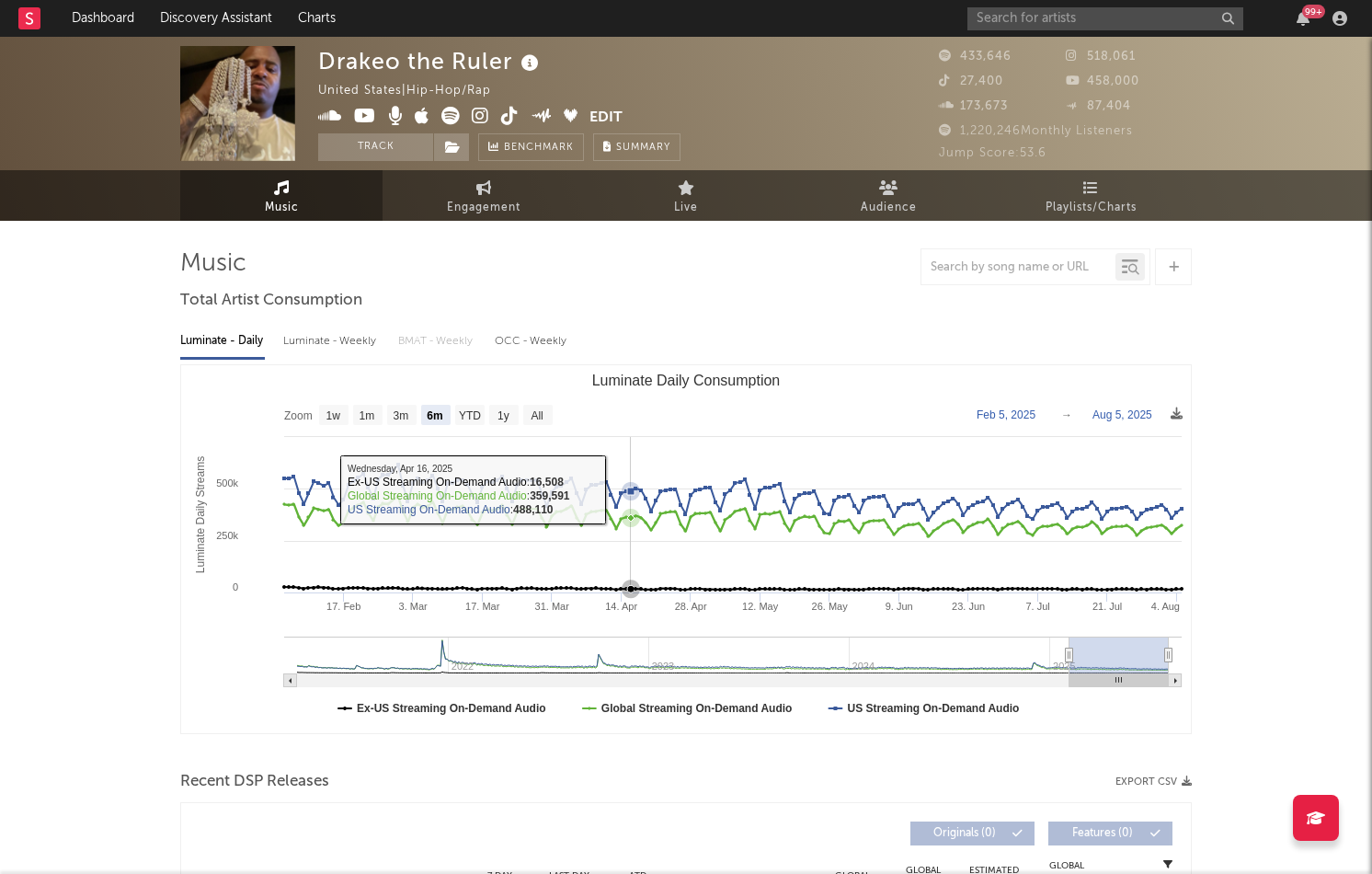 select on "6m" 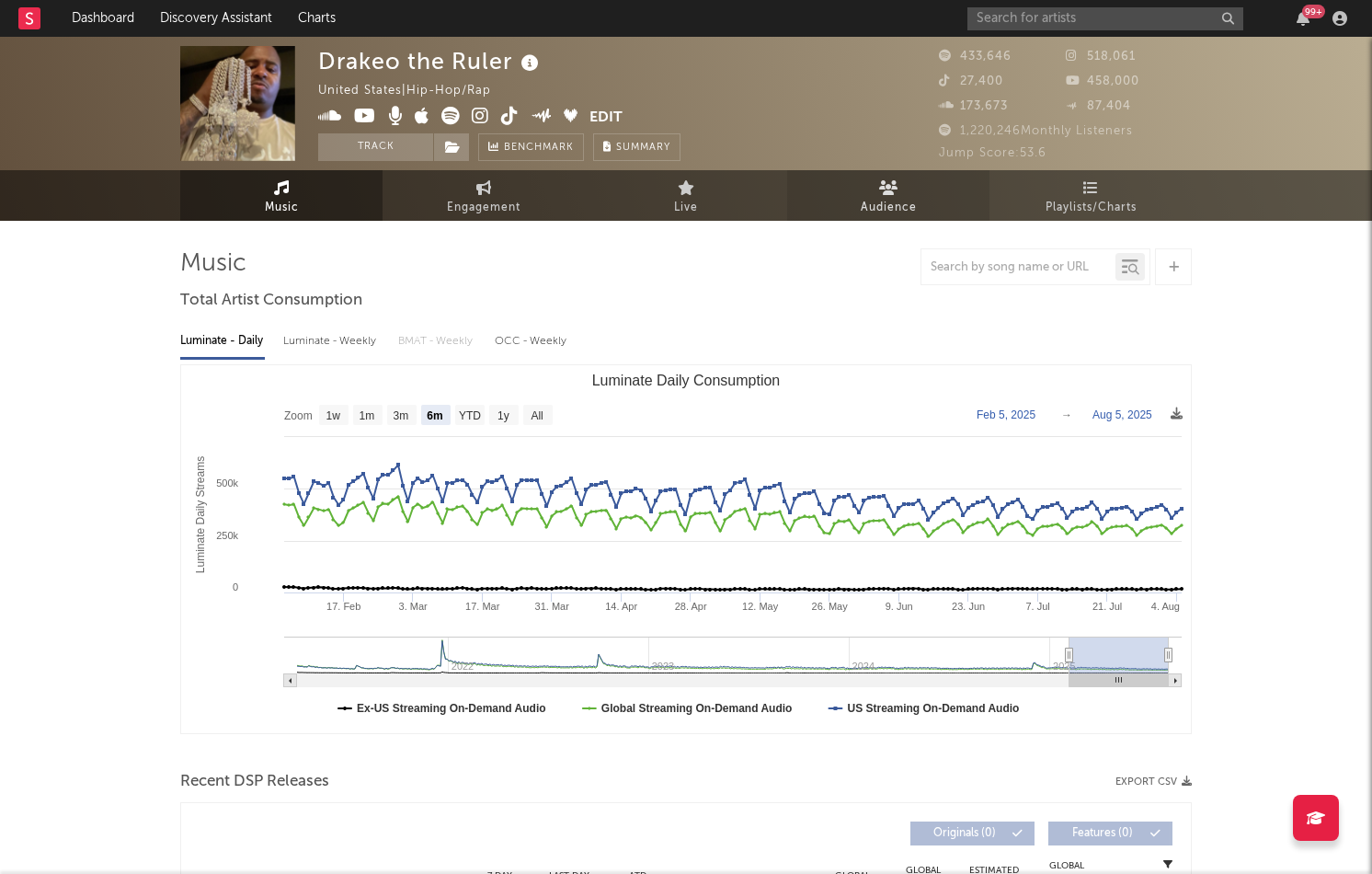 click on "Audience" at bounding box center [888, 208] 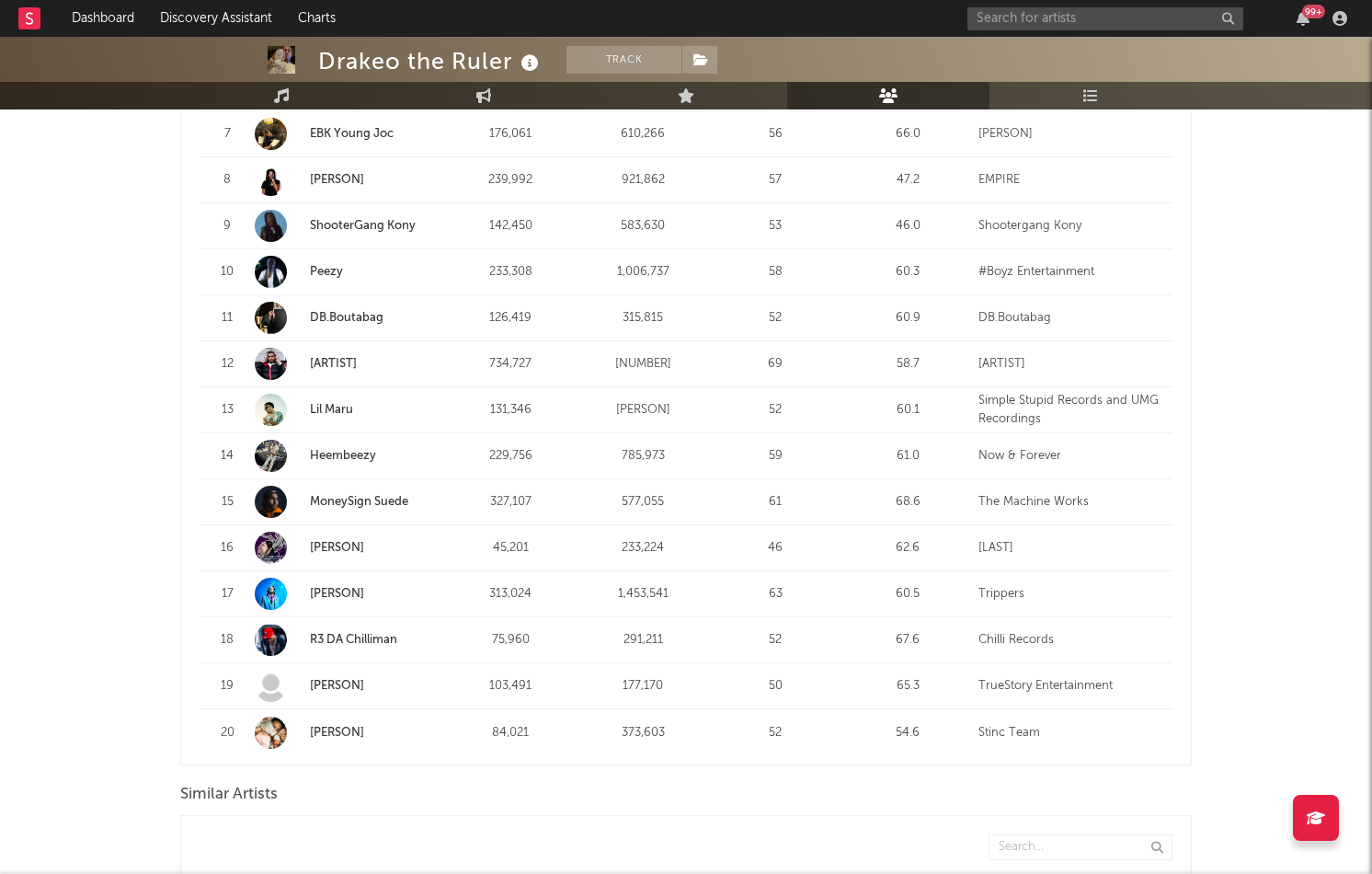 scroll, scrollTop: 1074, scrollLeft: 0, axis: vertical 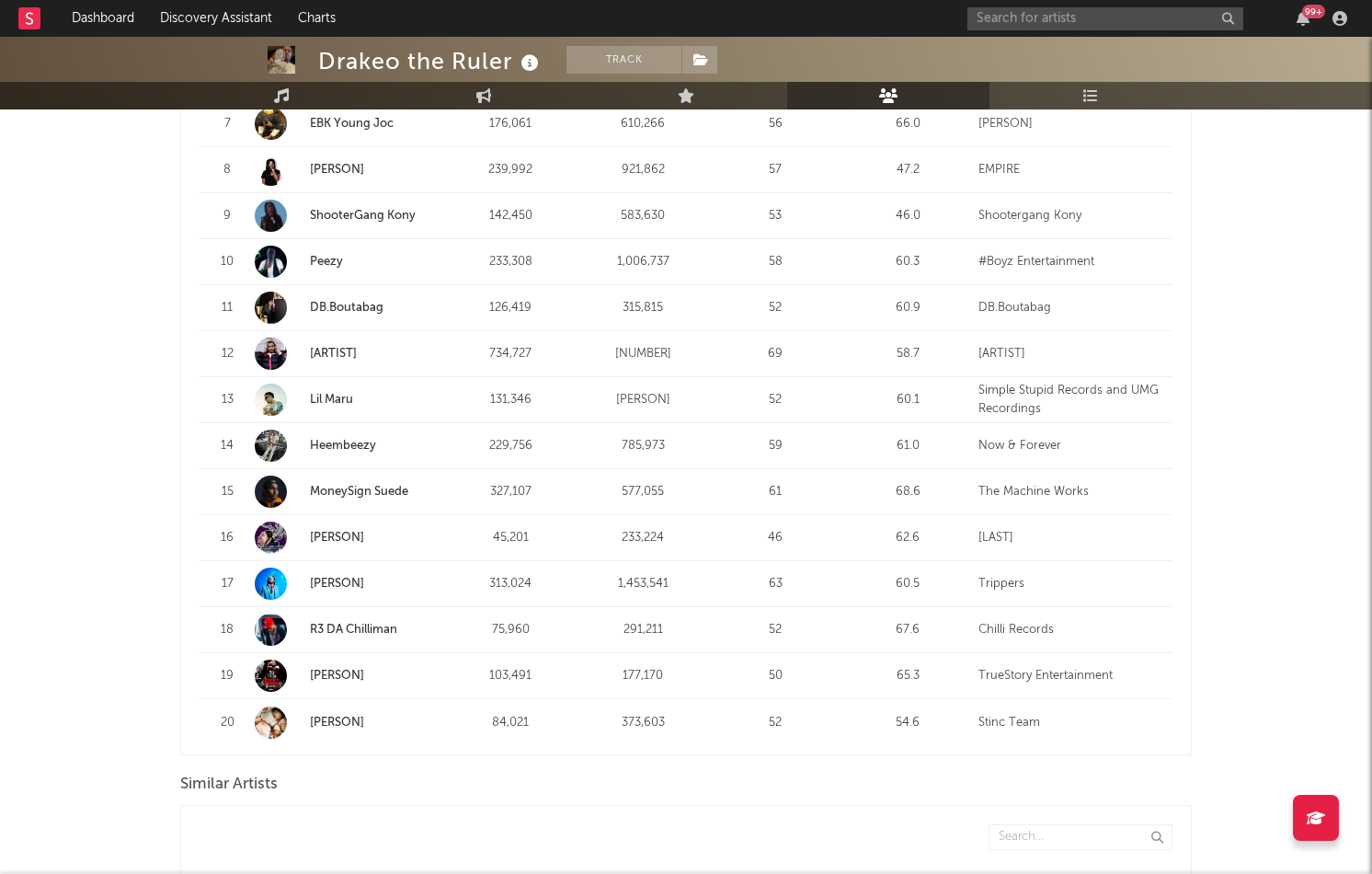 click on "Mike Sherm" at bounding box center [333, 353] 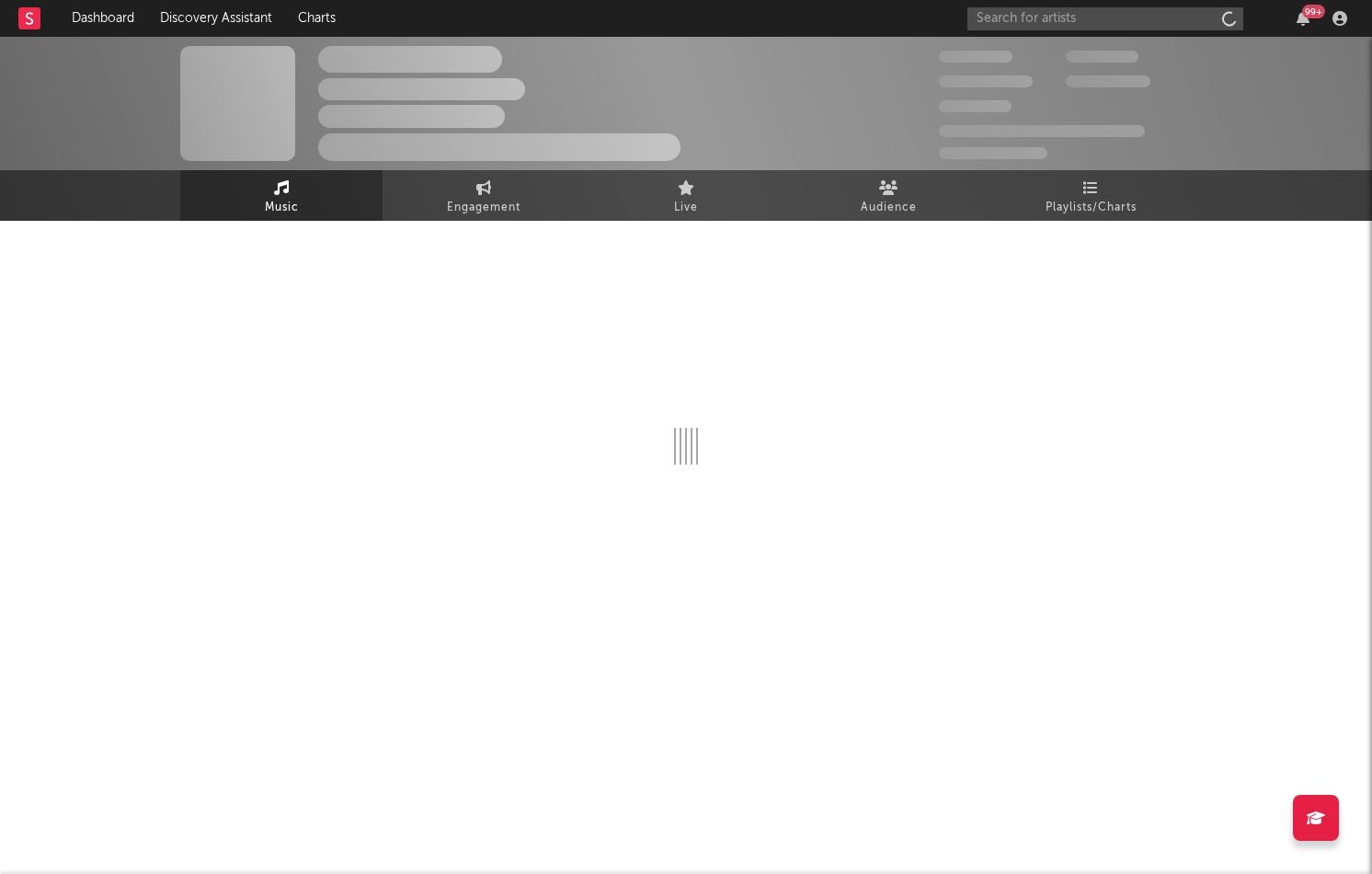 scroll, scrollTop: 0, scrollLeft: 0, axis: both 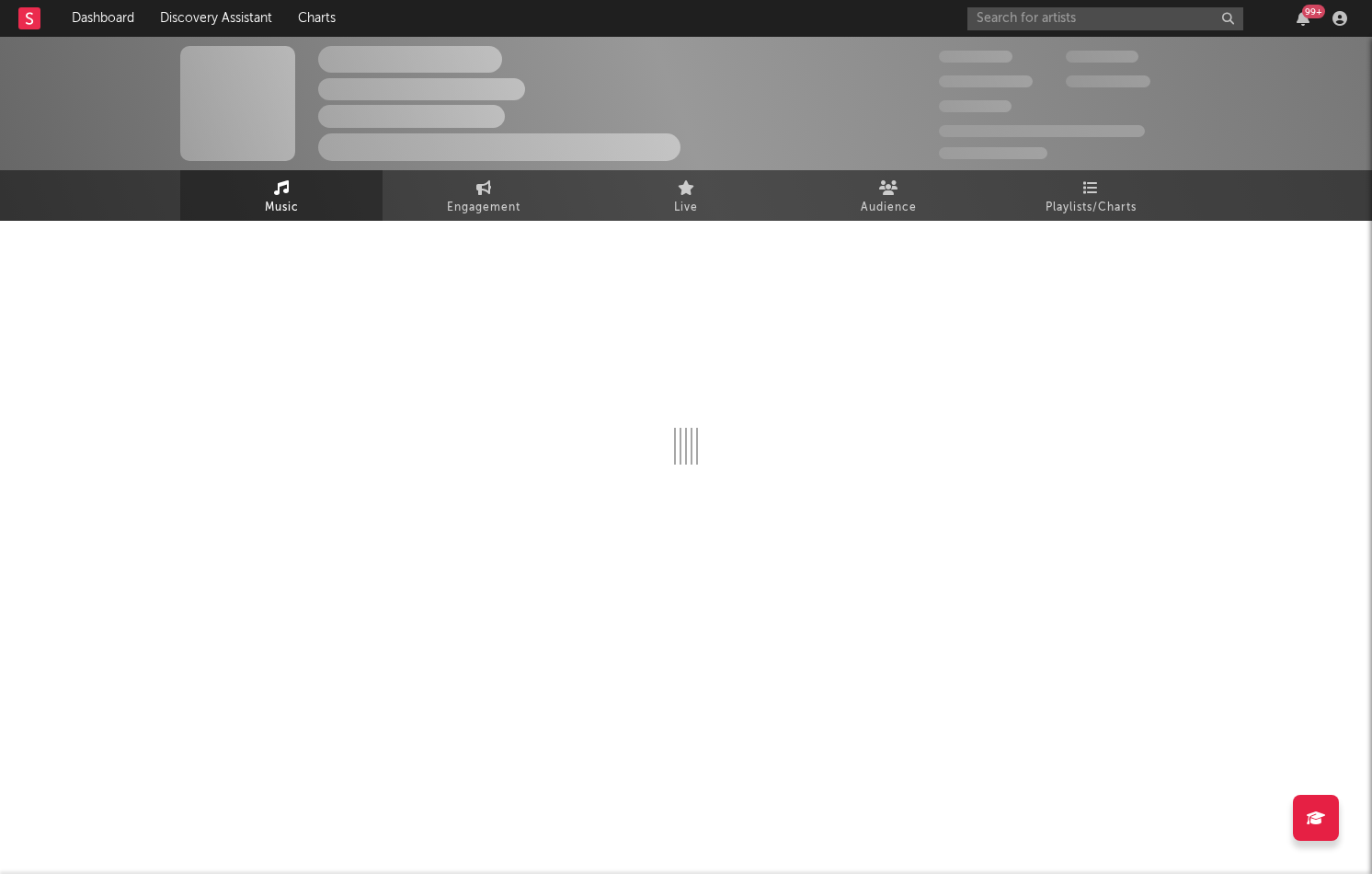 select on "6m" 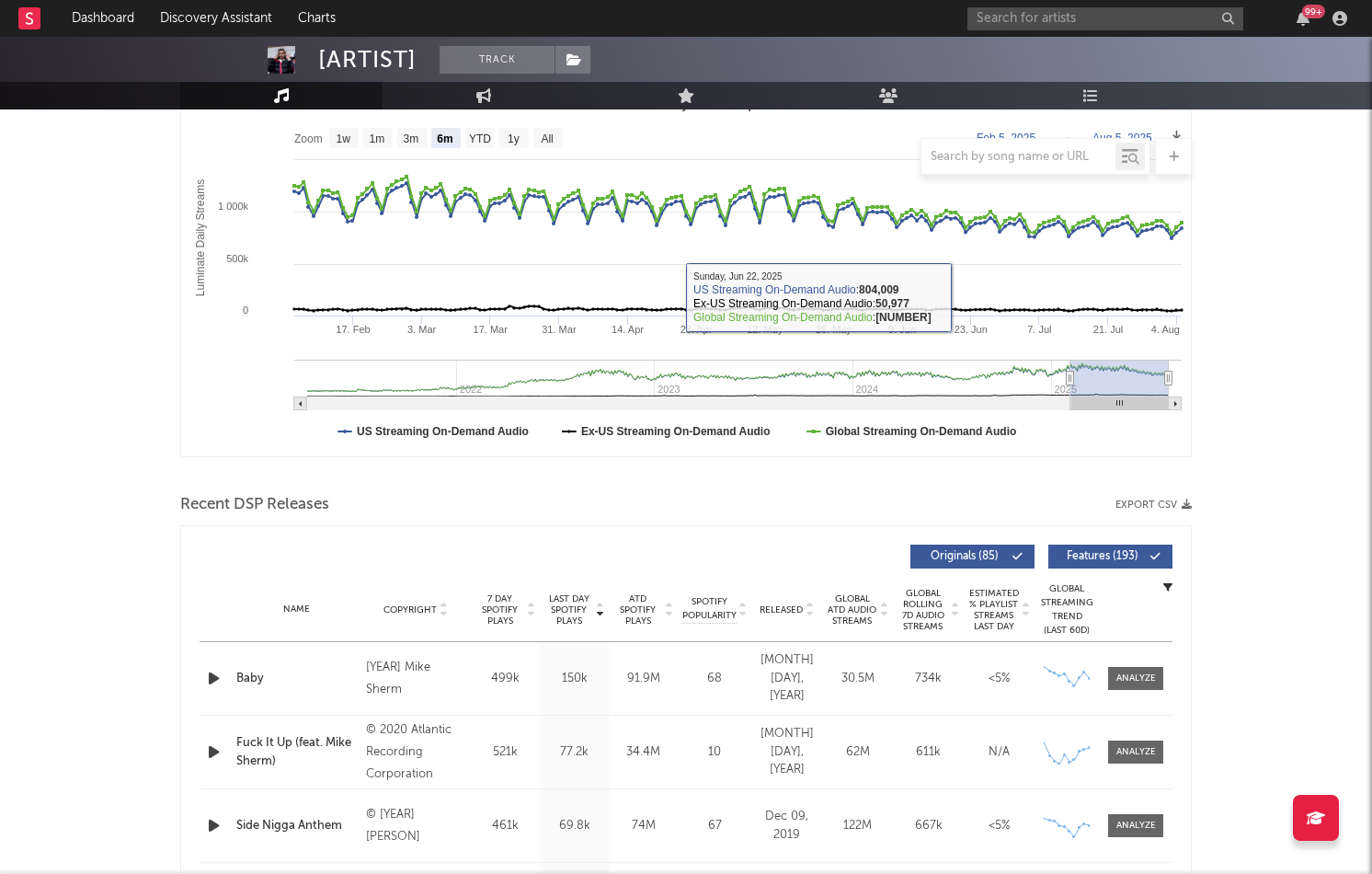 scroll, scrollTop: 368, scrollLeft: 0, axis: vertical 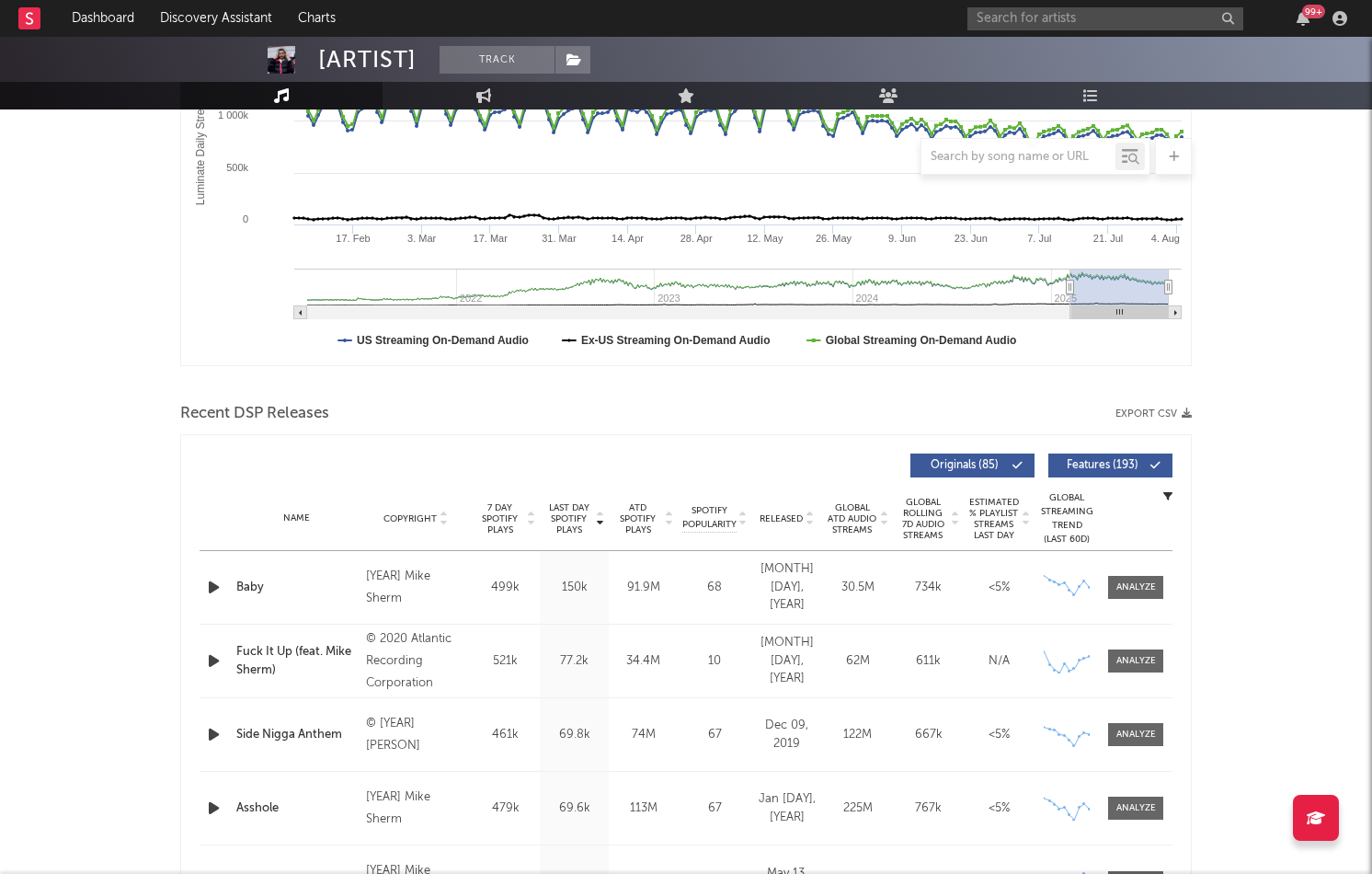 click on "Copyright" at bounding box center [410, 519] 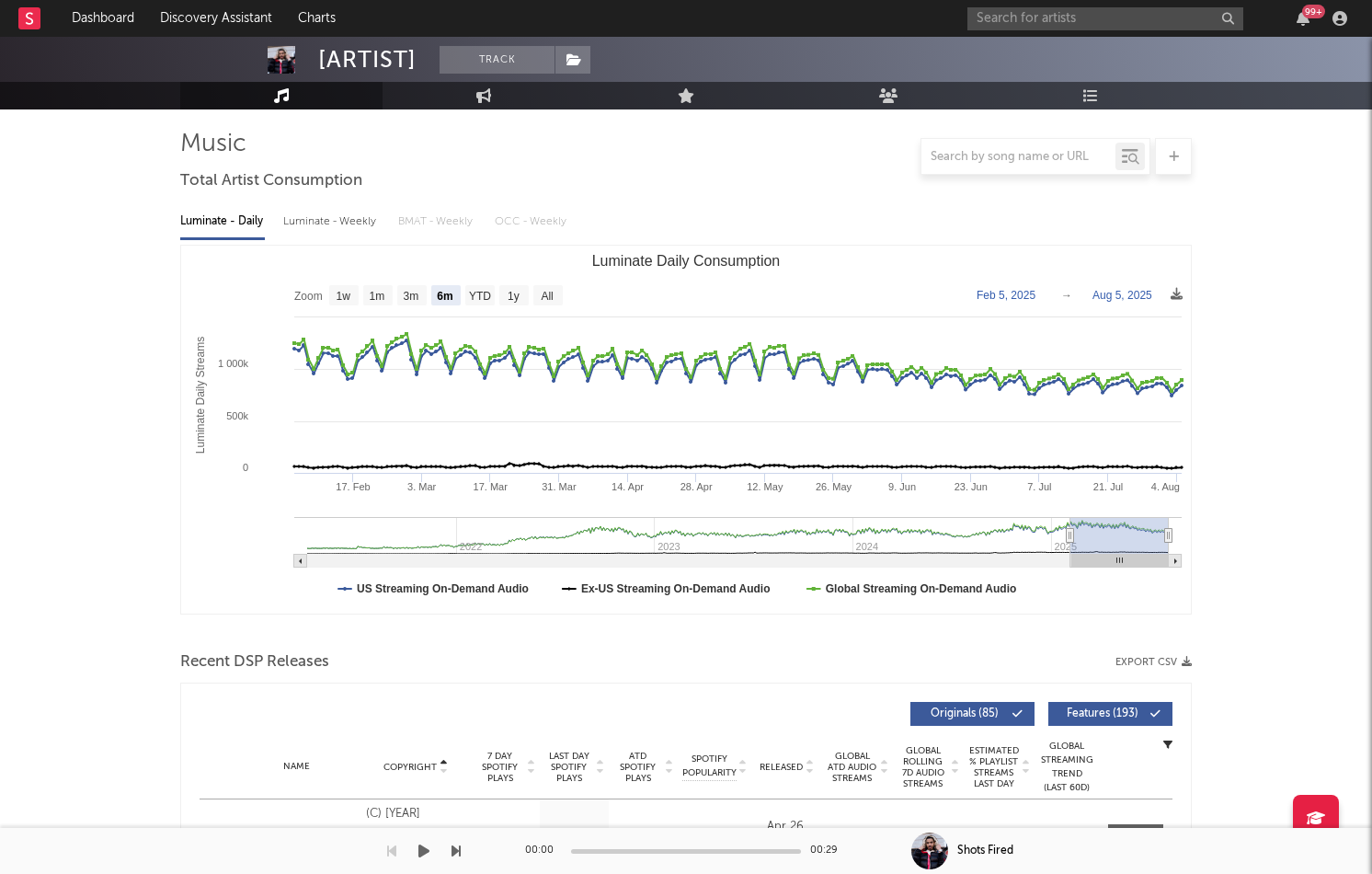 scroll, scrollTop: 0, scrollLeft: 0, axis: both 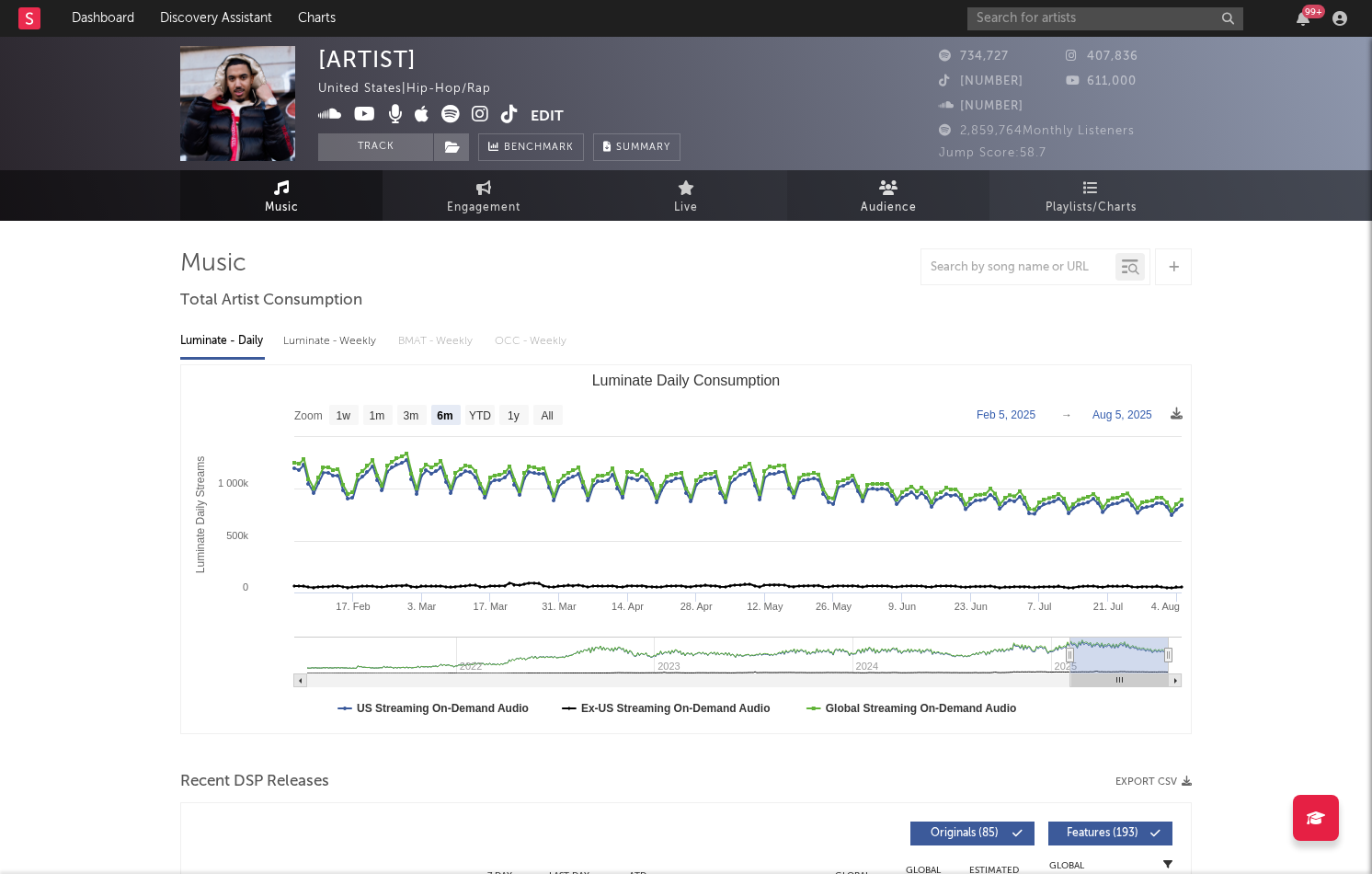 click at bounding box center [888, 188] 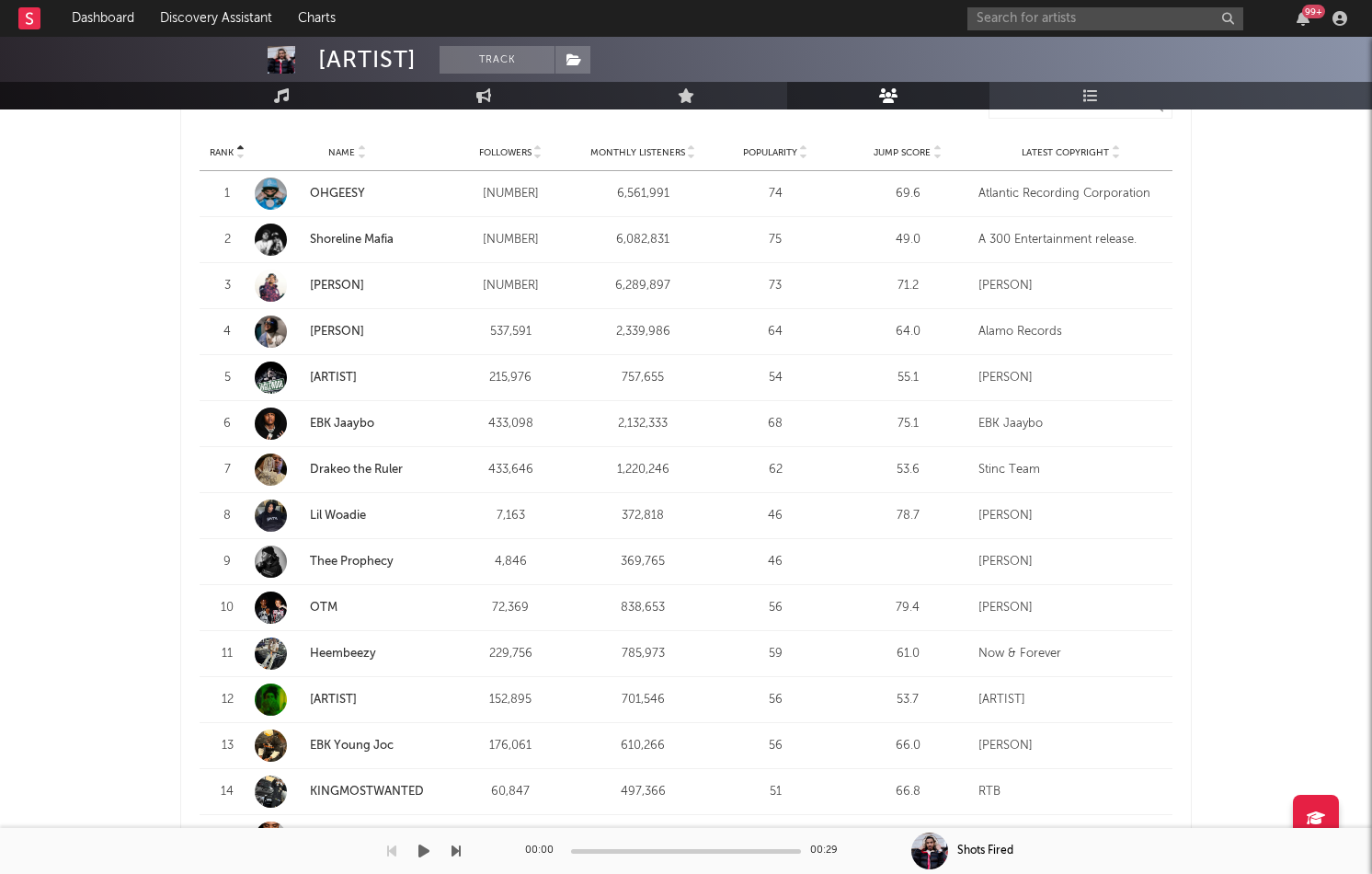scroll, scrollTop: 724, scrollLeft: 0, axis: vertical 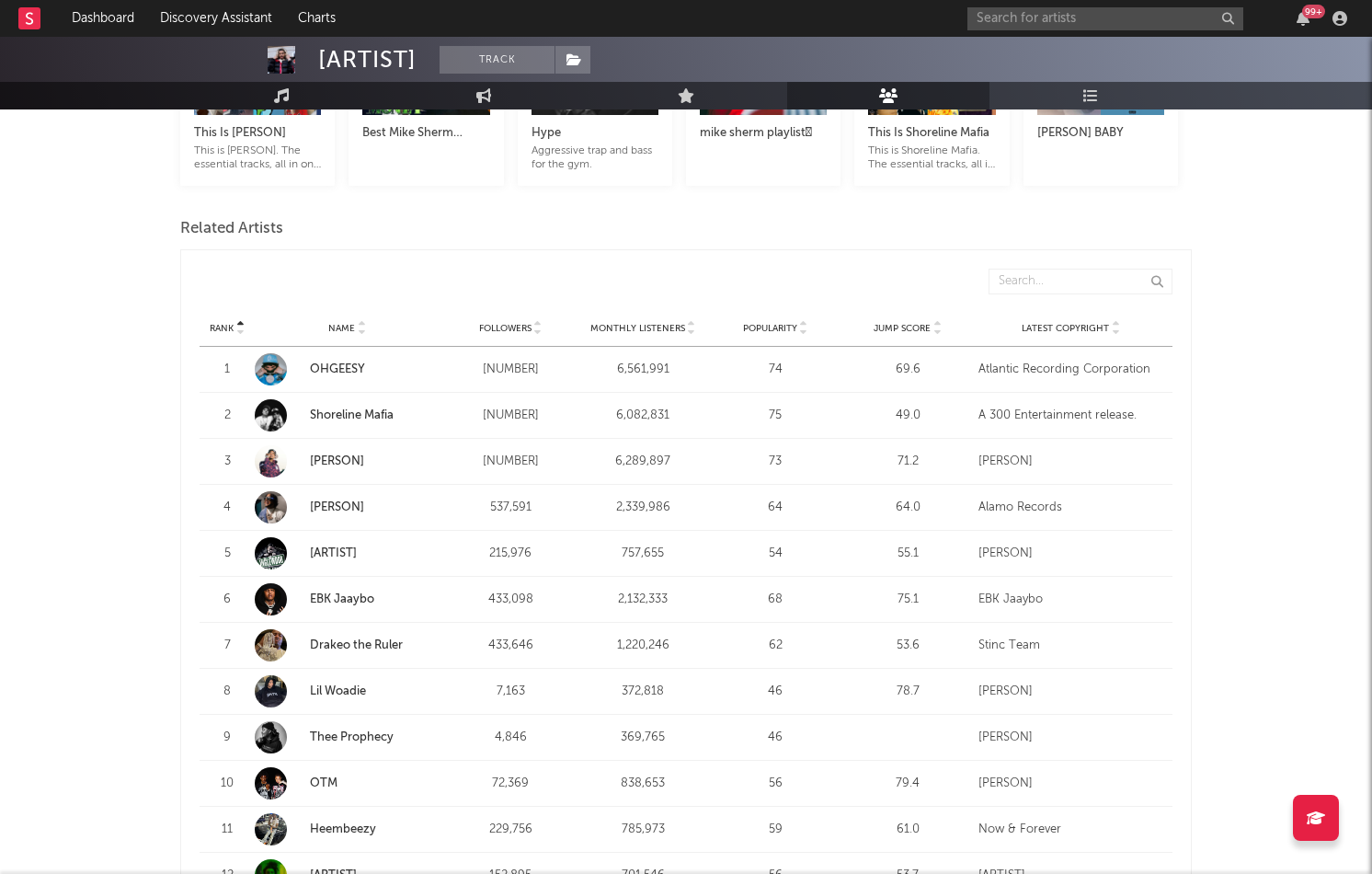 click on "Mike Sherm Track United States  |  Hip-Hop/Rap Edit Track Benchmark Summary 734,727 407,836 564,600 611,000 188,585 2,859,764  Monthly Listeners Jump Score:  58.7 Music Engagement Live Audience Playlists/Charts Audience Analysis Top Cities Los Angeles ,  US 160k  listeners 5.58 % of global Phoenix ,  US 71.7k  listeners 2.51 % of global San Francisco ,  US 70.9k  listeners 2.48 % of global Denver ,  US 68.7k  listeners 2.40 % of global Sacramento ,  US 60.8k  listeners 2.13 % of global Global 2.86M  listeners Discovered On Show more This Is Mike Sherm This is Mike Sherm. The essential tracks, all in one playlist. Best Mike Sherm Songs ong😈🔥🦍 Hype Aggressive trap and bass for the gym. mike sherm playlist🫶 This Is Shoreline Mafia This is Shoreline Mafia. The essential tracks, all in one playlist. MIKE SHERM BABY Related Artists Rank Rank Name Followers Monthly Listeners Popularity Jump Score Latest Copyright Followers Pop. Jump Score Monthly Listeners Rank Name Followers Monthly Listeners Popularity" at bounding box center [686, 1002] 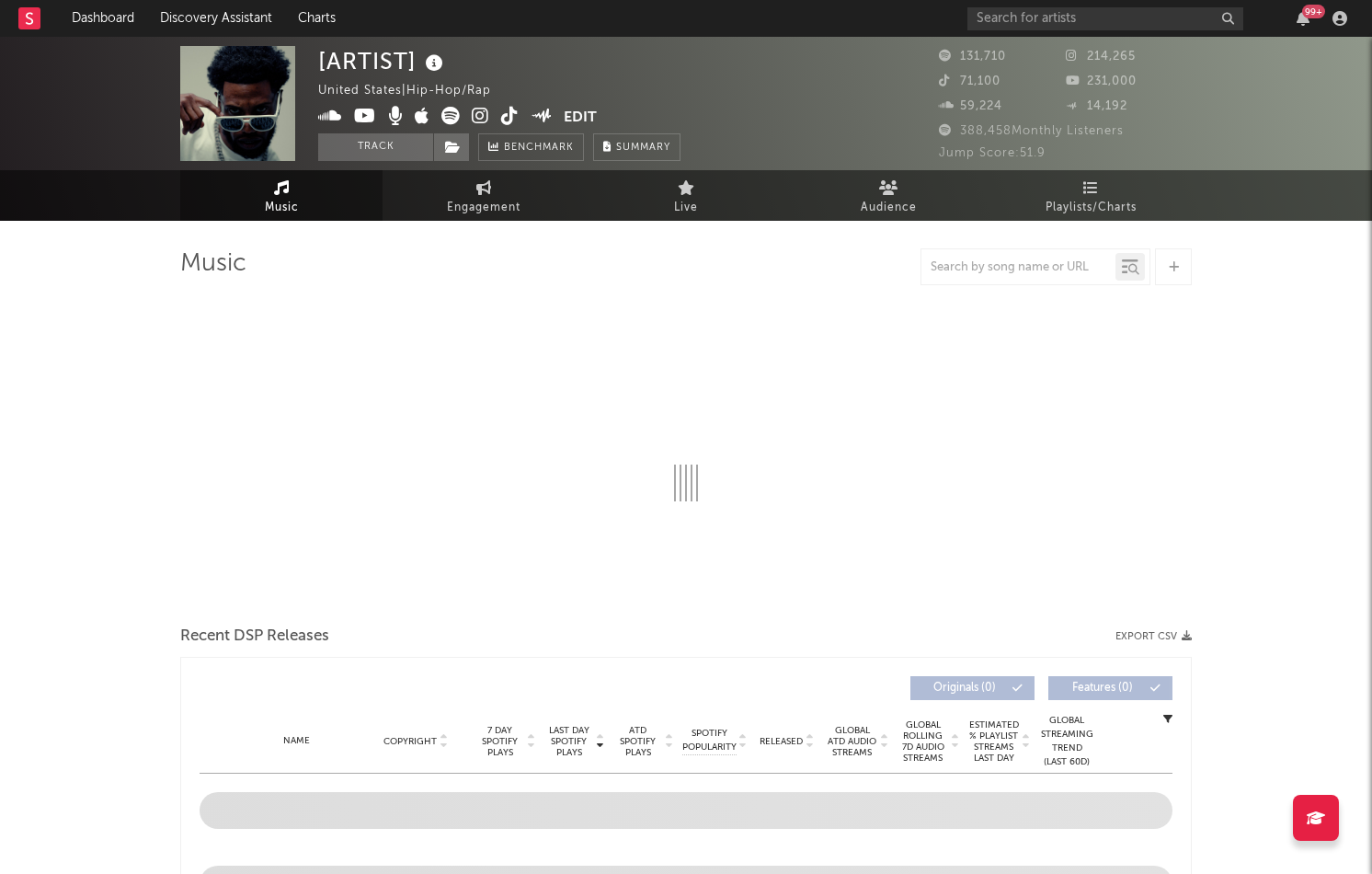 select on "6m" 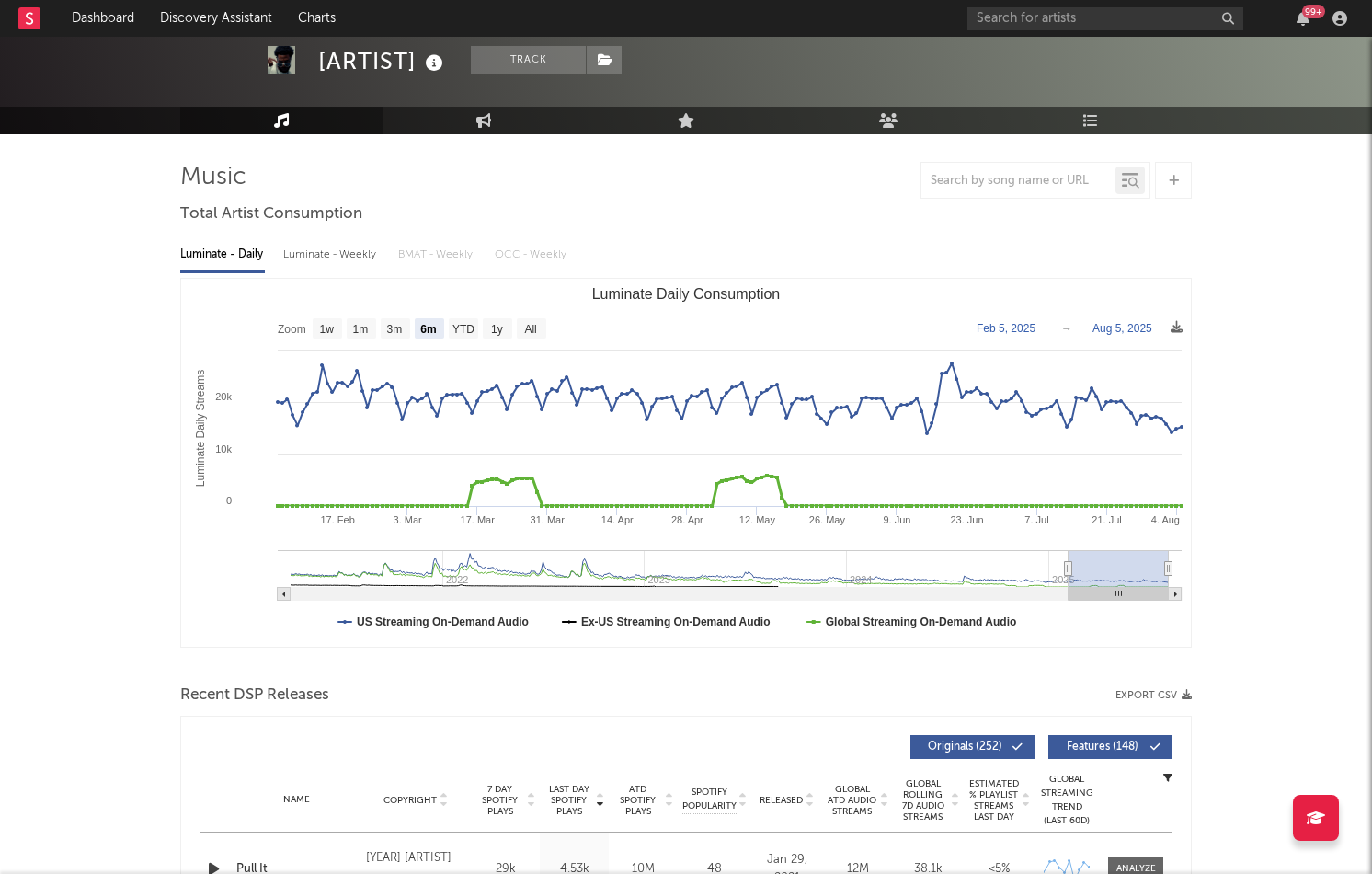 scroll, scrollTop: 0, scrollLeft: 0, axis: both 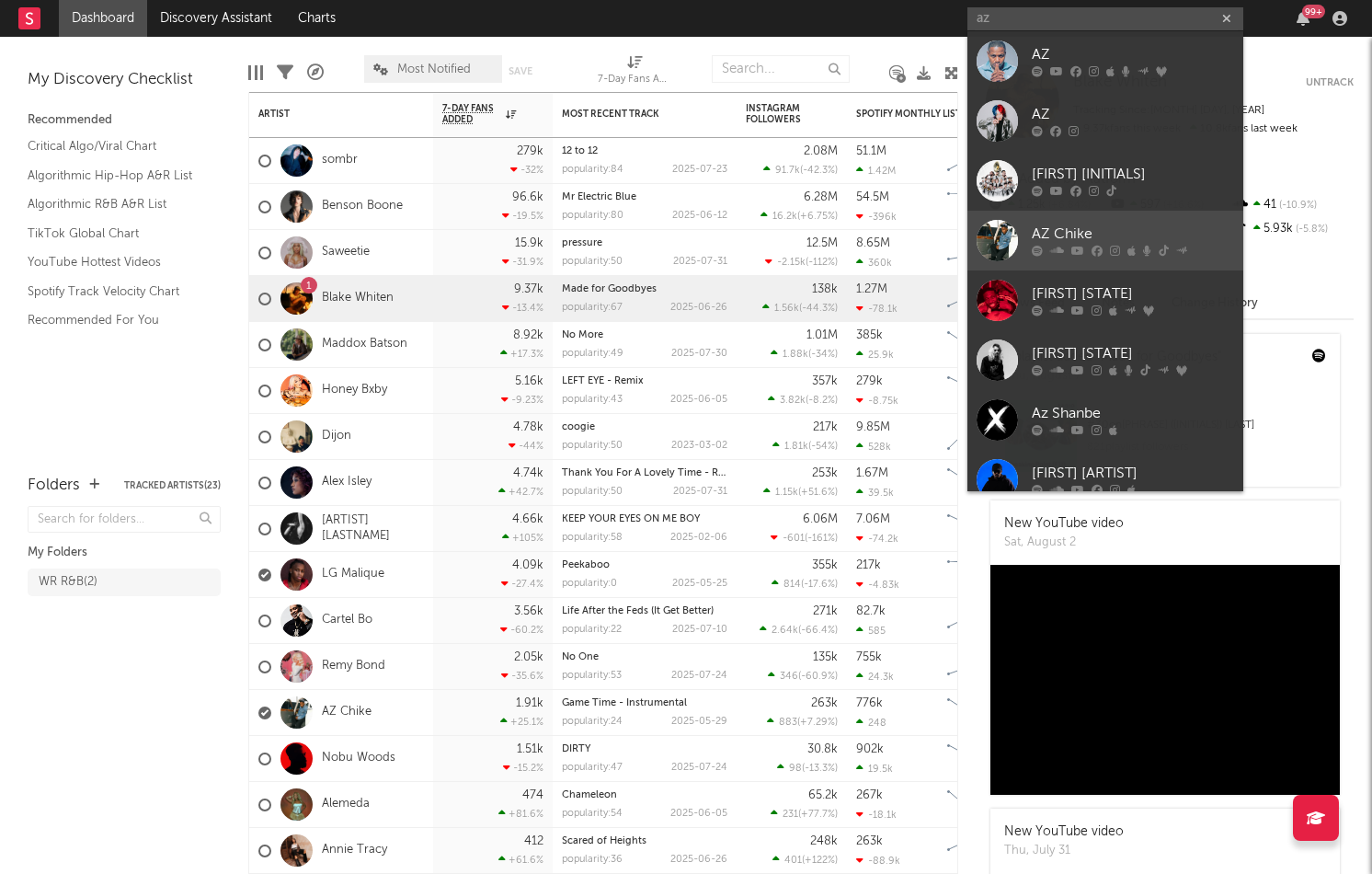 type on "az" 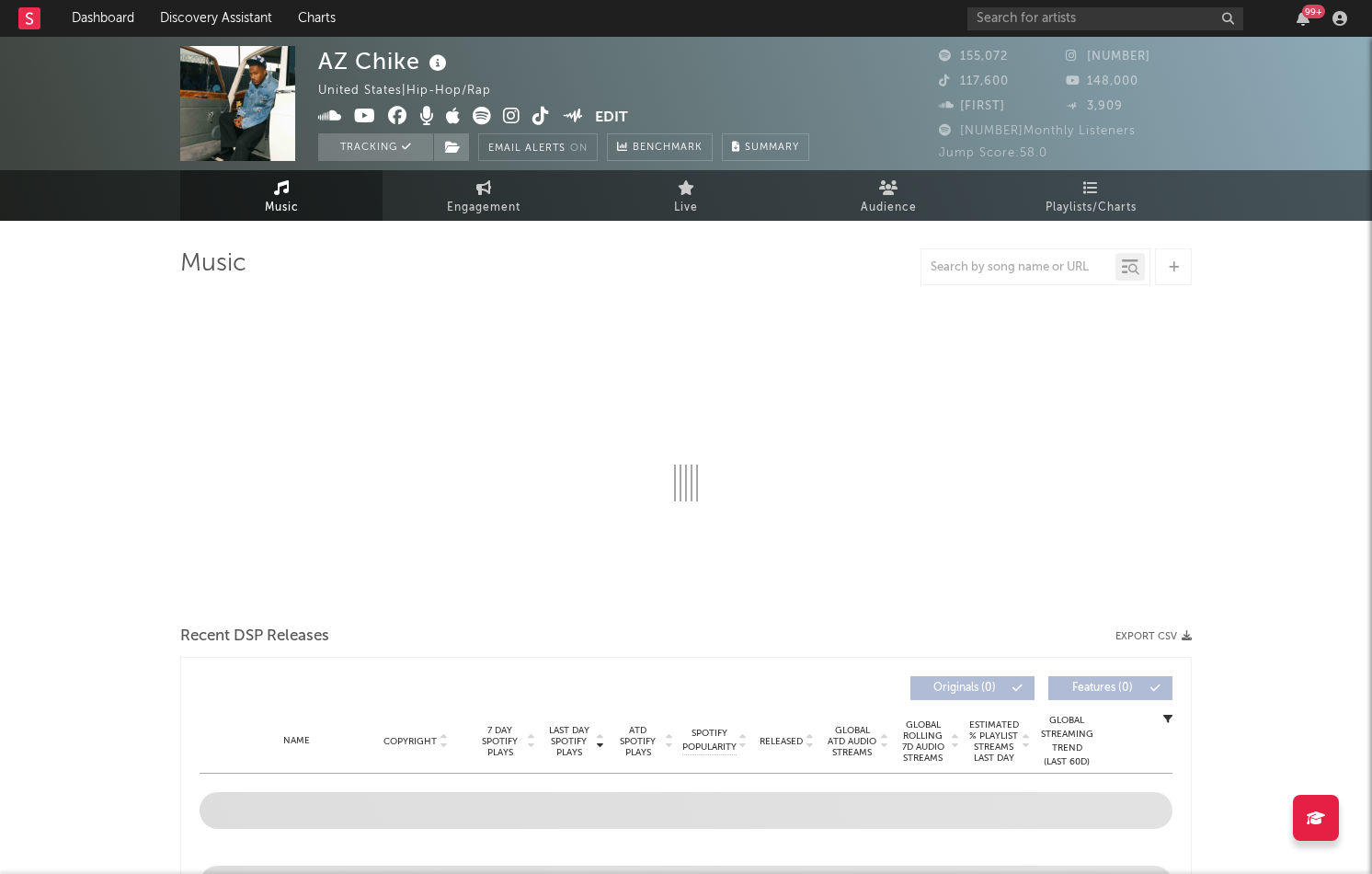 select on "6m" 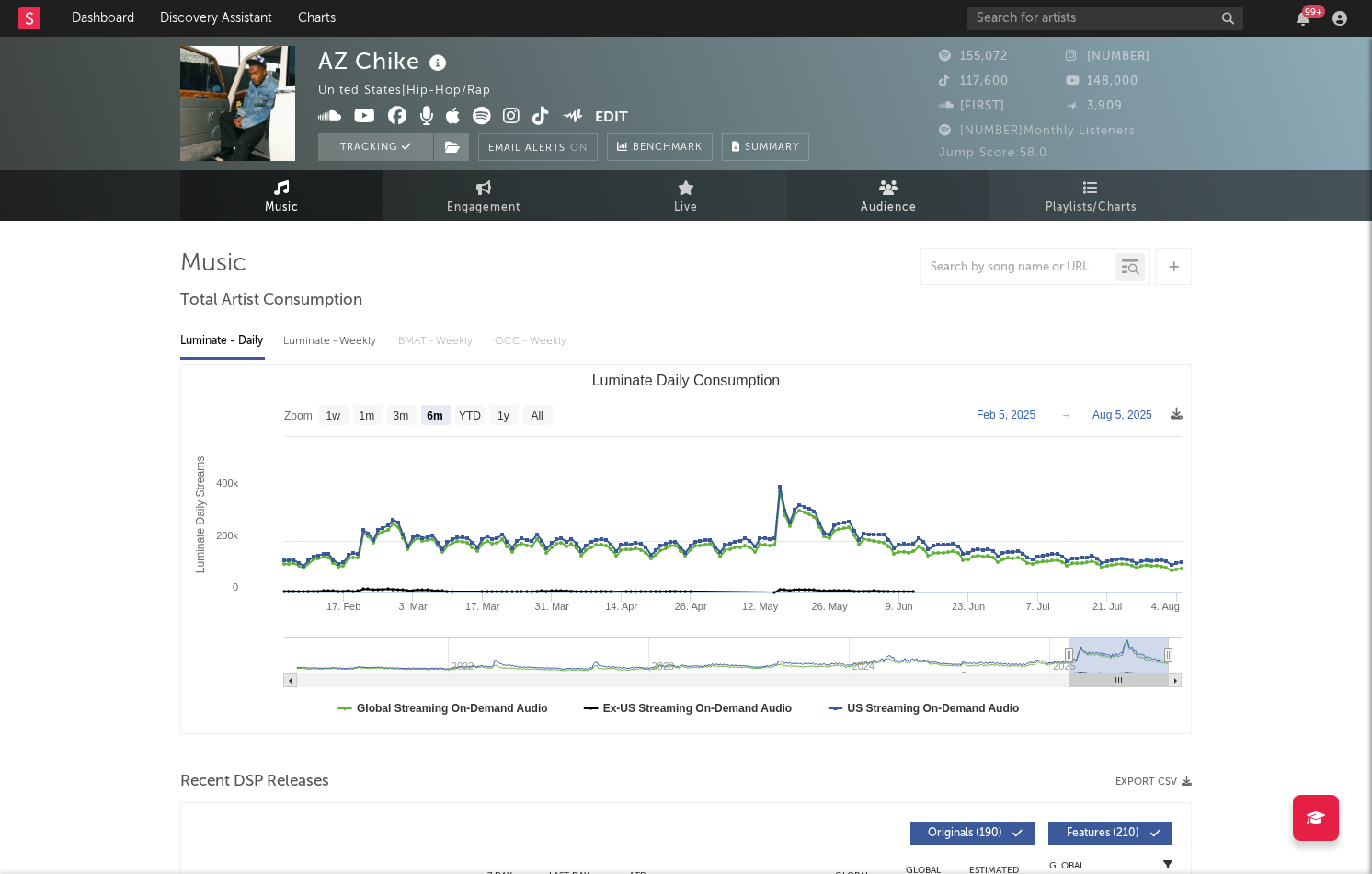 click at bounding box center (888, 188) 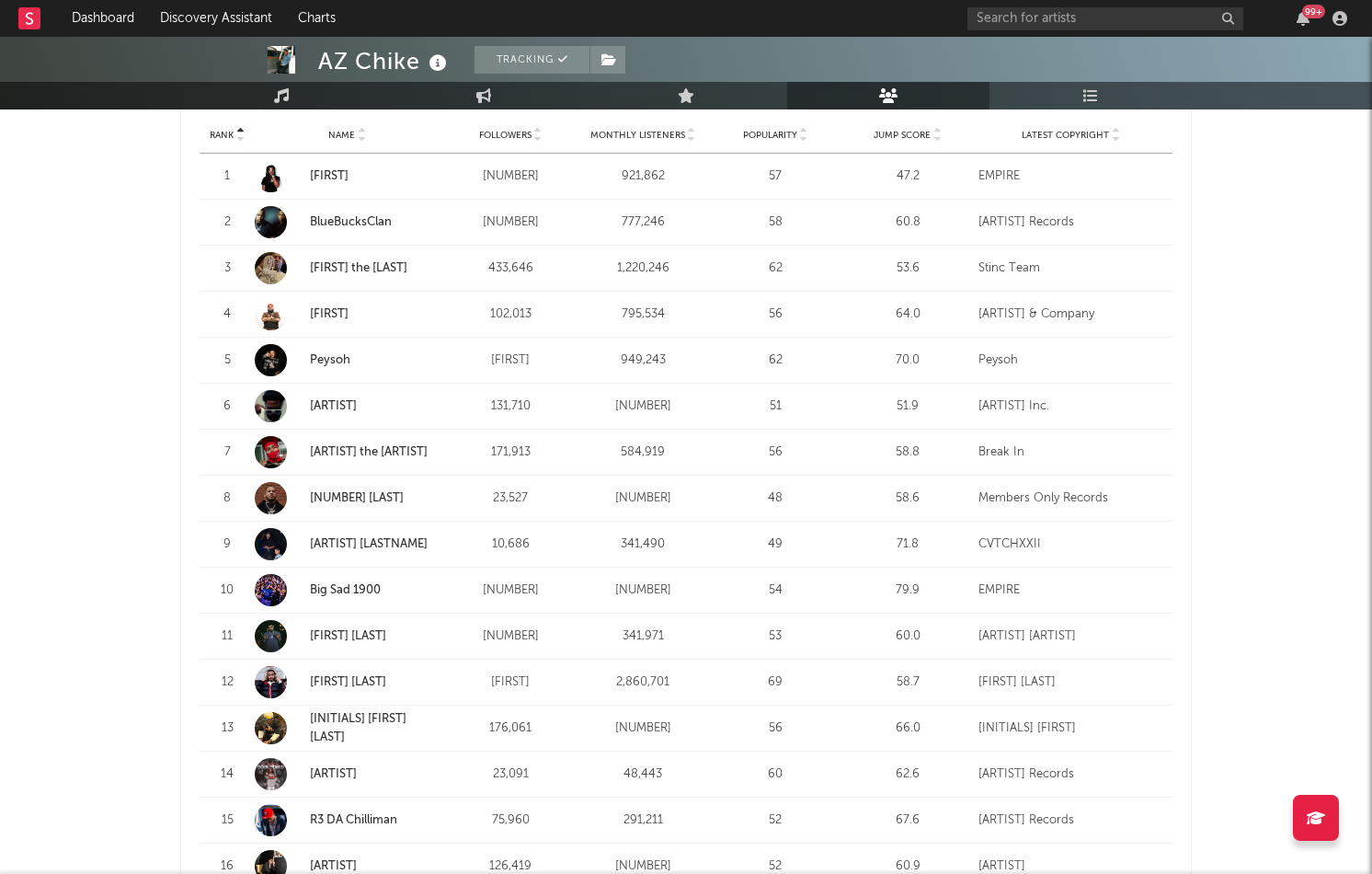 scroll, scrollTop: 746, scrollLeft: 0, axis: vertical 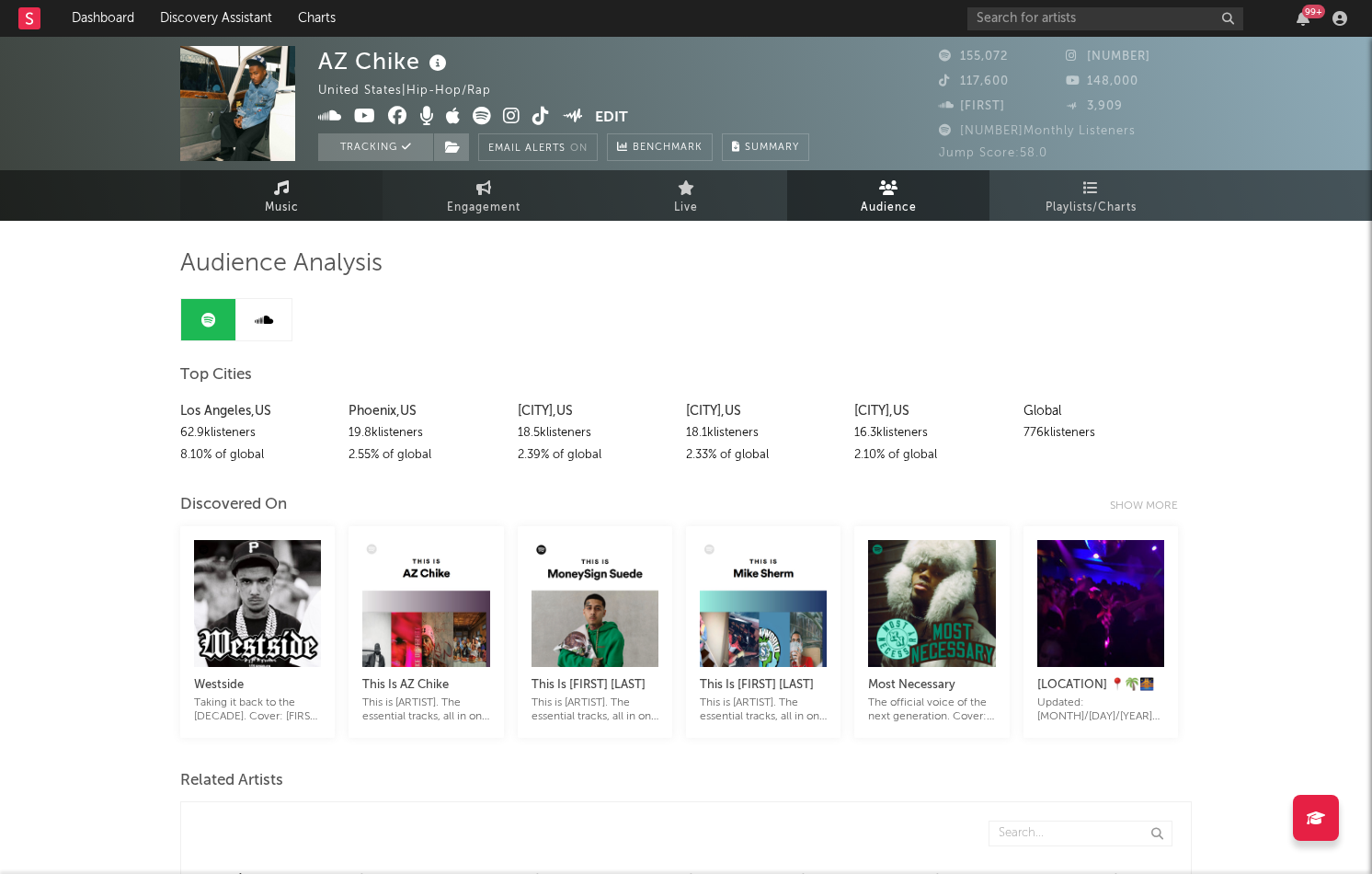 click at bounding box center [281, 188] 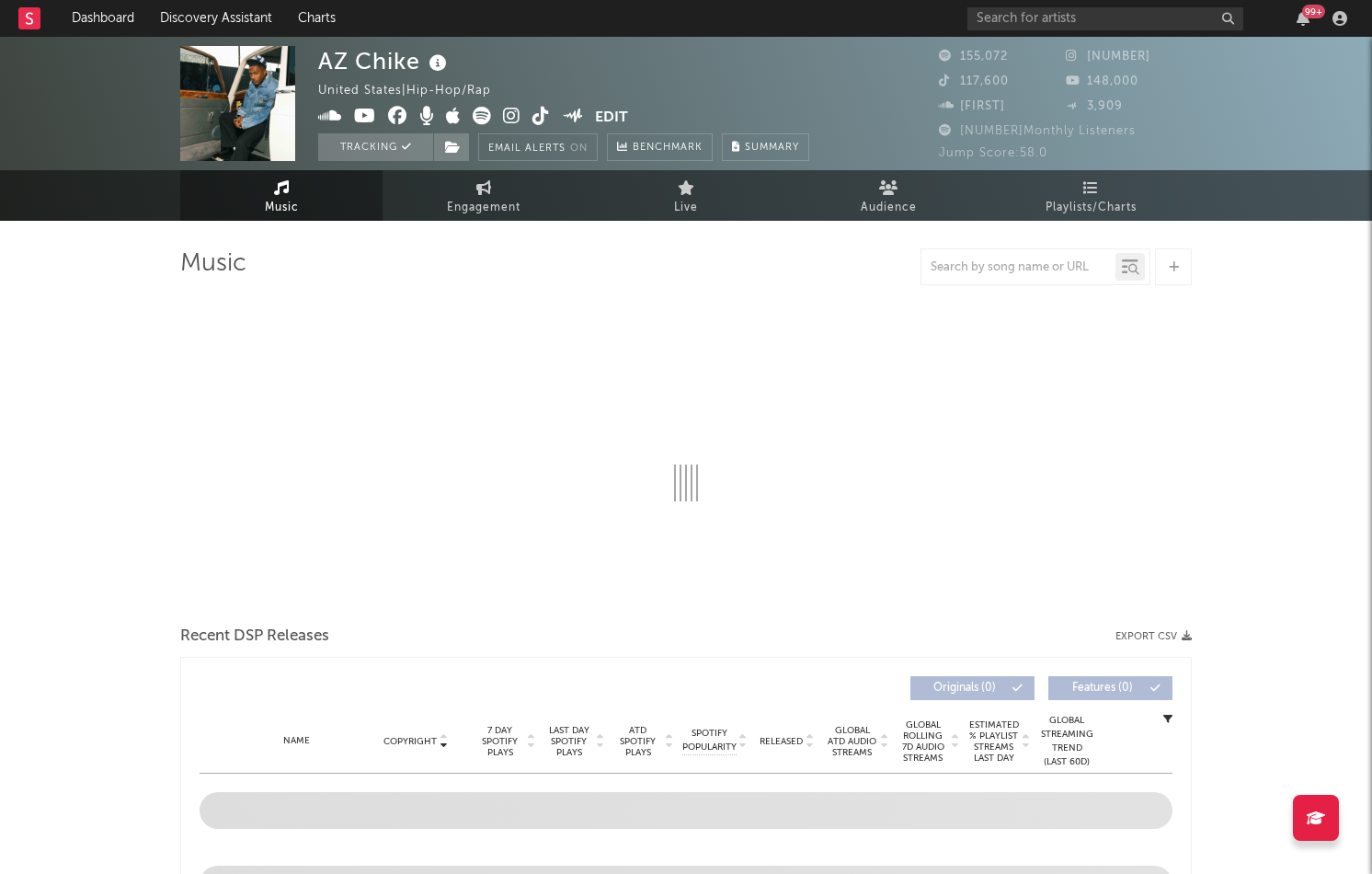 select on "6m" 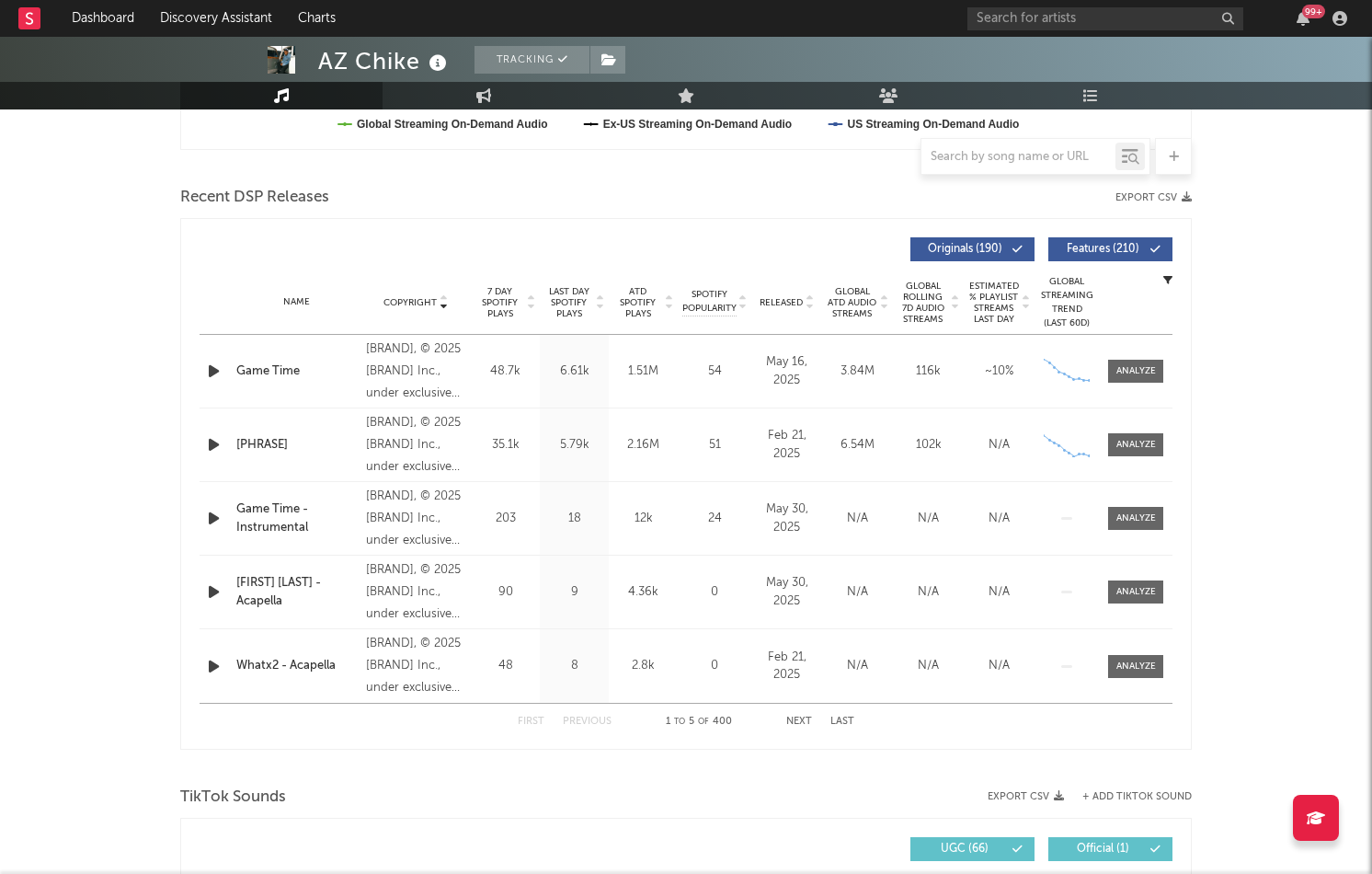scroll, scrollTop: 582, scrollLeft: 0, axis: vertical 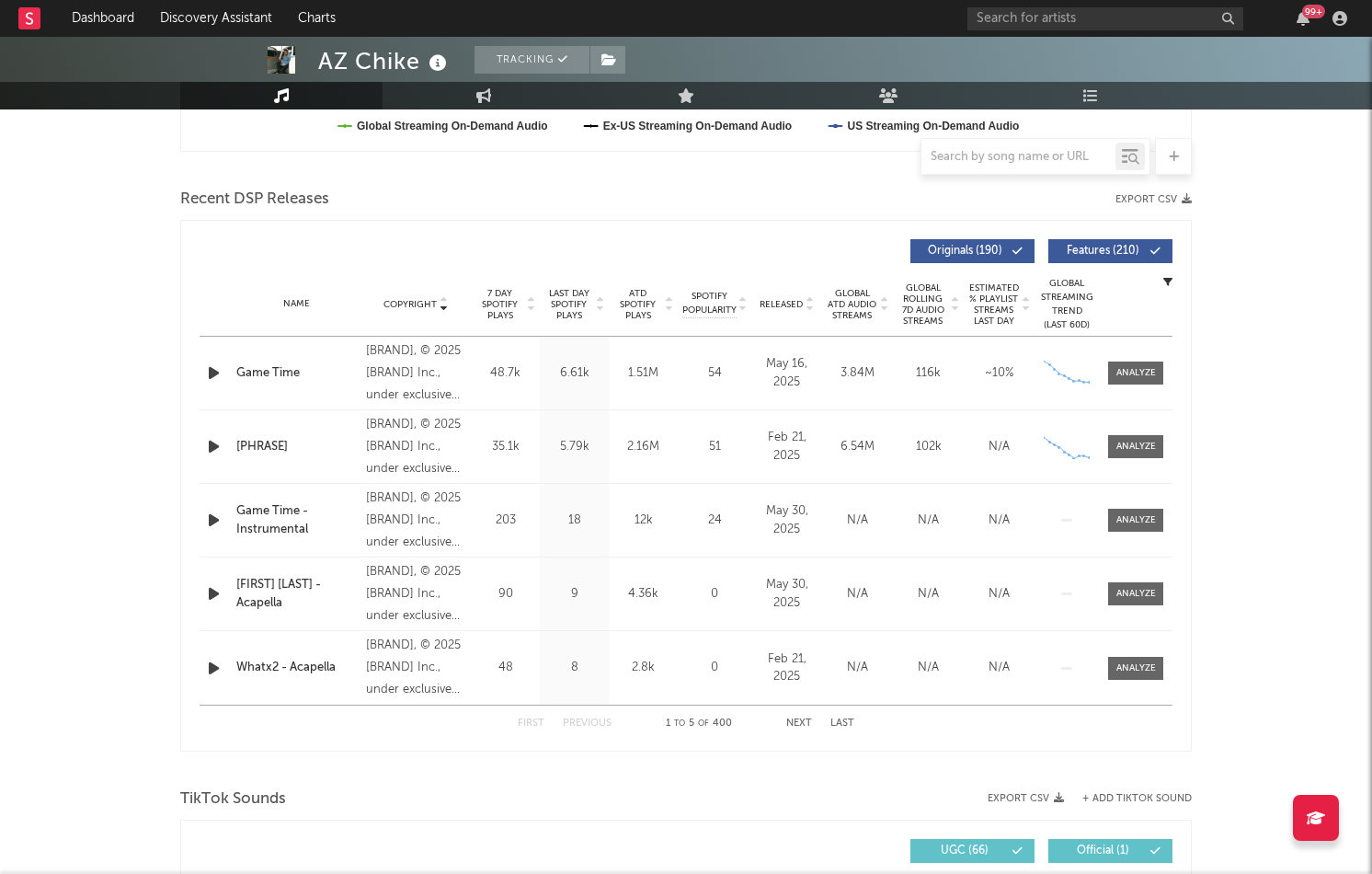 click on "Last Day Spotify Plays" at bounding box center [568, 305] 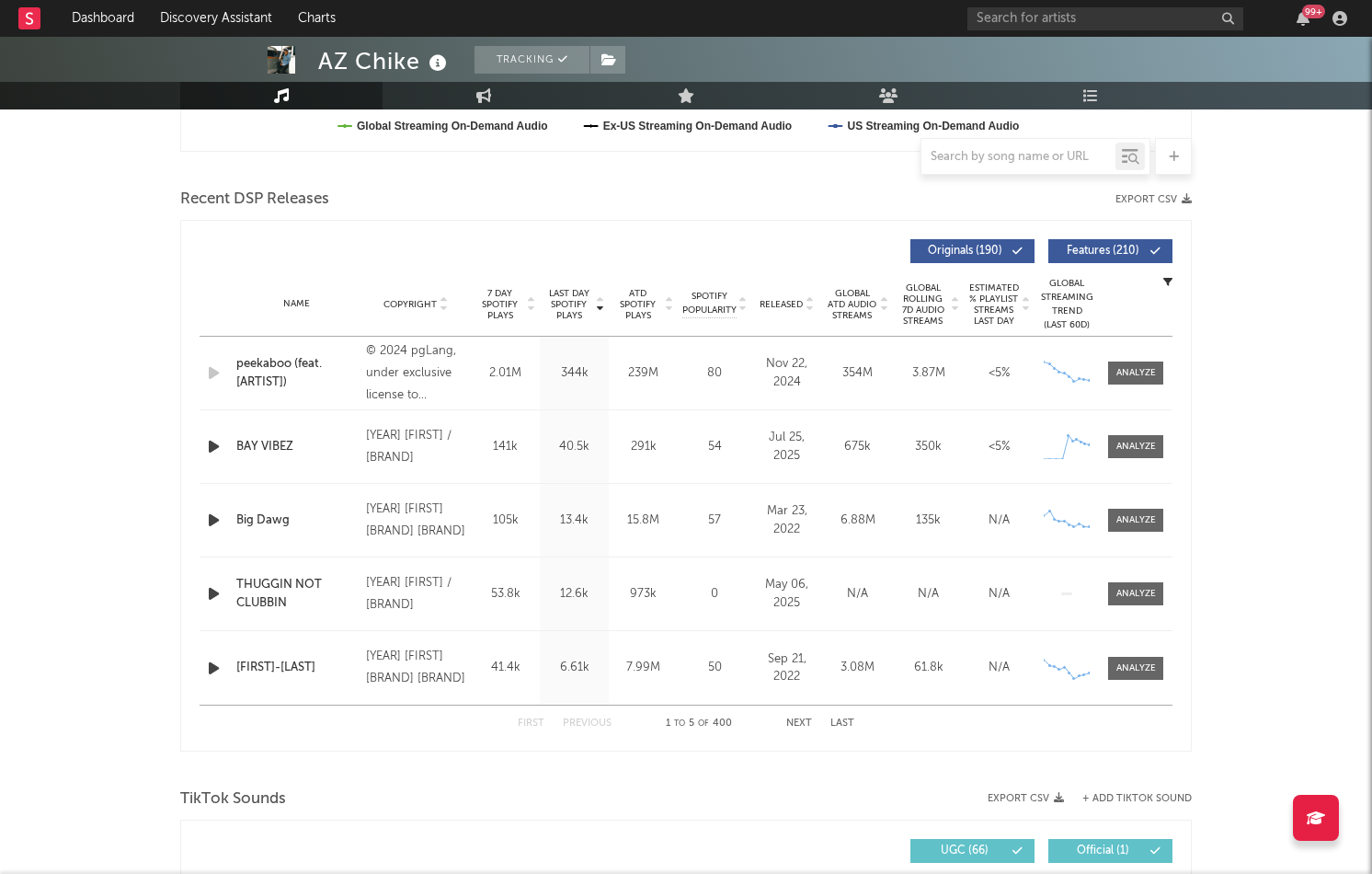 click on "Next" at bounding box center [799, 723] 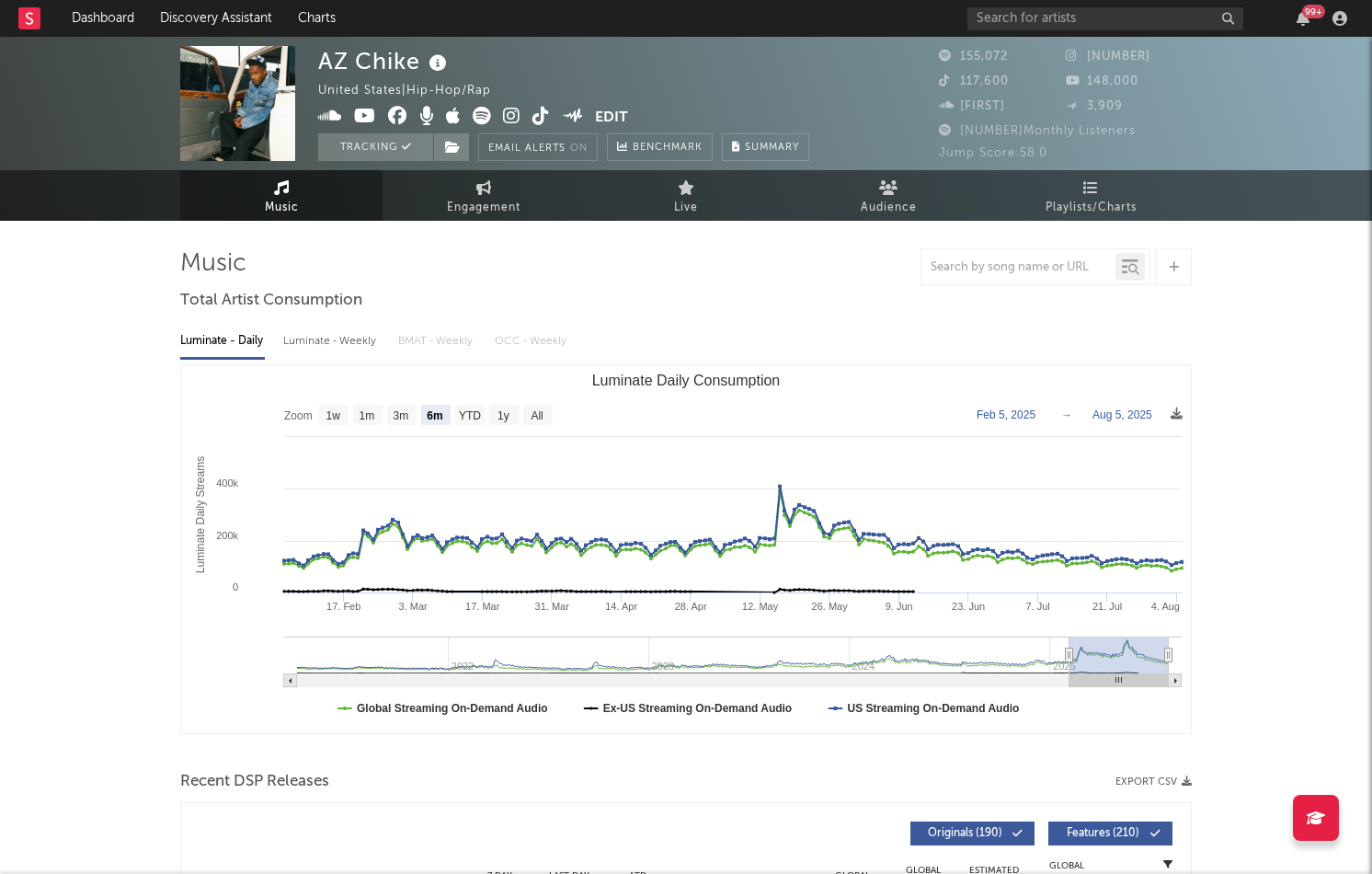 scroll, scrollTop: 0, scrollLeft: 0, axis: both 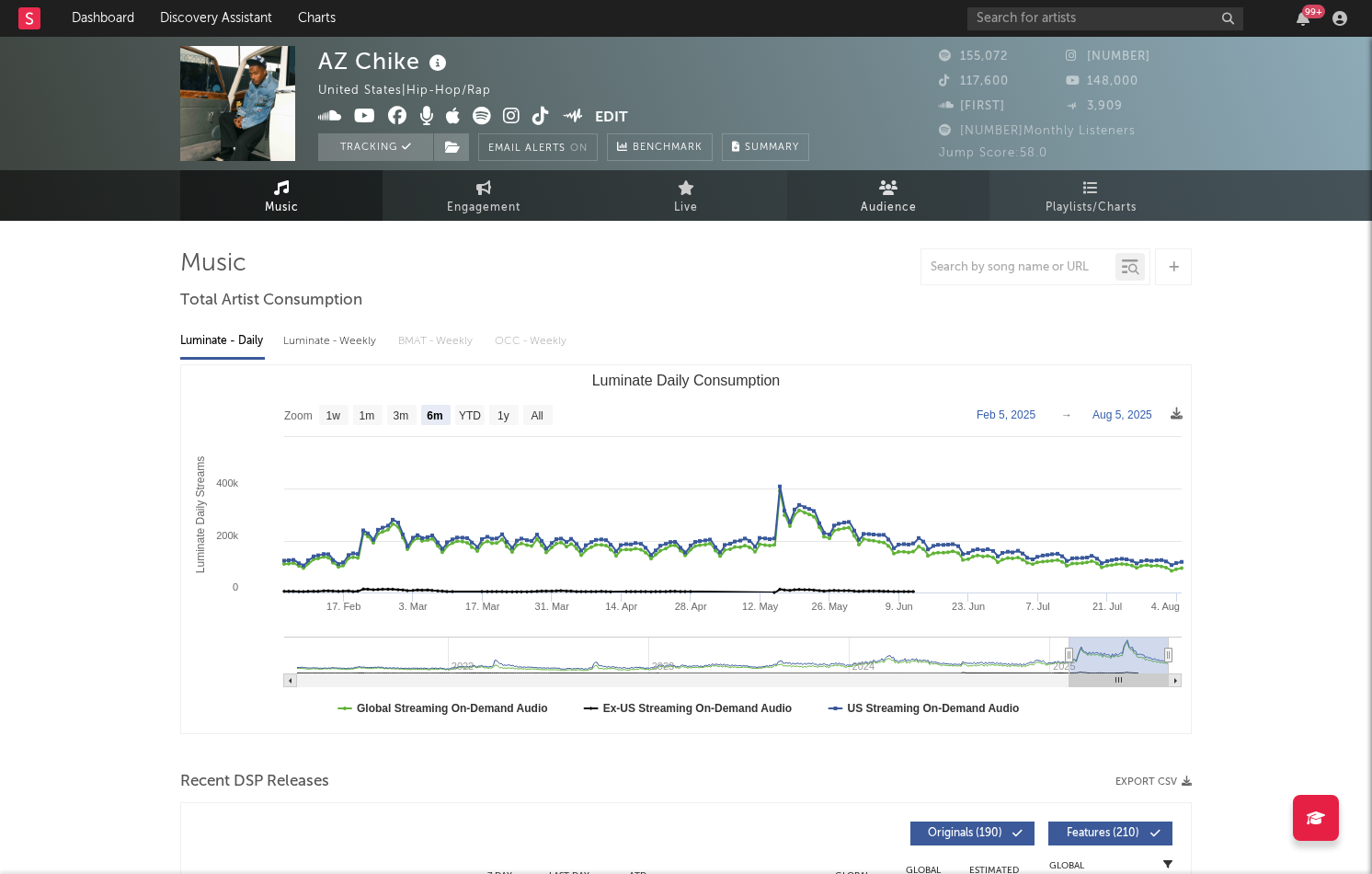 click on "Audience" at bounding box center [888, 208] 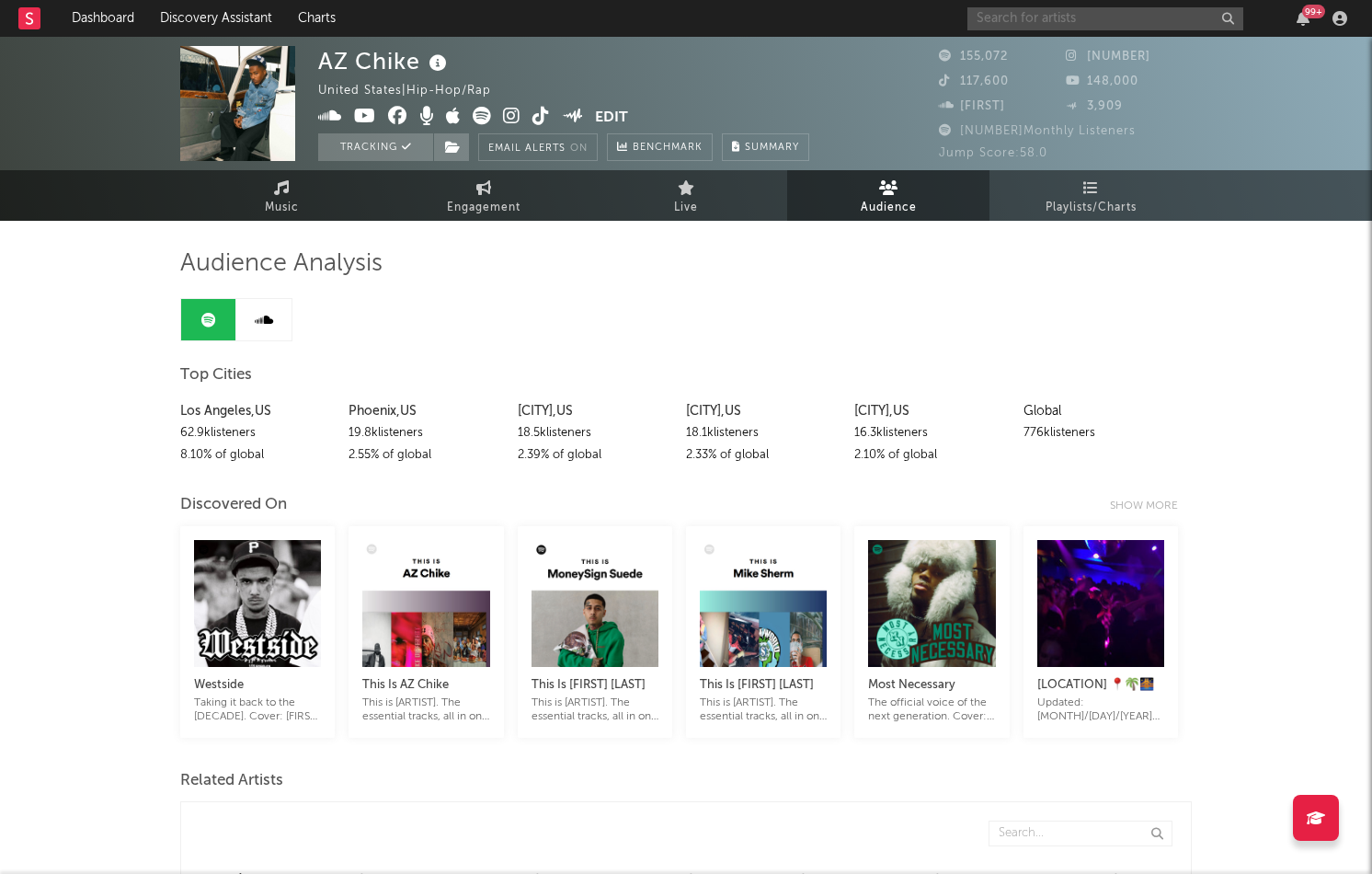 click at bounding box center (1105, 18) 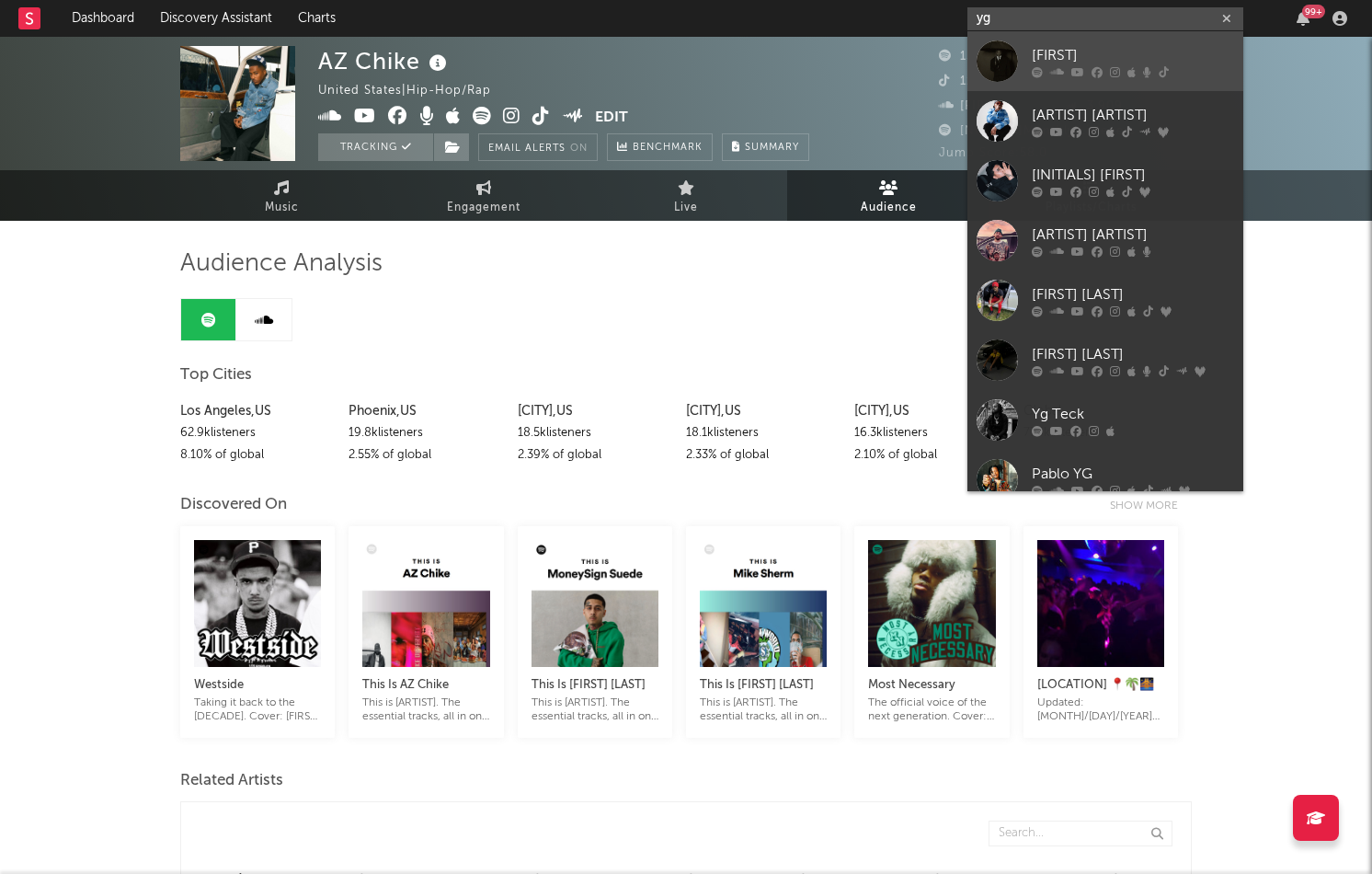 type on "yg" 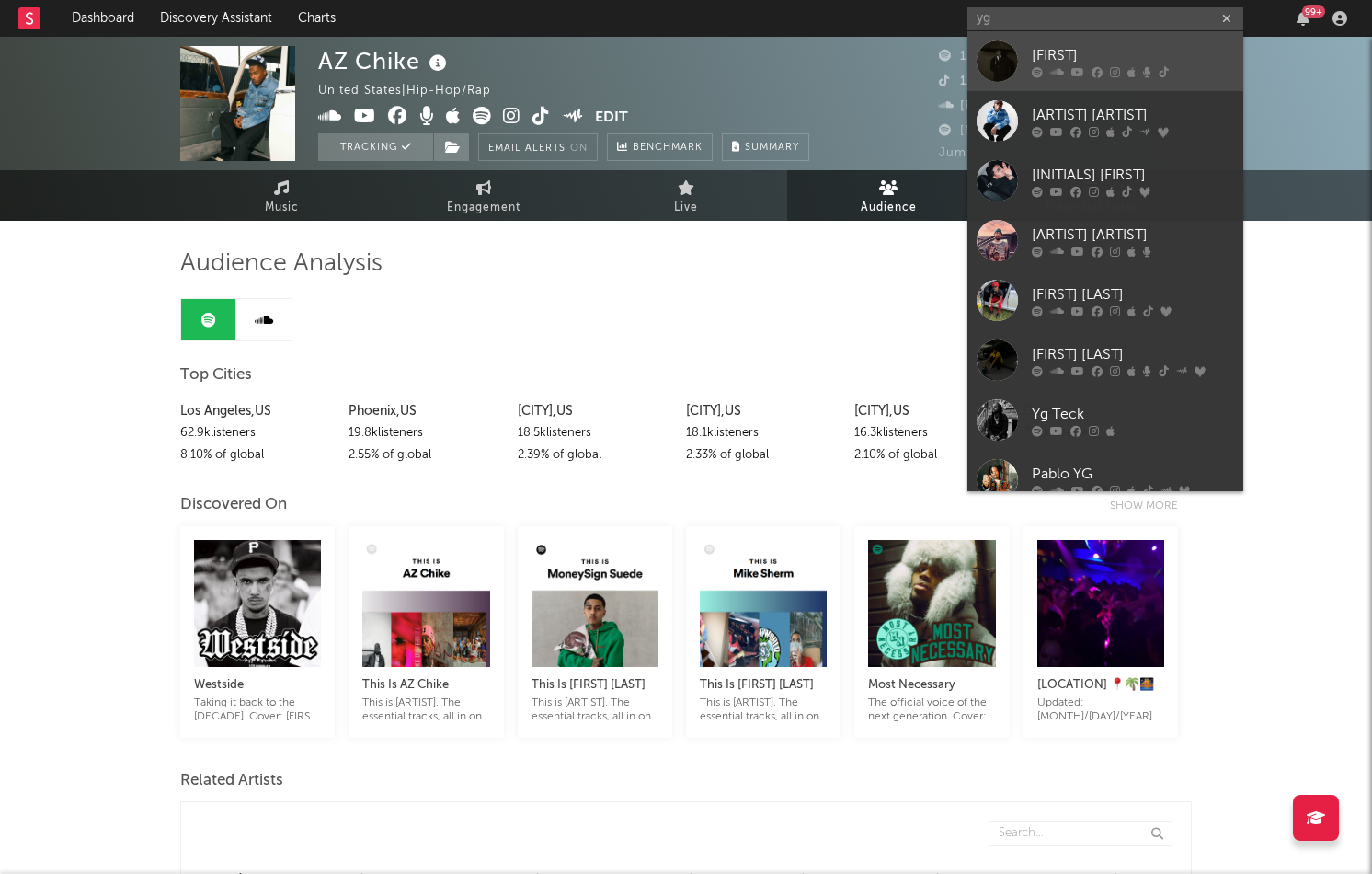 click on "YG" at bounding box center [1133, 55] 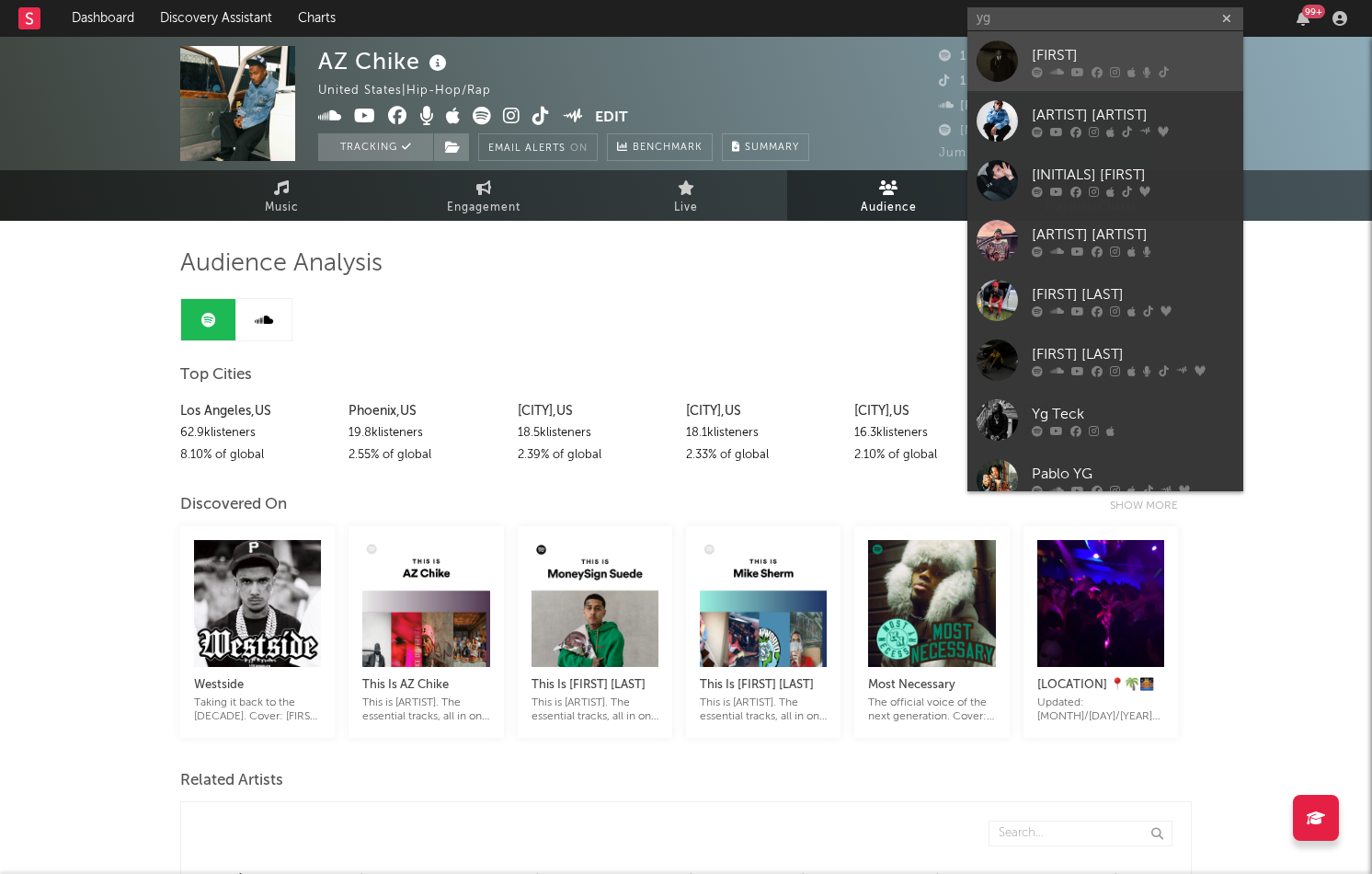 type 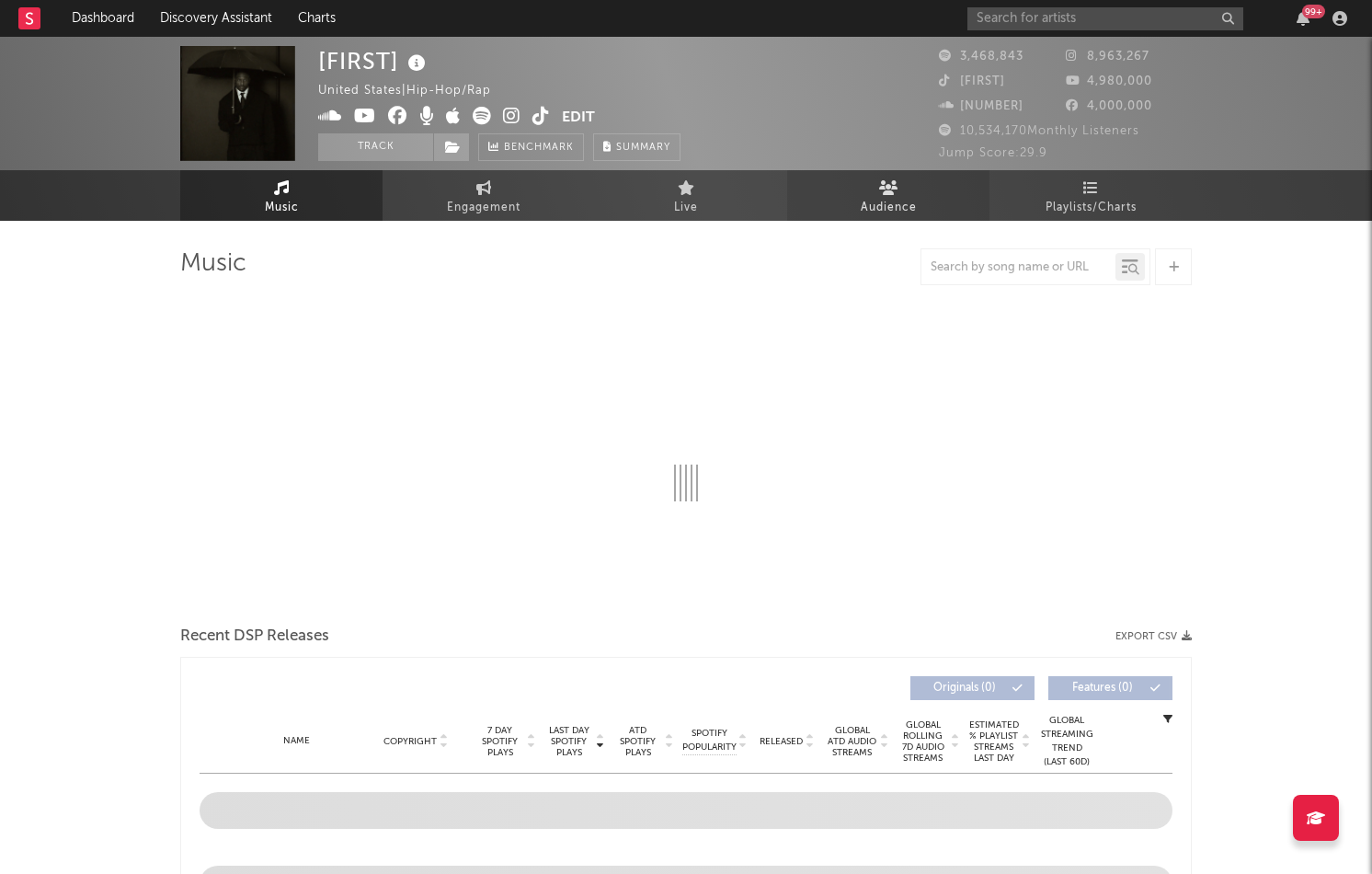 select on "6m" 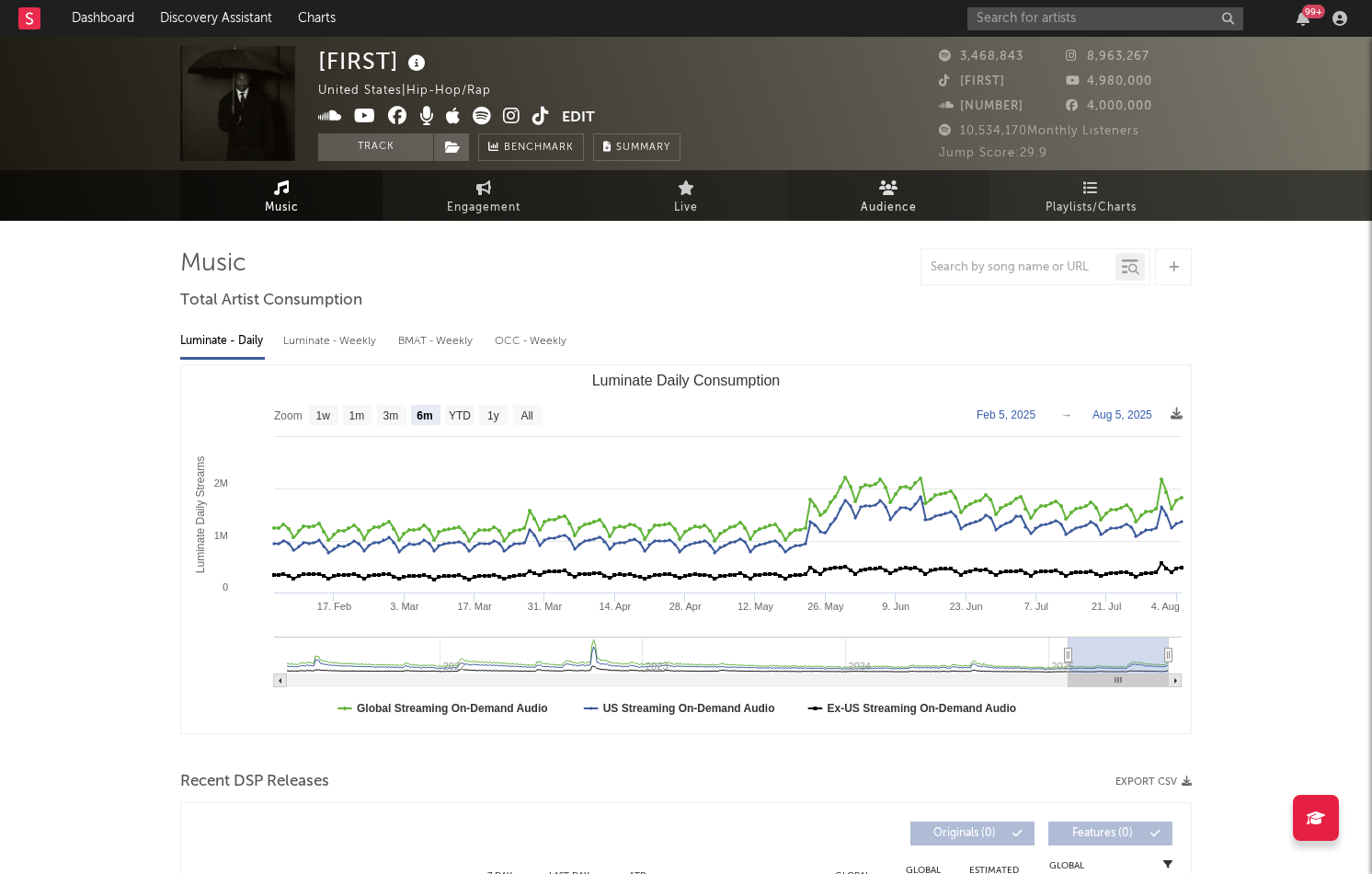 click at bounding box center (888, 188) 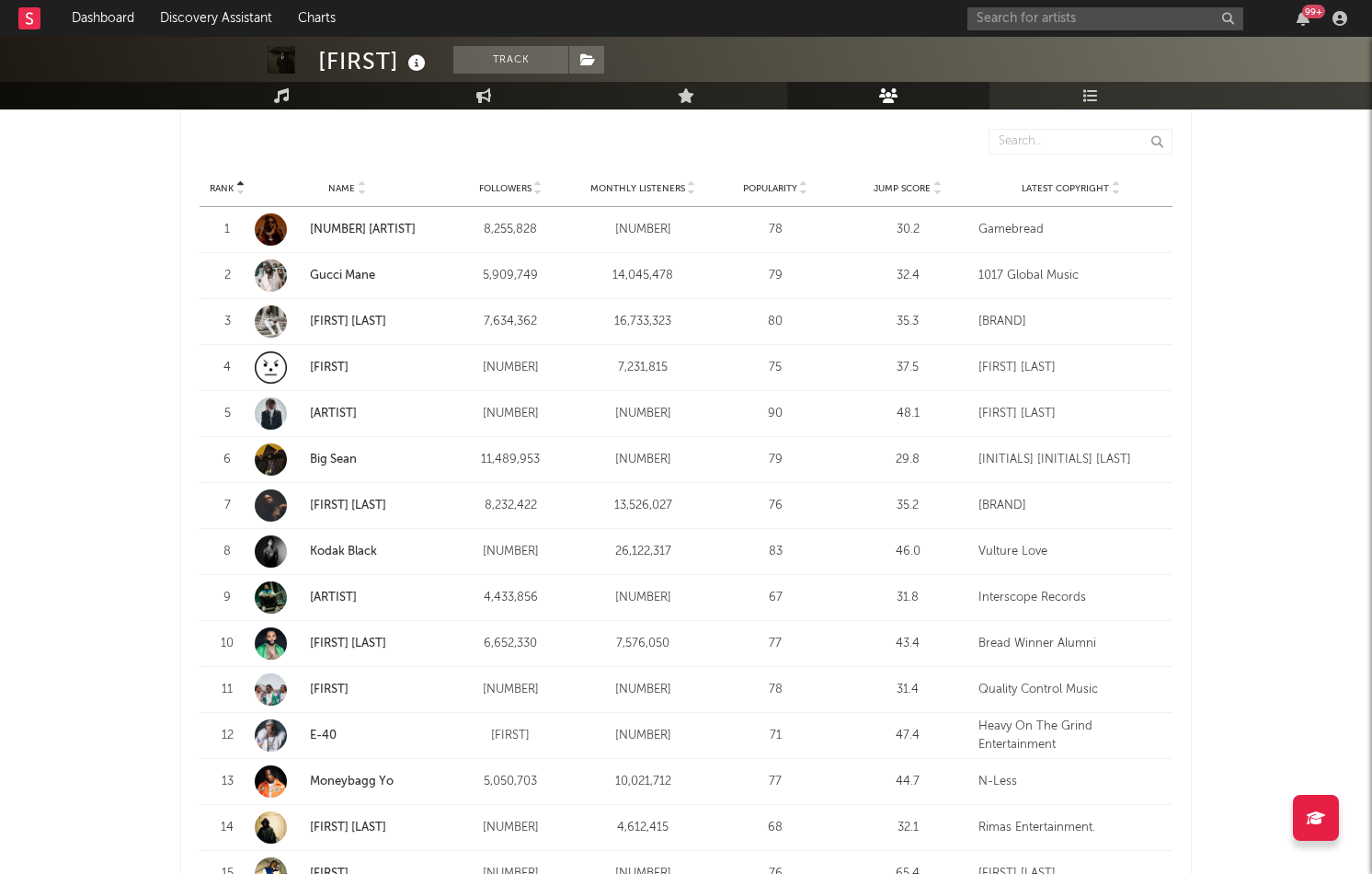 scroll, scrollTop: 693, scrollLeft: 0, axis: vertical 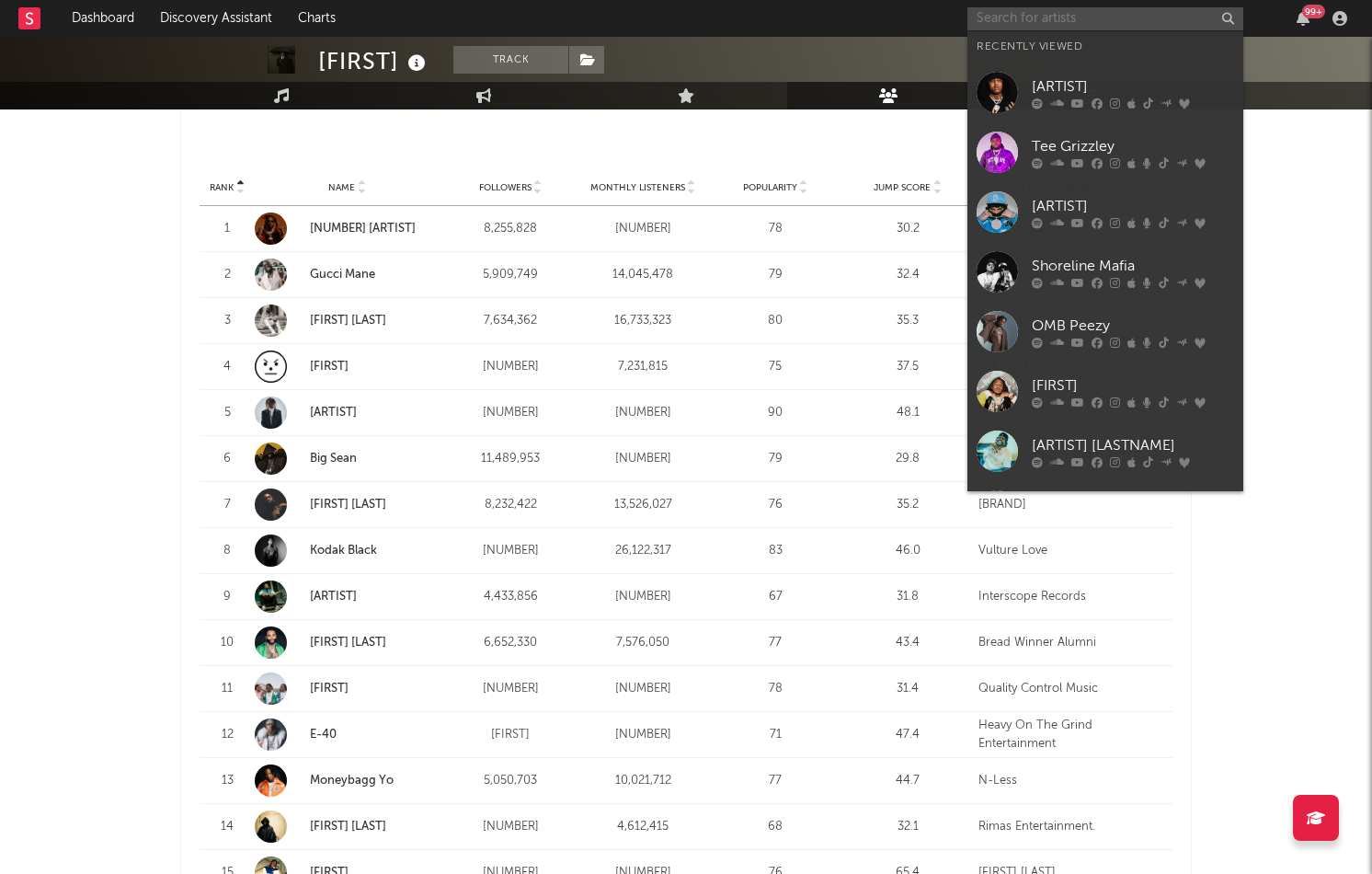 click at bounding box center (1105, 18) 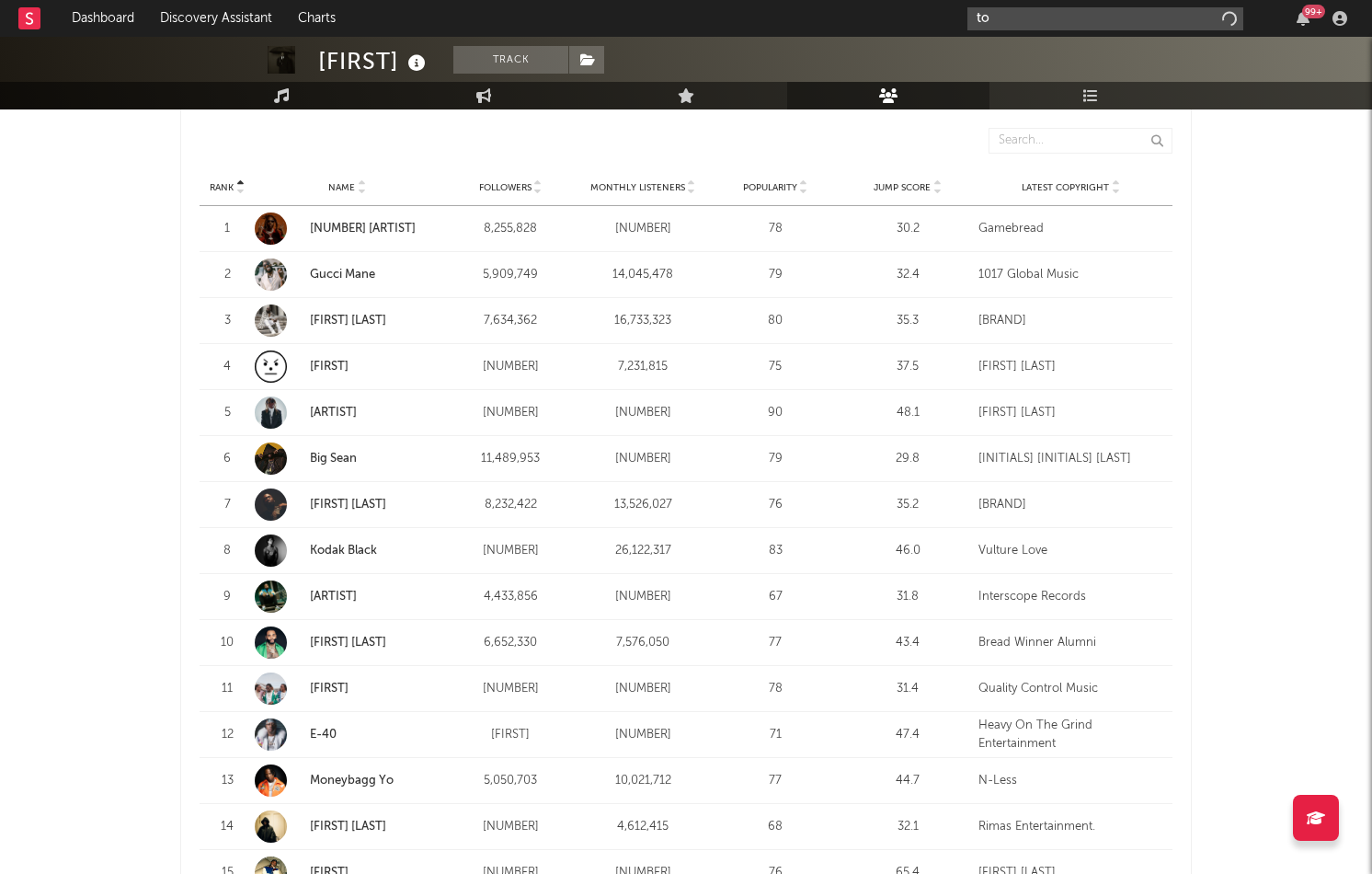 type on "t" 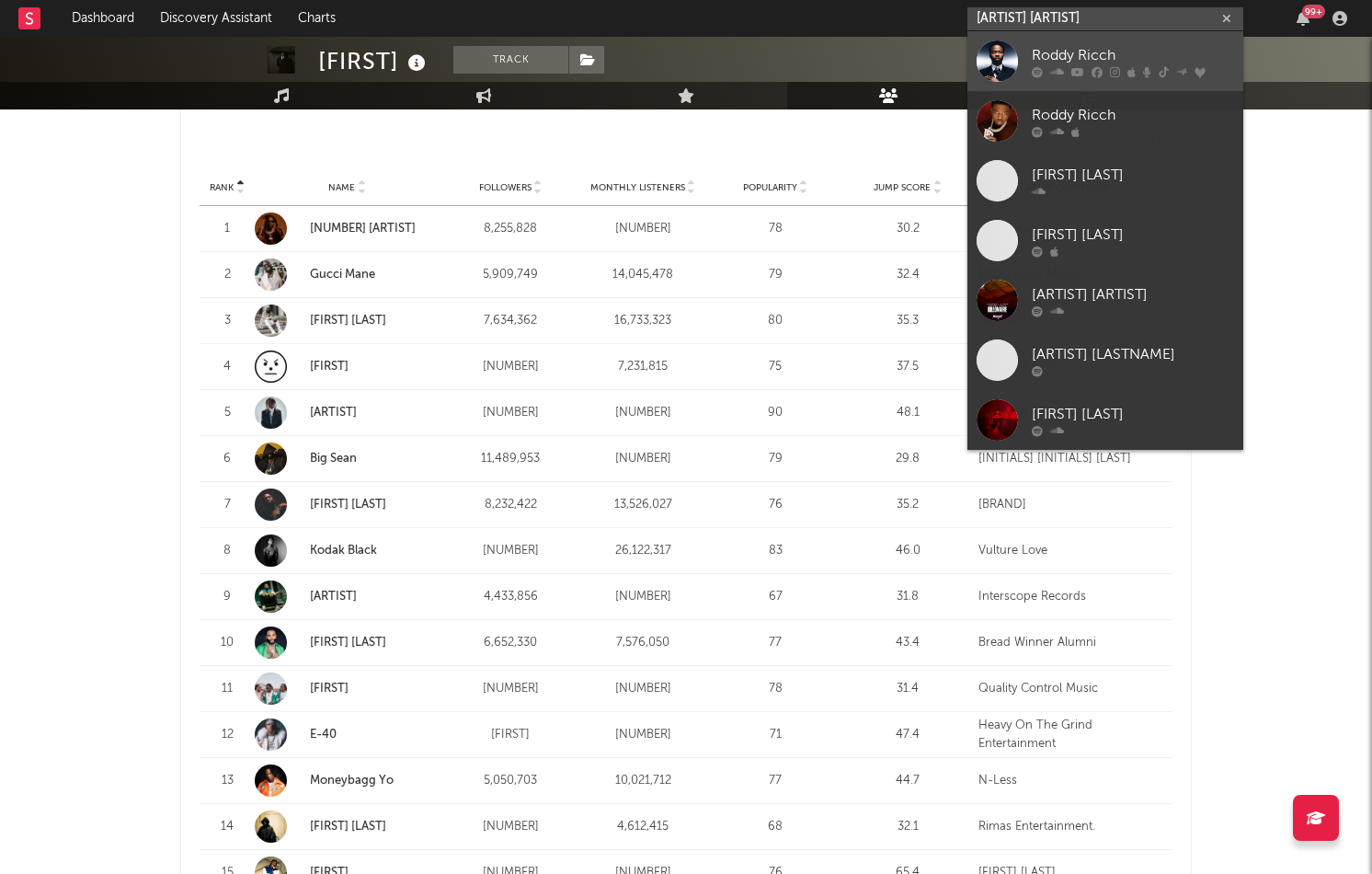 type on "roddy ric" 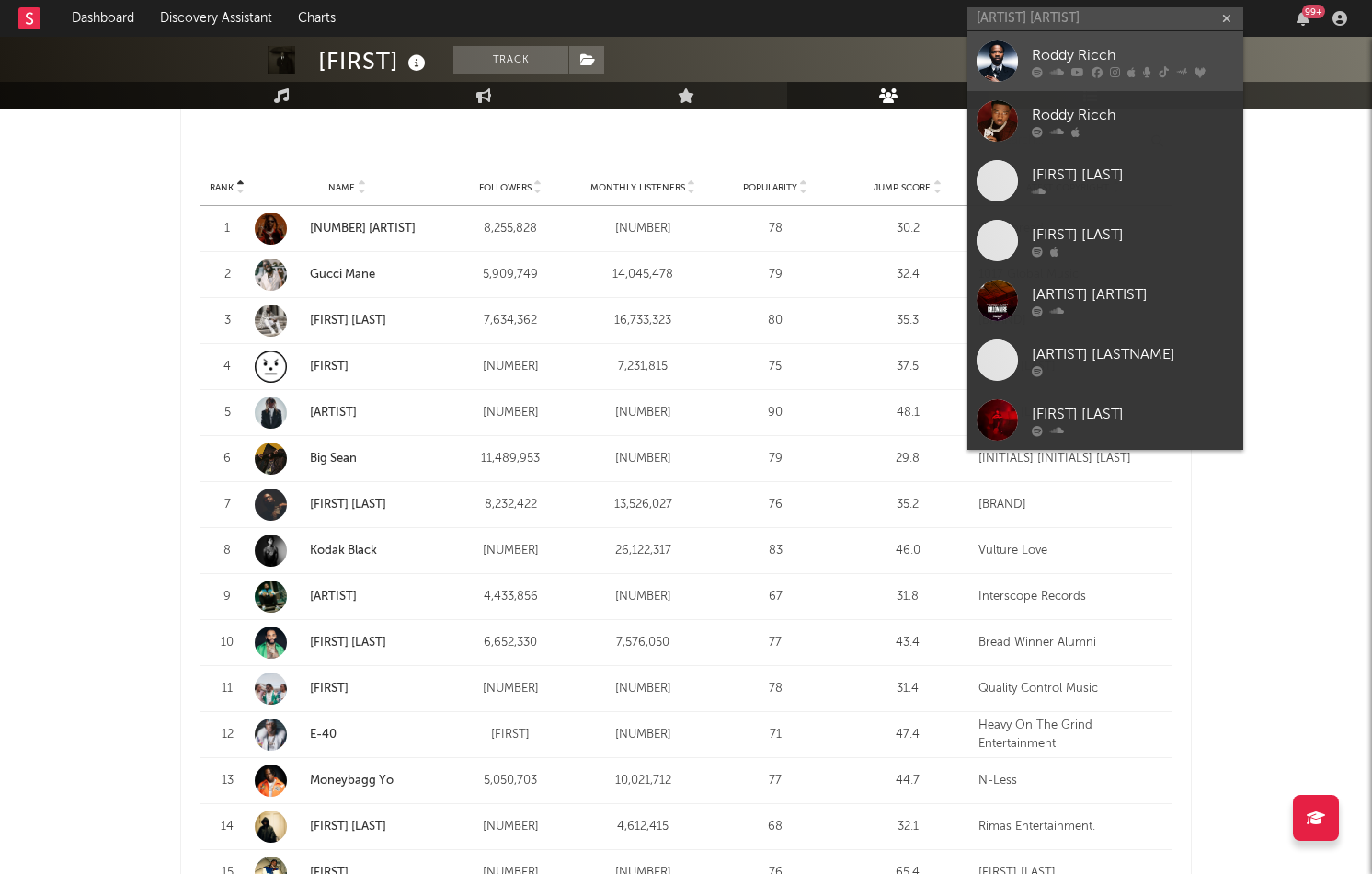 click on "Roddy Ricch" at bounding box center [1133, 55] 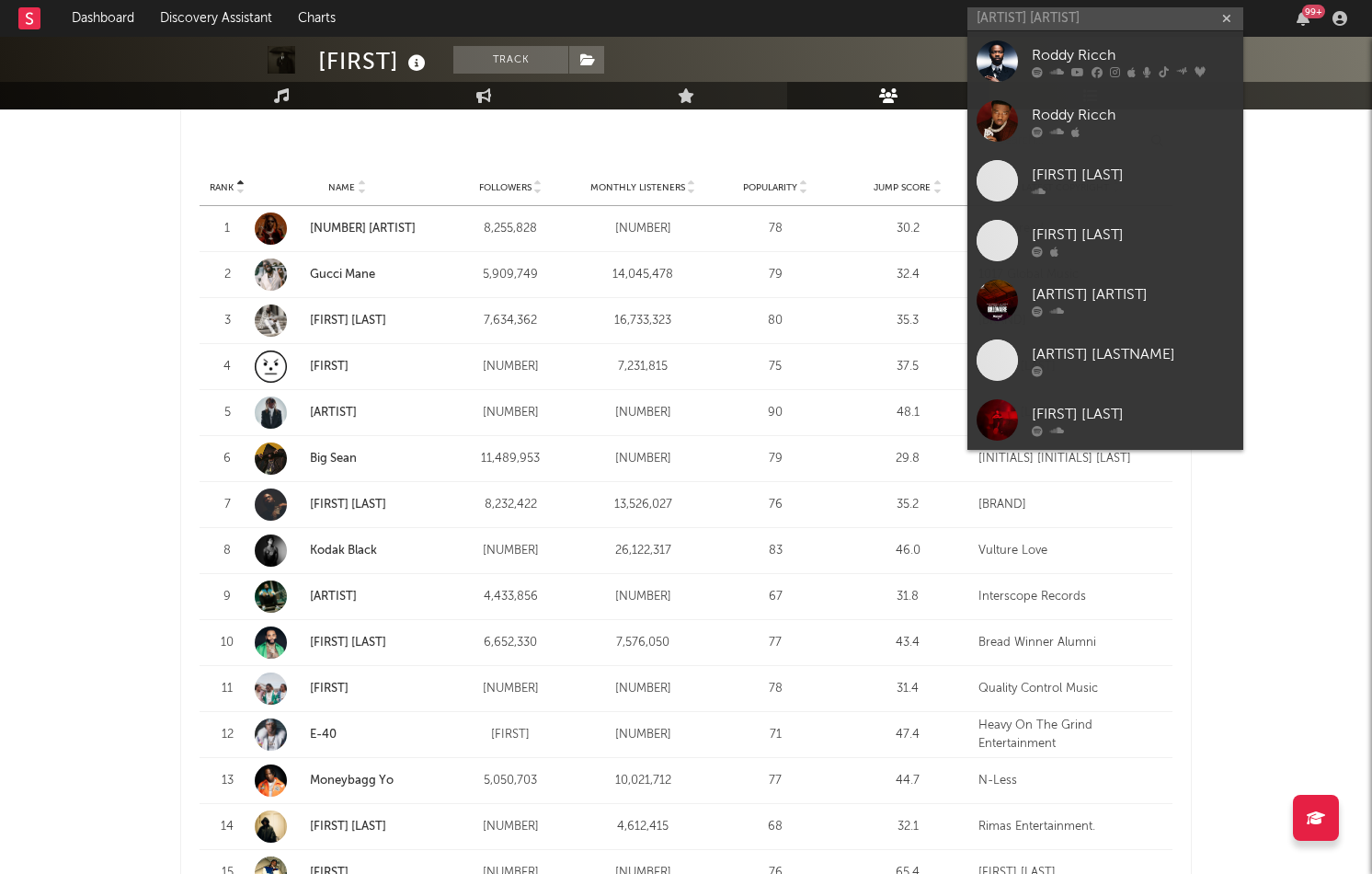 type 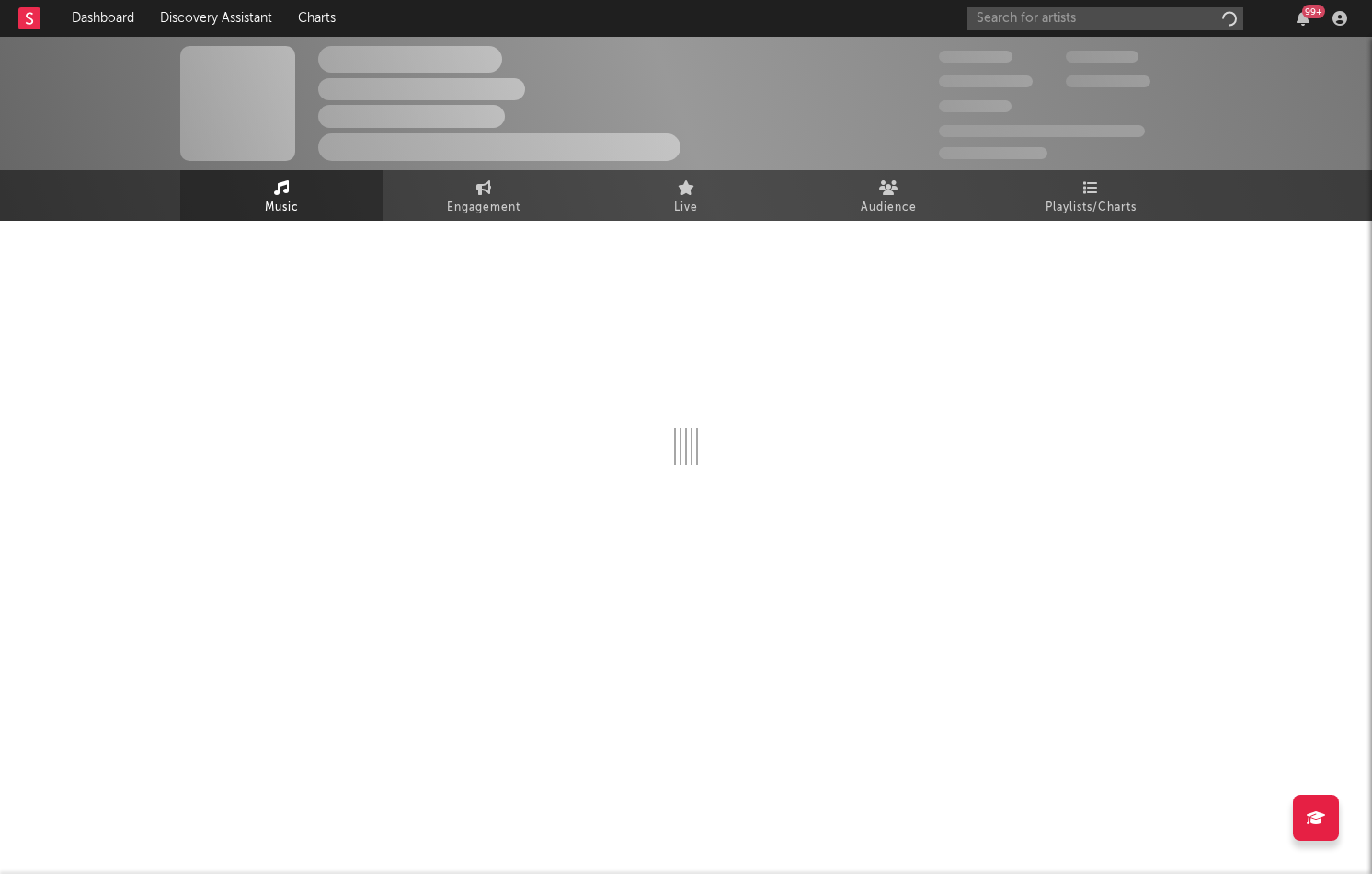 scroll, scrollTop: 0, scrollLeft: 0, axis: both 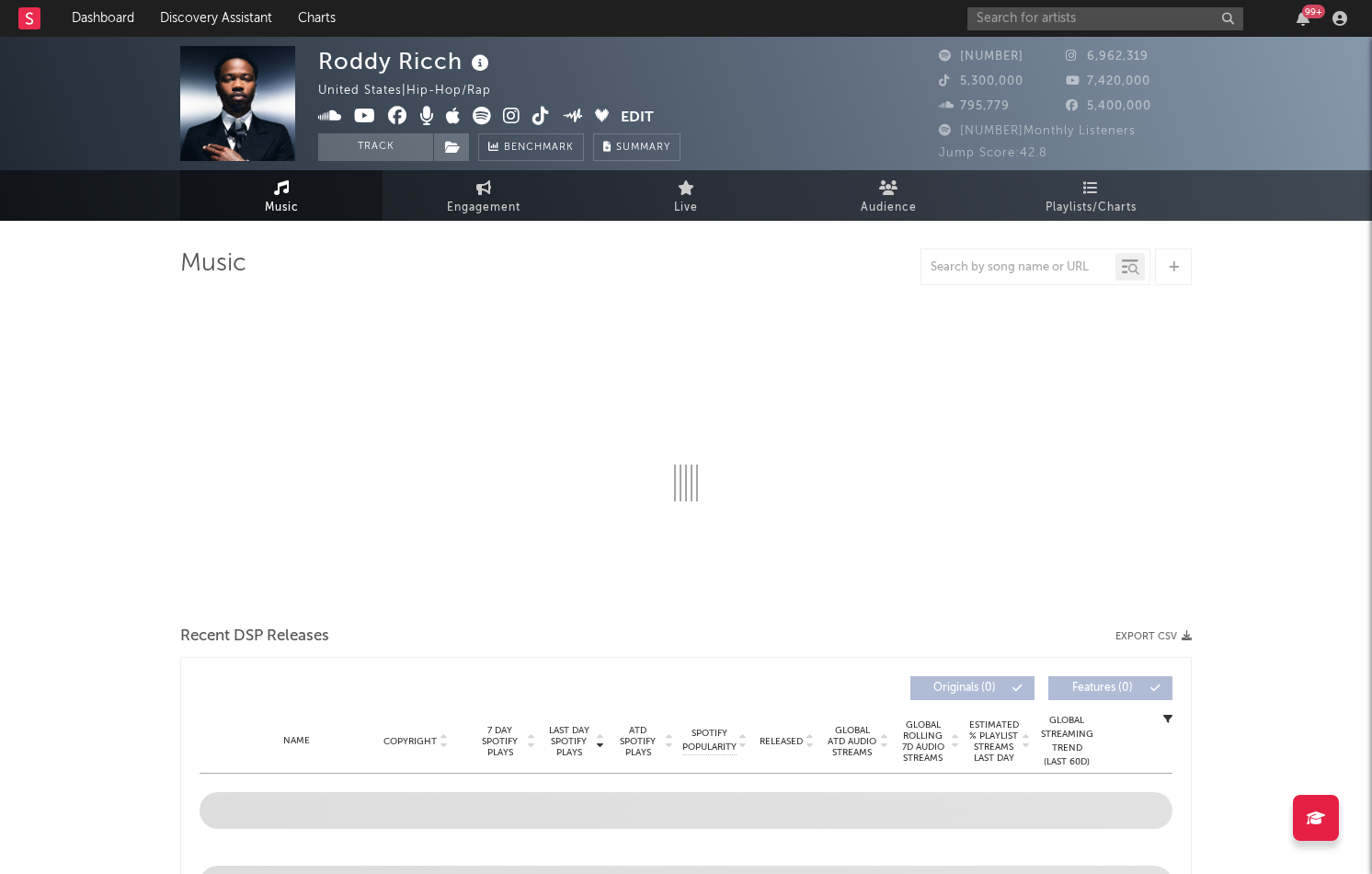 select on "6m" 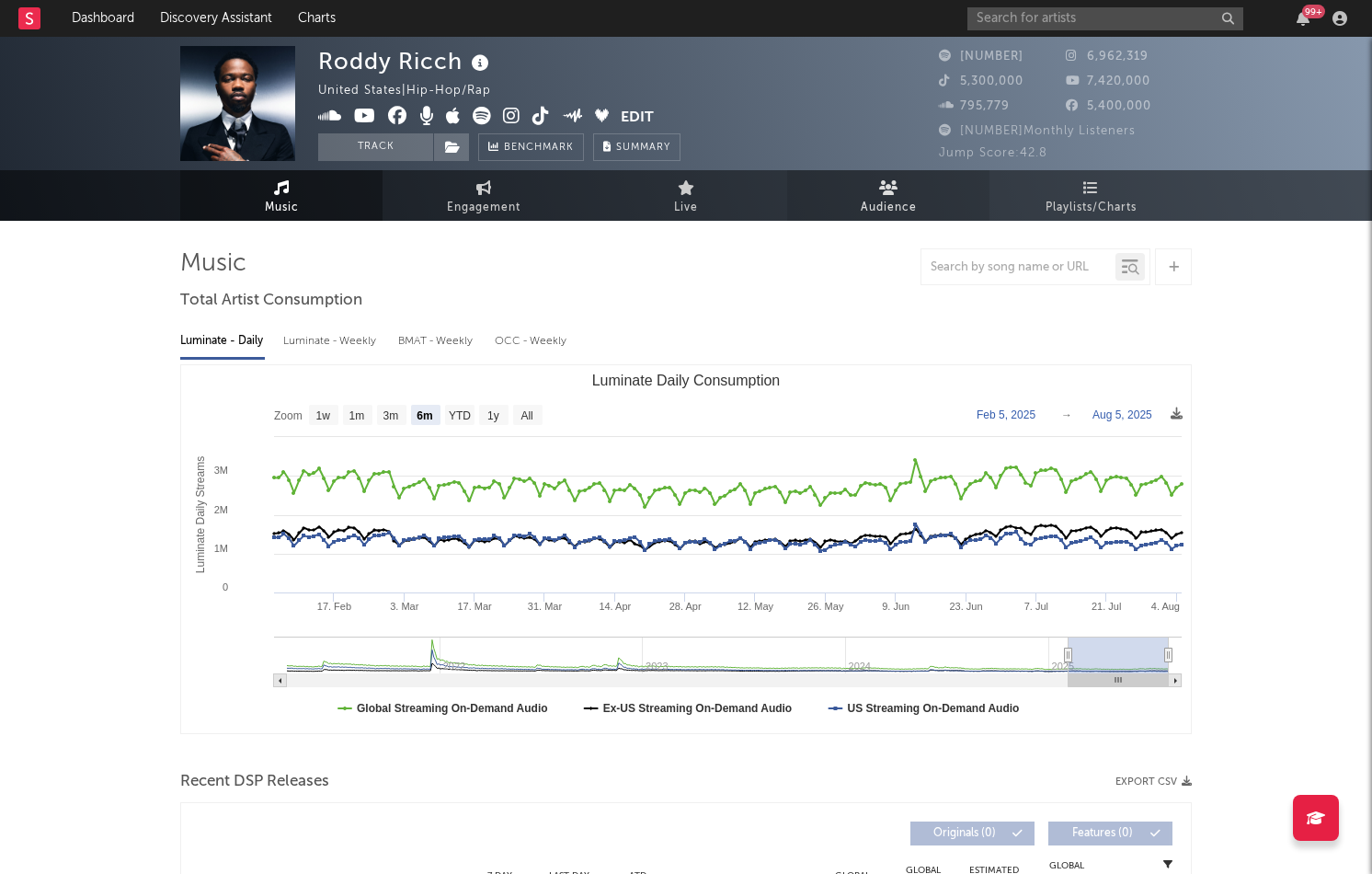 click on "Audience" at bounding box center [888, 208] 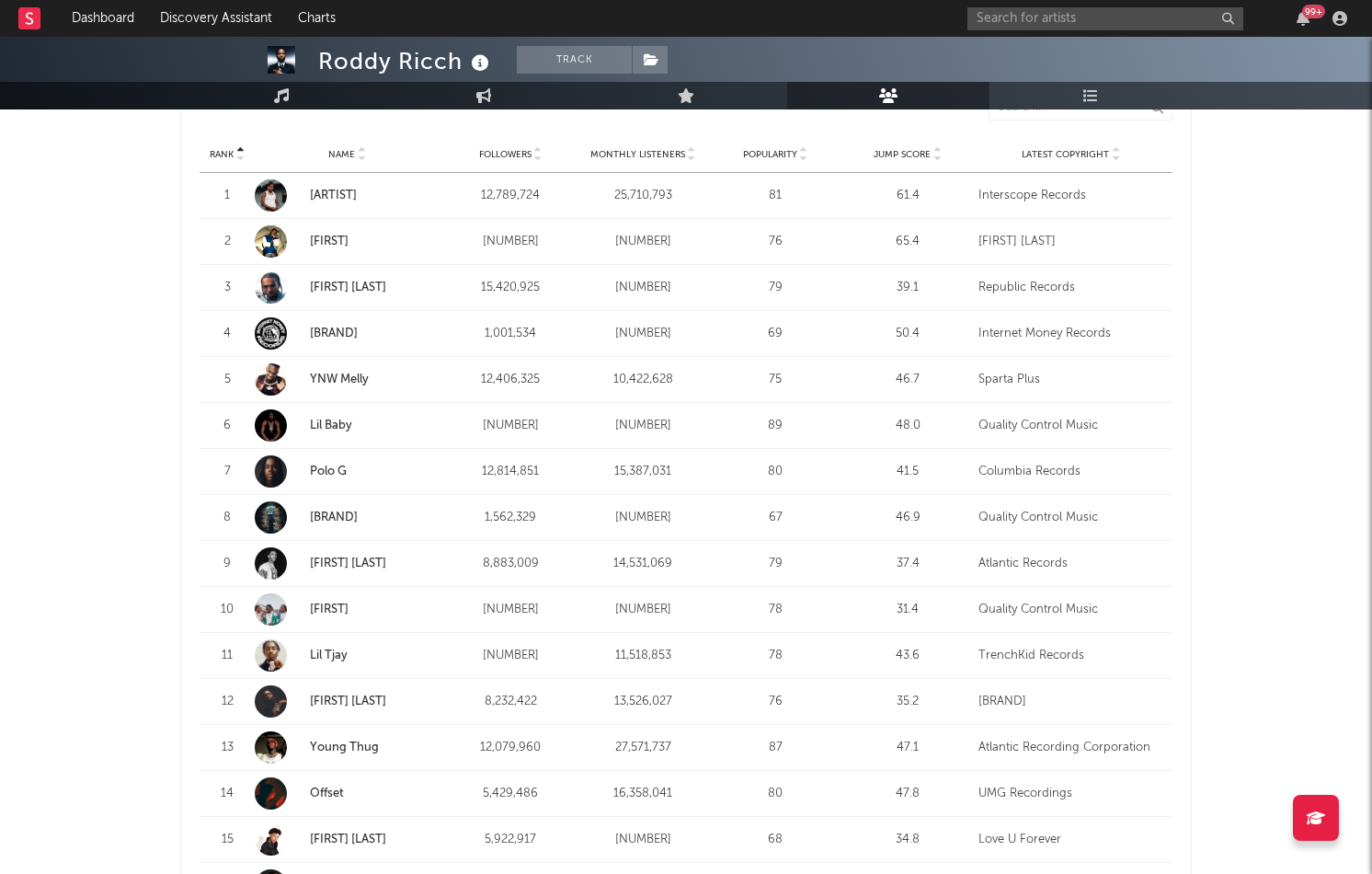 scroll, scrollTop: 741, scrollLeft: 0, axis: vertical 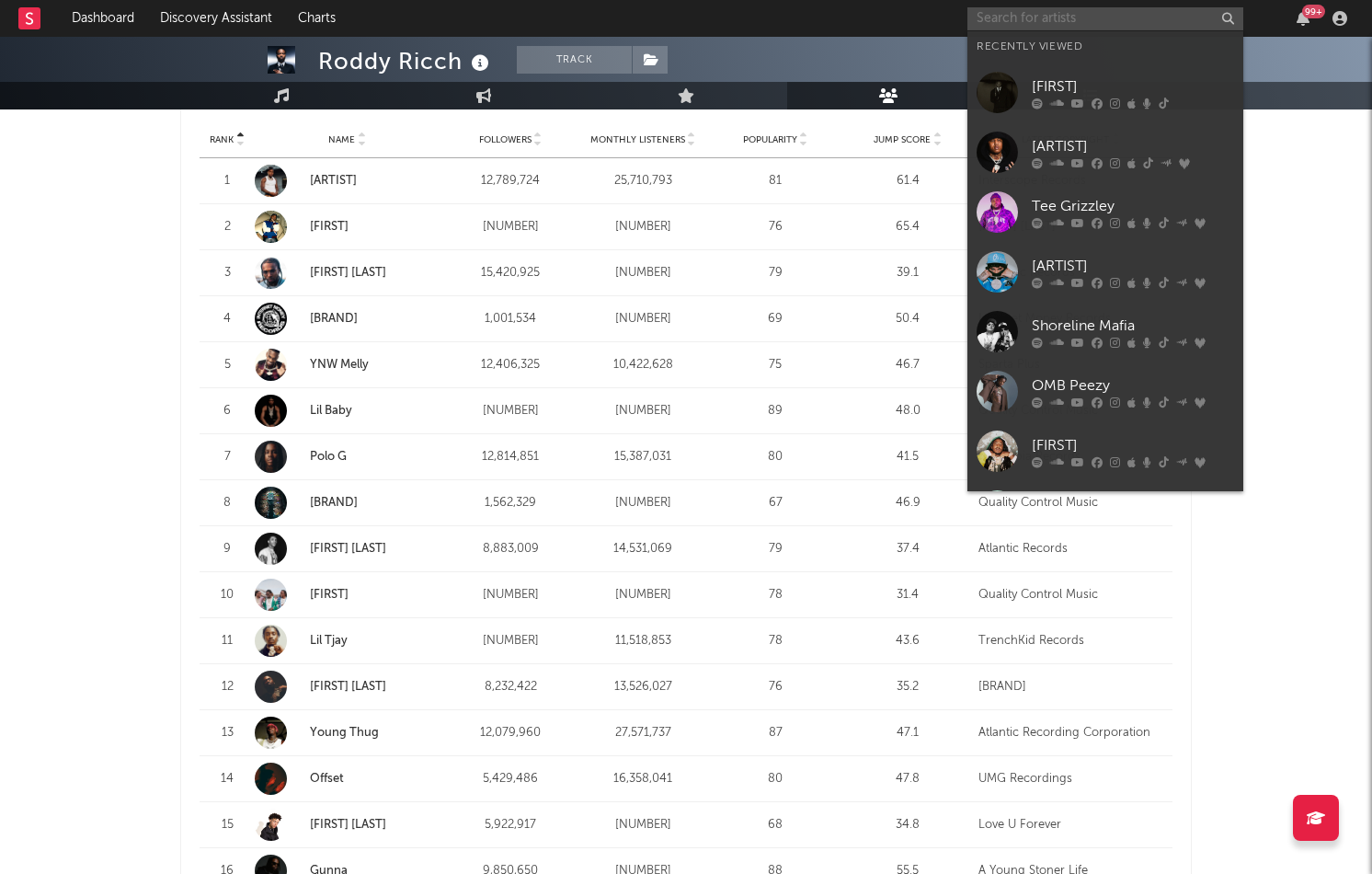 click at bounding box center (1105, 18) 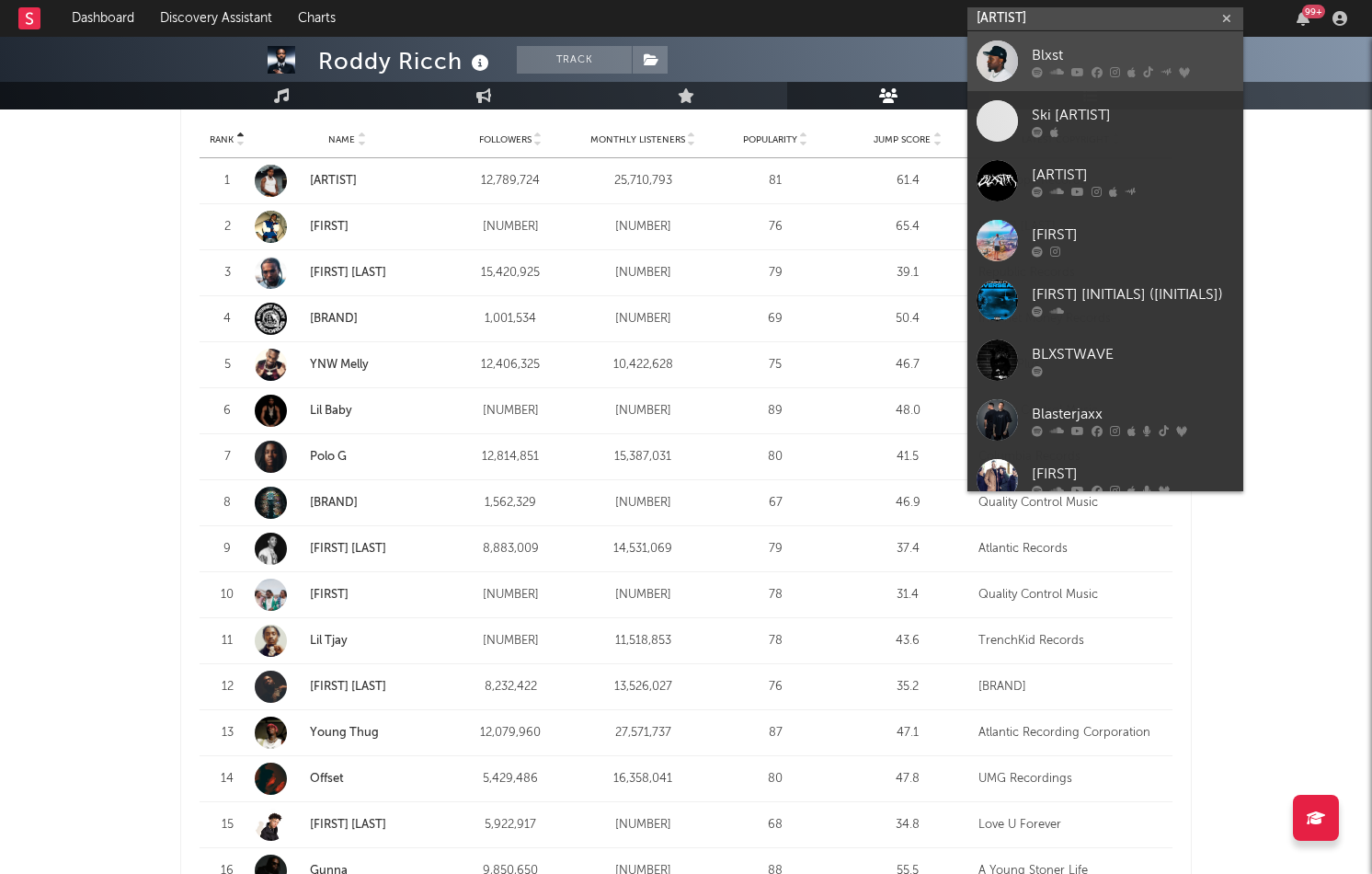 type on "blxst" 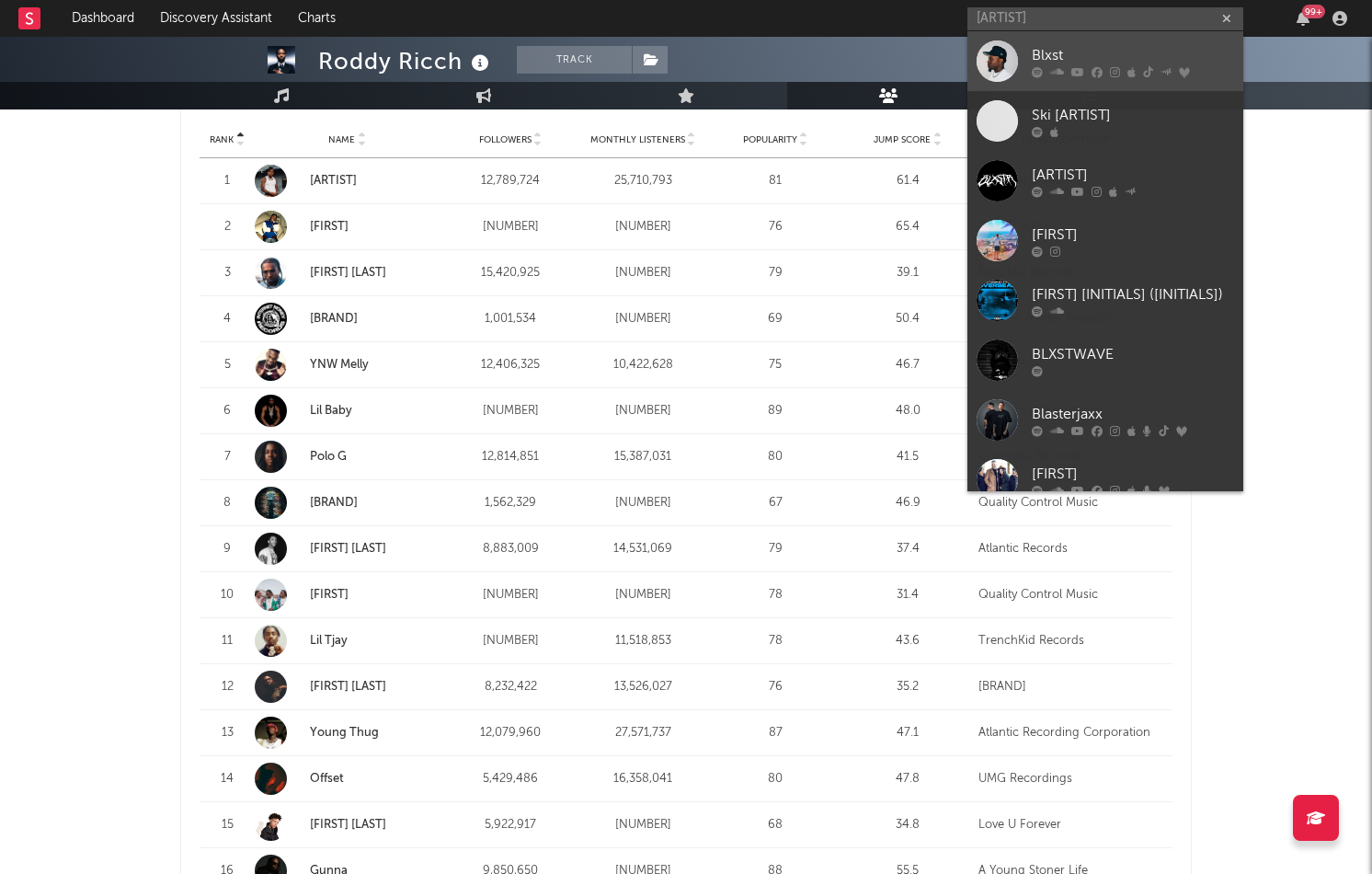 click on "Blxst" at bounding box center [1133, 55] 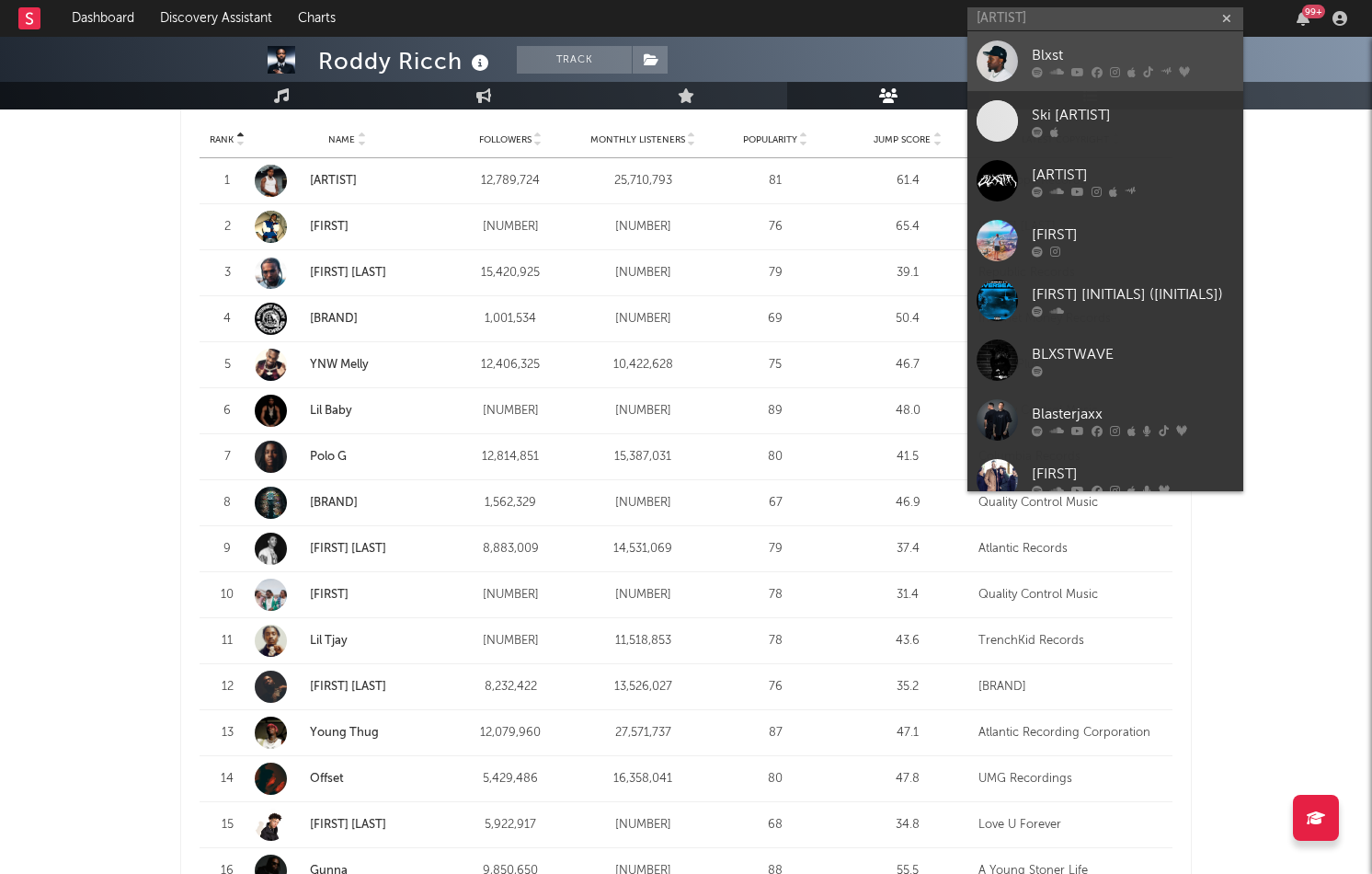 type 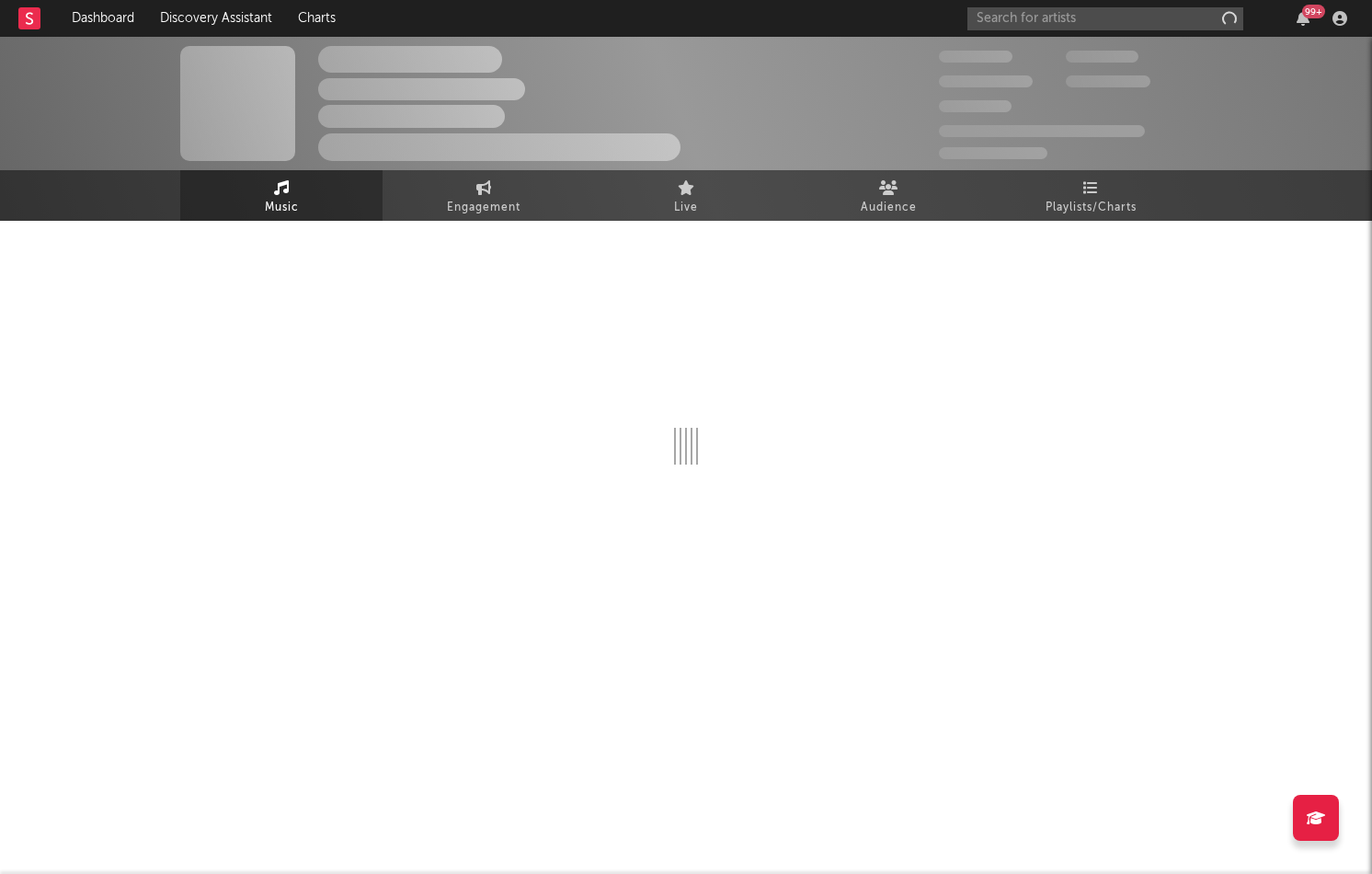 scroll, scrollTop: 0, scrollLeft: 0, axis: both 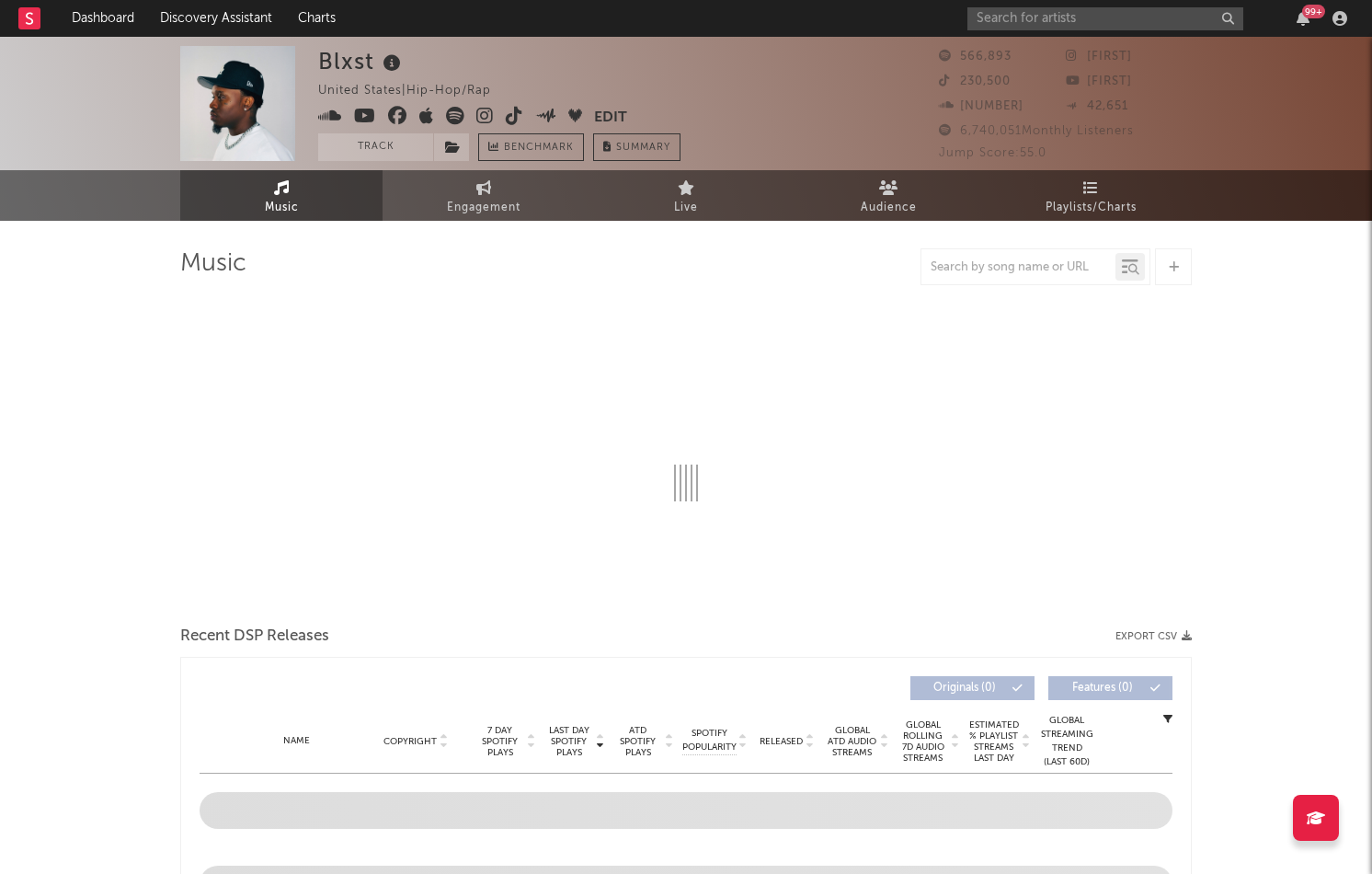 select on "6m" 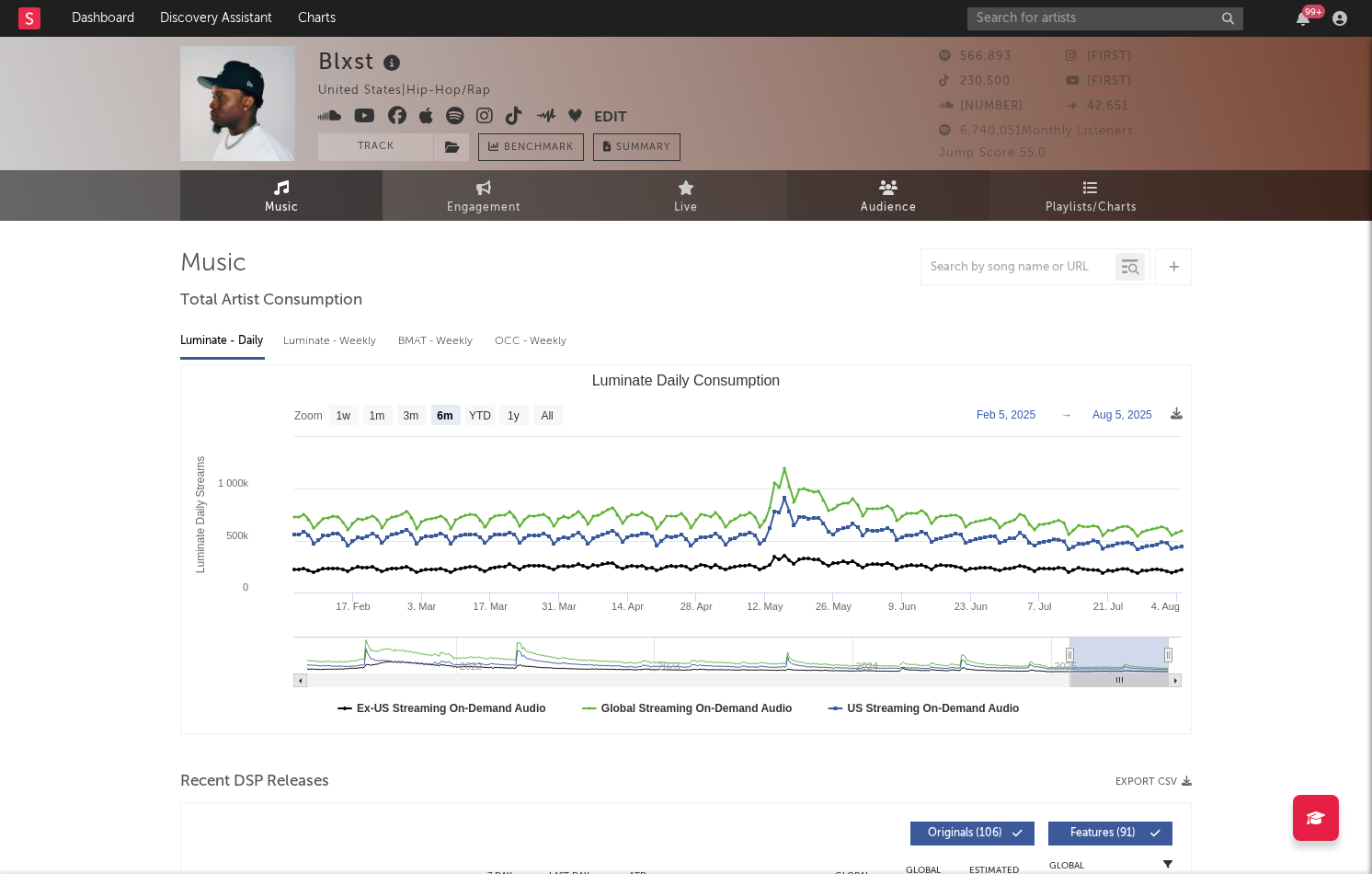 click on "Audience" at bounding box center [888, 195] 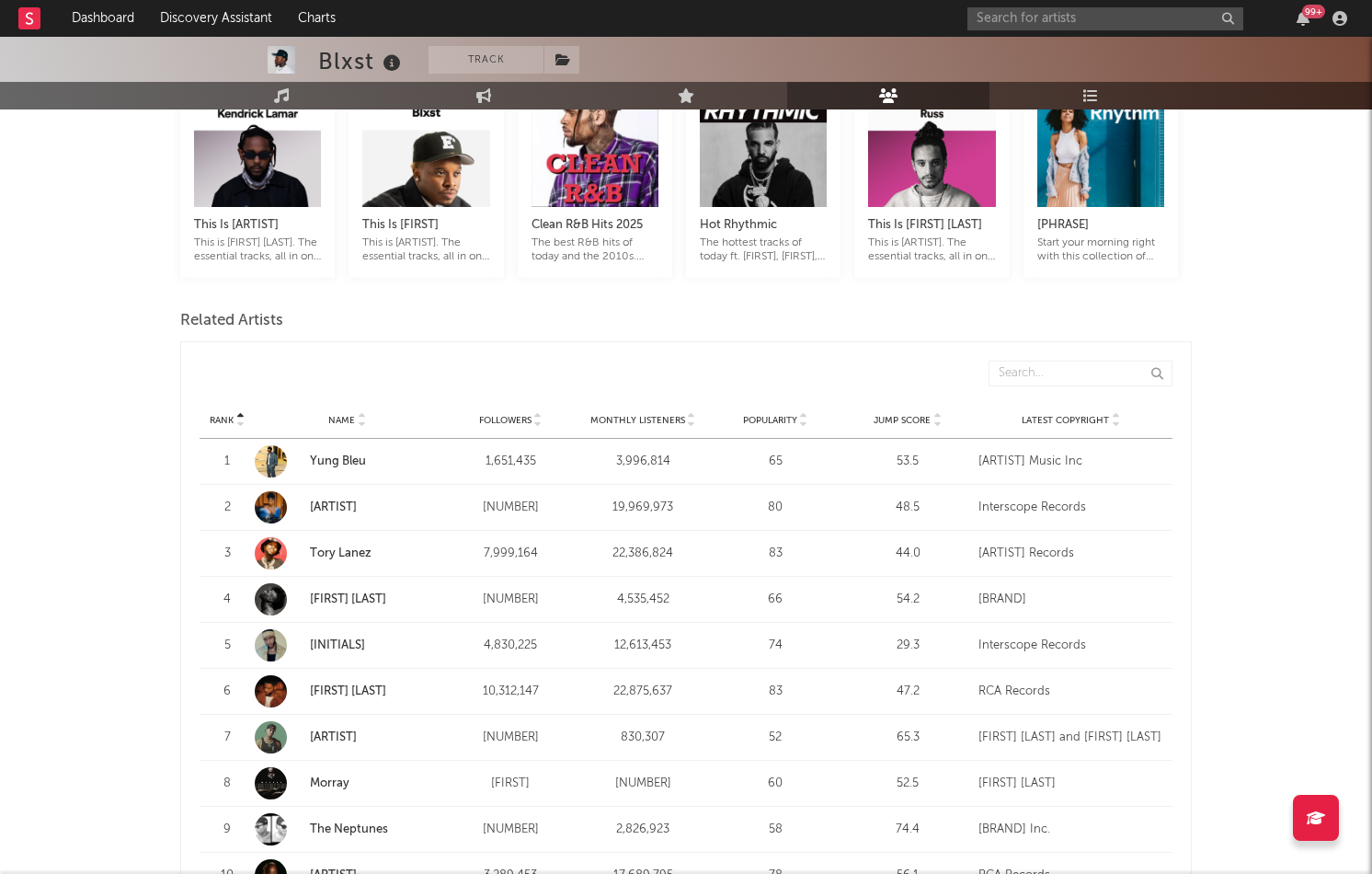 scroll, scrollTop: 0, scrollLeft: 0, axis: both 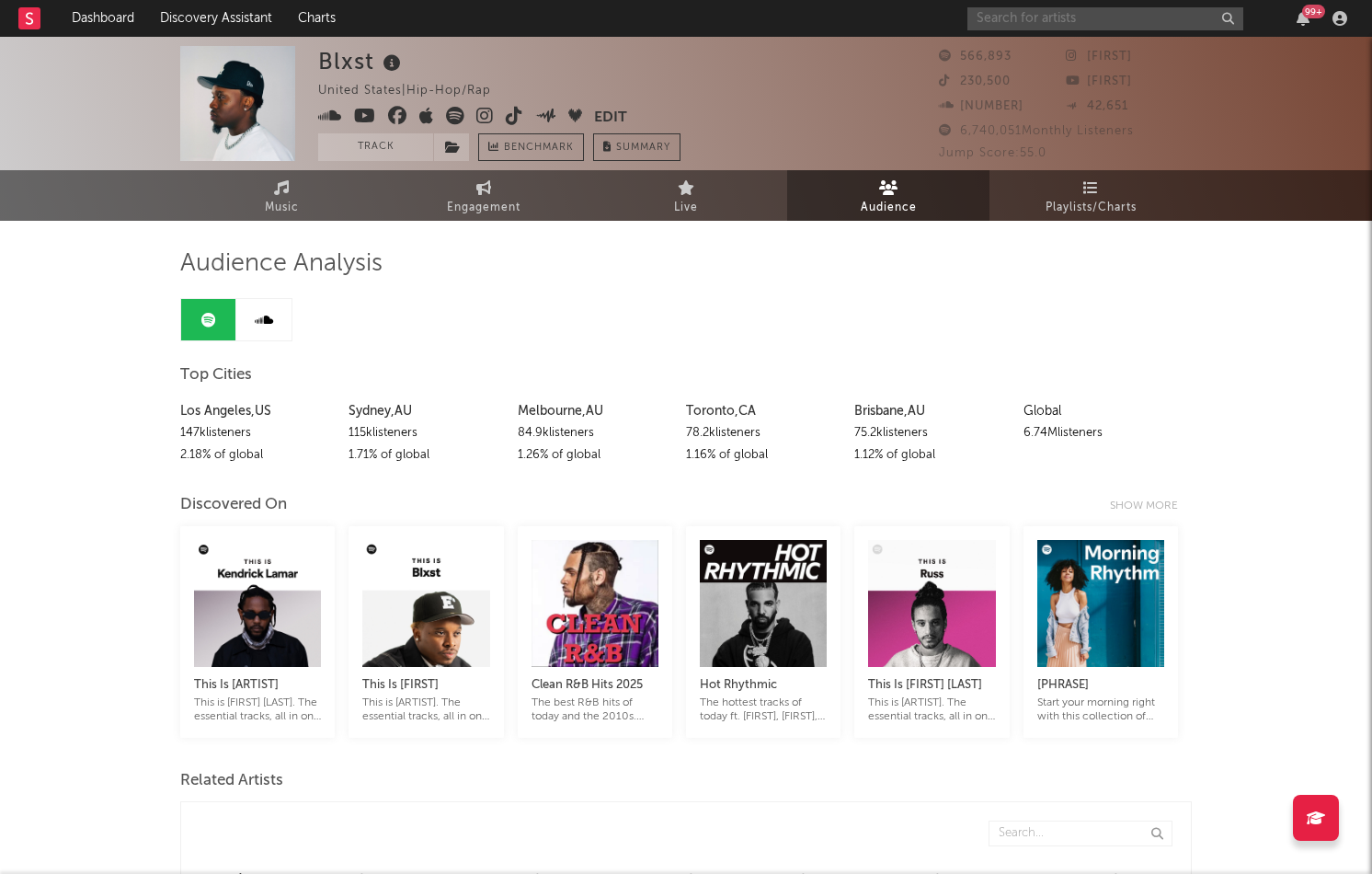 click at bounding box center (1105, 18) 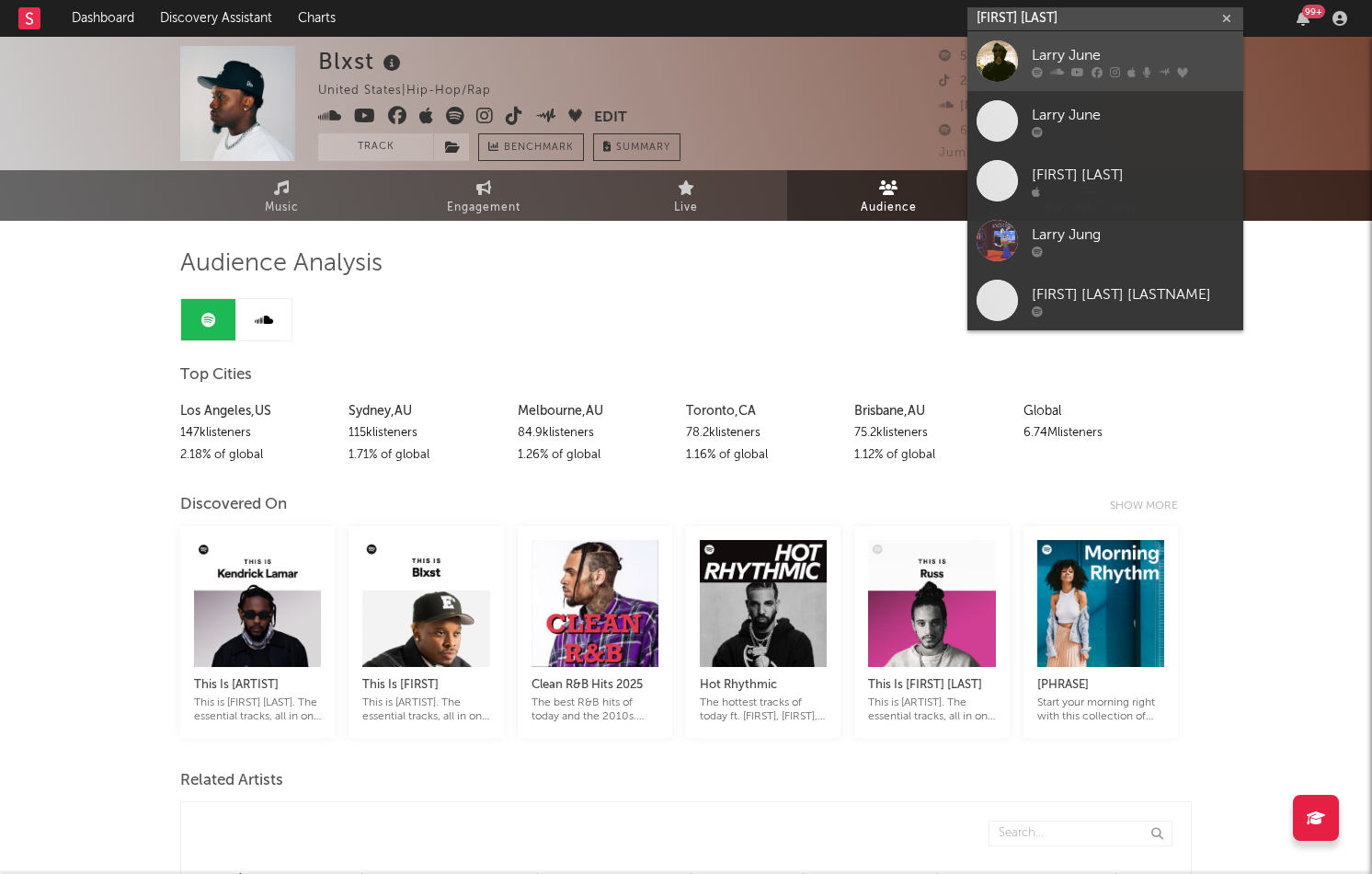 type on "larry june" 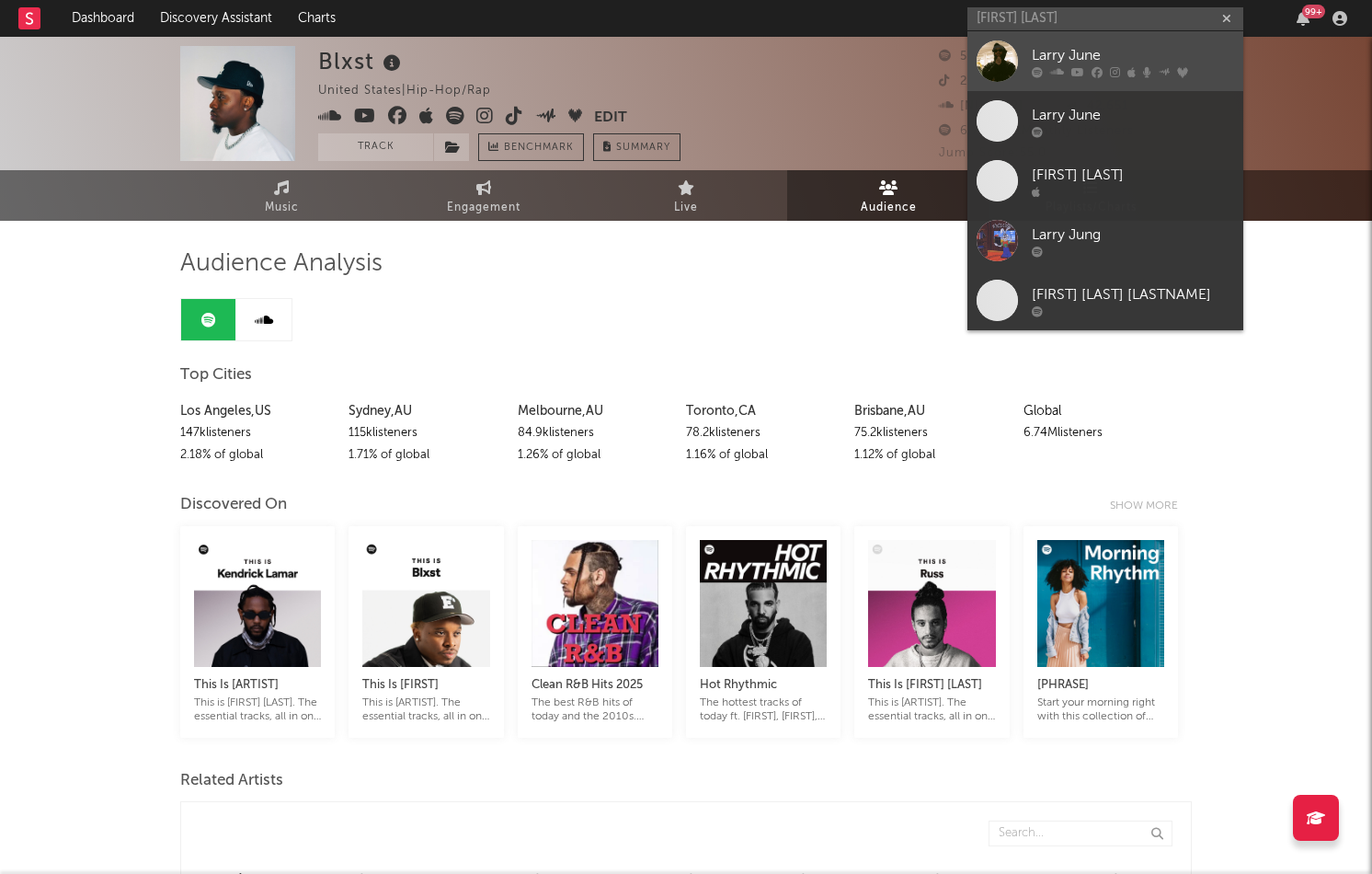 click on "Larry June" at bounding box center (1133, 55) 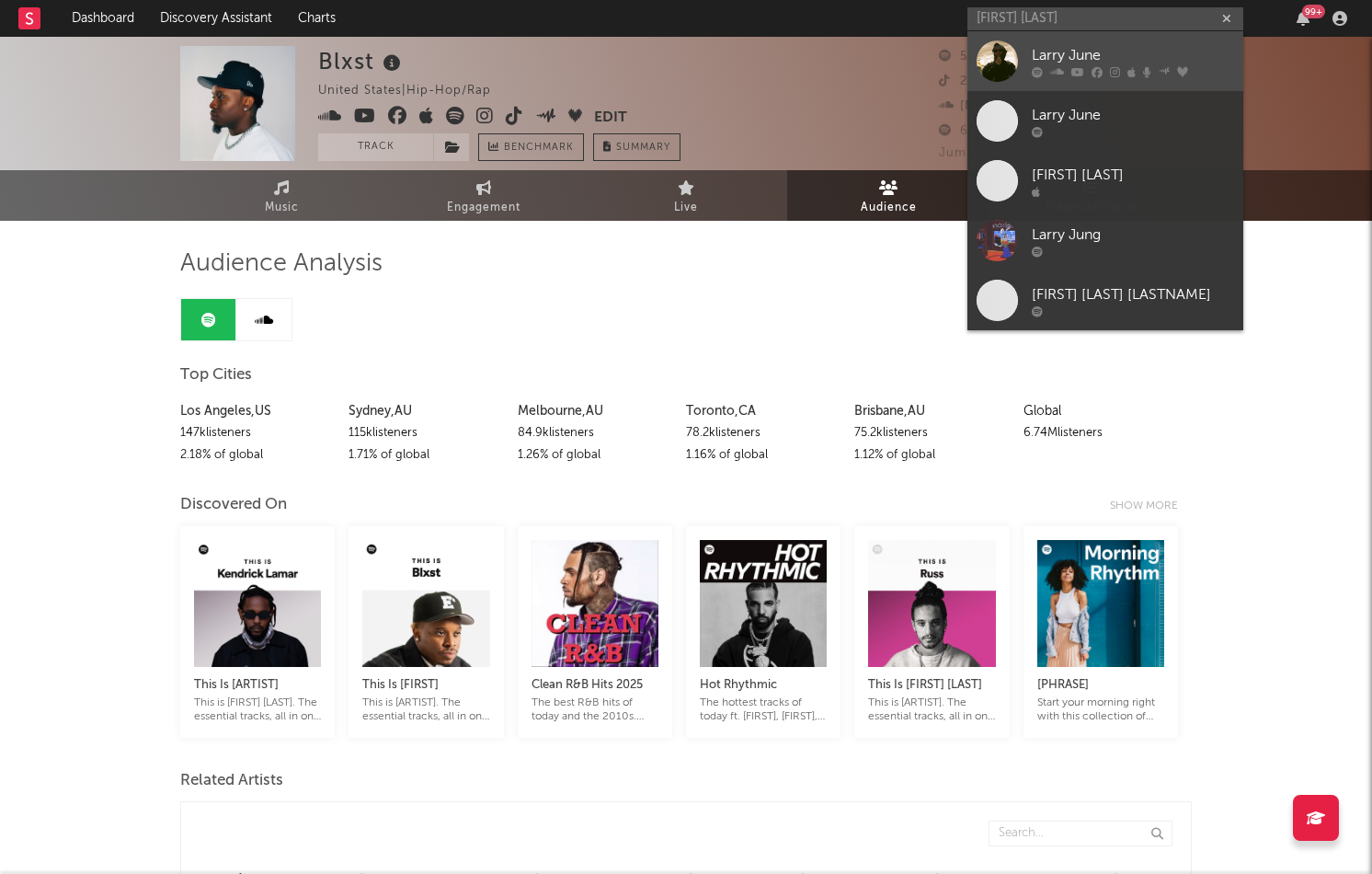 type 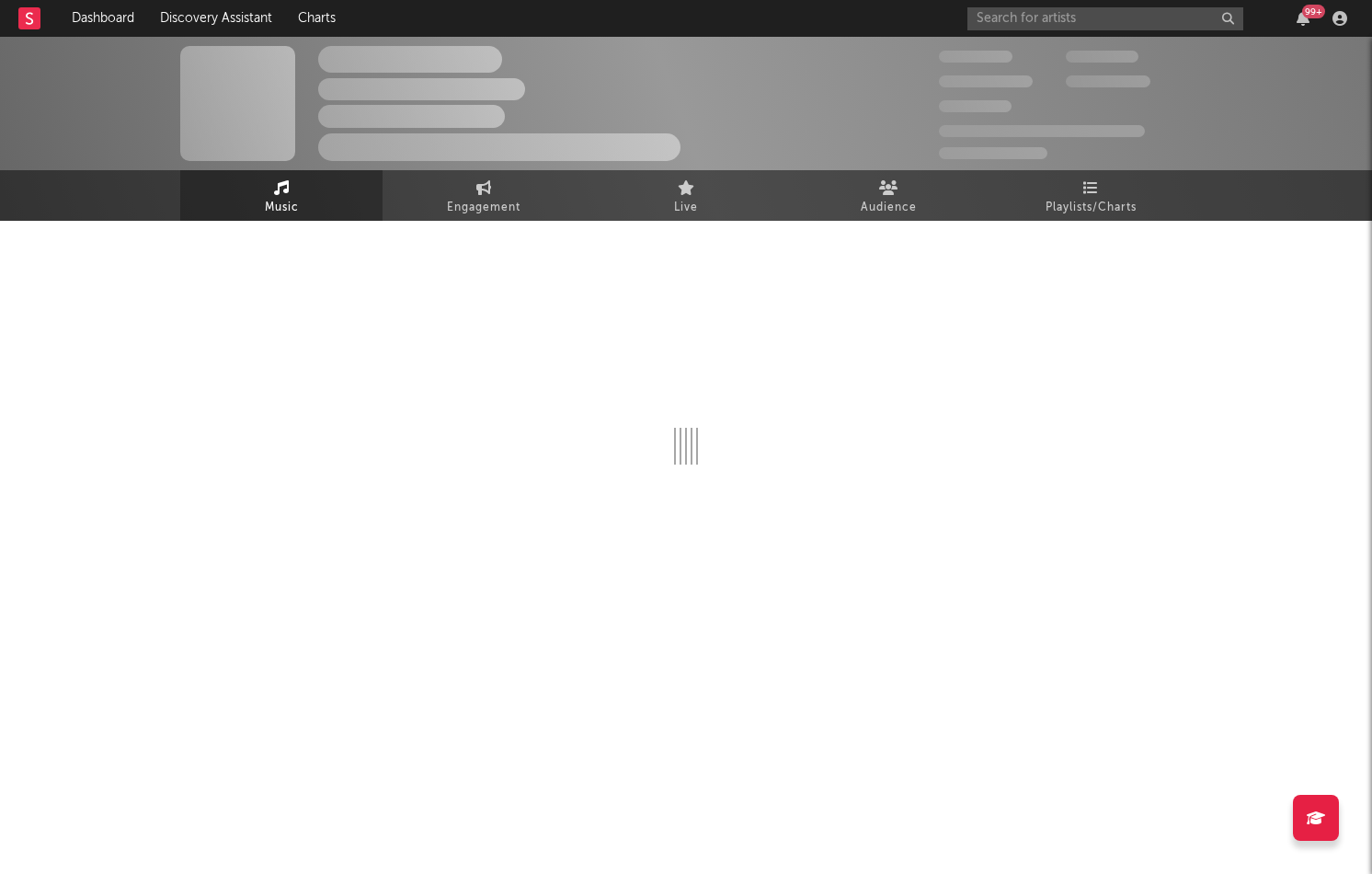 select on "6m" 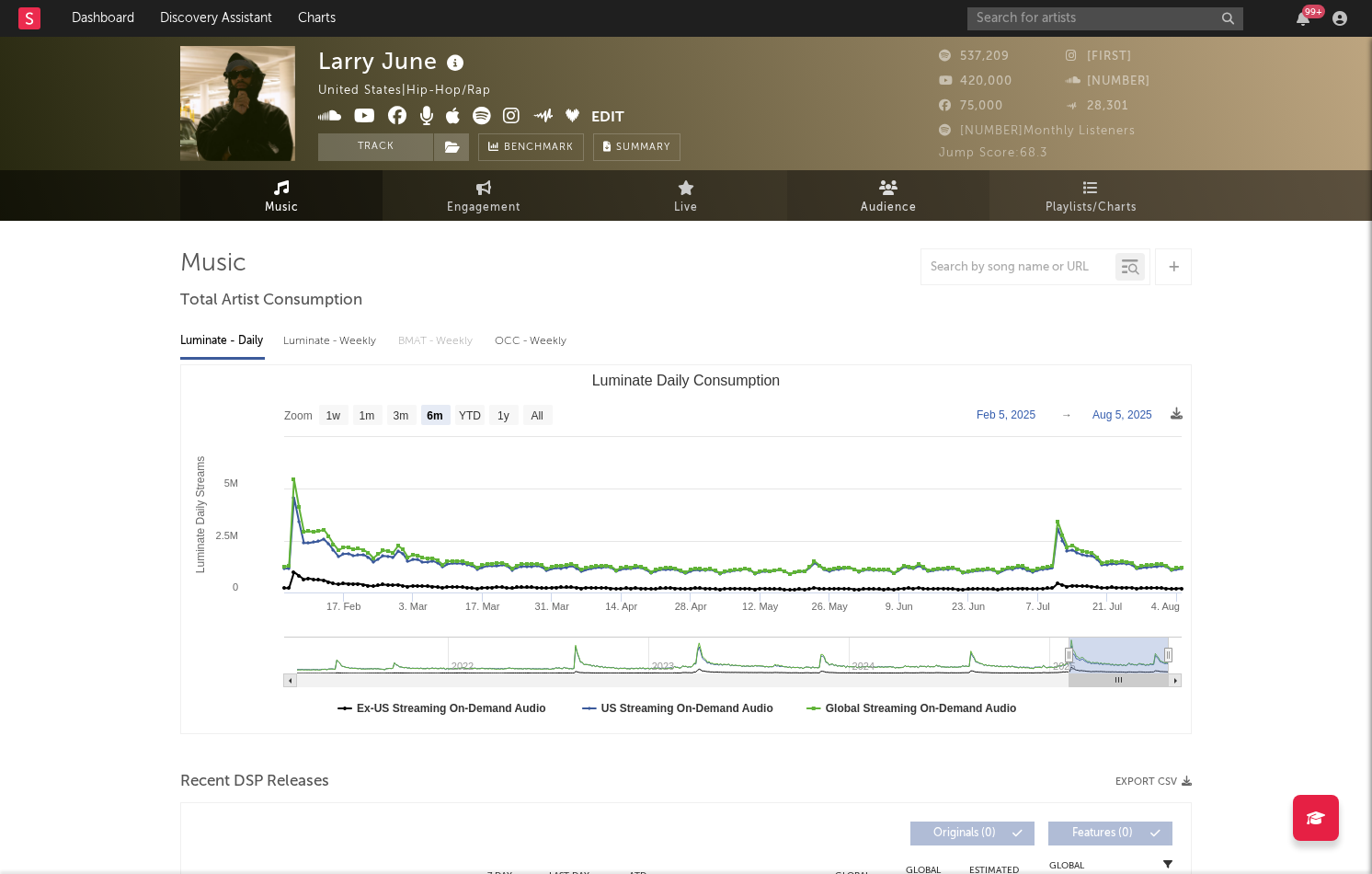 click at bounding box center (888, 188) 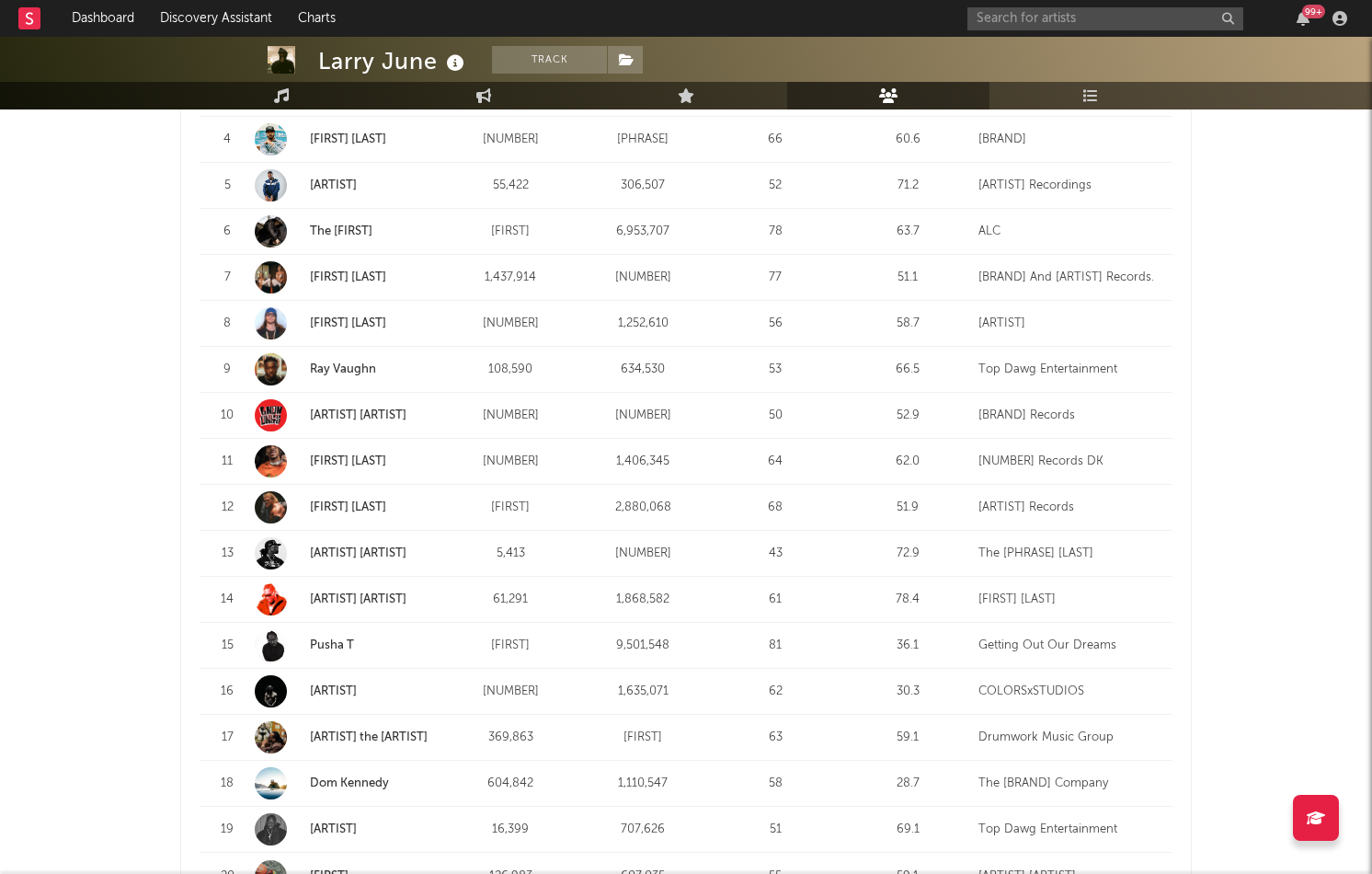 scroll, scrollTop: 922, scrollLeft: 0, axis: vertical 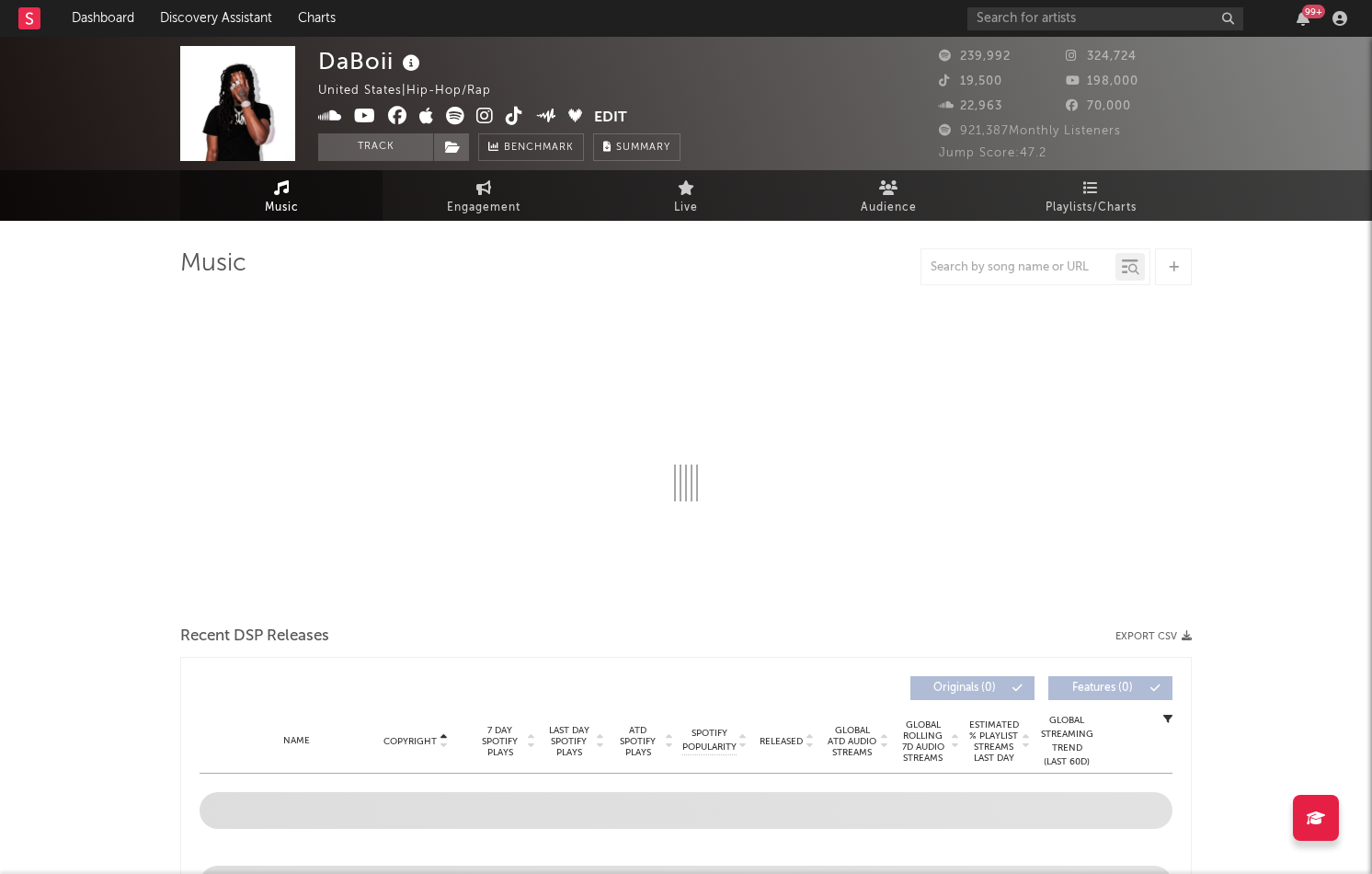select on "6m" 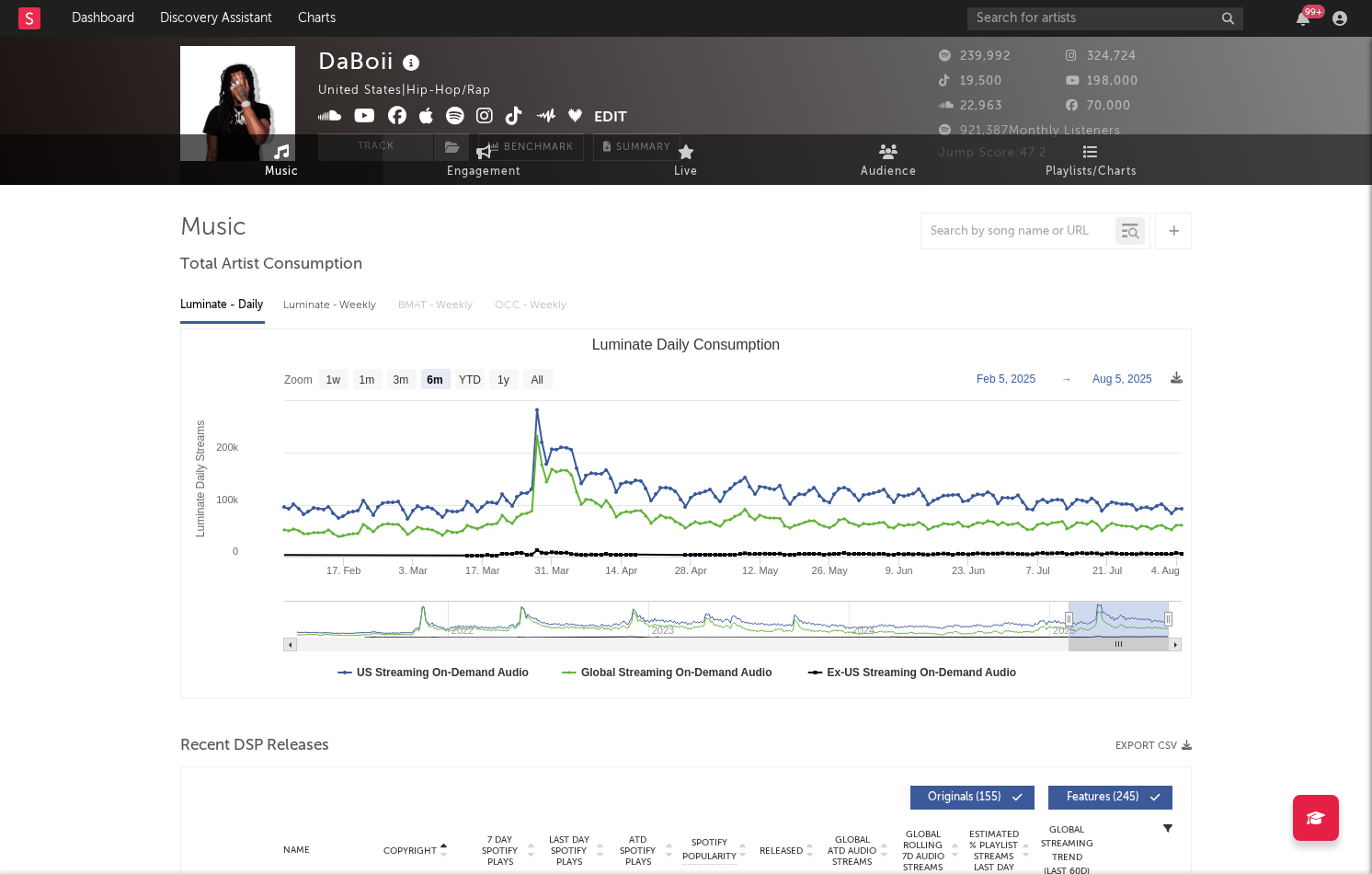 scroll, scrollTop: 0, scrollLeft: 0, axis: both 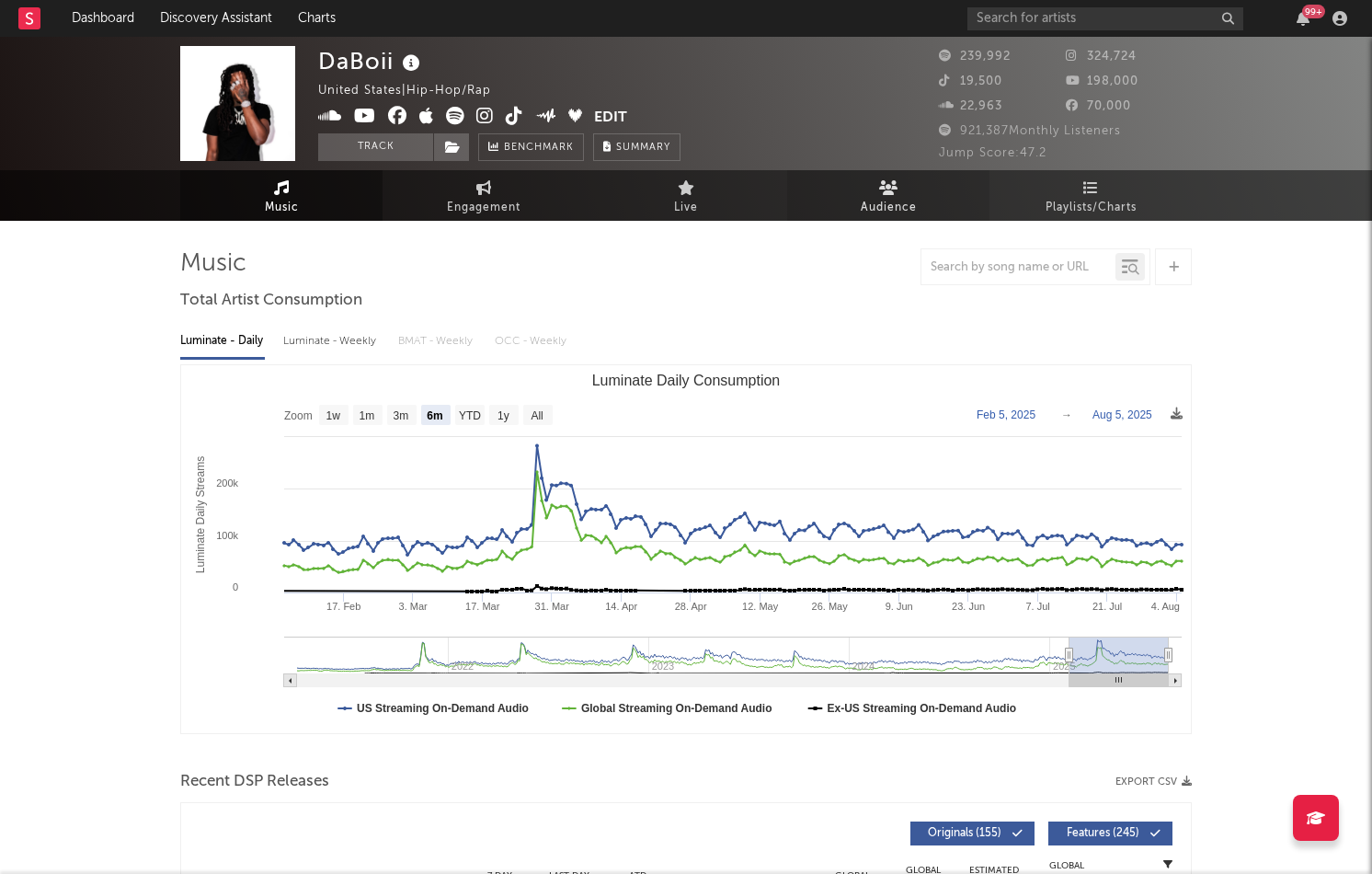 click on "Audience" at bounding box center (888, 208) 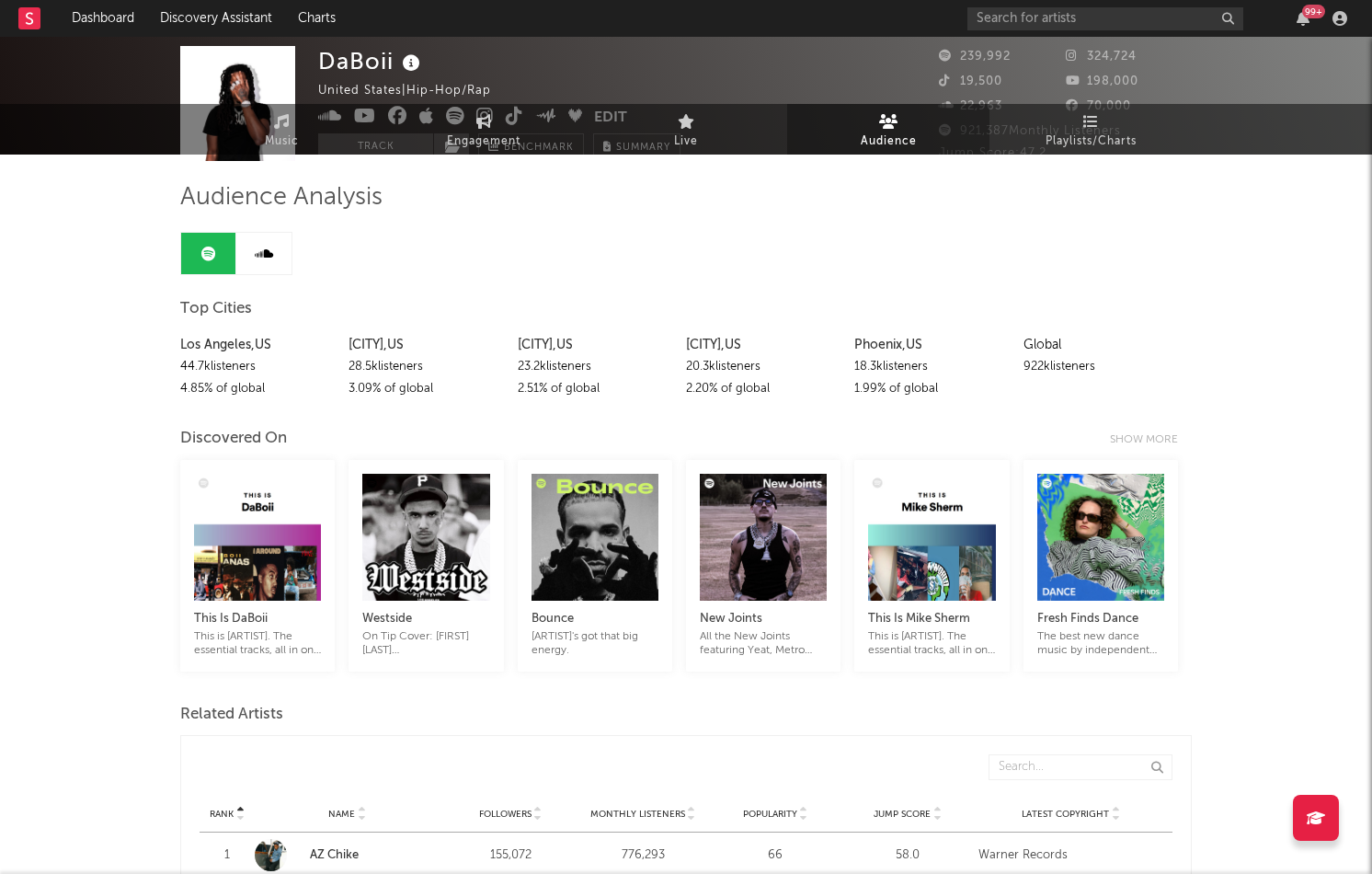 scroll, scrollTop: 0, scrollLeft: 0, axis: both 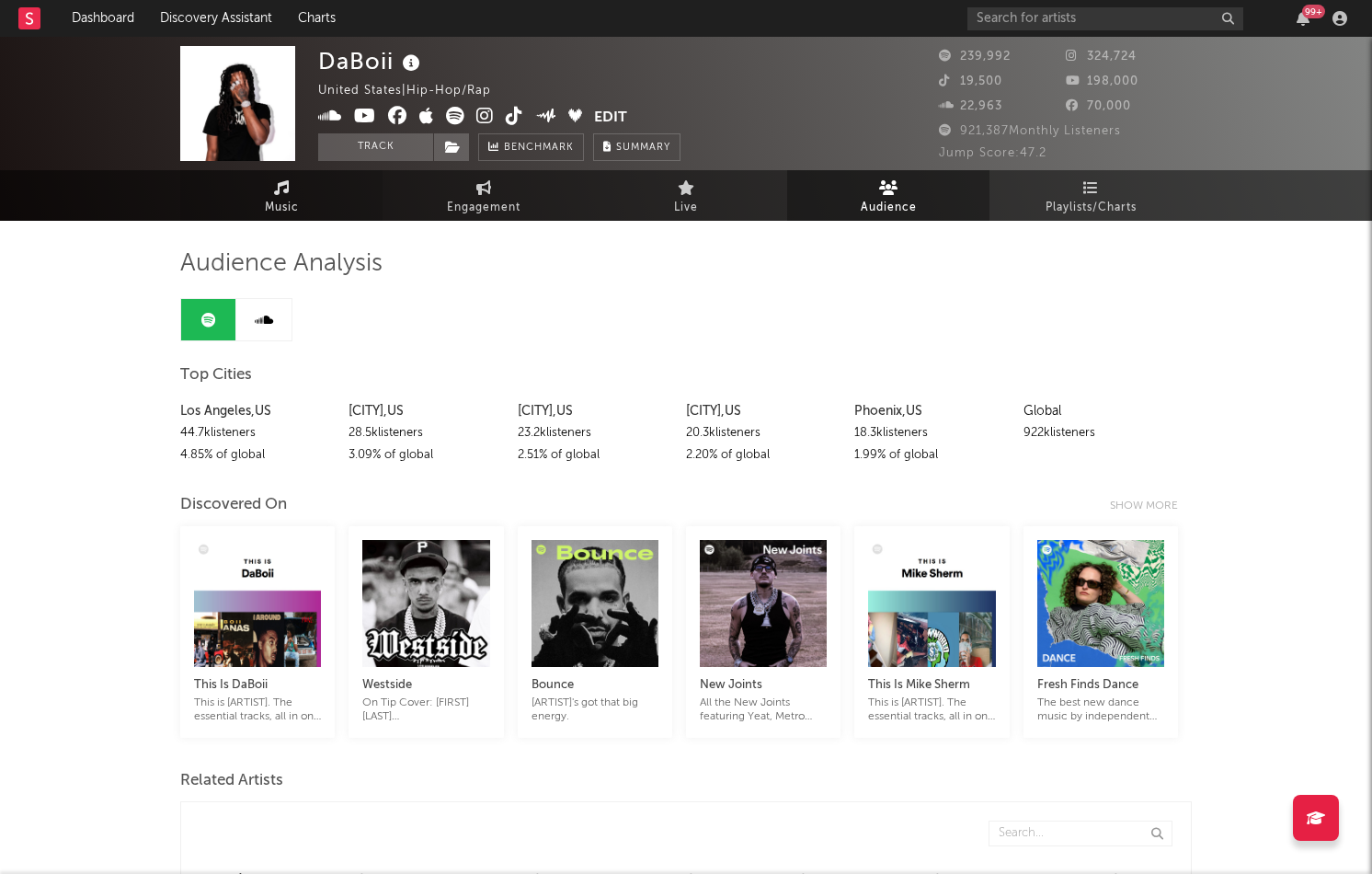 click on "Music" at bounding box center [281, 208] 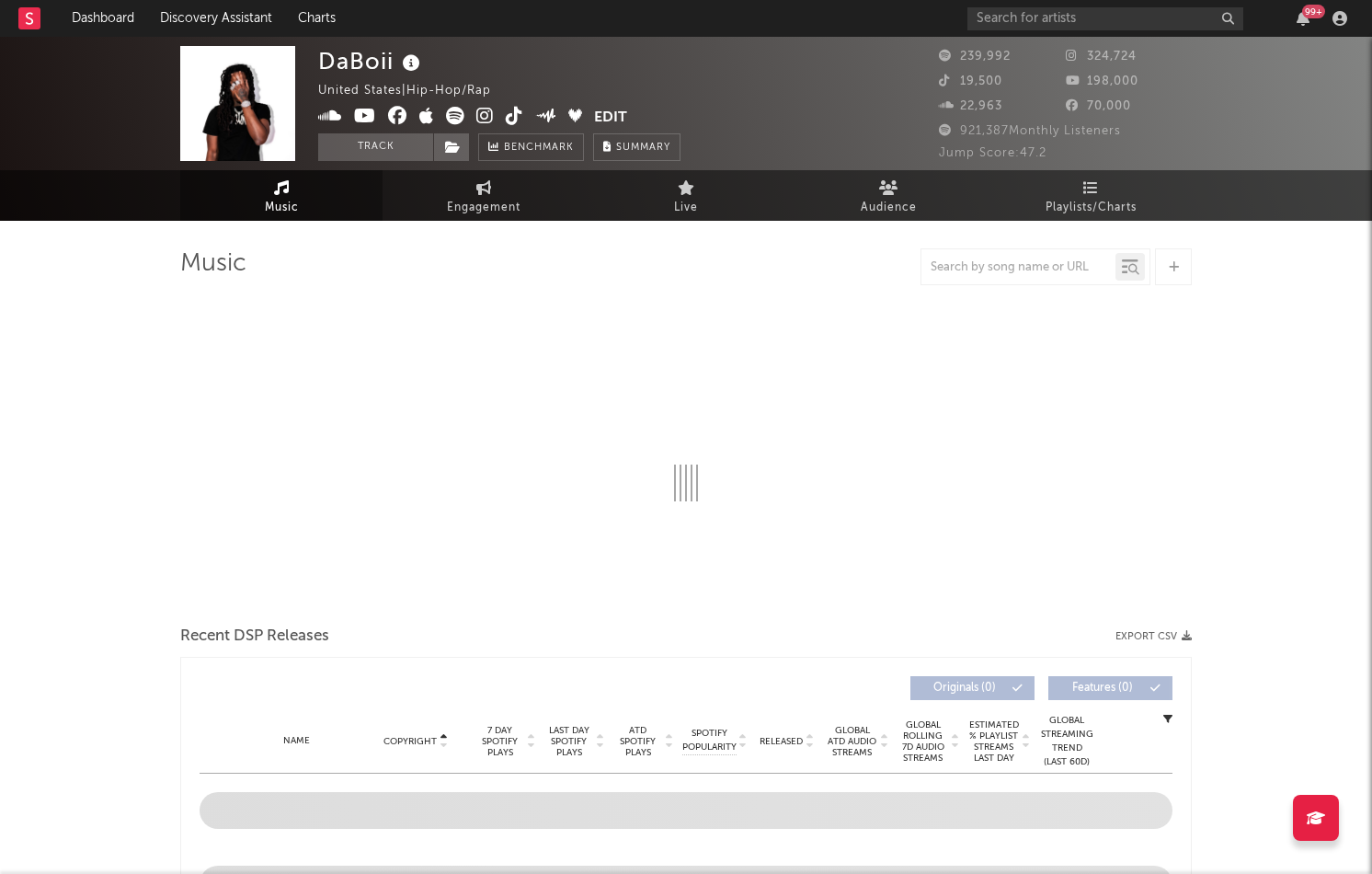 select on "6m" 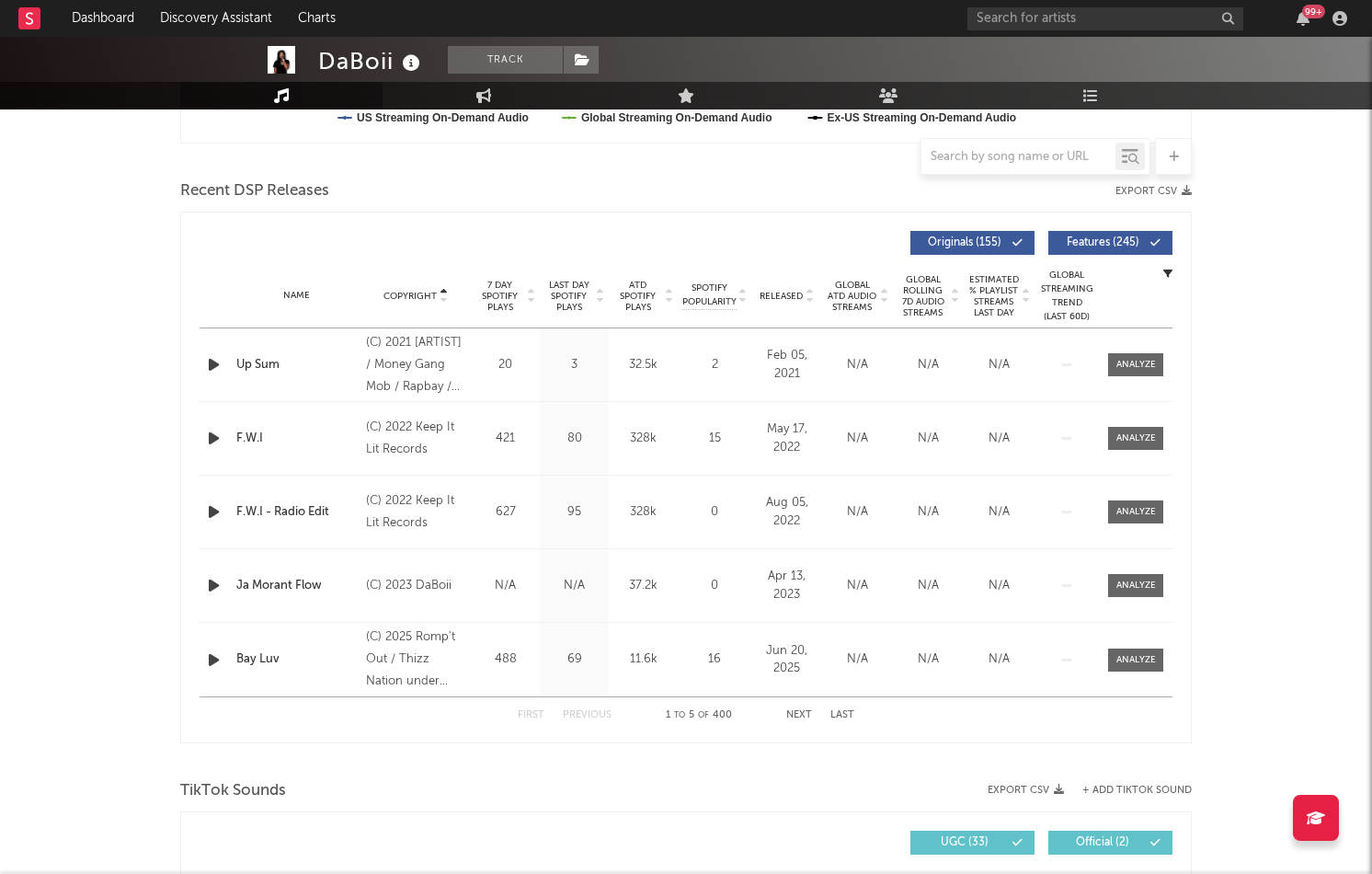 scroll, scrollTop: 593, scrollLeft: 0, axis: vertical 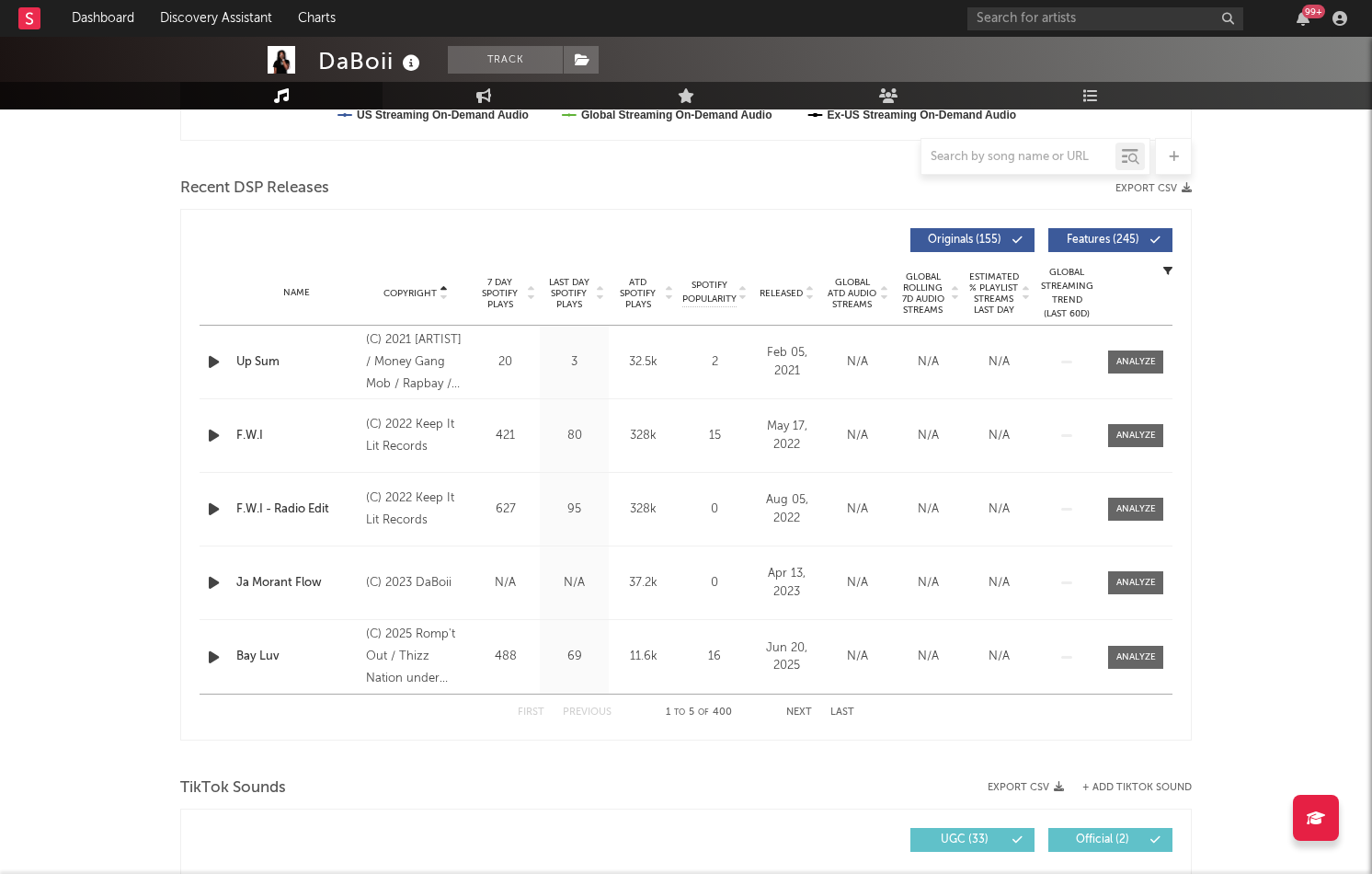 click on "Copyright" at bounding box center (410, 293) 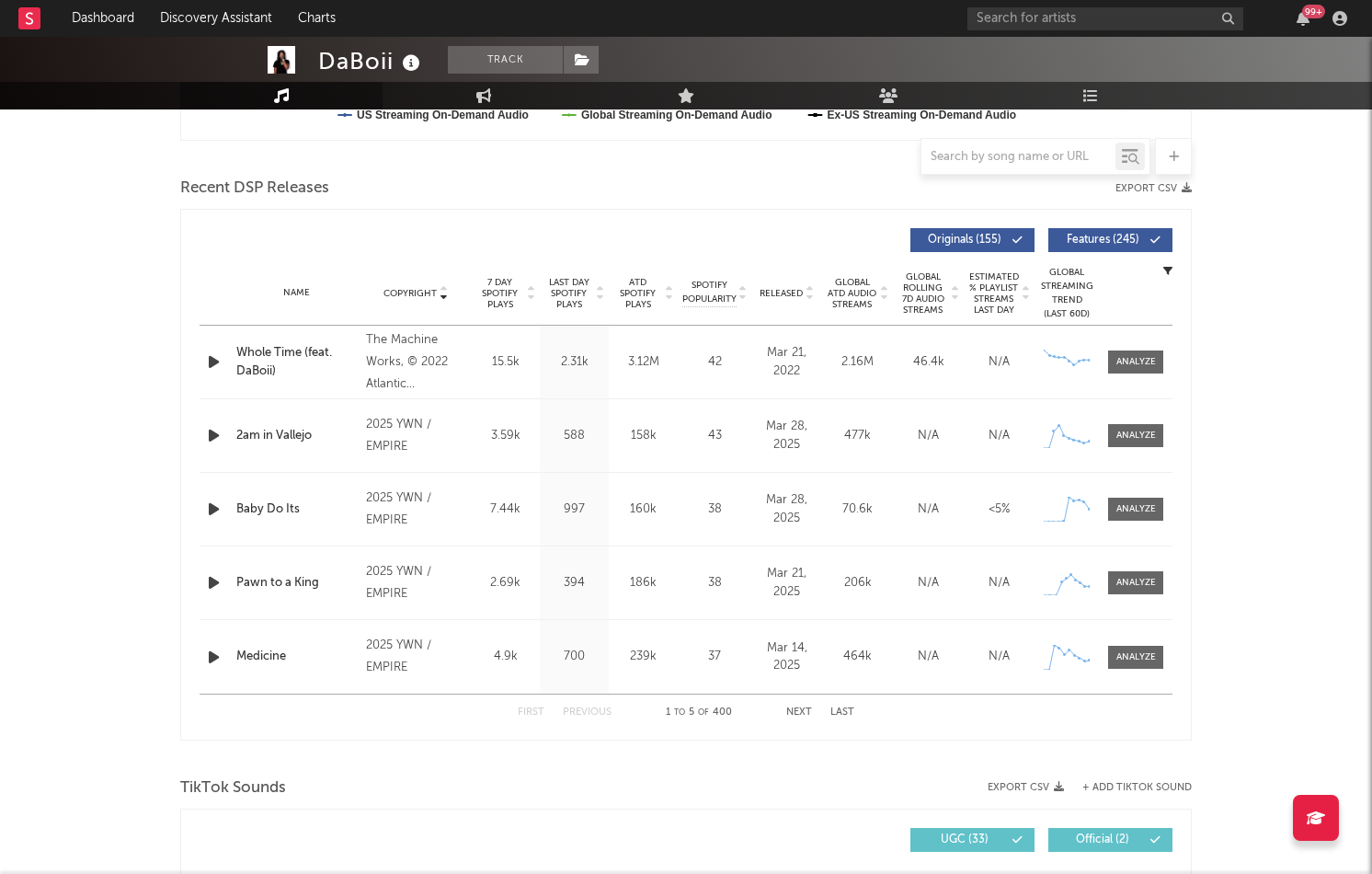 click on "Name Copyright Label Album Names Composer Names 7 Day Spotify Plays Last Day Spotify Plays ATD Spotify Plays Spotify Popularity Total US Streams Total US SES Total UK Streams Total UK Audio Streams UK Weekly Streams UK Weekly Audio Streams Released US ATD Audio Streams US Rolling 7D Audio Streams US Rolling WoW % Chg Global ATD Audio Streams Global Rolling 7D Audio Streams Global Rolling WoW % Chg Estimated % Playlist Streams Last Day Global Streaming Trend (Last 60D) Ex-US Streaming Trend (Last 60D) US Streaming Trend (Last 60D) Global Latest Day Audio Streams US Latest Day Audio Streams" at bounding box center (686, 293) 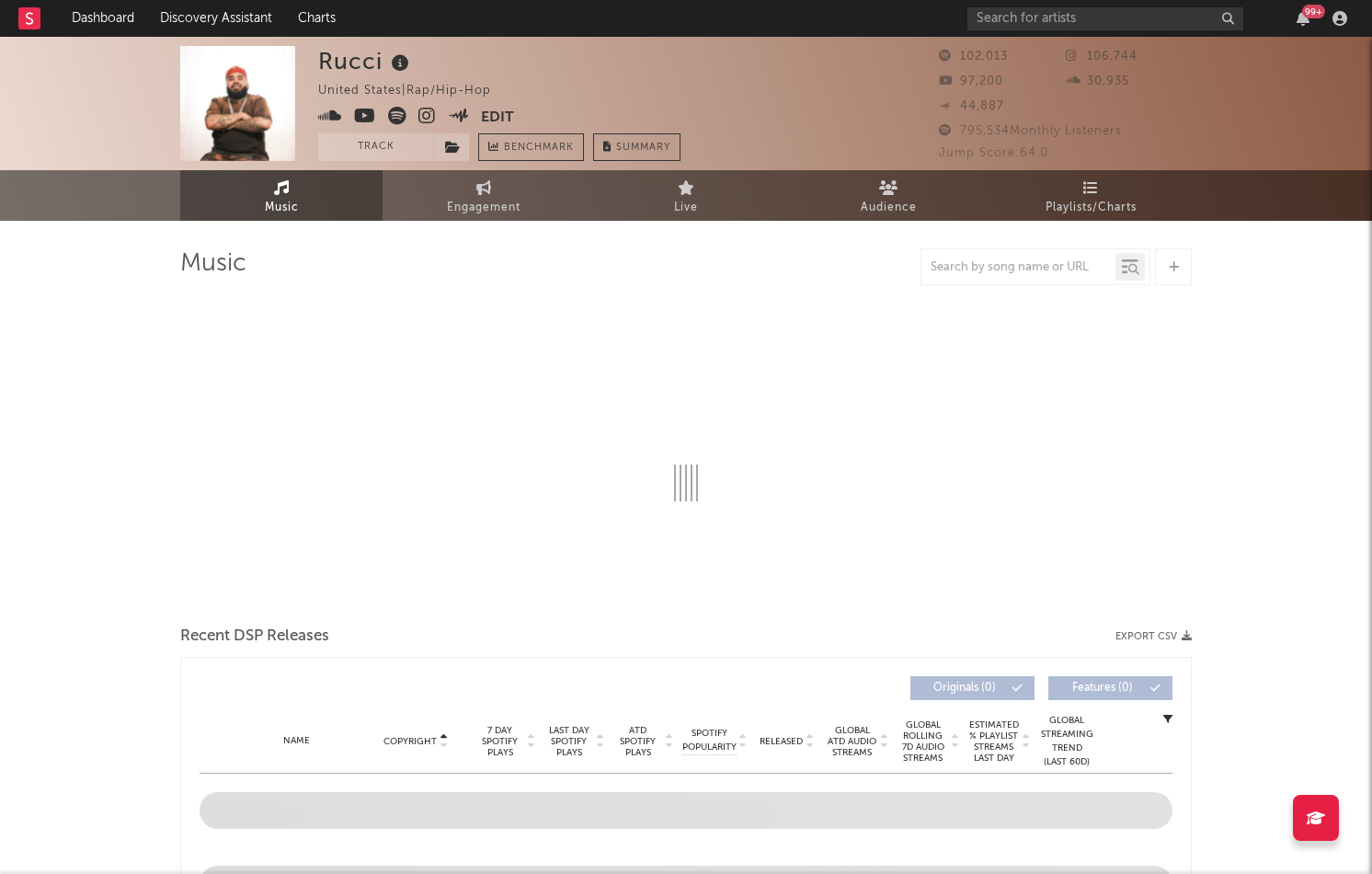 select on "6m" 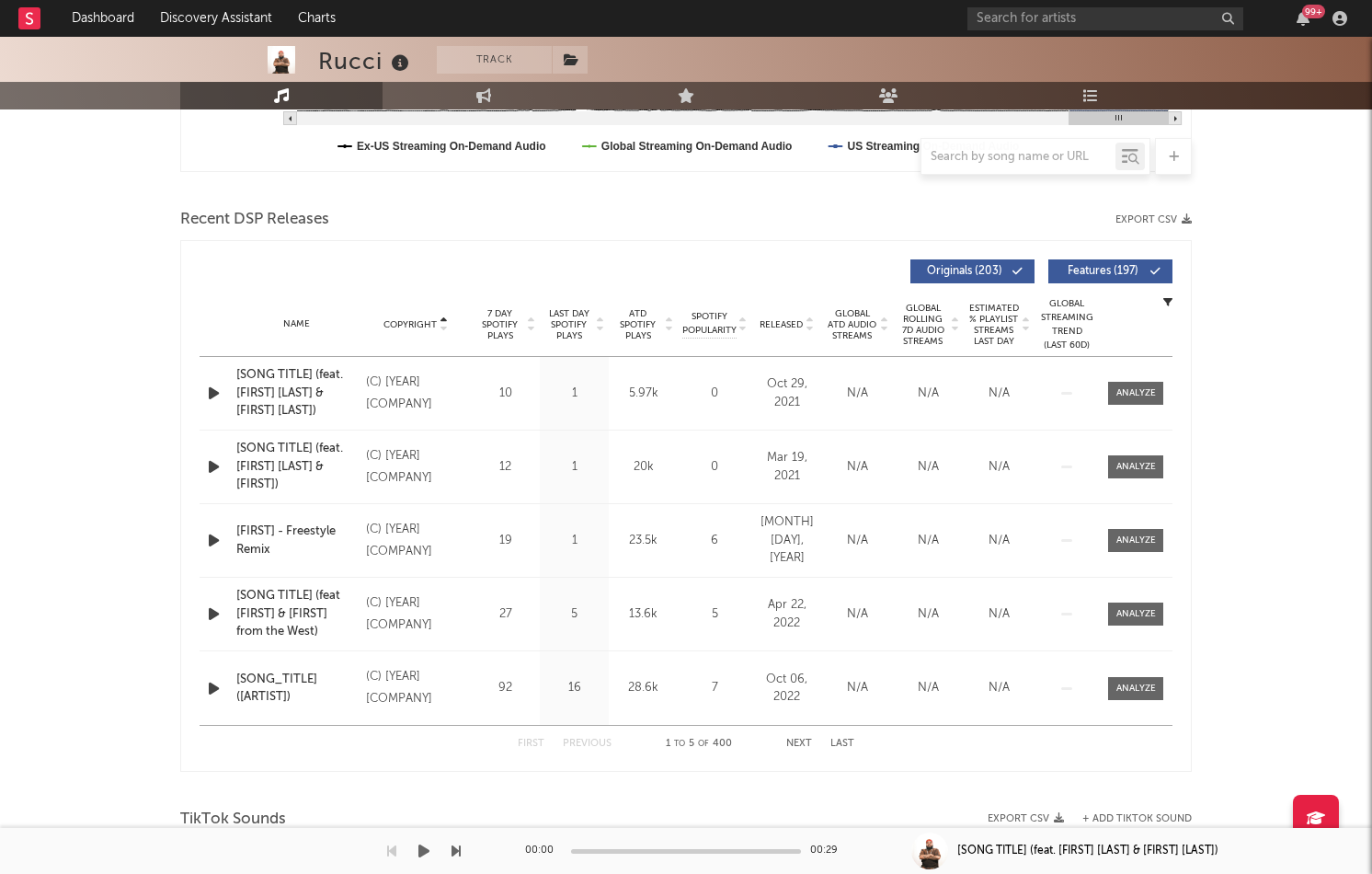 scroll, scrollTop: 563, scrollLeft: 0, axis: vertical 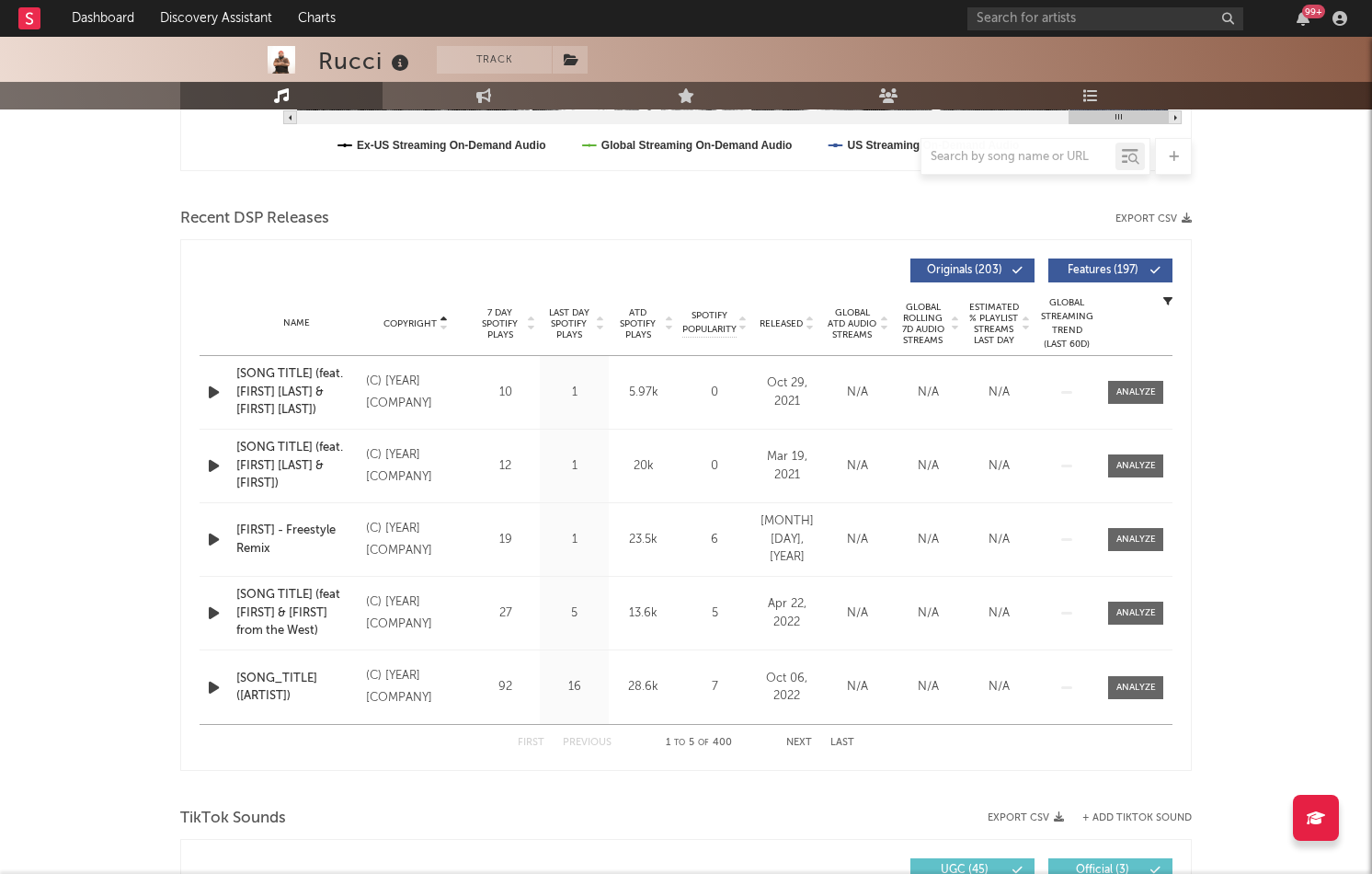 click on "Copyright" at bounding box center (410, 324) 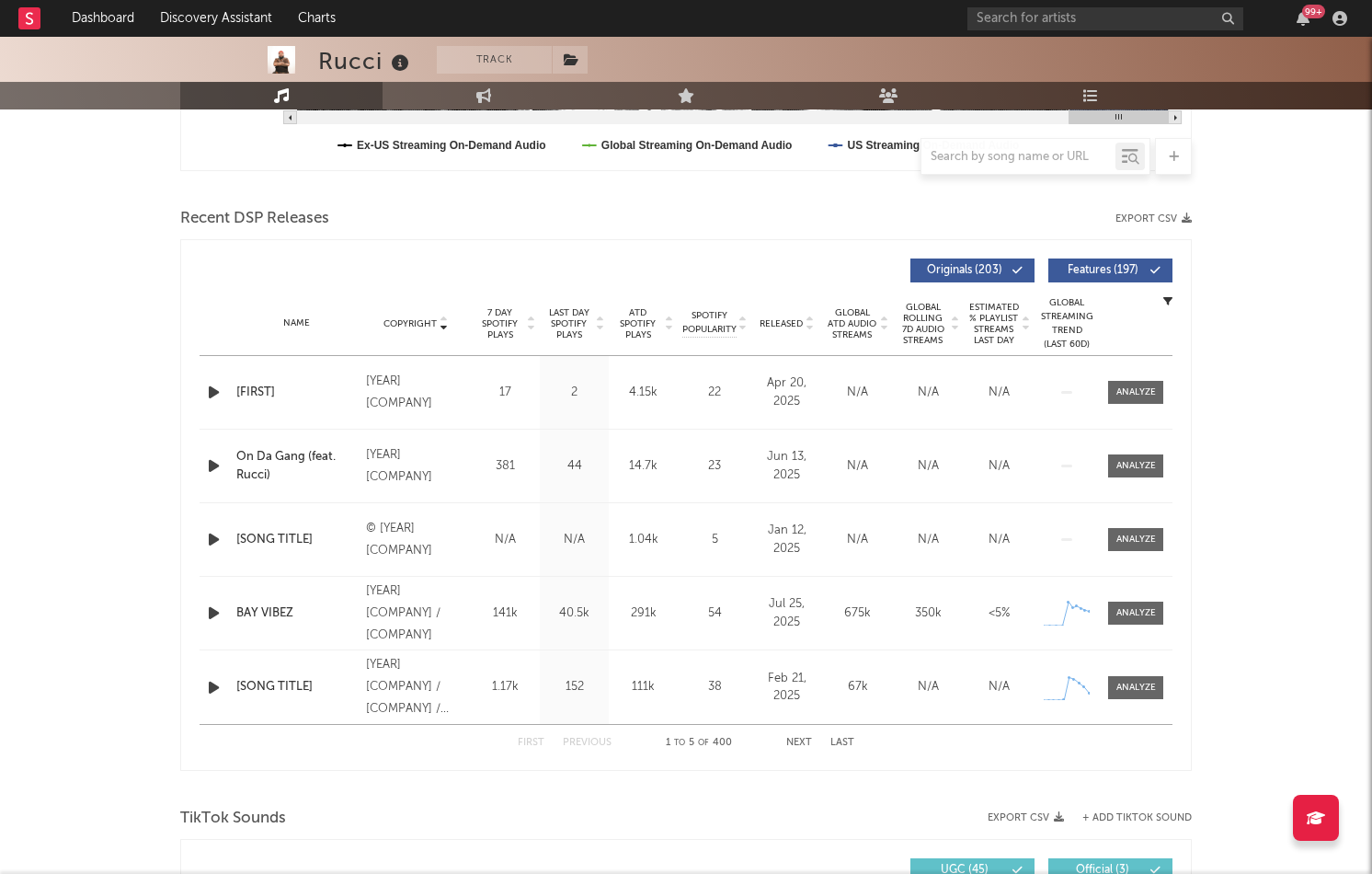 click on "ATD Spotify Plays" at bounding box center [637, 324] 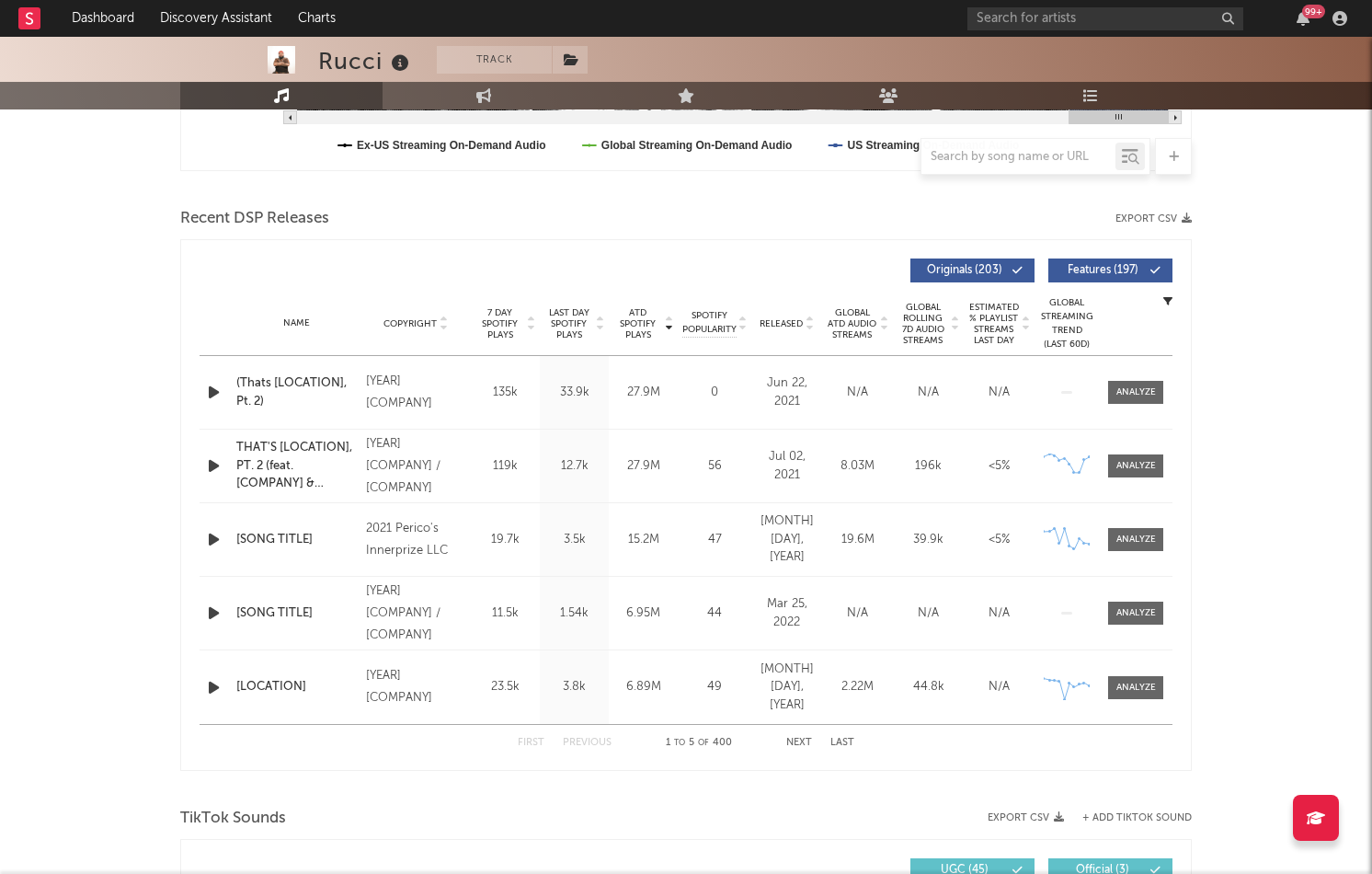 click on "Last Day Spotify Plays" at bounding box center (568, 324) 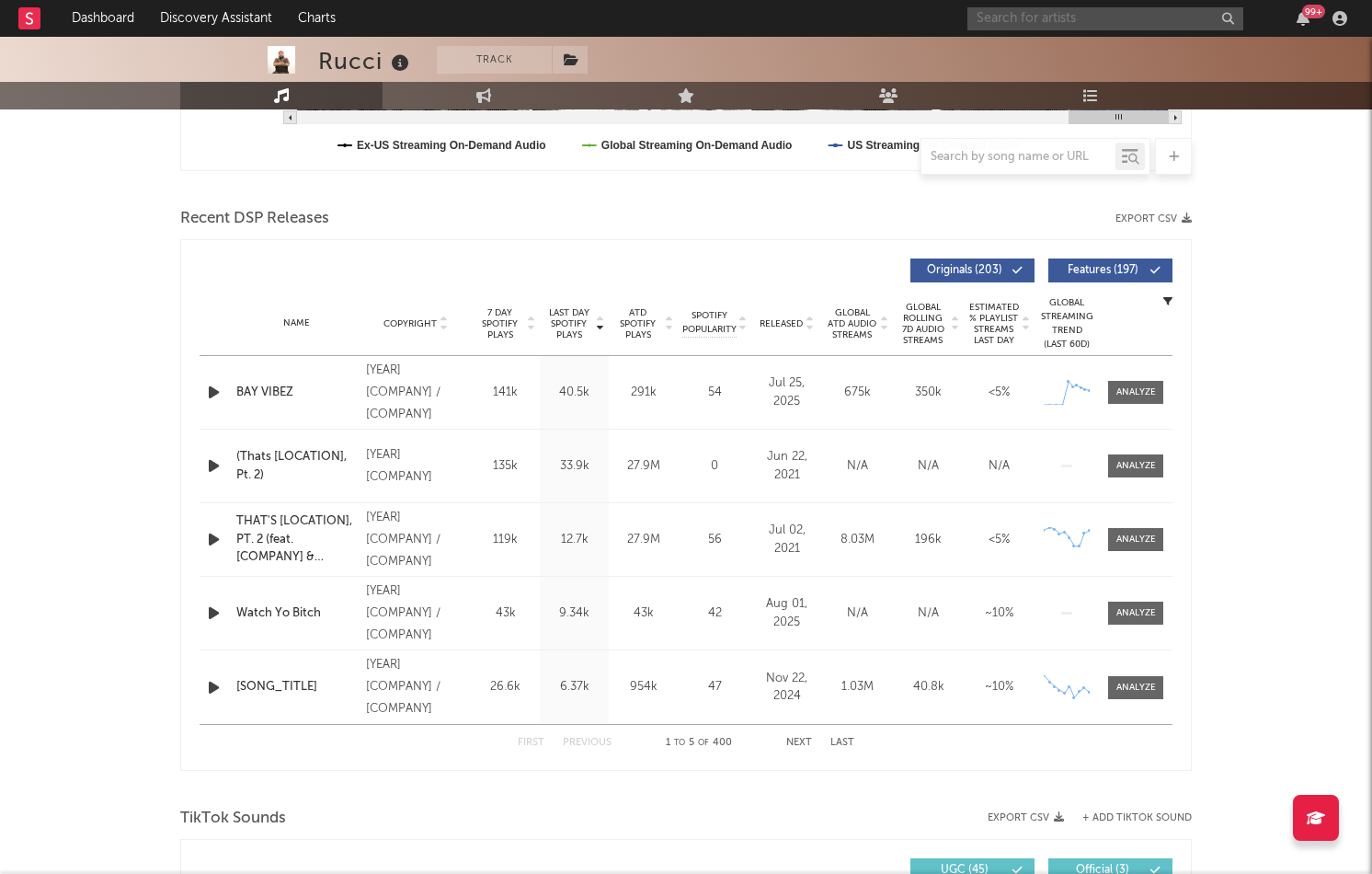 click at bounding box center (1105, 18) 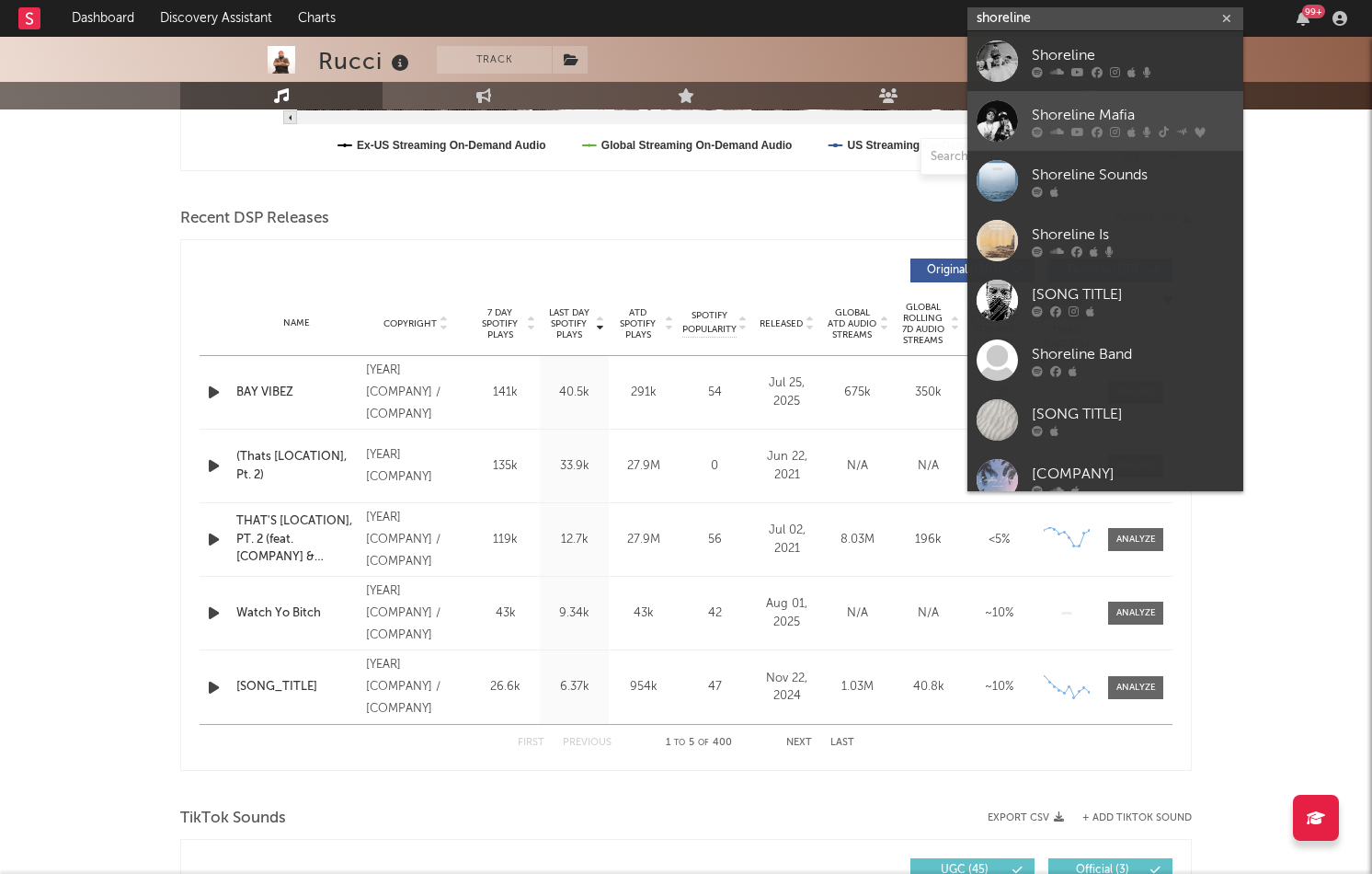 type on "shoreline" 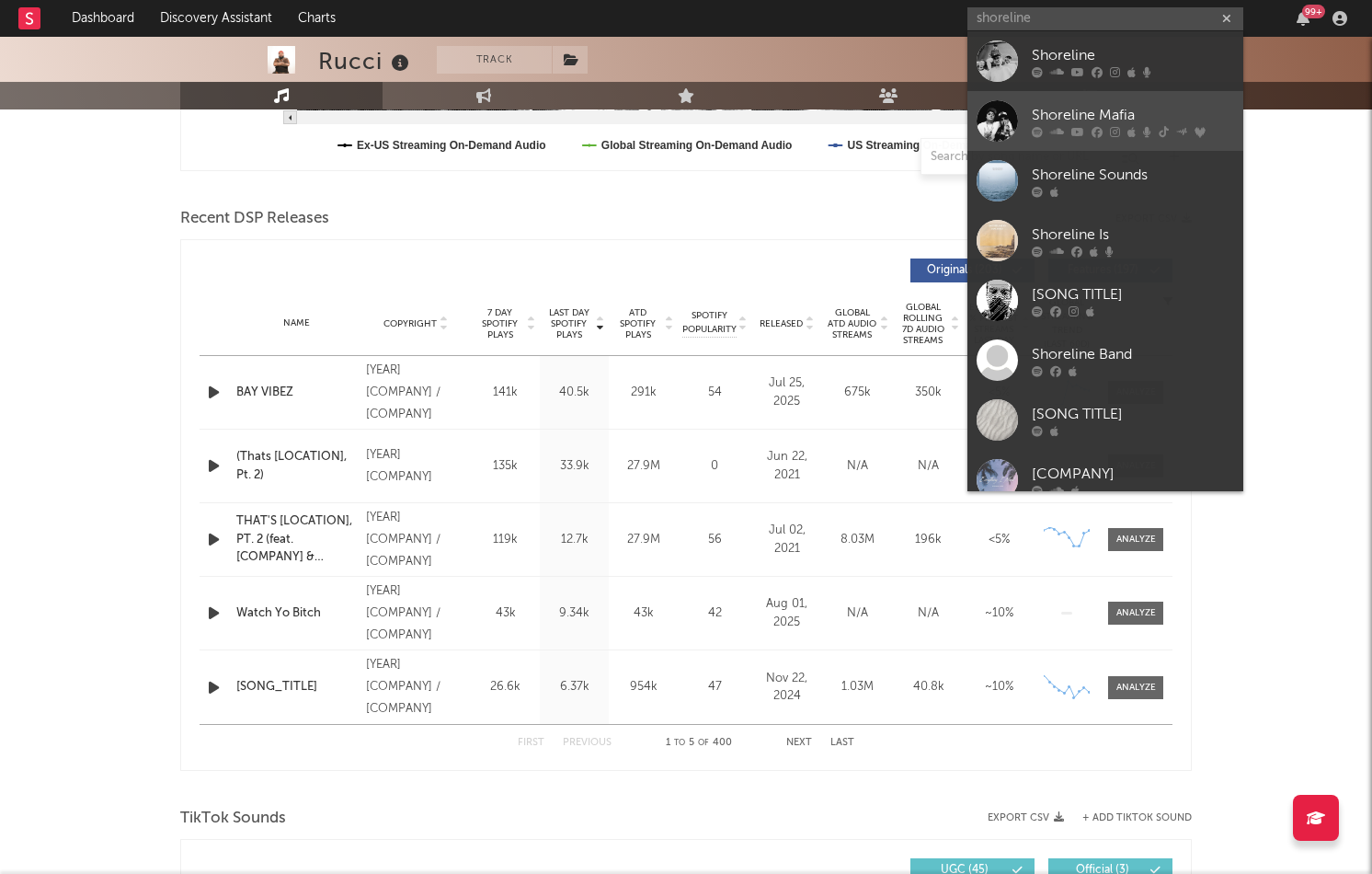 click on "Shoreline Mafia" at bounding box center (1133, 115) 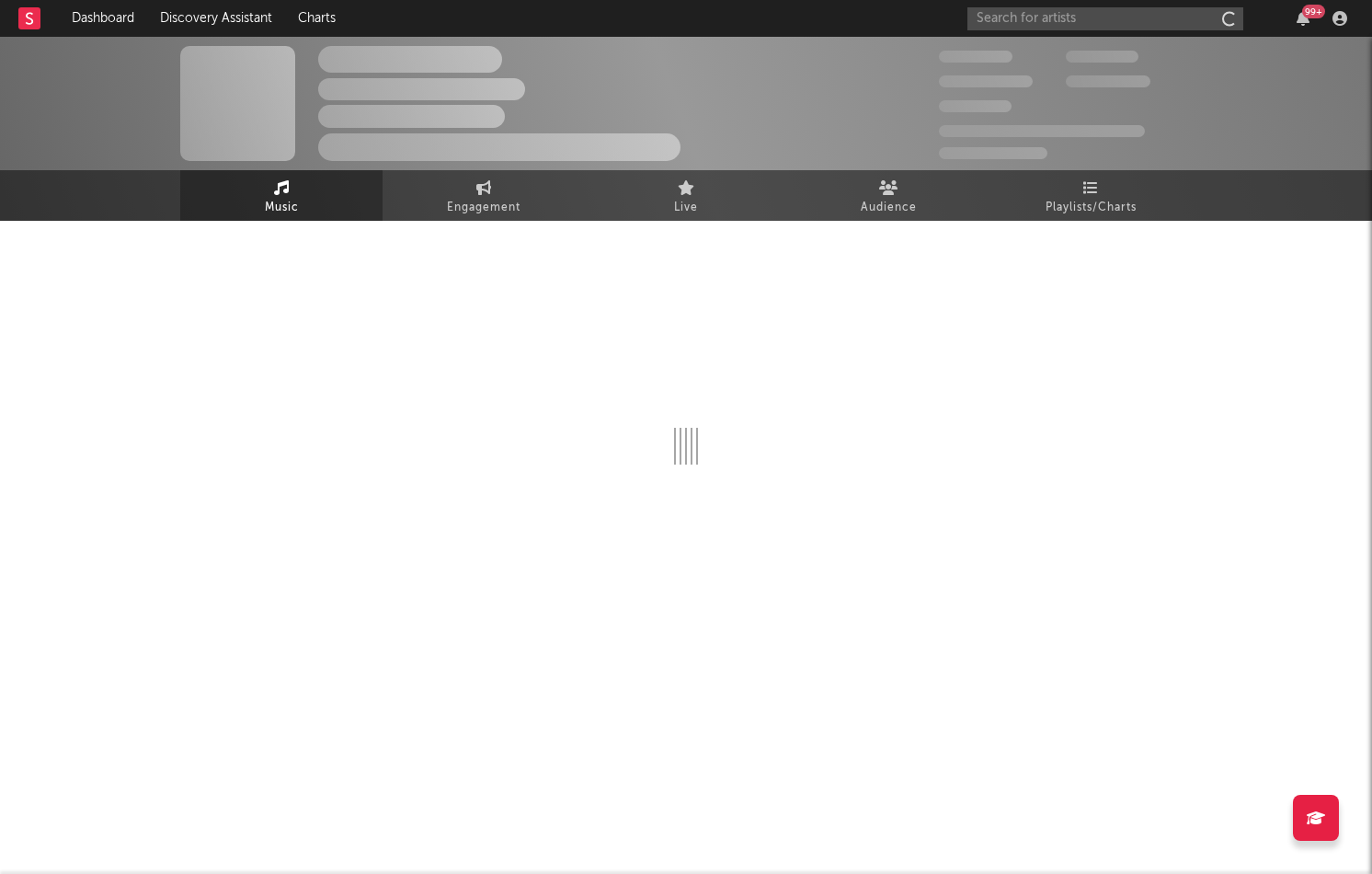 scroll, scrollTop: 0, scrollLeft: 0, axis: both 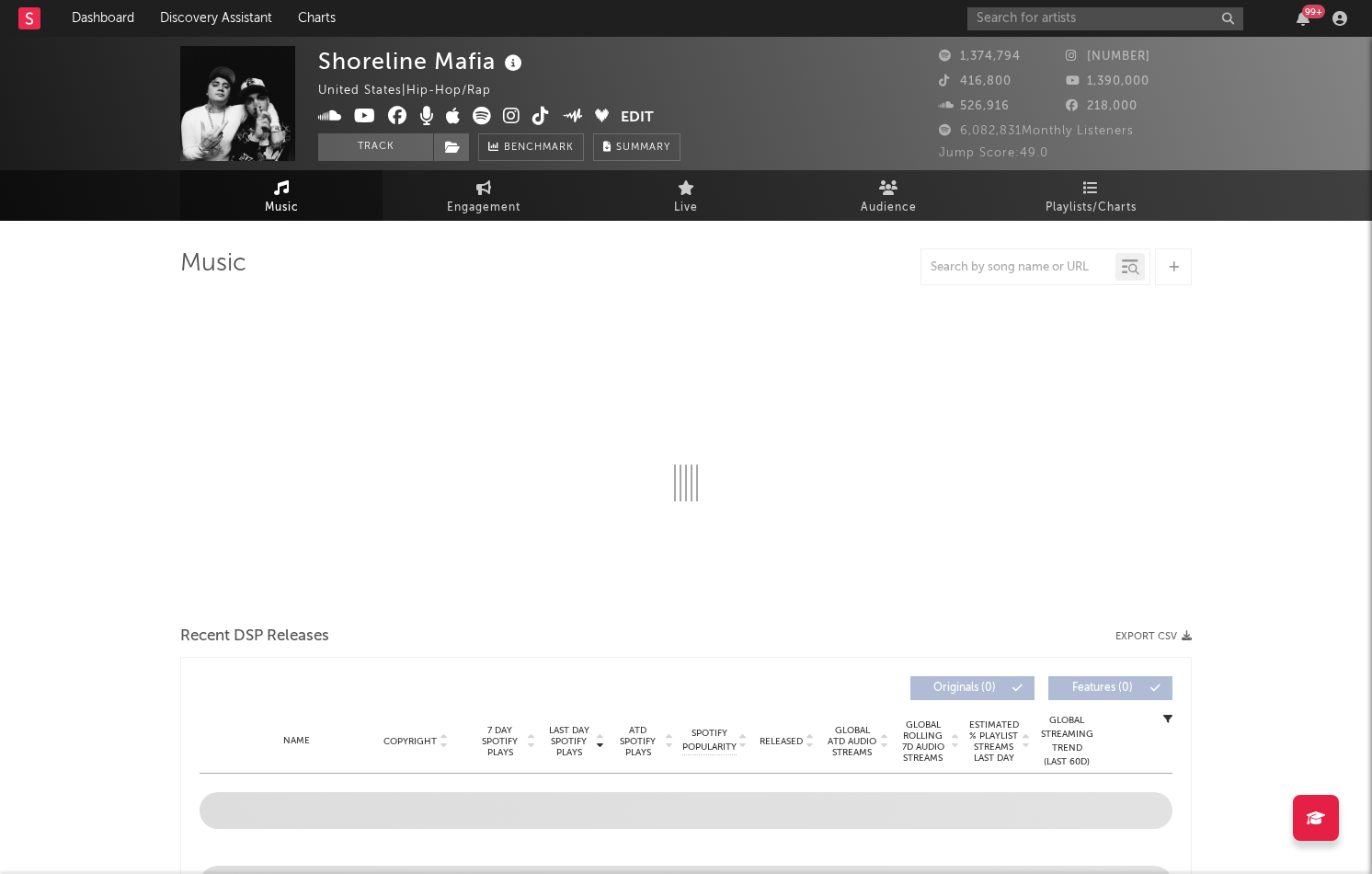 select on "6m" 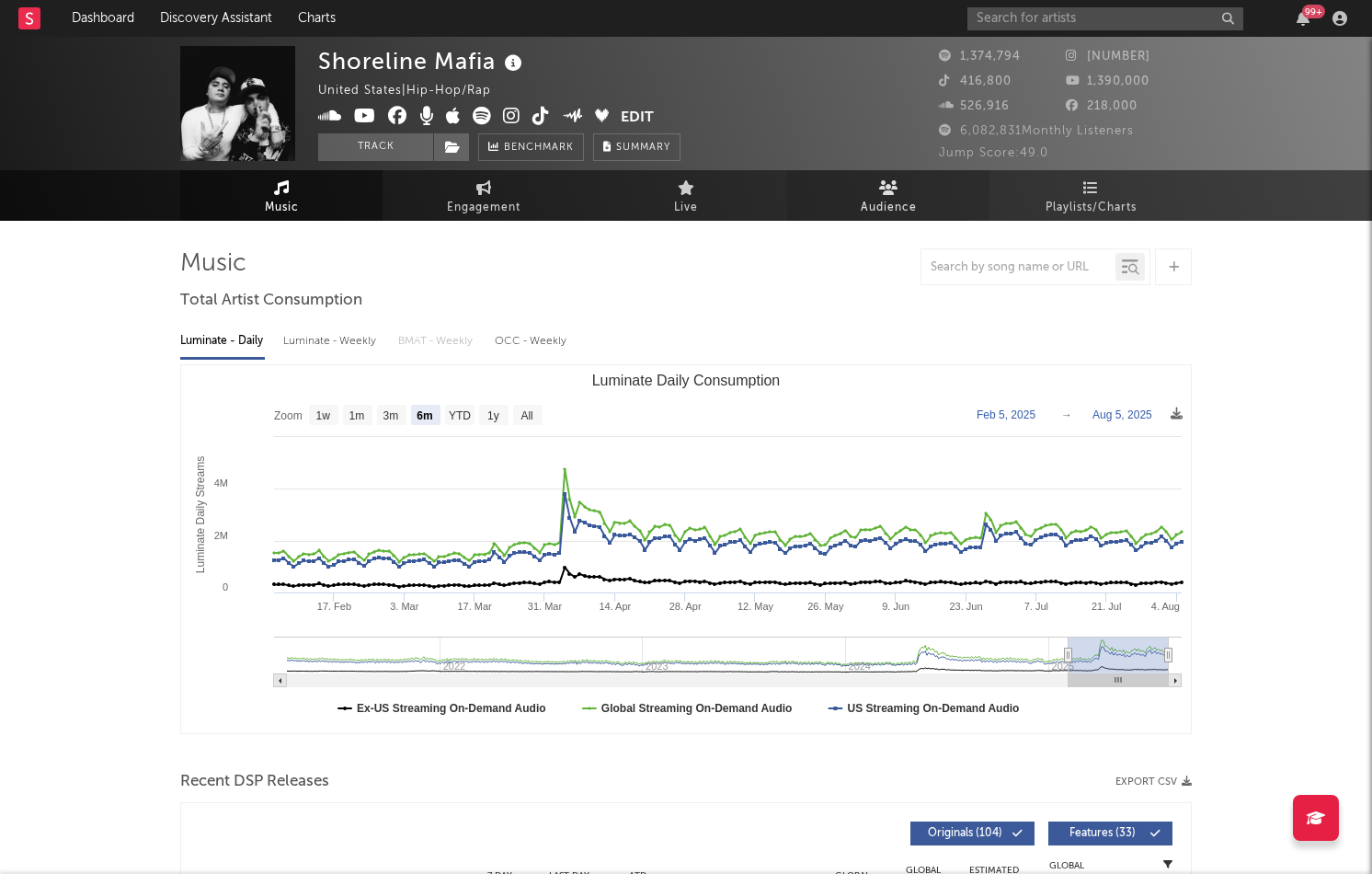 click on "Audience" at bounding box center [888, 195] 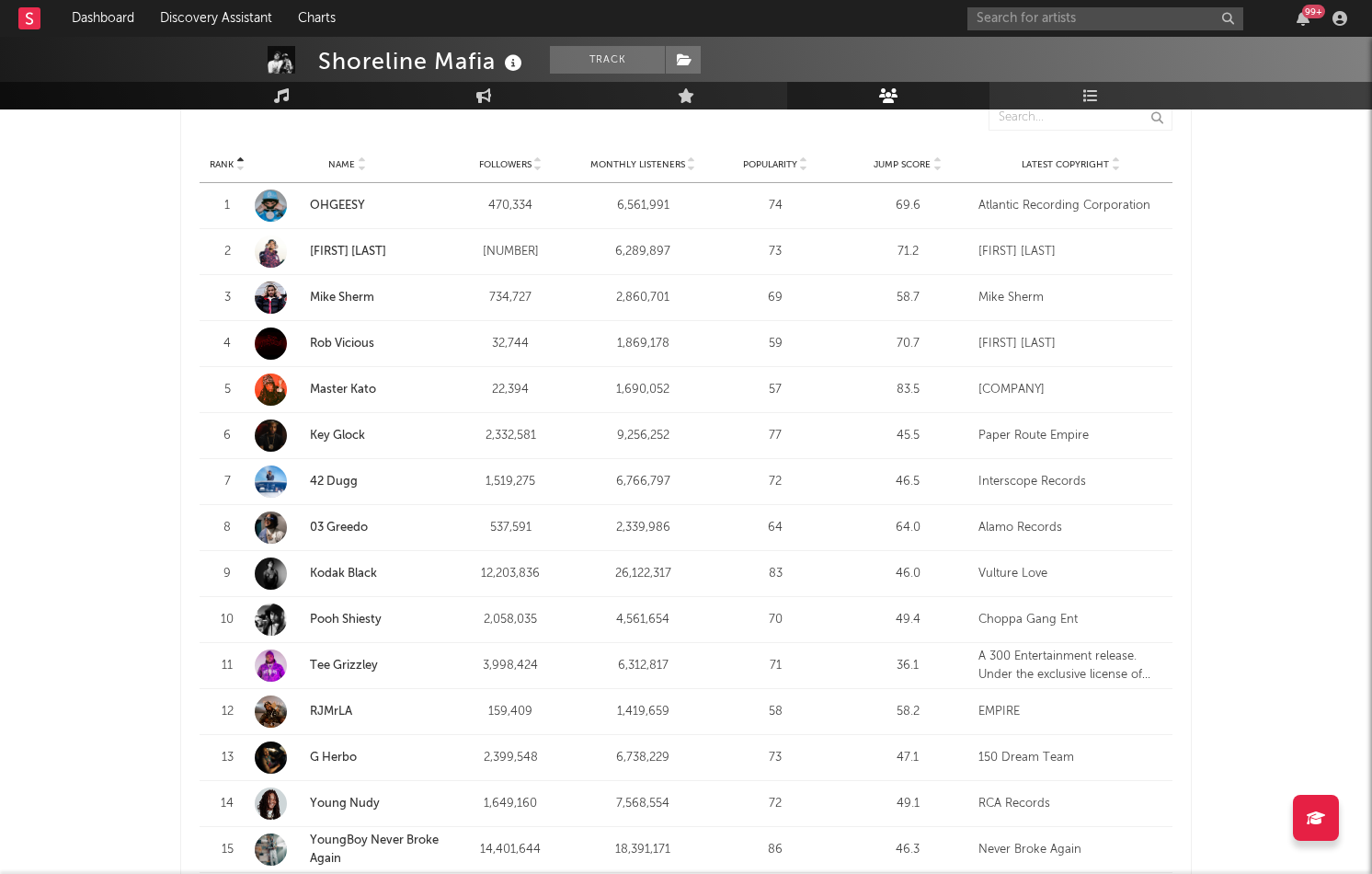 scroll, scrollTop: 717, scrollLeft: 0, axis: vertical 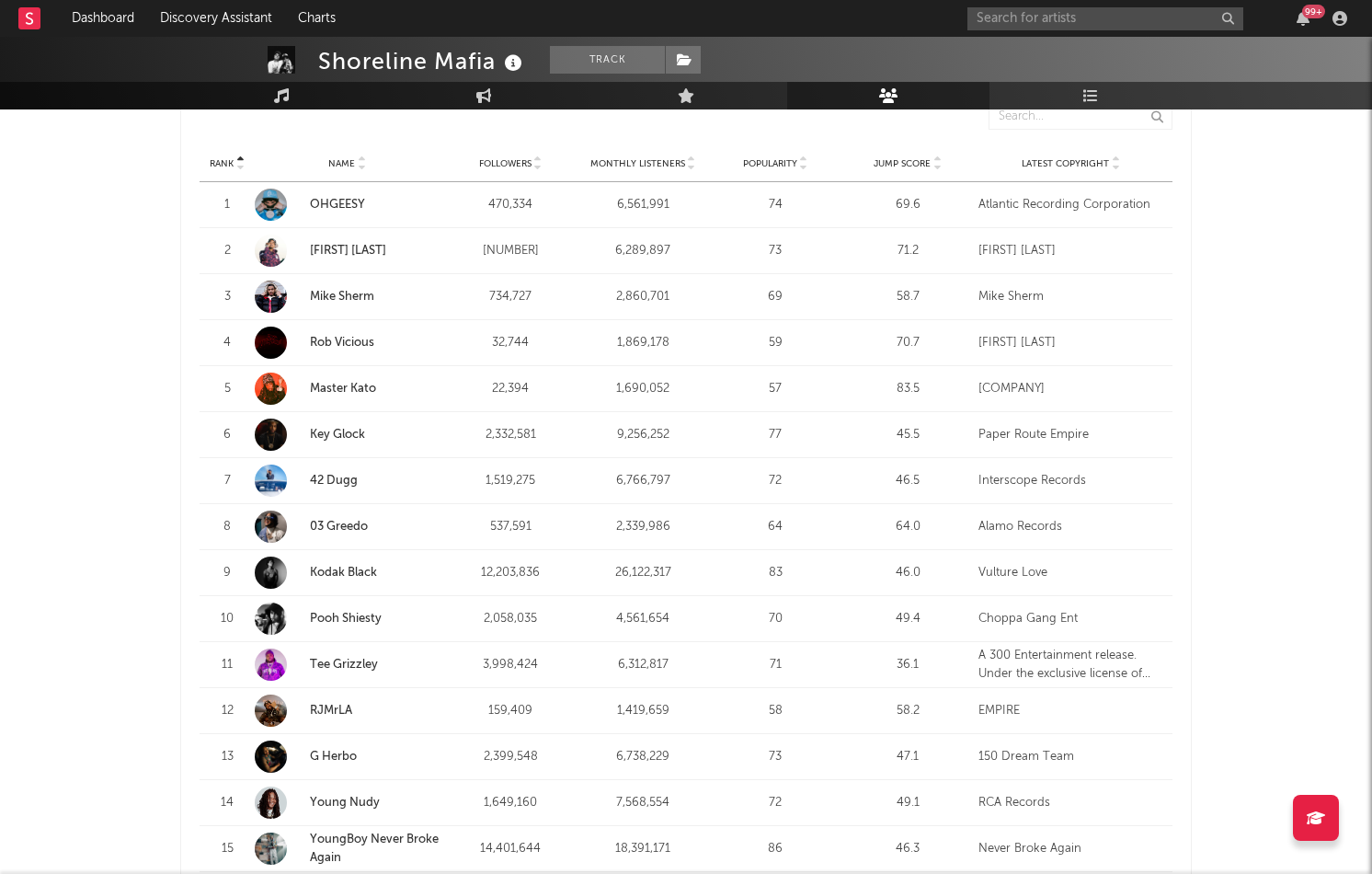 click on "[COMPANY] Track United States  |  Hip-Hop/Rap Edit Track Benchmark Summary [NUMBER] [NUMBER] [NUMBER] [NUMBER] [NUMBER] [NUMBER]  Monthly Listeners Jump Score:  [PERCENTAGE] Music Engagement Live Audience Playlists/Charts Audience Analysis Top Cities [CITY] ,  US [NUMBER]k  listeners [PERCENTAGE] of global [CITY] ,  US [NUMBER]k  listeners [PERCENTAGE] of global [CITY] ,  US [NUMBER]k  listeners [PERCENTAGE] of global [CITY] ,  US [NUMBER]k  listeners [PERCENTAGE] of global [CITY] ,  US [NUMBER]k  listeners [PERCENTAGE] of global Global [NUMBER]M  listeners Discovered On Show more This Is [COMPANY] This is [COMPANY]. The essential tracks, all in one playlist. [COMPANY] New music from [FIRST], [FIRST] and [FIRST].  New Music Friday New music from [FIRST], [FIRST], [FIRST], [FIRST], [FIRST], and more! Get Turnt Mood: Turnt Cover: [FIRST] [LAST] This Is [FIRST] [LAST] This is [FIRST] [LAST]. The essential tracks, all in one playlist. [COMPANY] Best Songs The best songs of [COMPANY] Rank Rank 1" at bounding box center [686, 837] 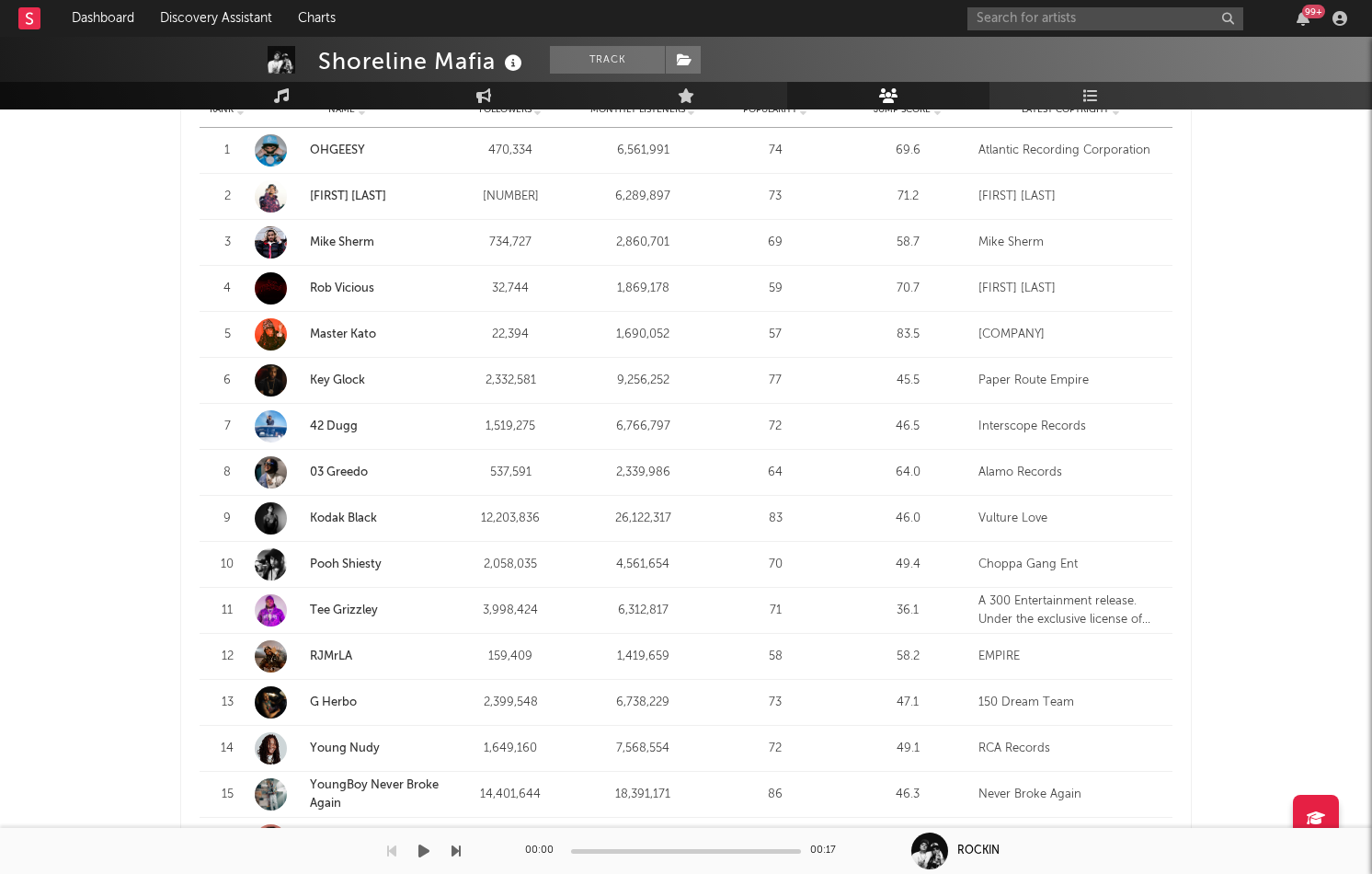 scroll, scrollTop: 768, scrollLeft: 0, axis: vertical 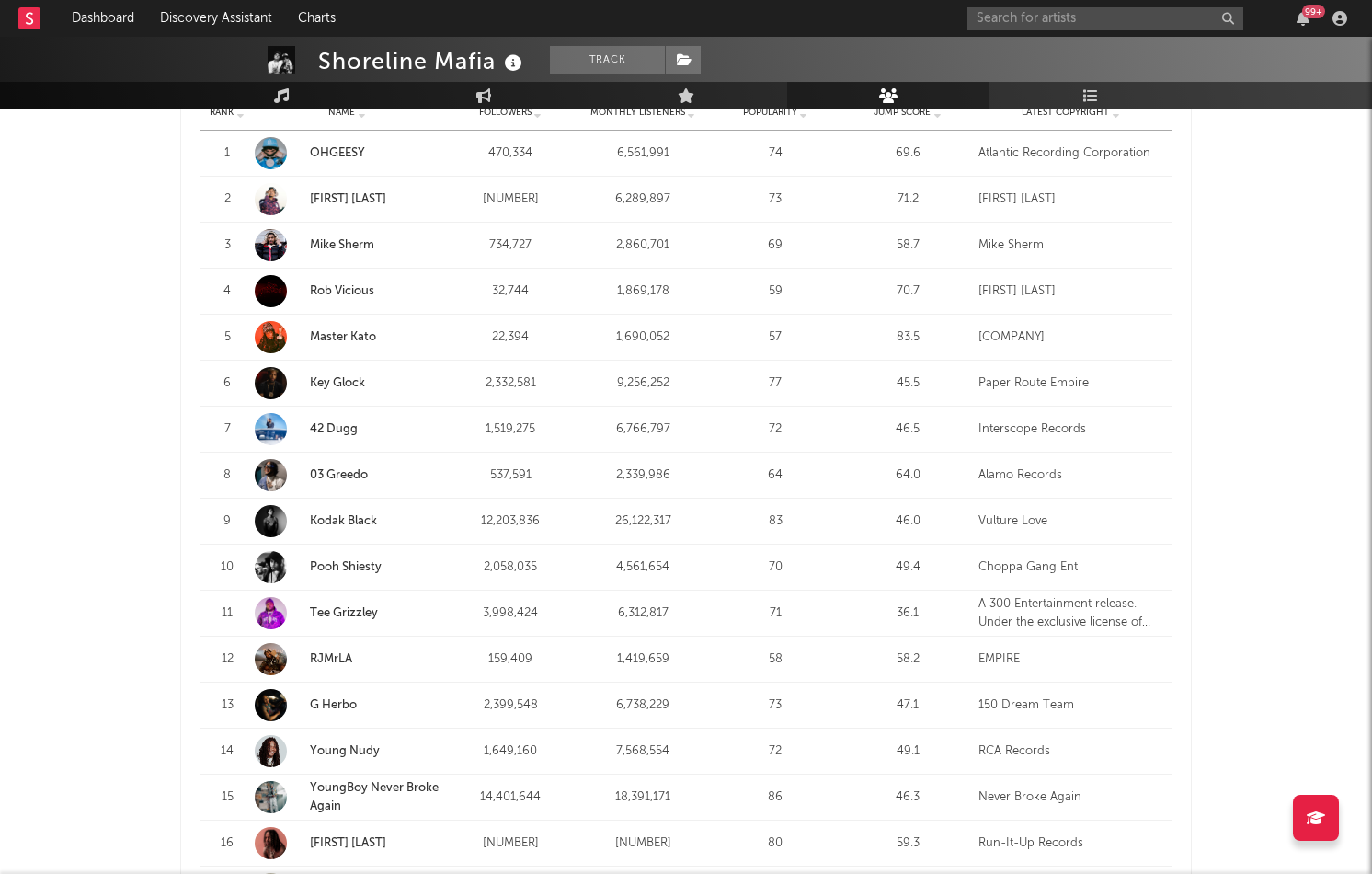 click on "[COMPANY] Track United States  |  Hip-Hop/Rap Edit Track Benchmark Summary [NUMBER] [NUMBER] [NUMBER] [NUMBER] [NUMBER] [NUMBER]  Monthly Listeners Jump Score:  [PERCENTAGE] Music Engagement Live Audience Playlists/Charts Audience Analysis Top Cities [CITY] ,  US [NUMBER]k  listeners [PERCENTAGE] of global [CITY] ,  US [NUMBER]k  listeners [PERCENTAGE] of global [CITY] ,  US [NUMBER]k  listeners [PERCENTAGE] of global [CITY] ,  US [NUMBER]k  listeners [PERCENTAGE] of global [CITY] ,  US [NUMBER]k  listeners [PERCENTAGE] of global Global [NUMBER]M  listeners Discovered On Show more This Is [COMPANY] This is [COMPANY]. The essential tracks, all in one playlist. [COMPANY] New music from [FIRST], [FIRST] and [FIRST].  New Music Friday New music from [FIRST], [FIRST], [FIRST], [FIRST], [FIRST], and more! Get Turnt Mood: Turnt Cover: [FIRST] [LAST] This Is [FIRST] [LAST] This is [FIRST] [LAST]. The essential tracks, all in one playlist. [COMPANY] Best Songs The best songs of [COMPANY] Rank Rank 1" at bounding box center [686, 786] 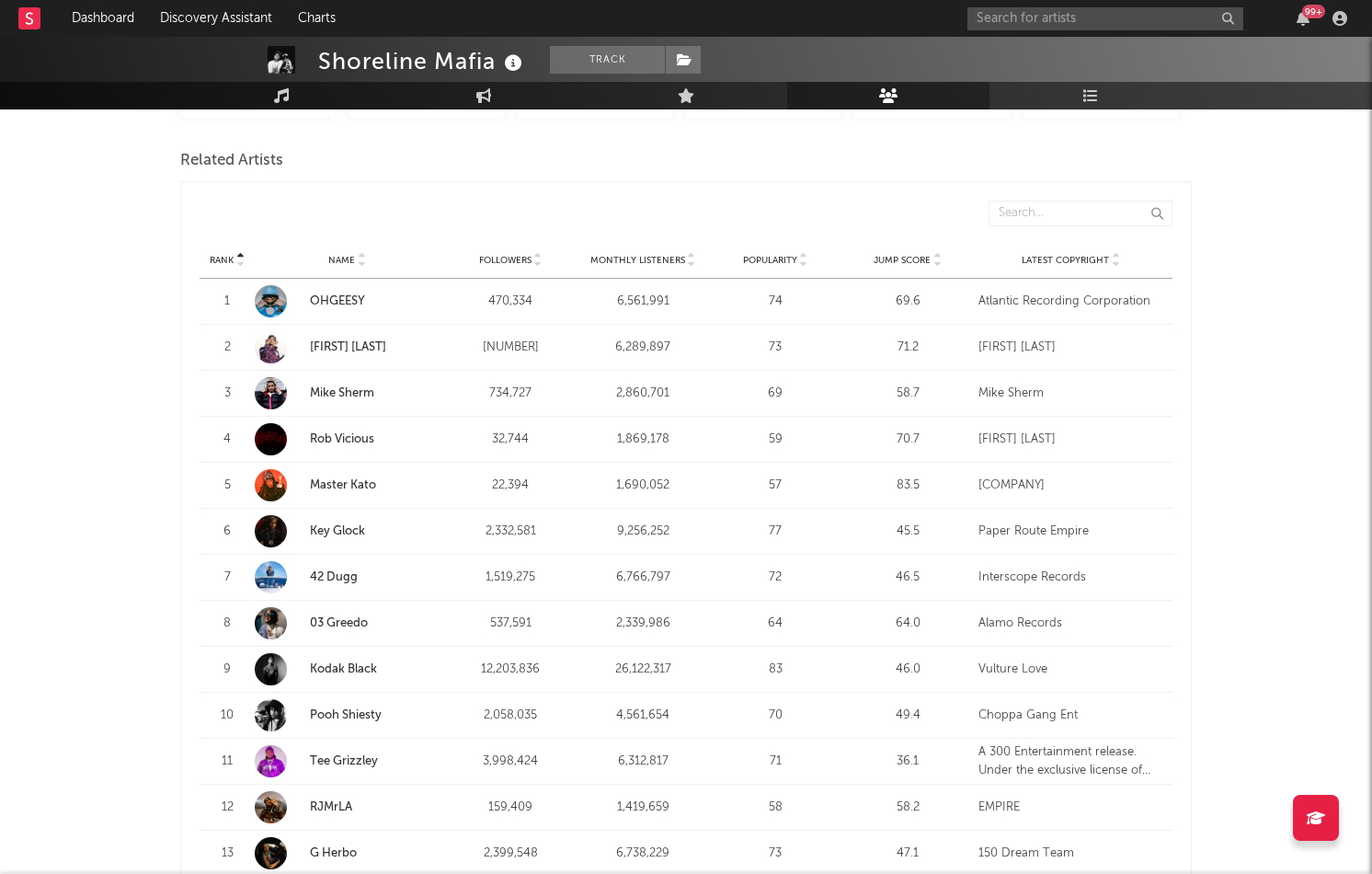 scroll, scrollTop: 647, scrollLeft: 0, axis: vertical 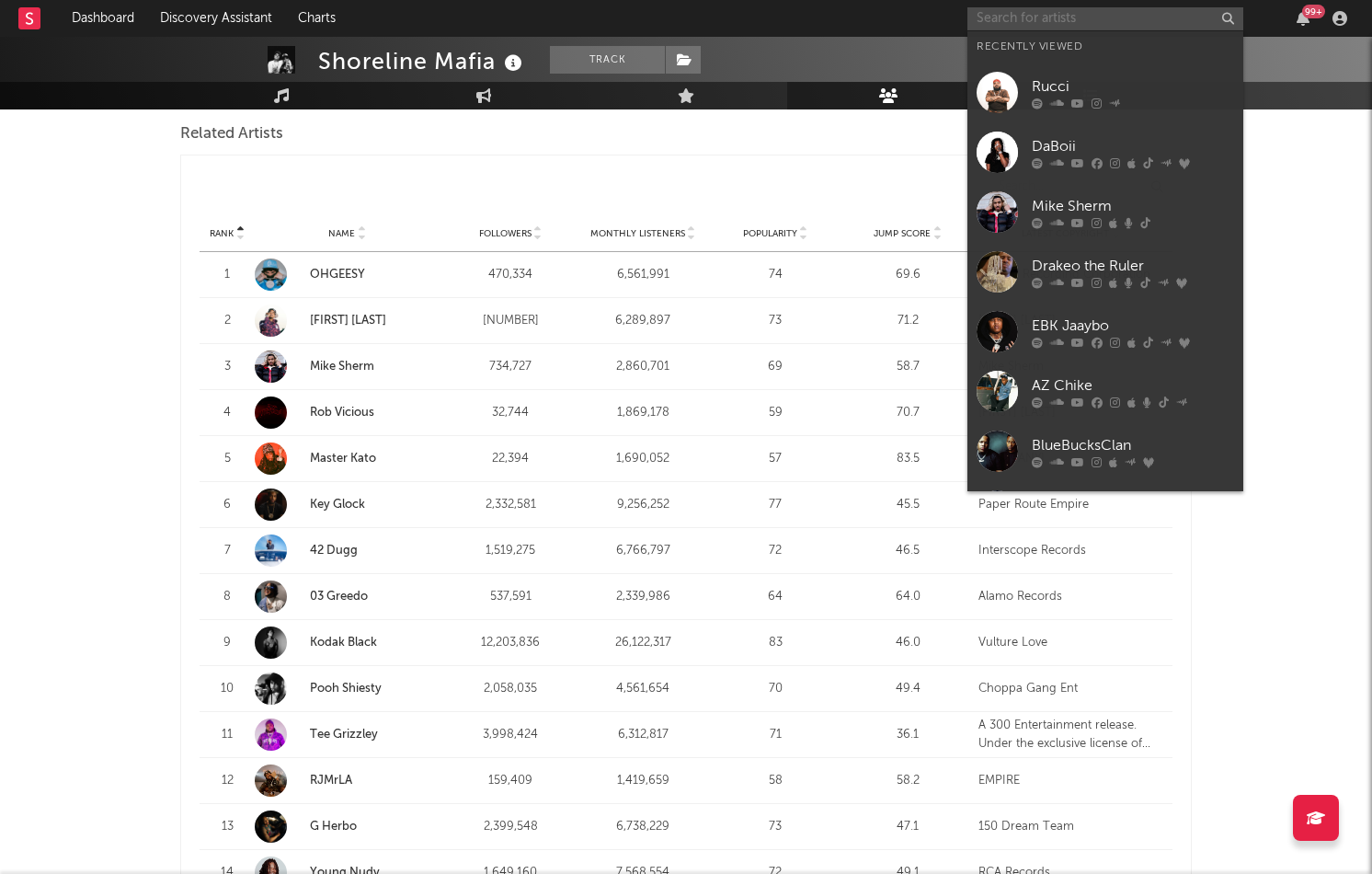 click at bounding box center (1105, 18) 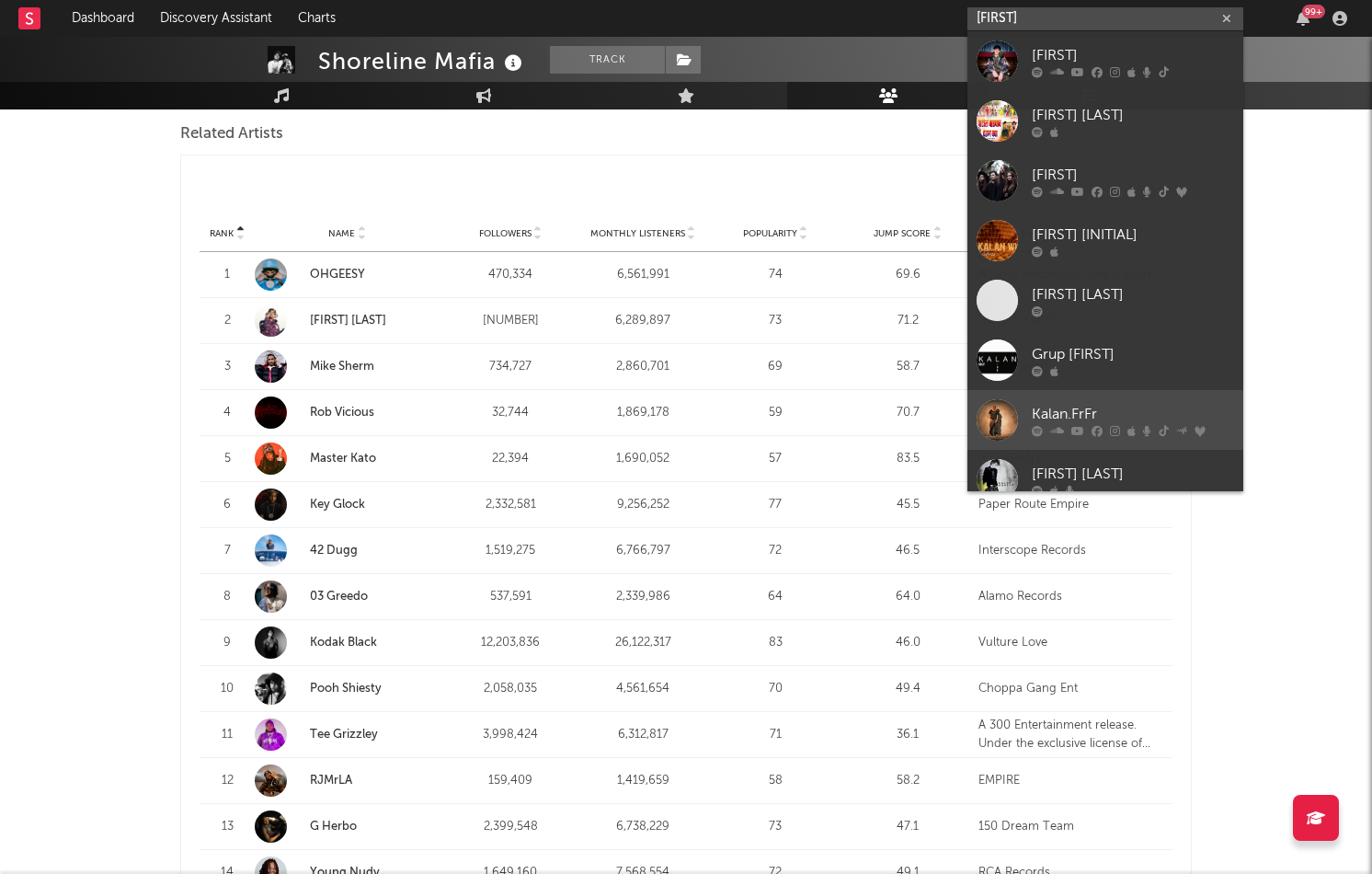 type on "[FIRST]" 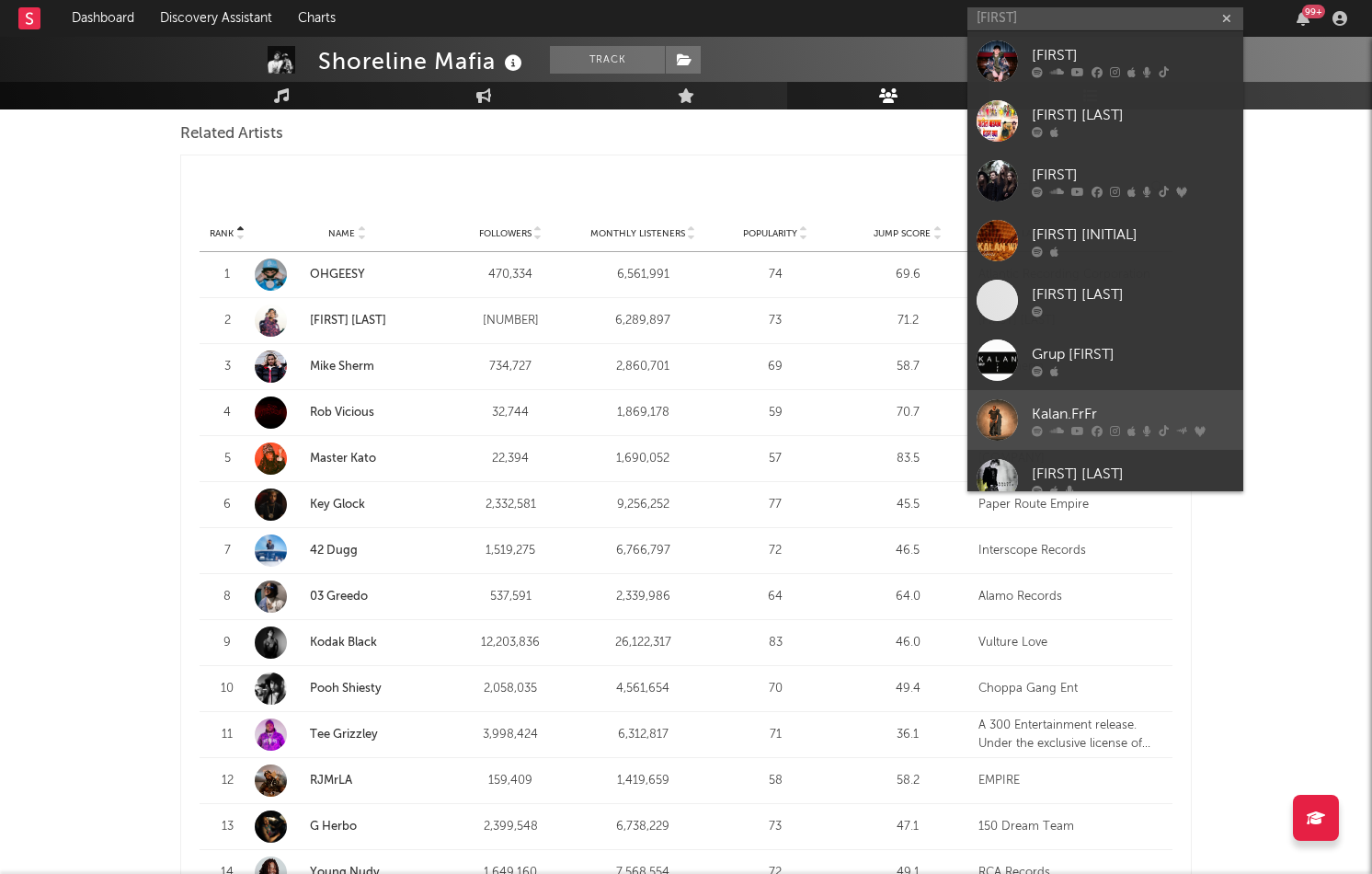 click on "Kalan.FrFr" at bounding box center [1133, 414] 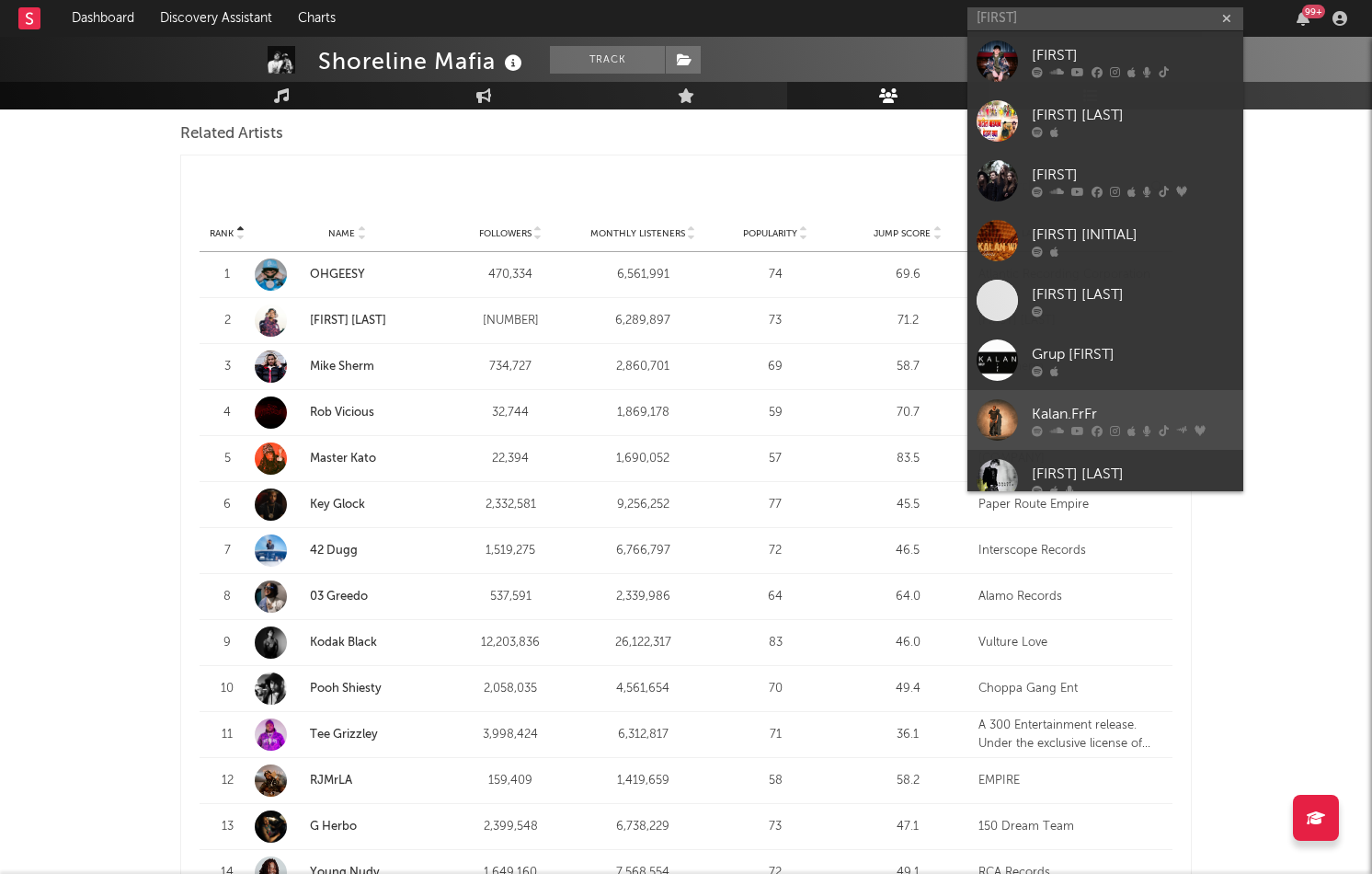 type 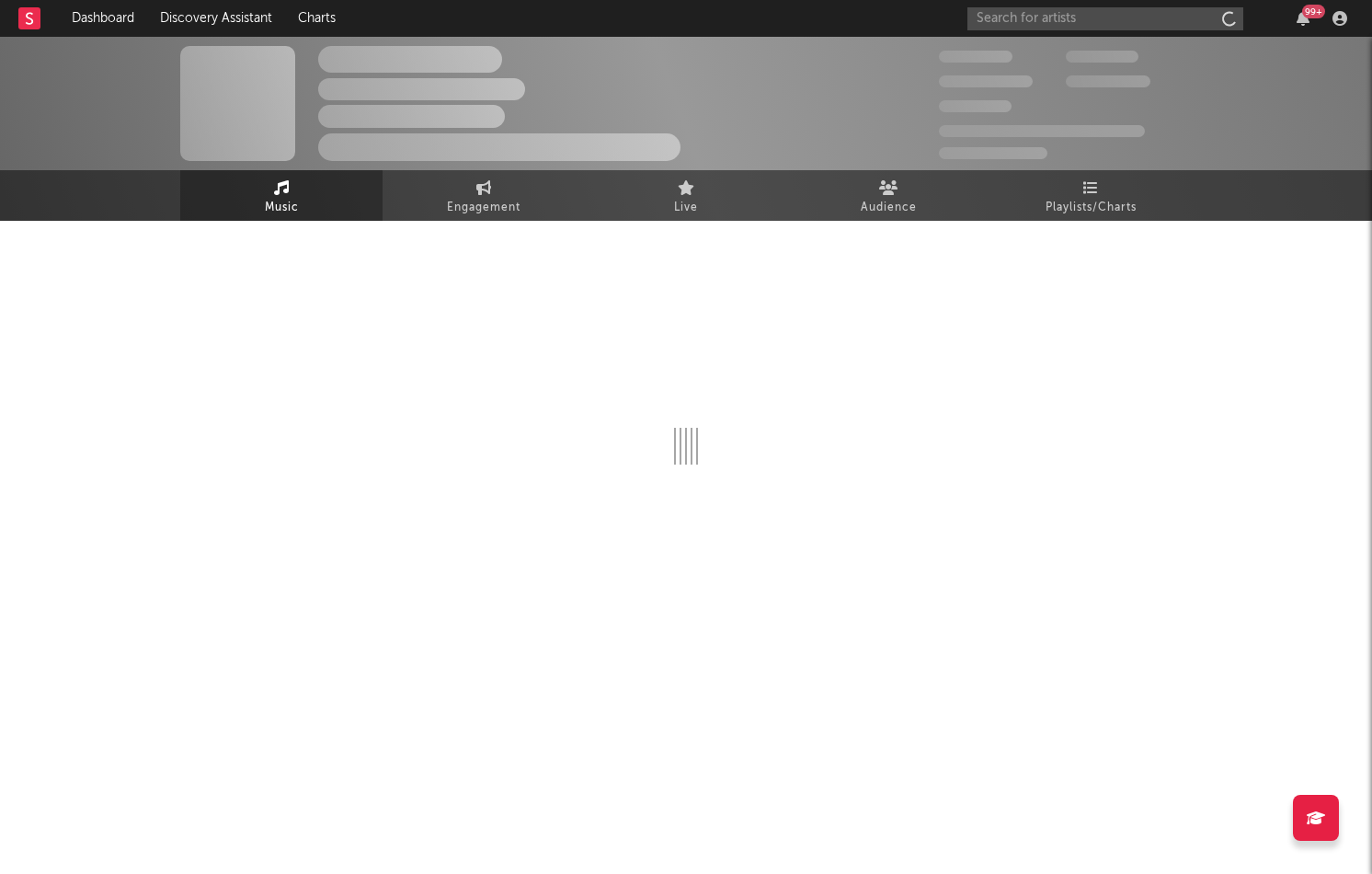 scroll, scrollTop: 0, scrollLeft: 0, axis: both 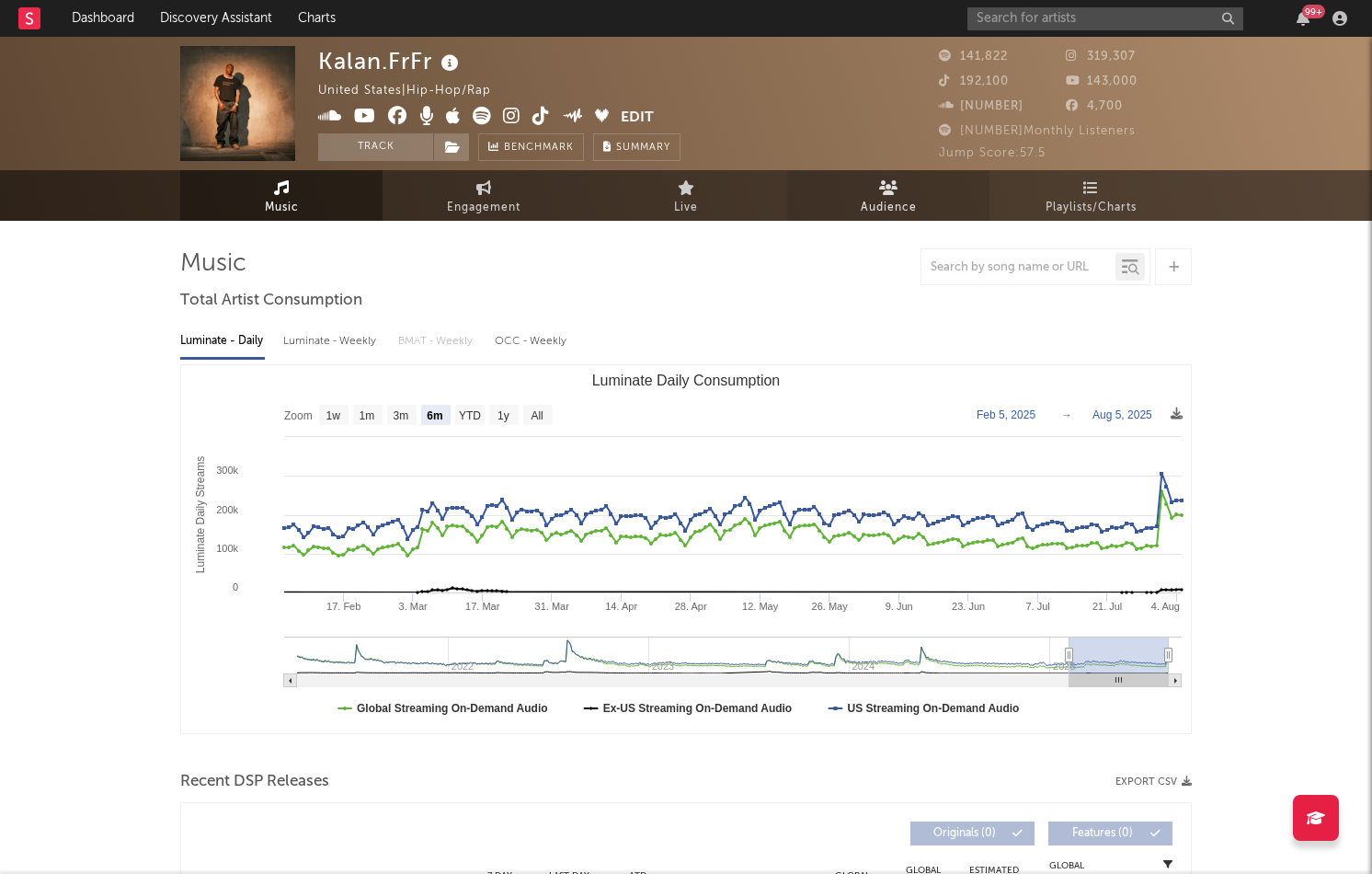 select on "6m" 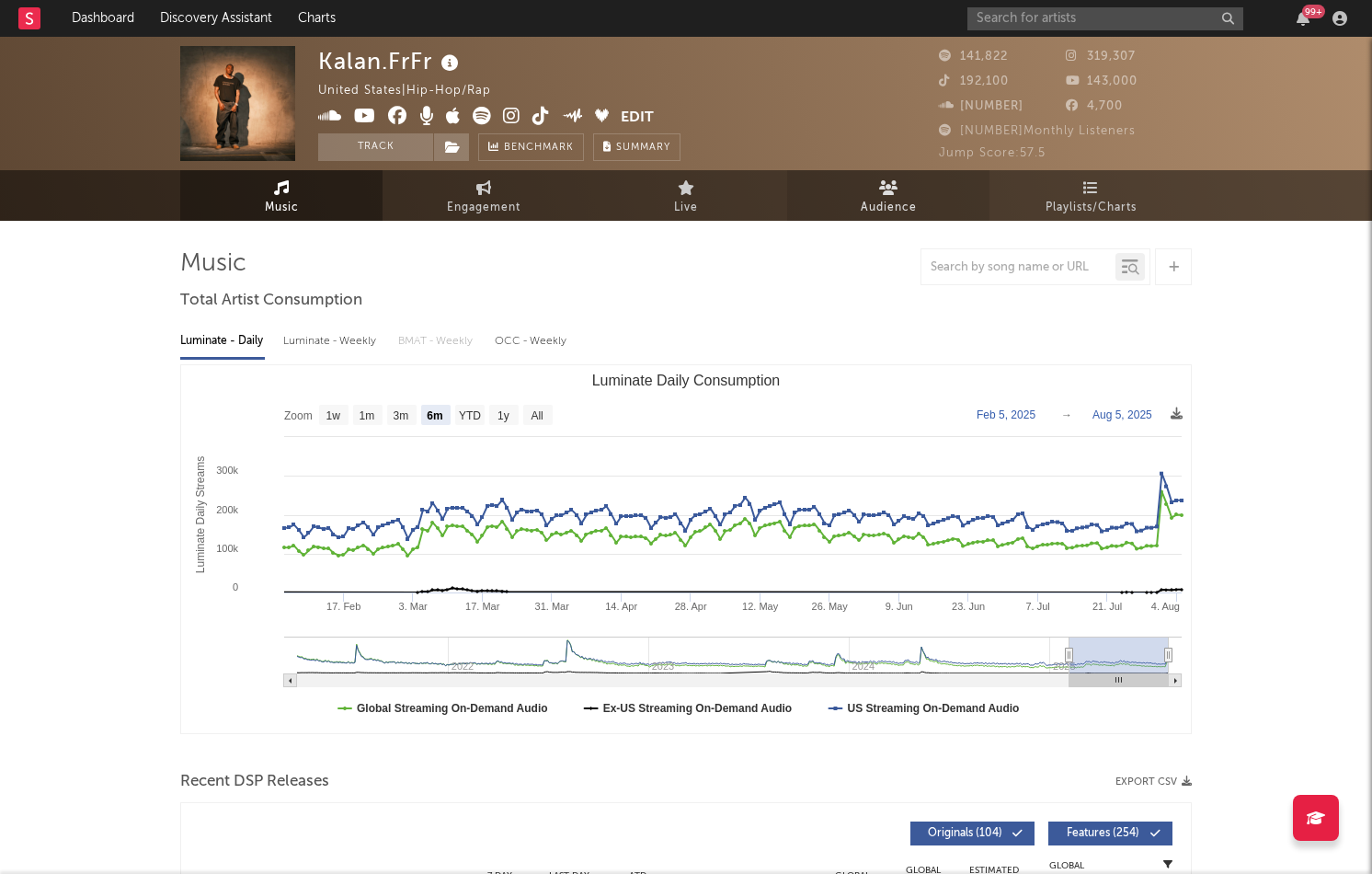 click on "Audience" at bounding box center [888, 208] 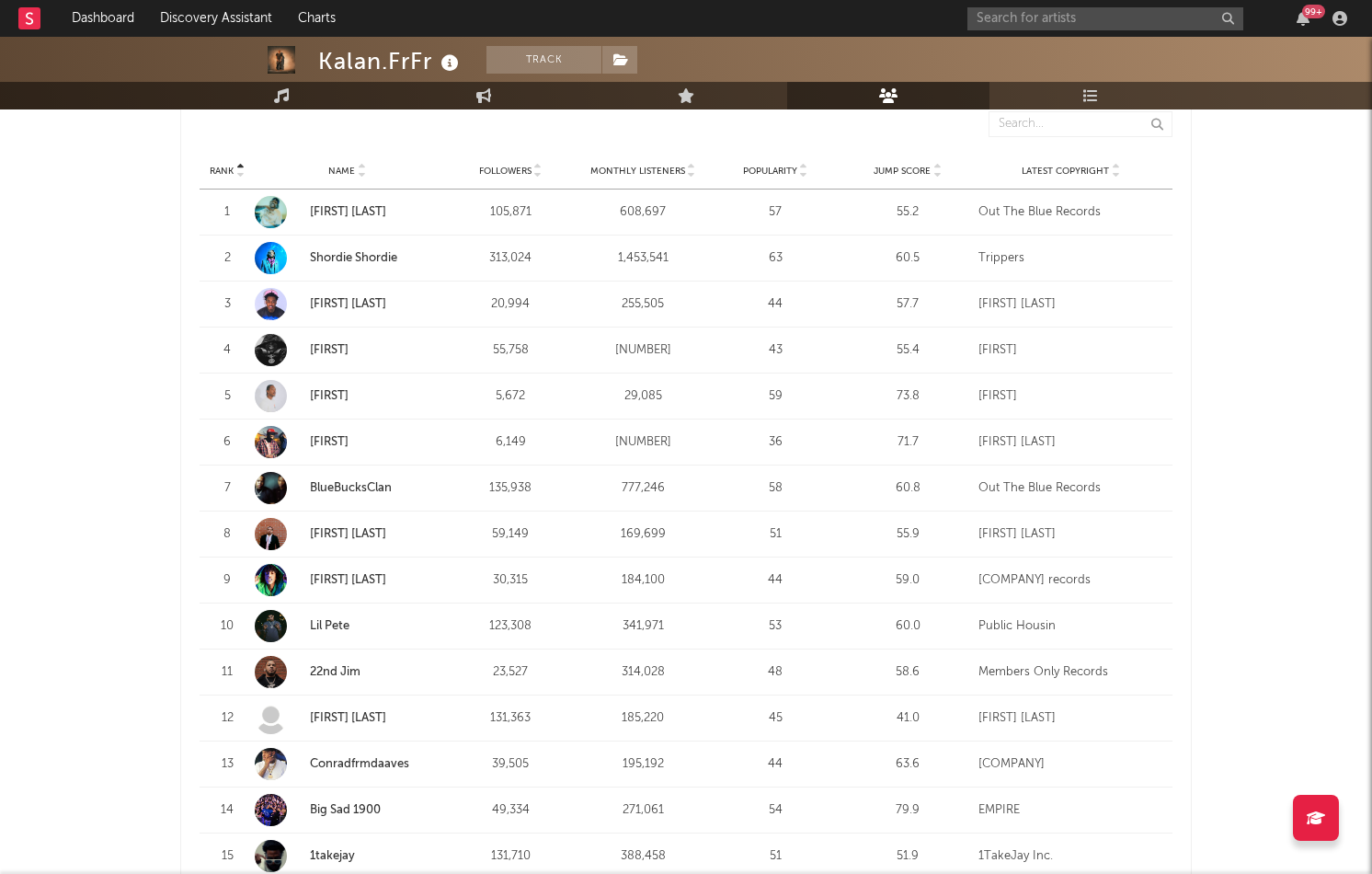 scroll, scrollTop: 721, scrollLeft: 0, axis: vertical 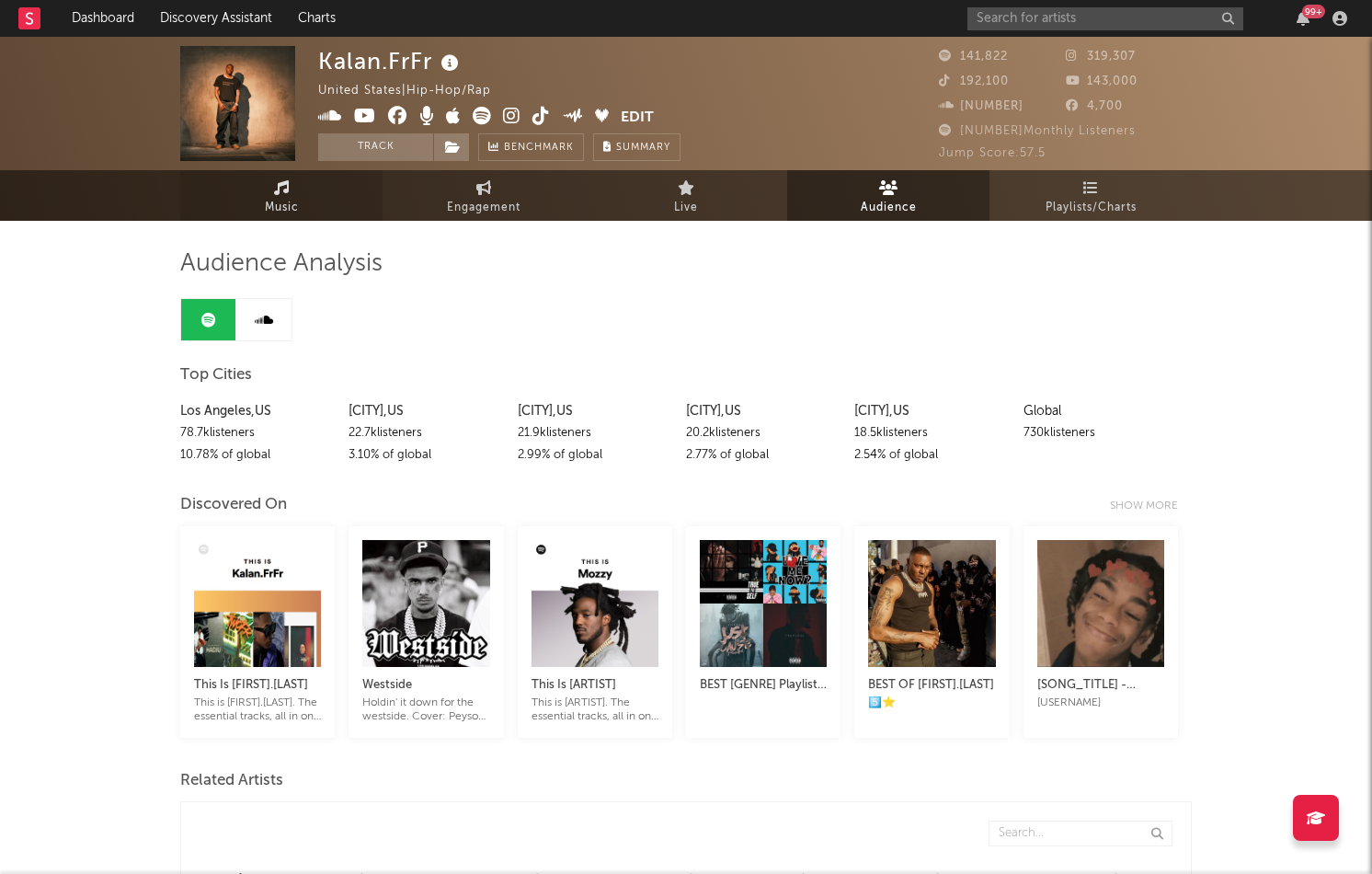 click on "Music" at bounding box center [281, 208] 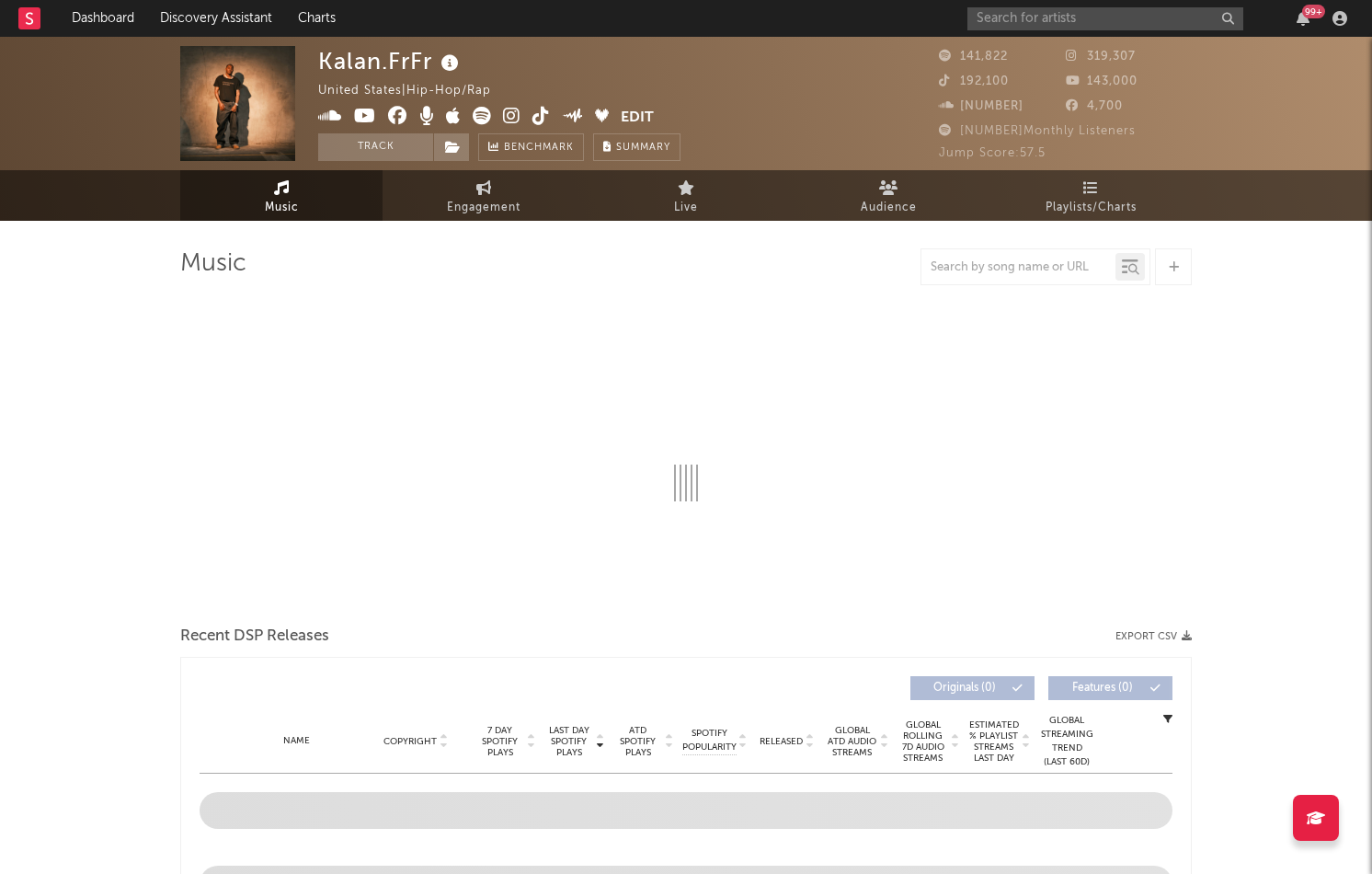 select on "6m" 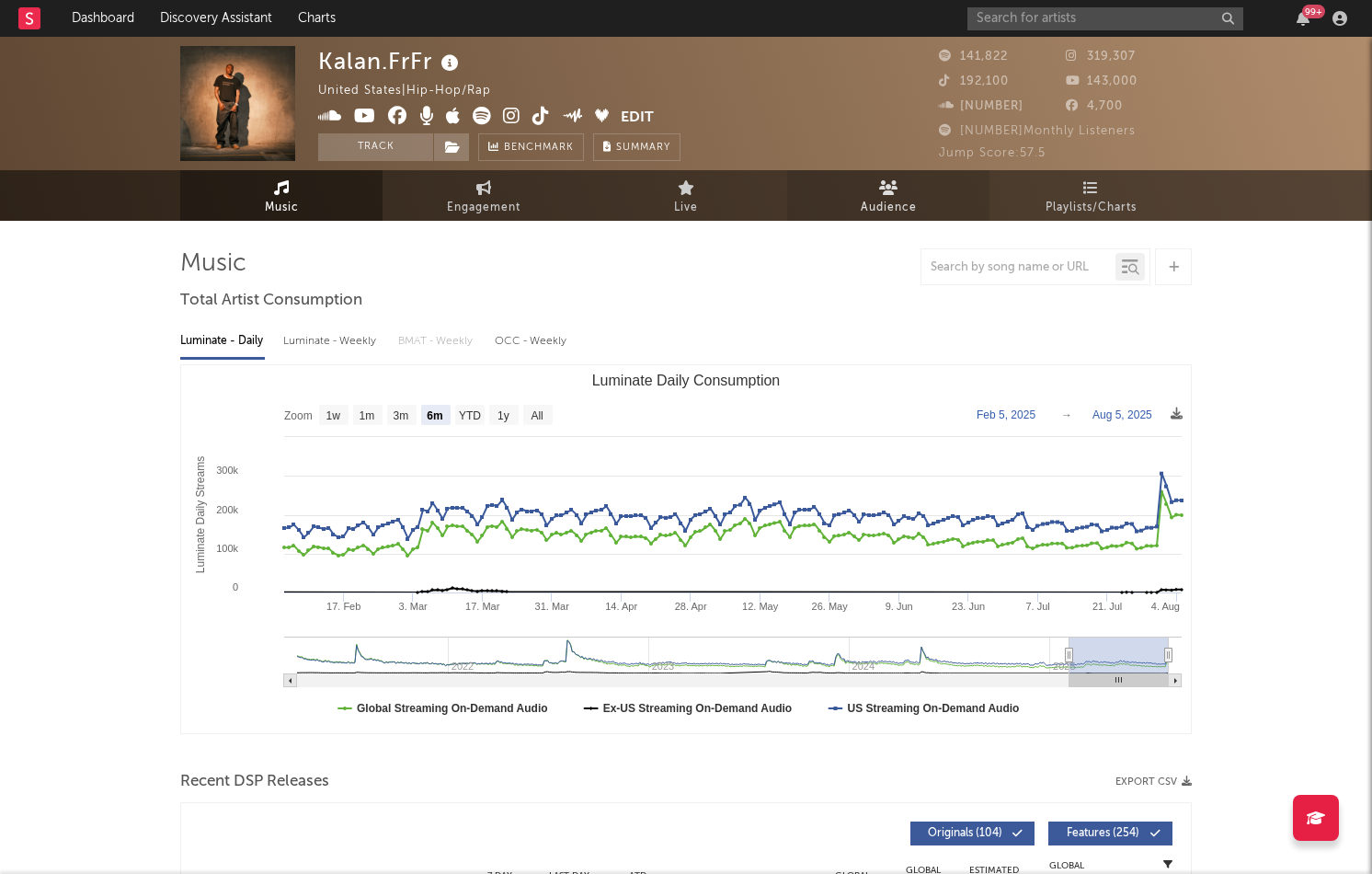 click on "Audience" at bounding box center (888, 208) 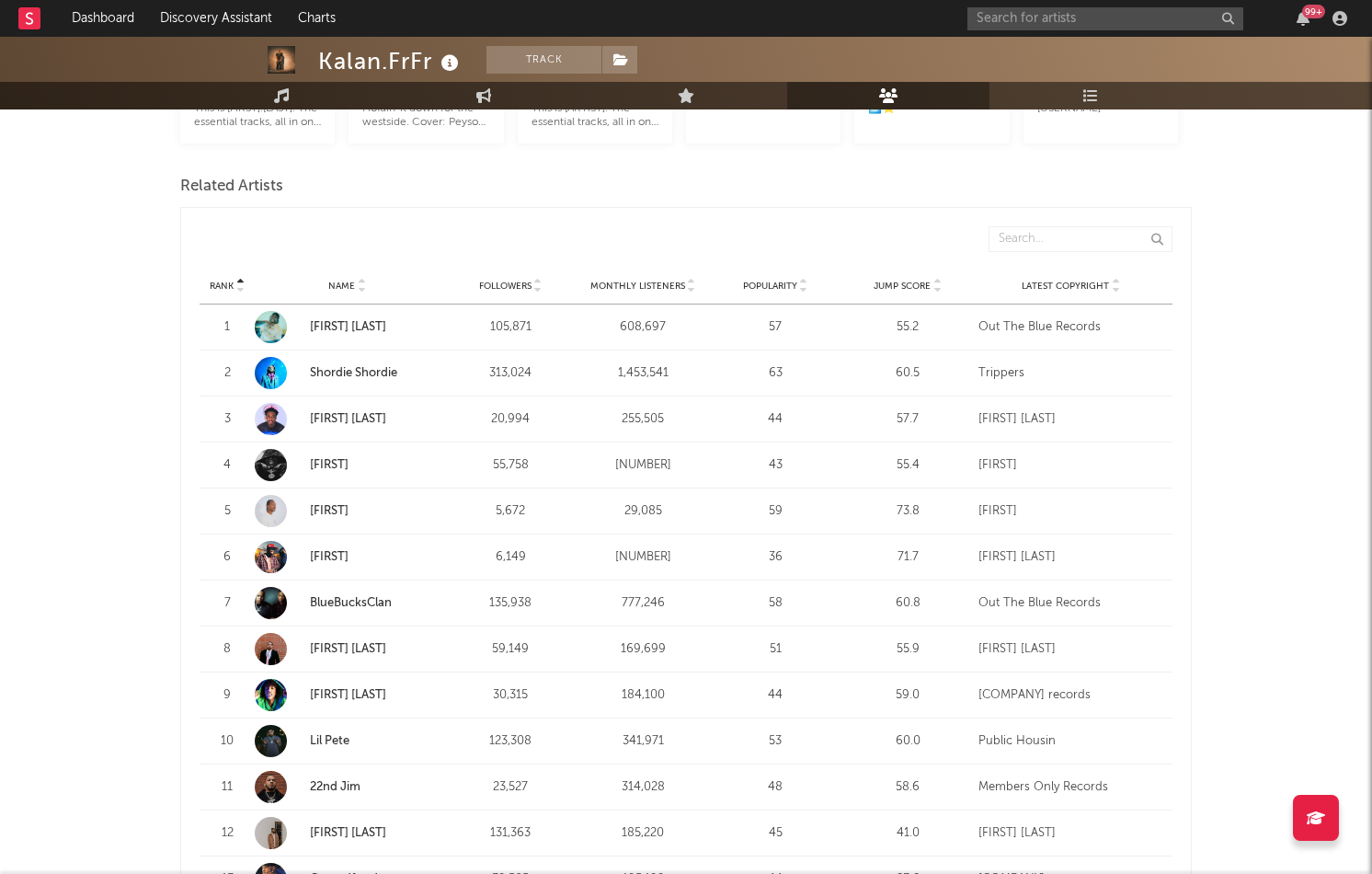scroll, scrollTop: 589, scrollLeft: 0, axis: vertical 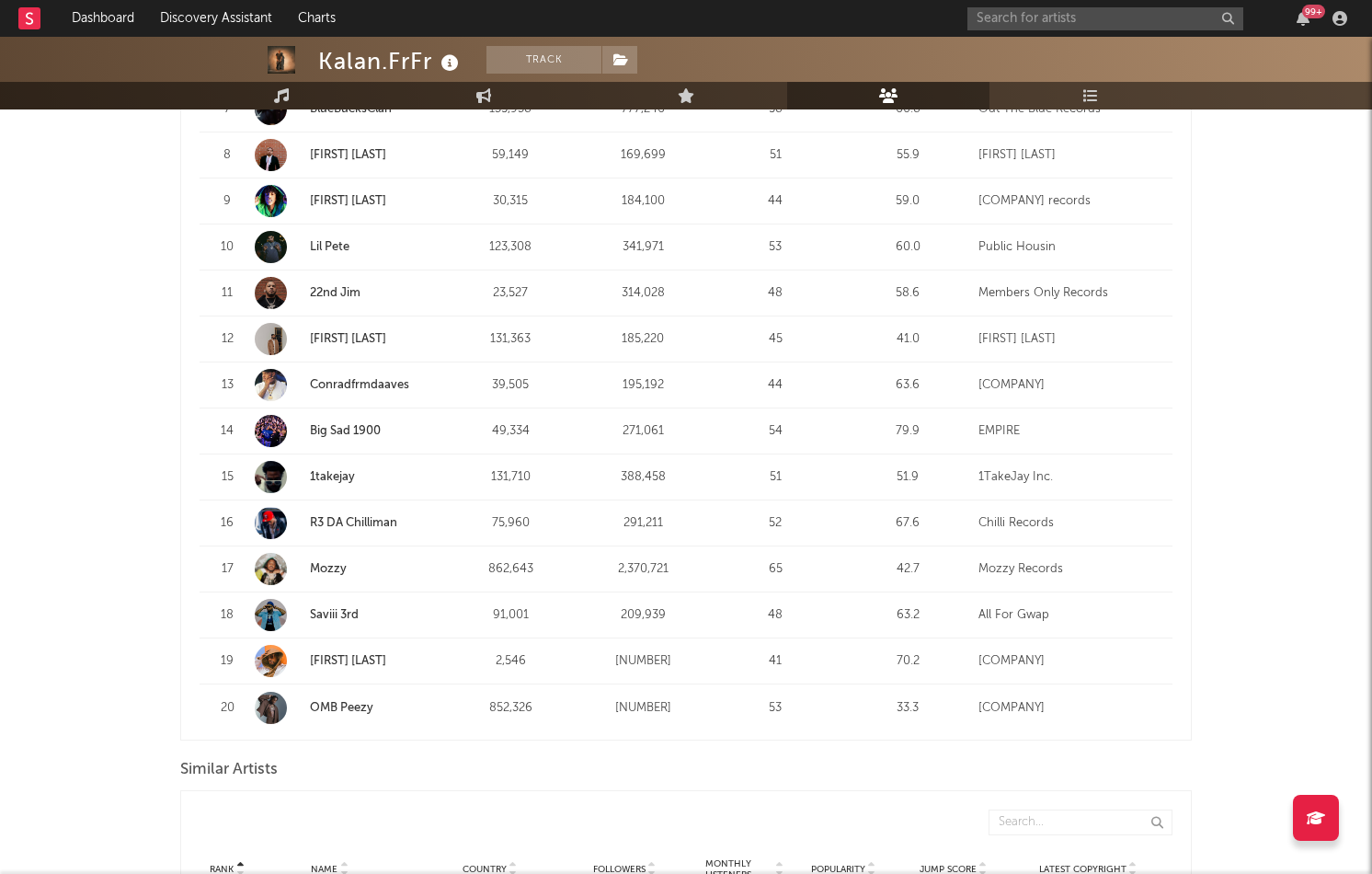 click on "OMB Peezy" at bounding box center (341, 707) 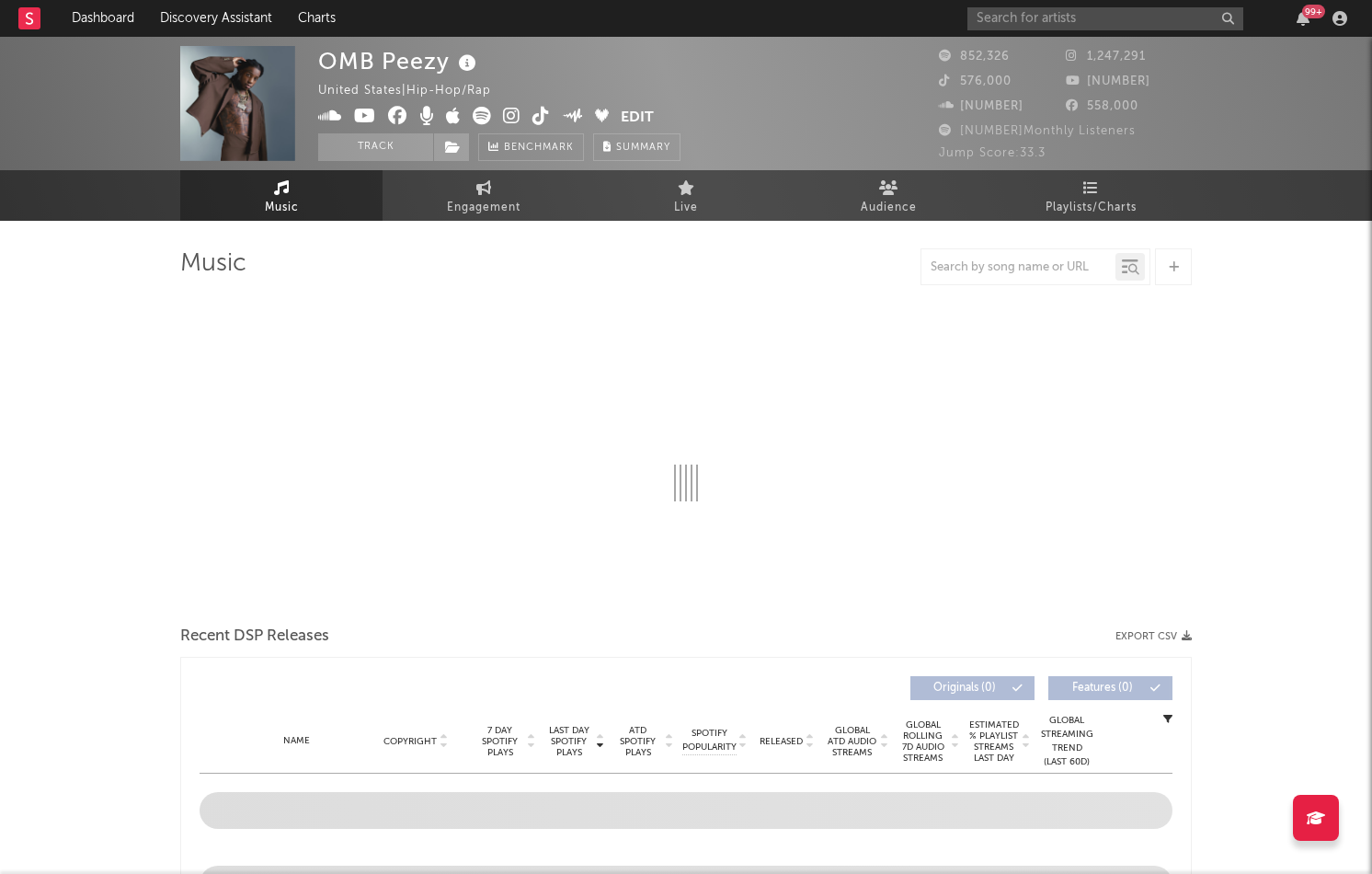 select on "6m" 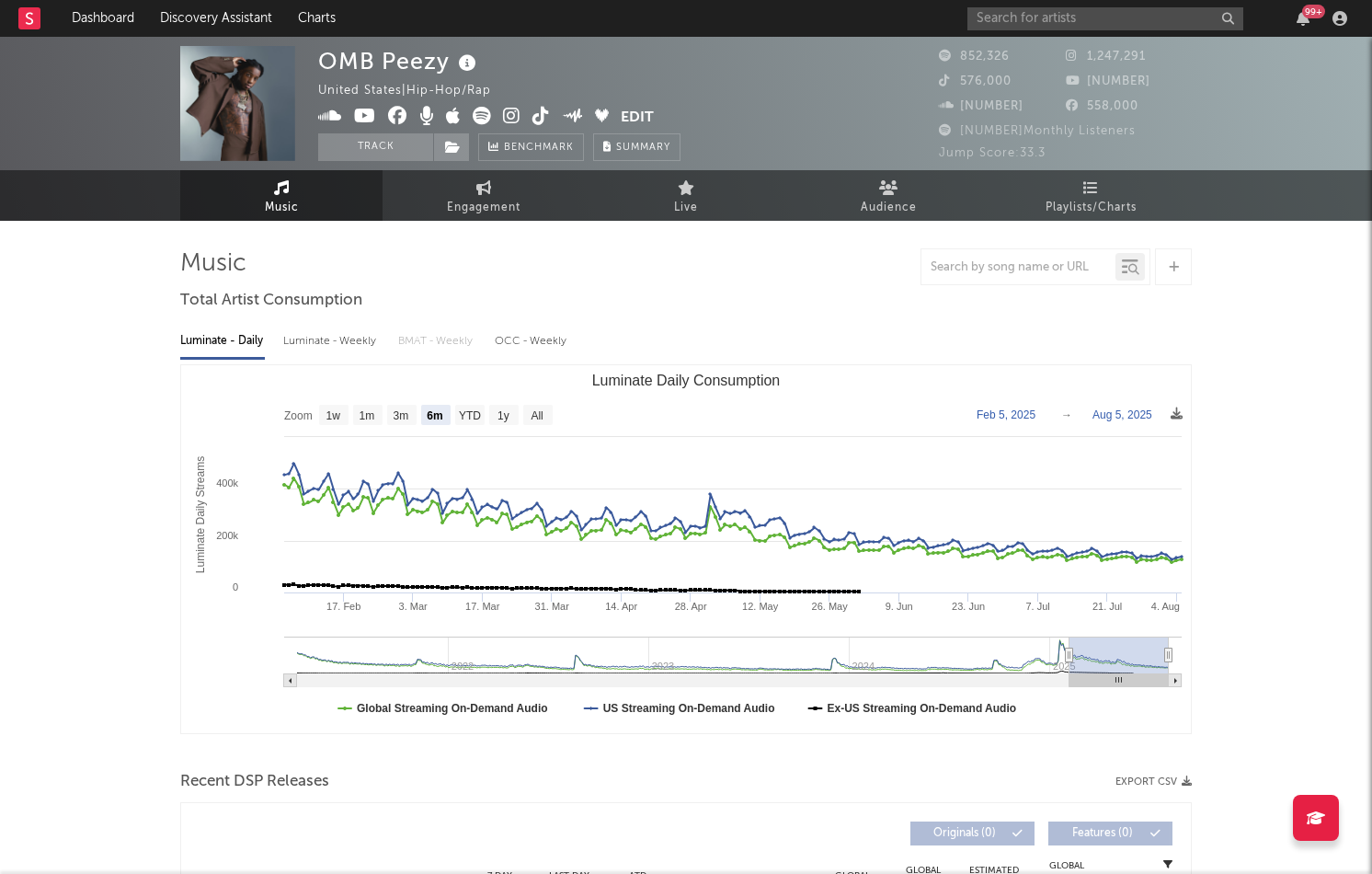 select on "6m" 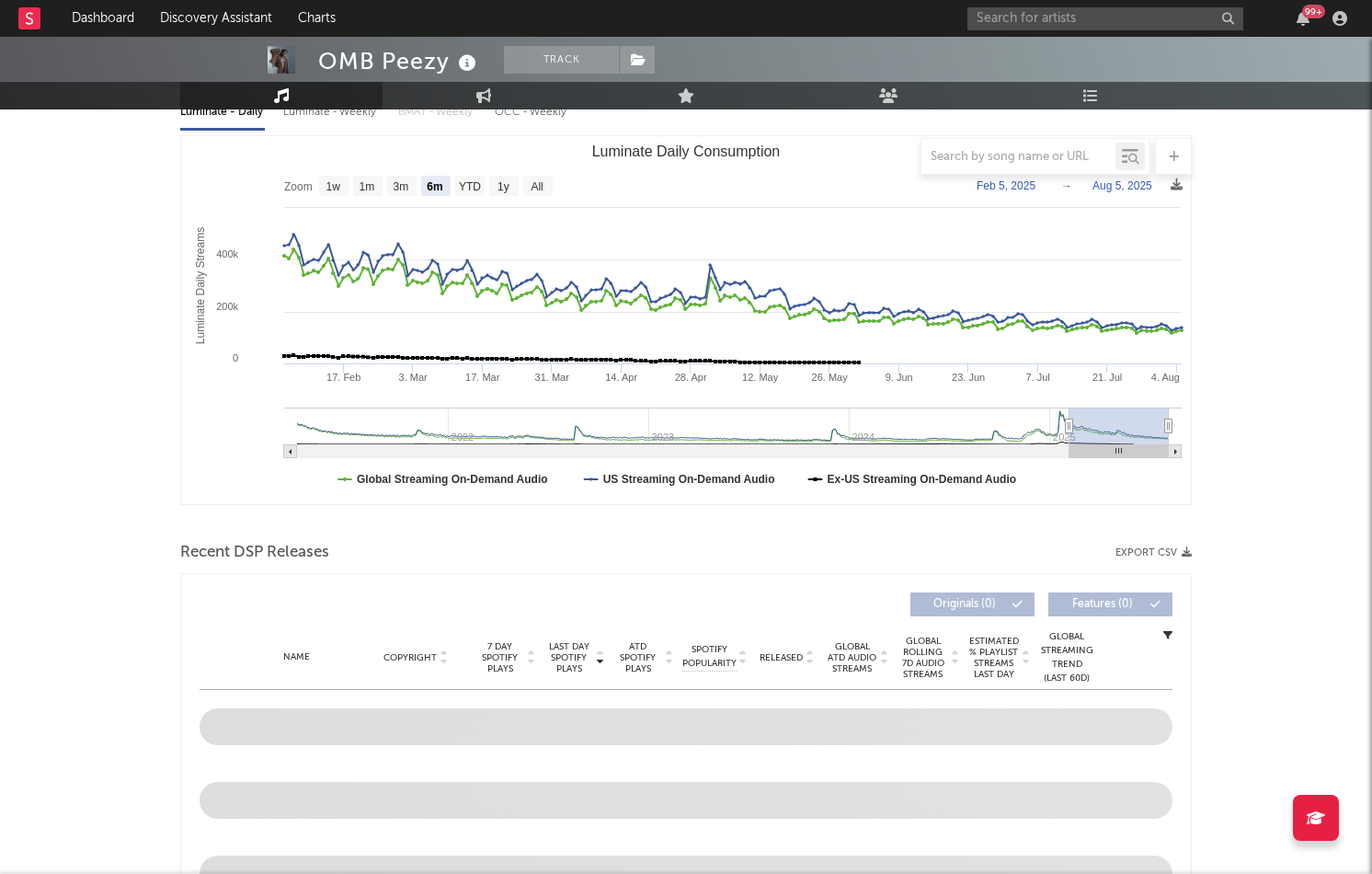 scroll, scrollTop: 224, scrollLeft: 0, axis: vertical 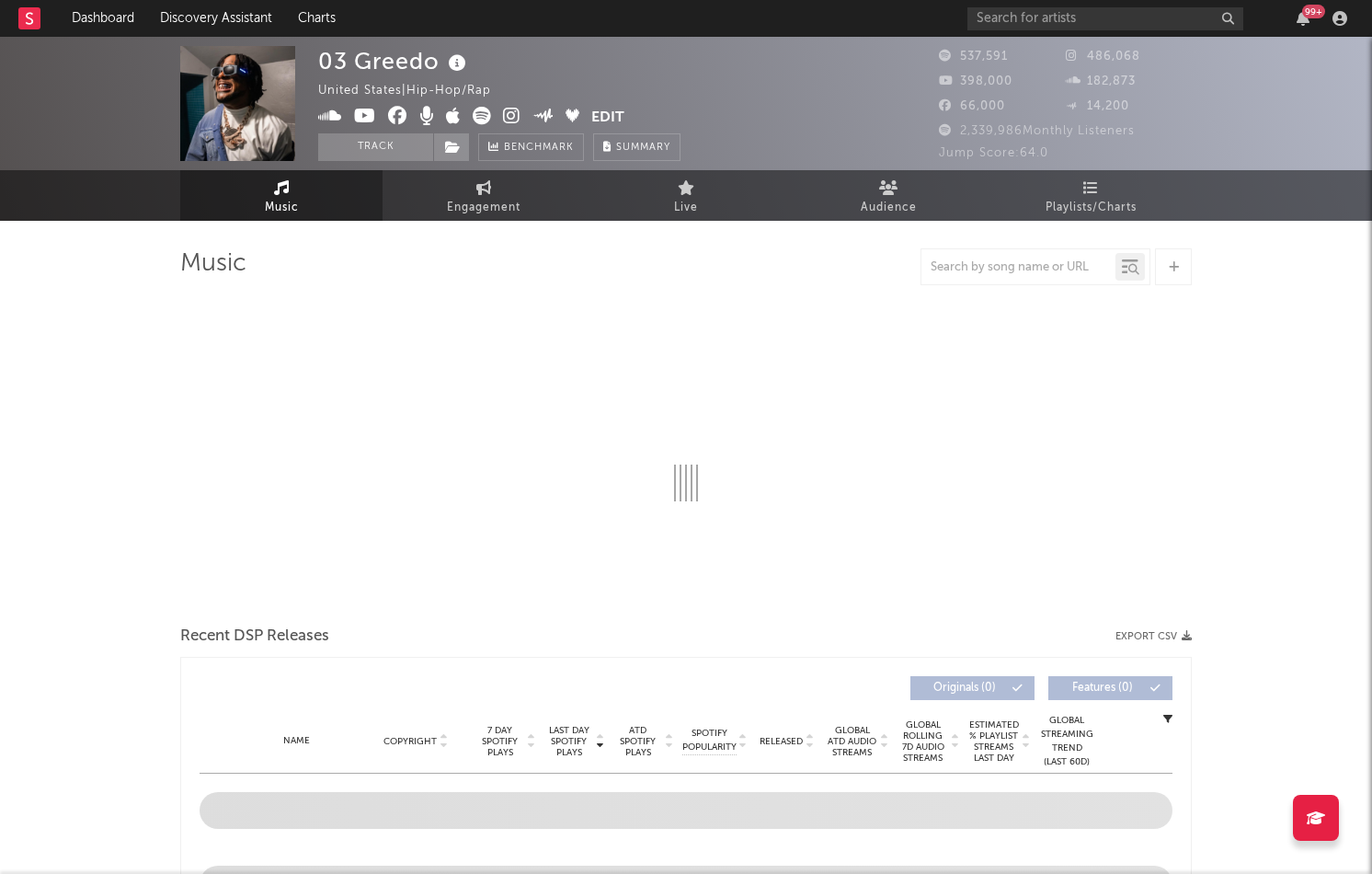 select on "6m" 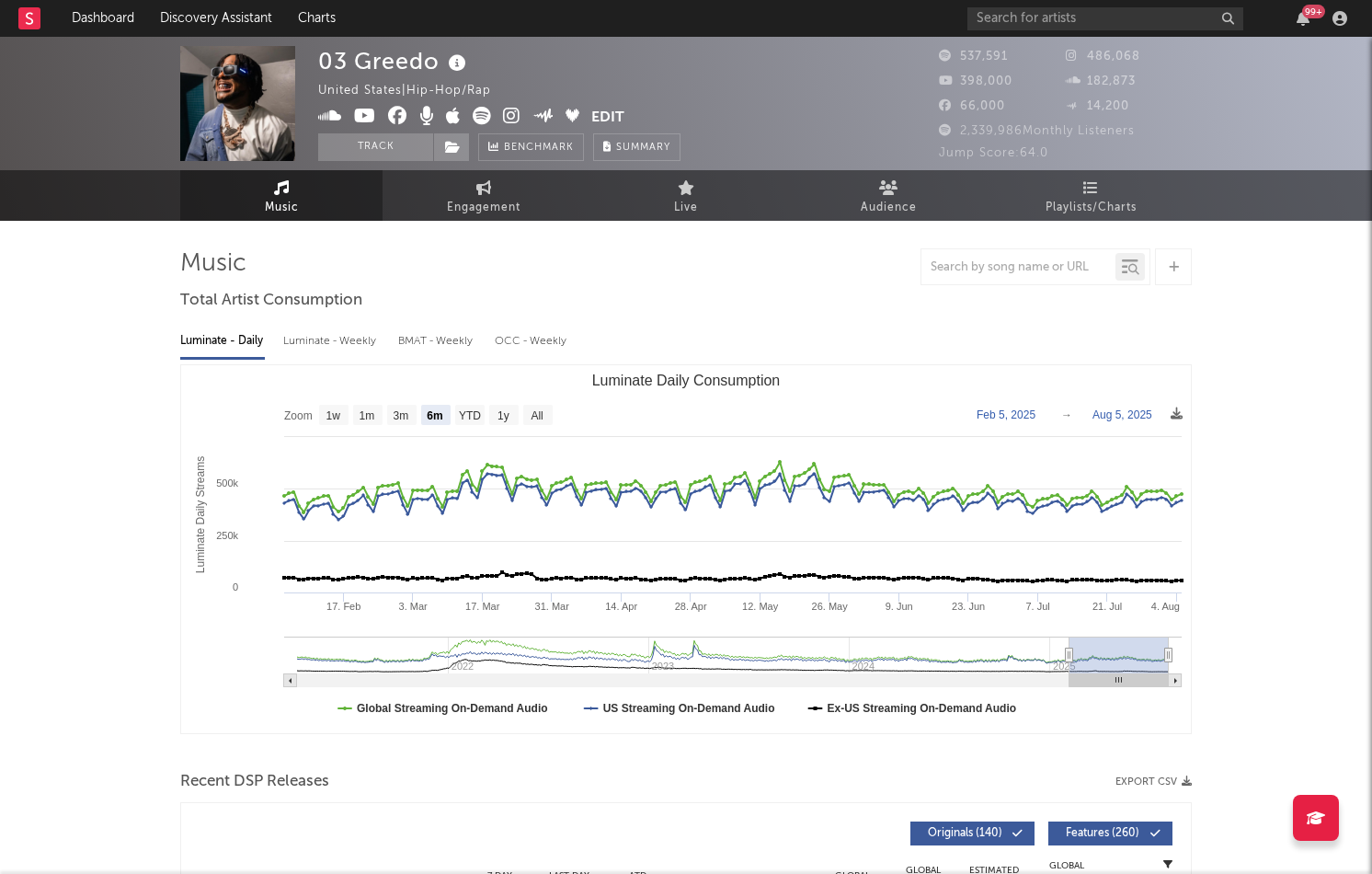 scroll, scrollTop: 0, scrollLeft: 0, axis: both 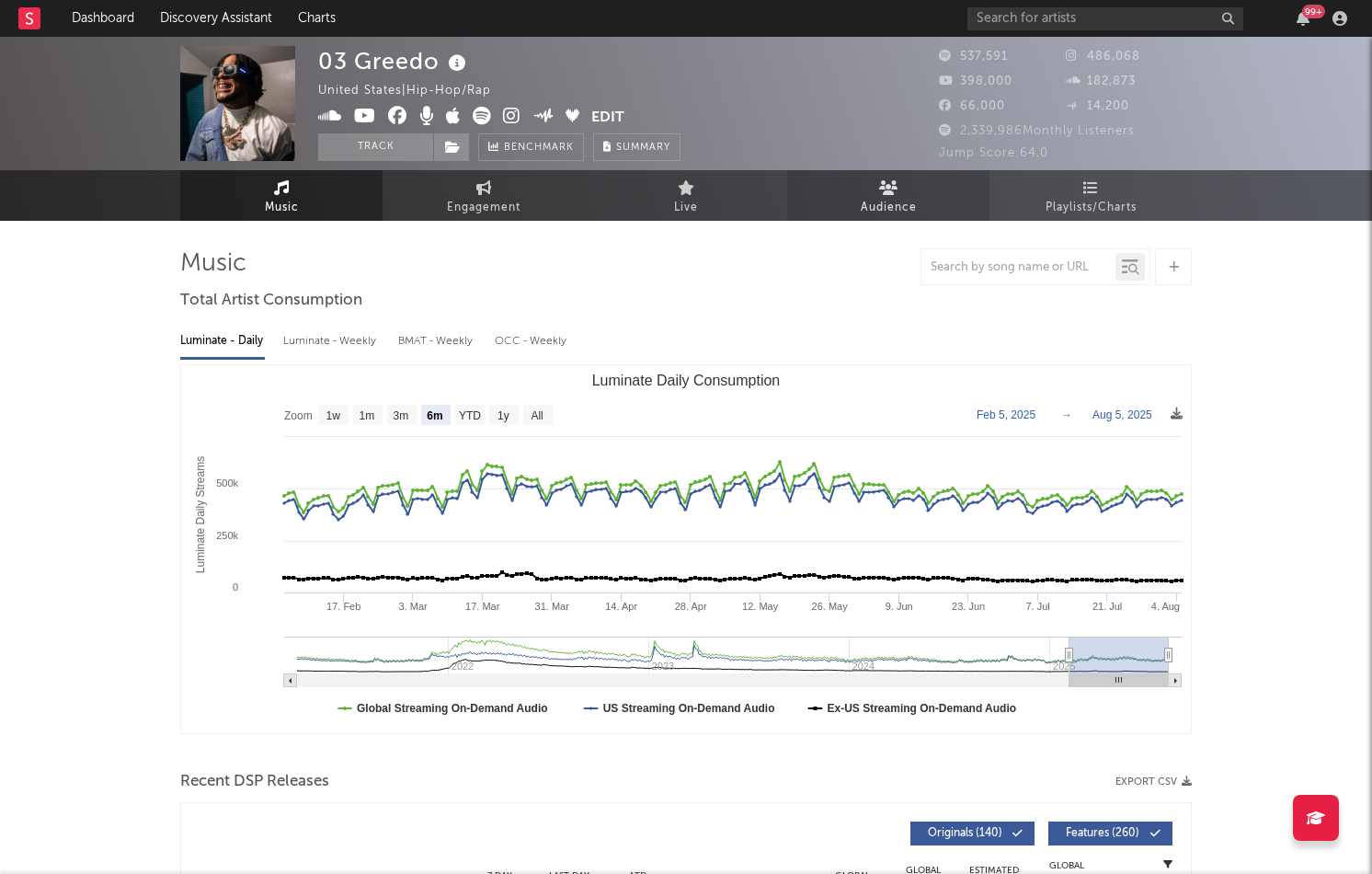 click at bounding box center (888, 188) 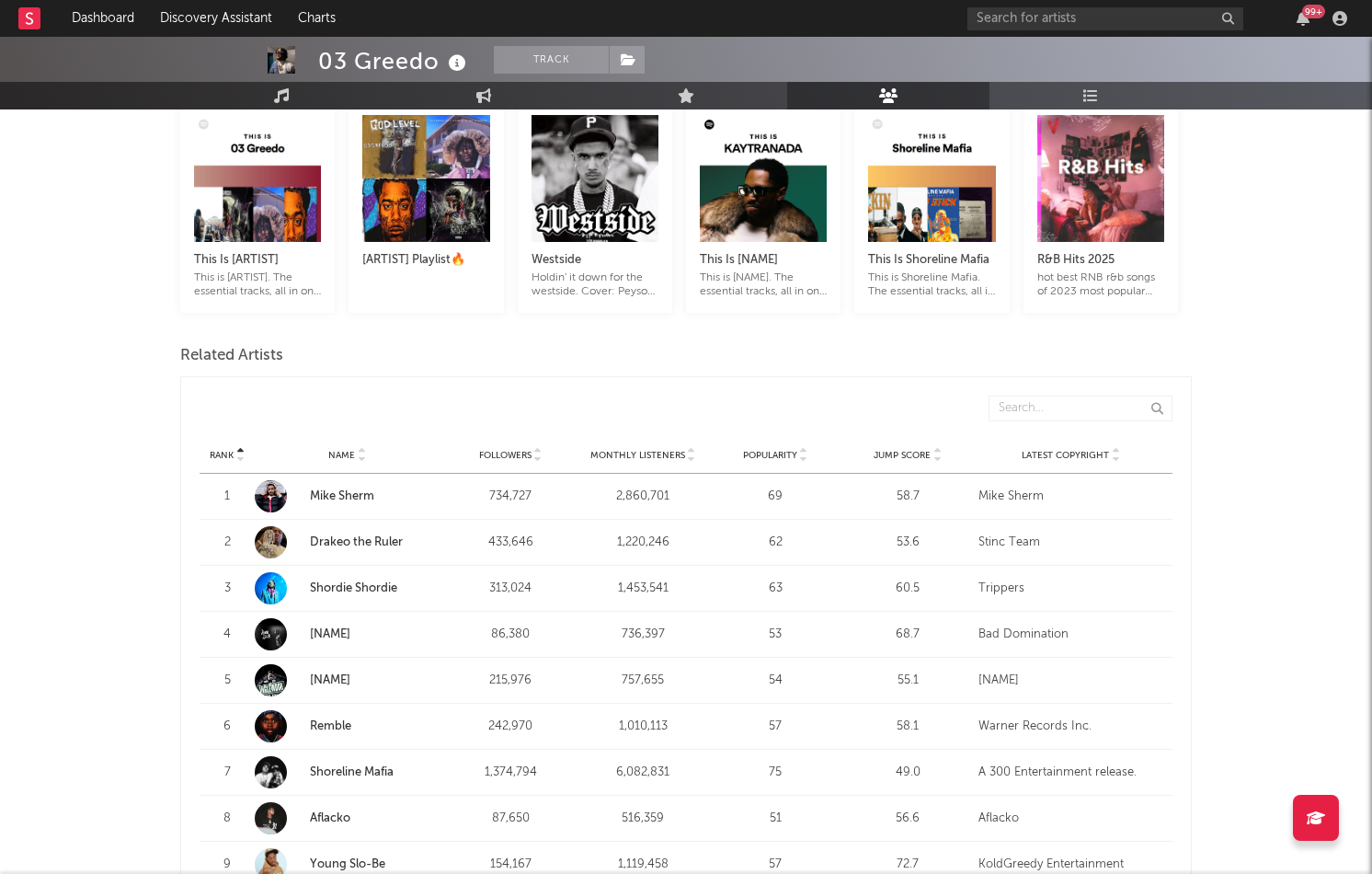 scroll, scrollTop: 339, scrollLeft: 0, axis: vertical 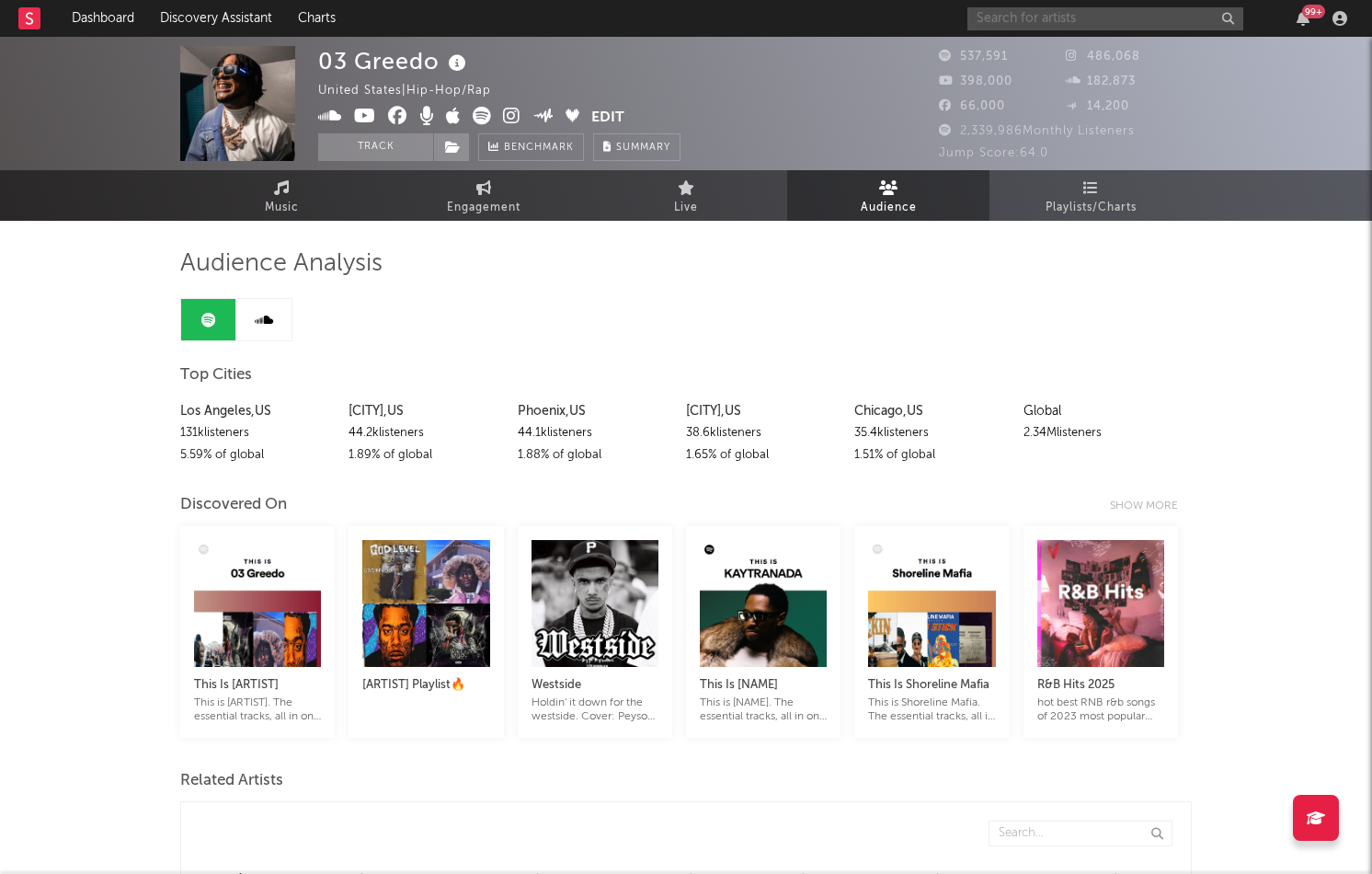click at bounding box center (1105, 18) 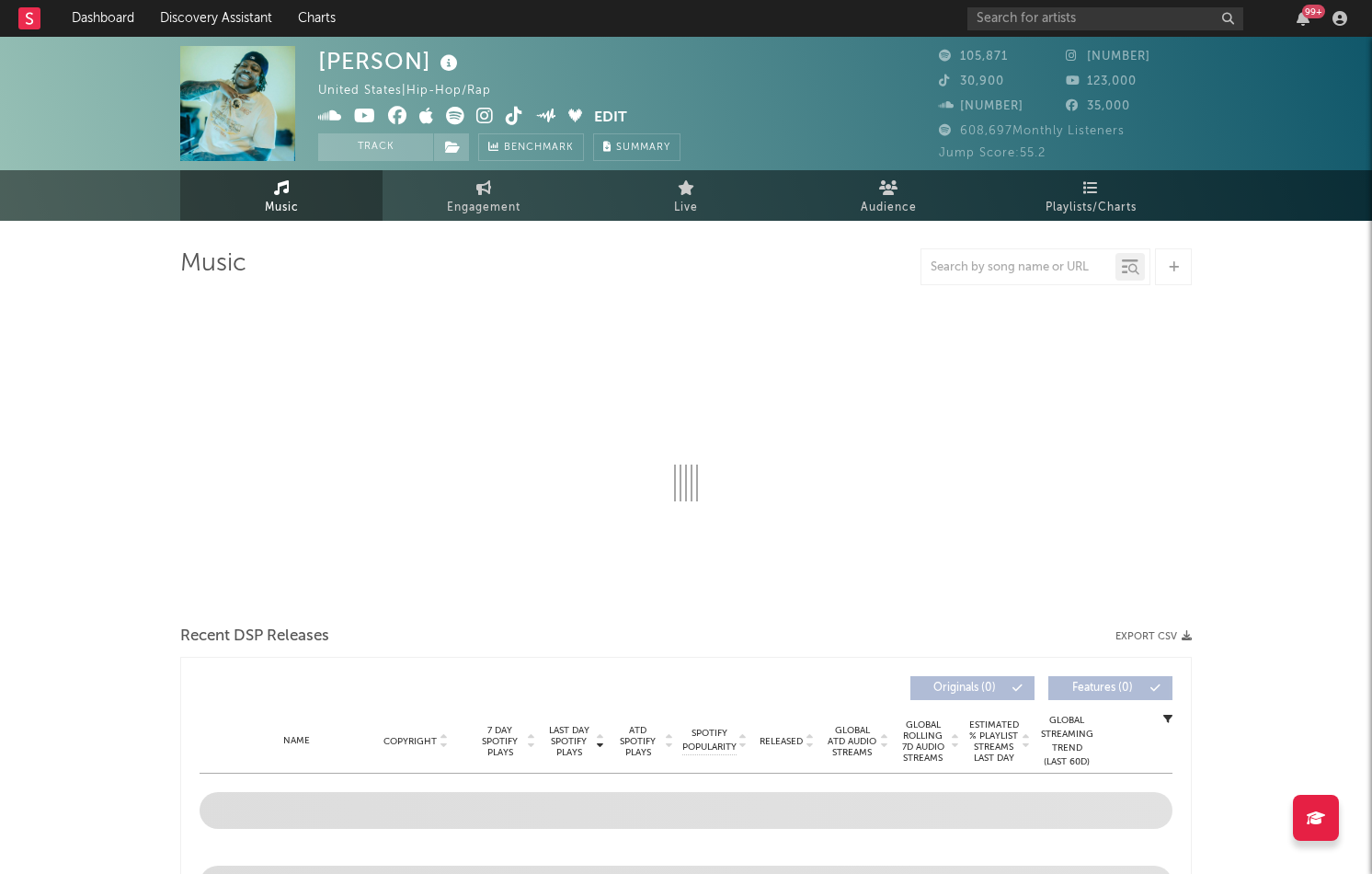 select on "6m" 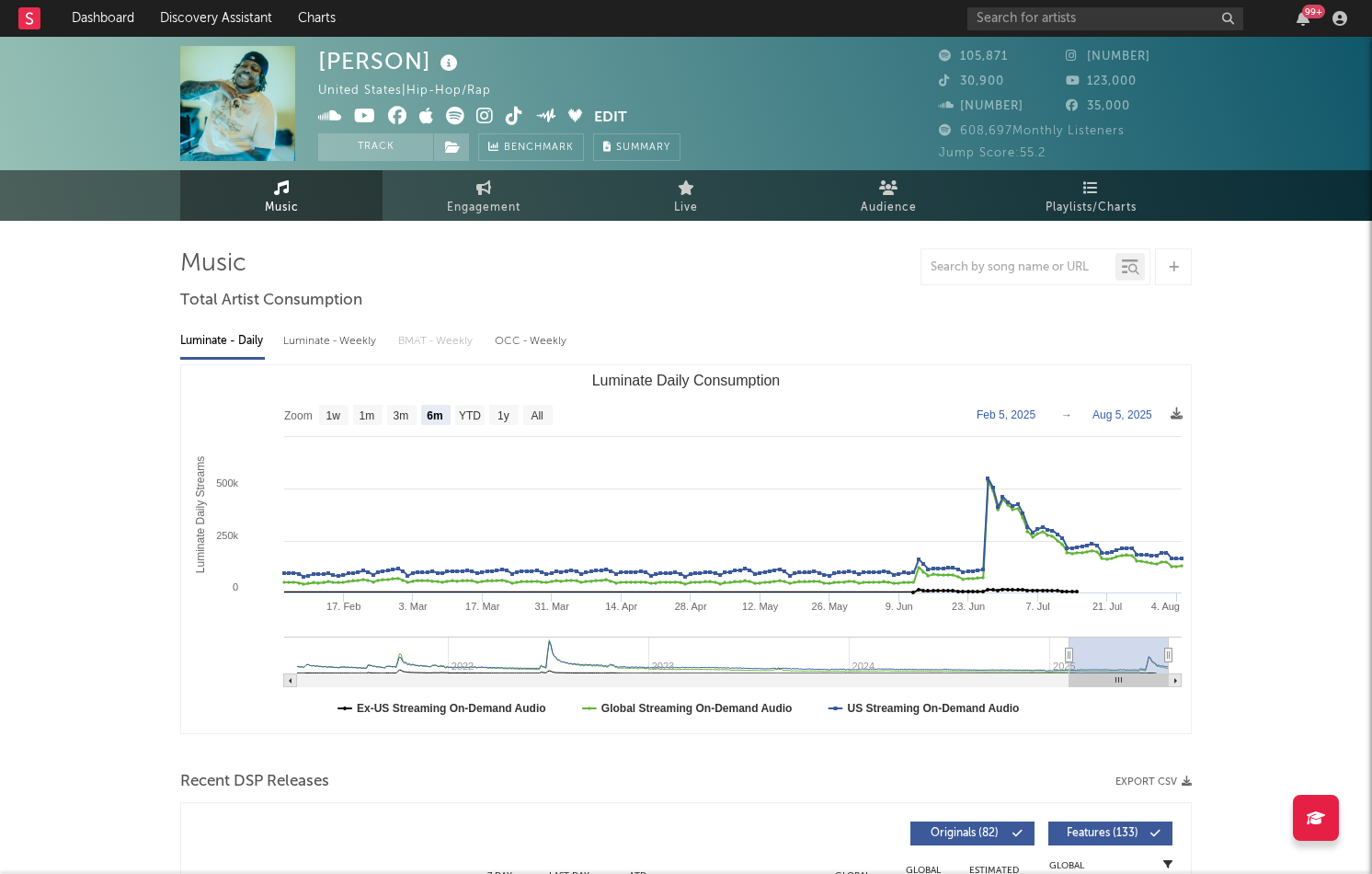 scroll, scrollTop: 0, scrollLeft: 0, axis: both 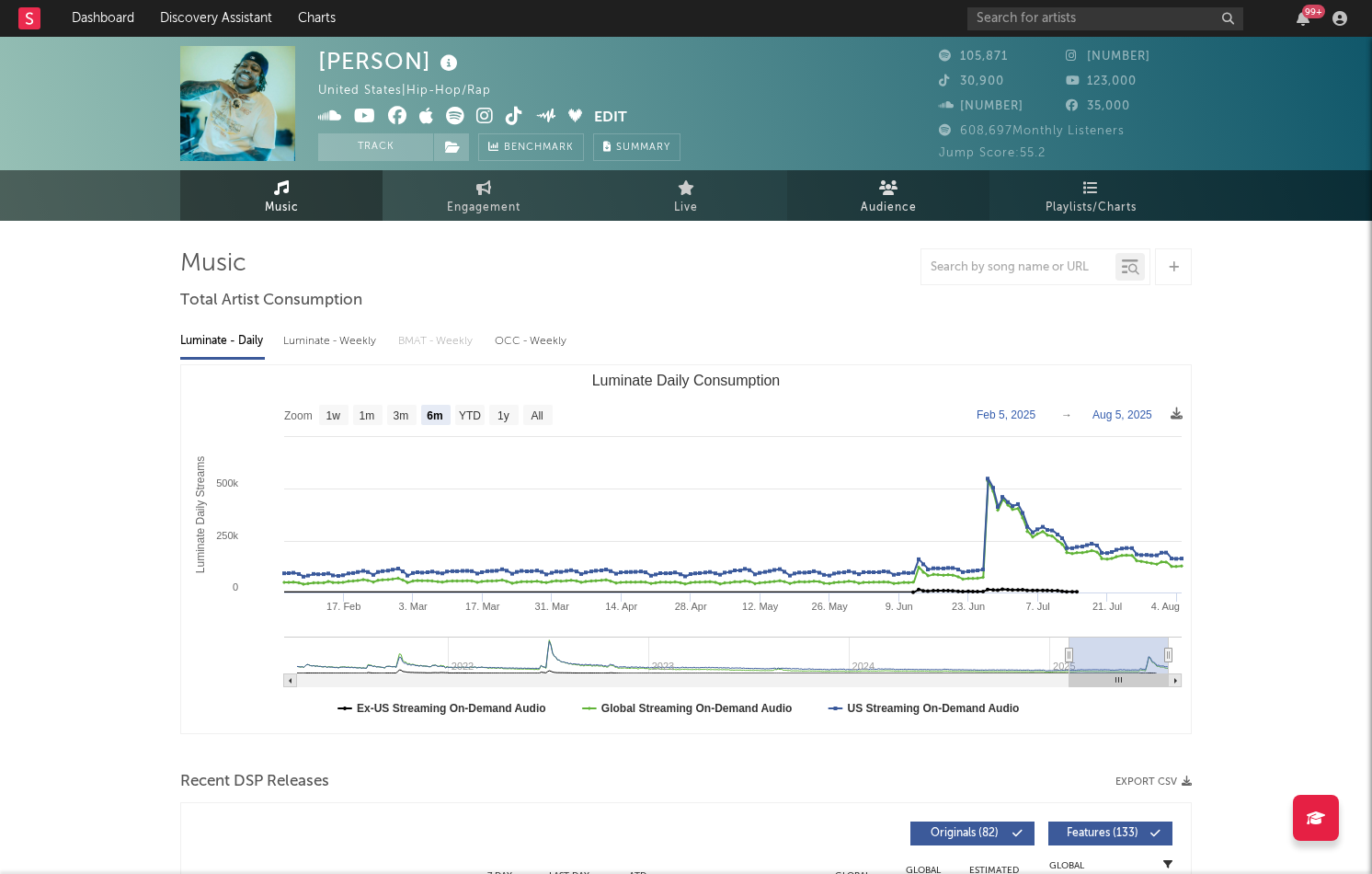 click on "Audience" at bounding box center [888, 208] 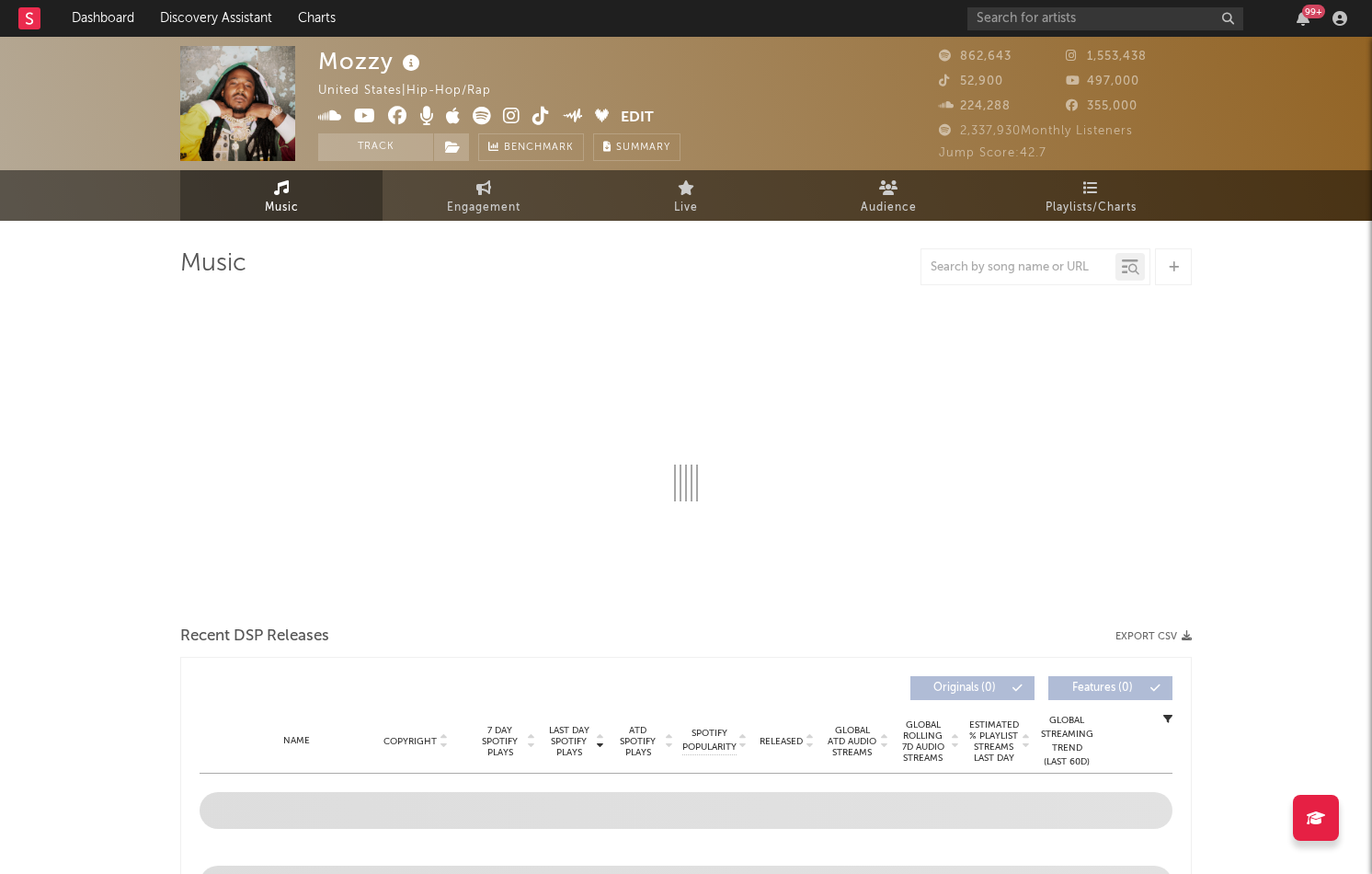 select on "6m" 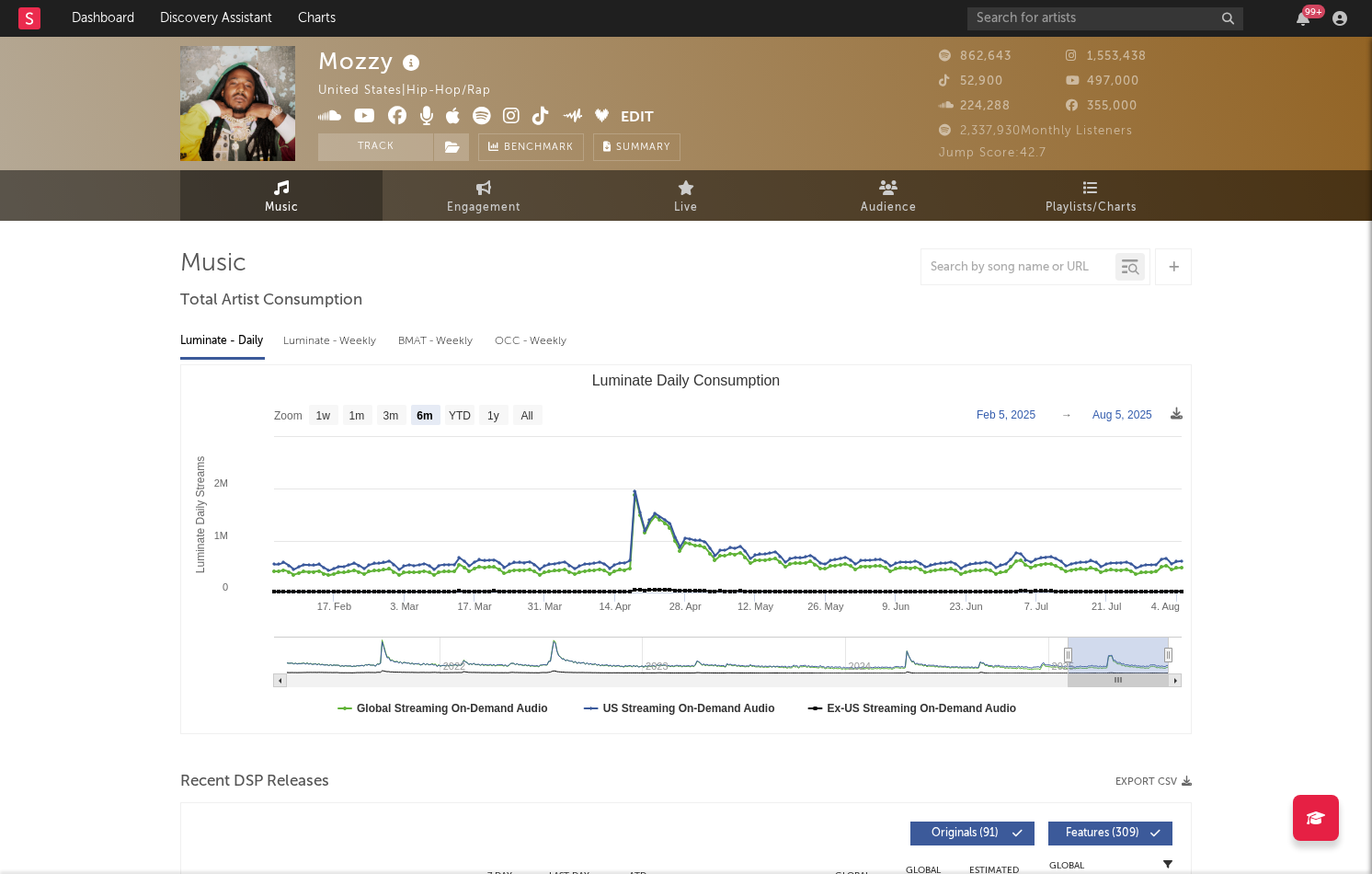 scroll, scrollTop: 0, scrollLeft: 0, axis: both 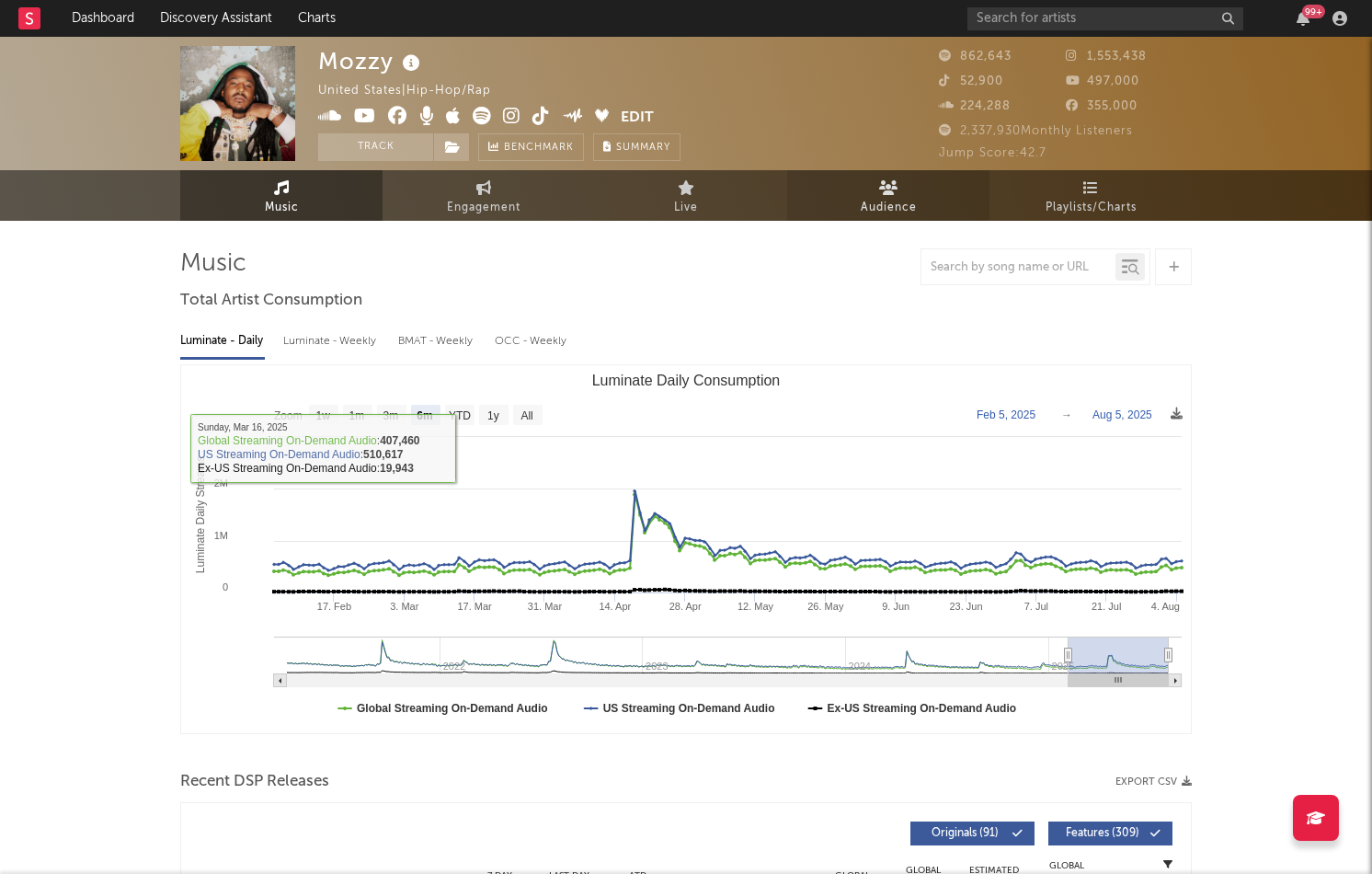 click on "Audience" at bounding box center (888, 195) 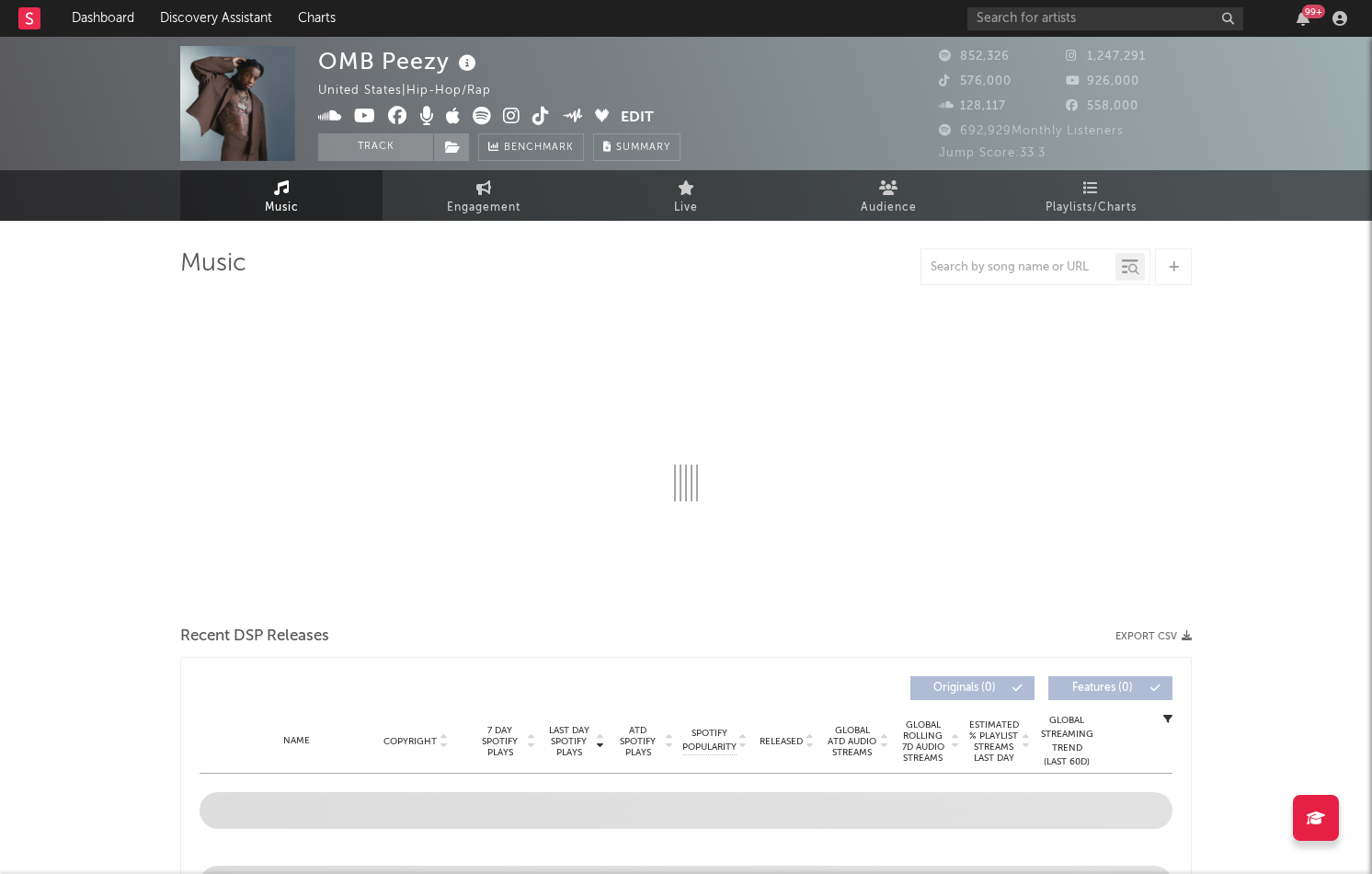 select on "6m" 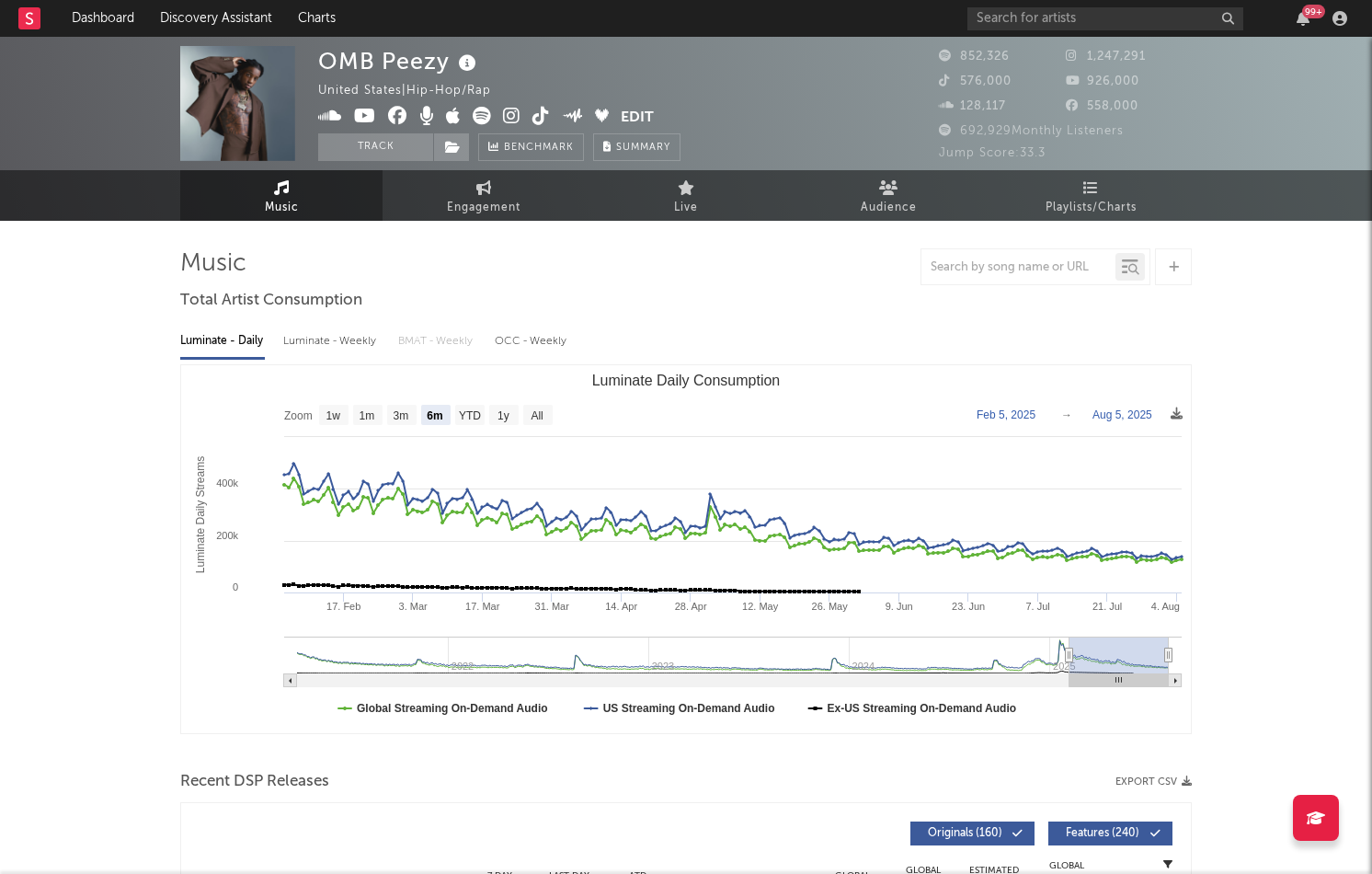scroll, scrollTop: 0, scrollLeft: 0, axis: both 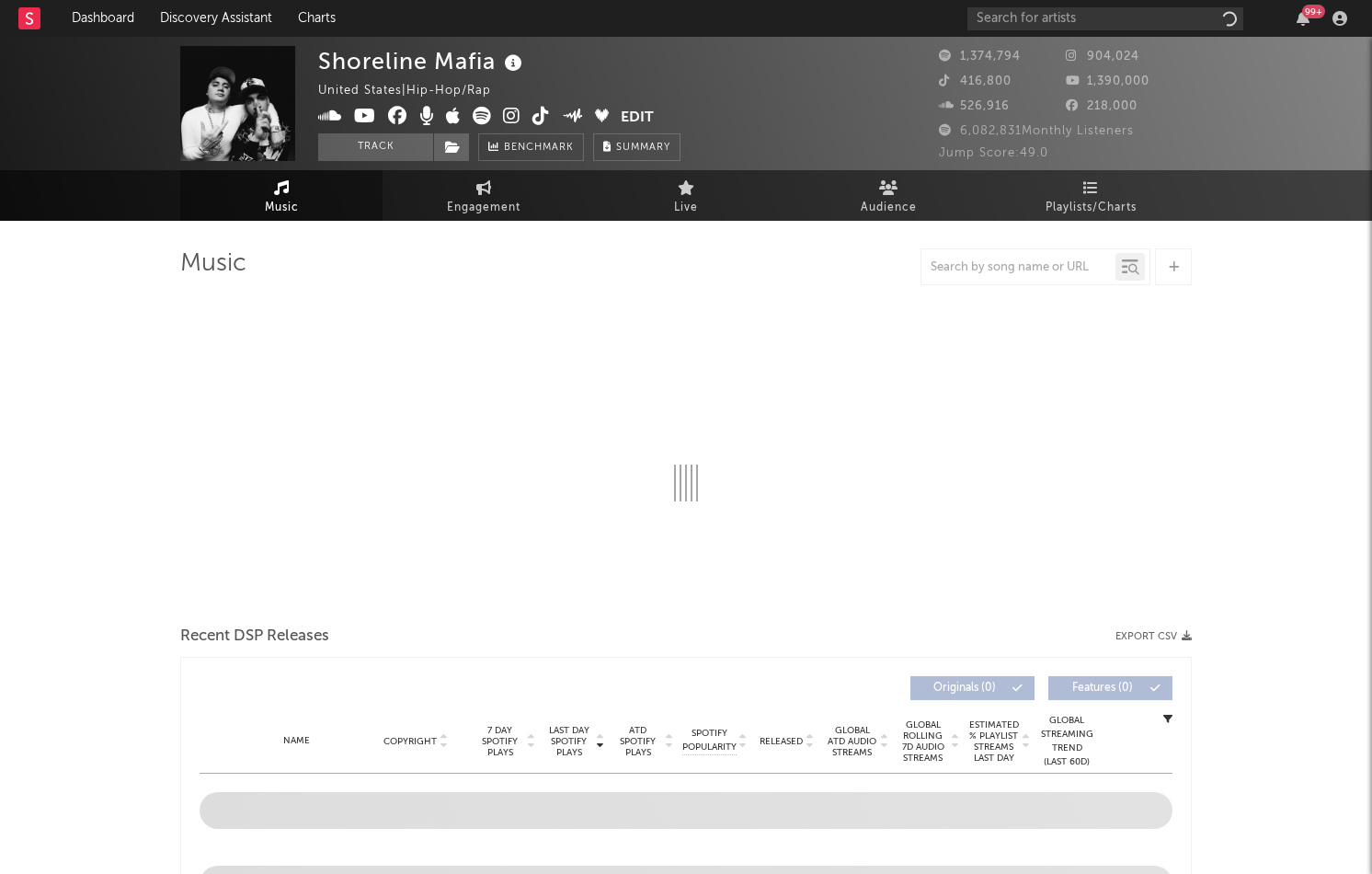 select on "6m" 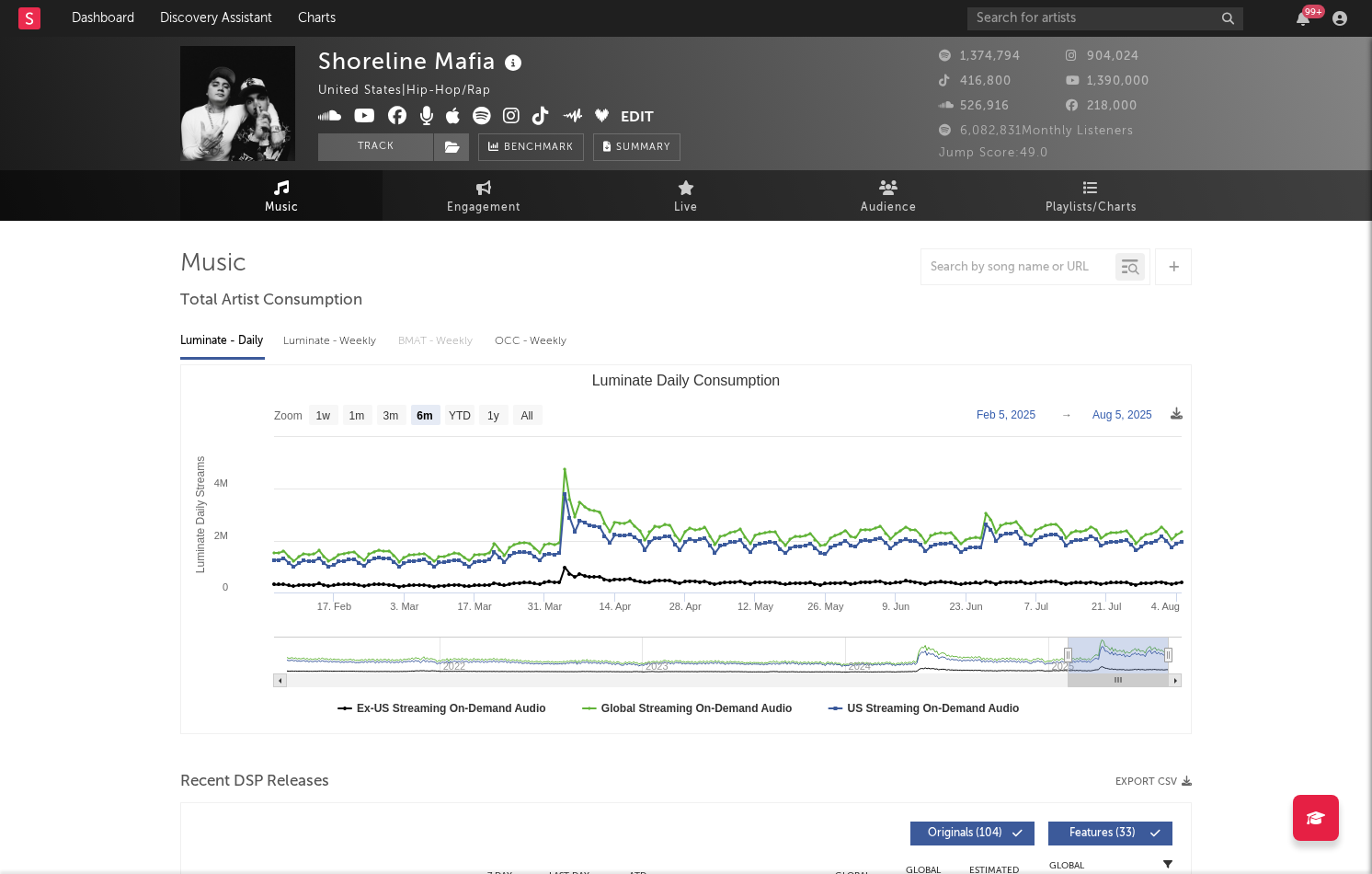 scroll, scrollTop: 0, scrollLeft: 0, axis: both 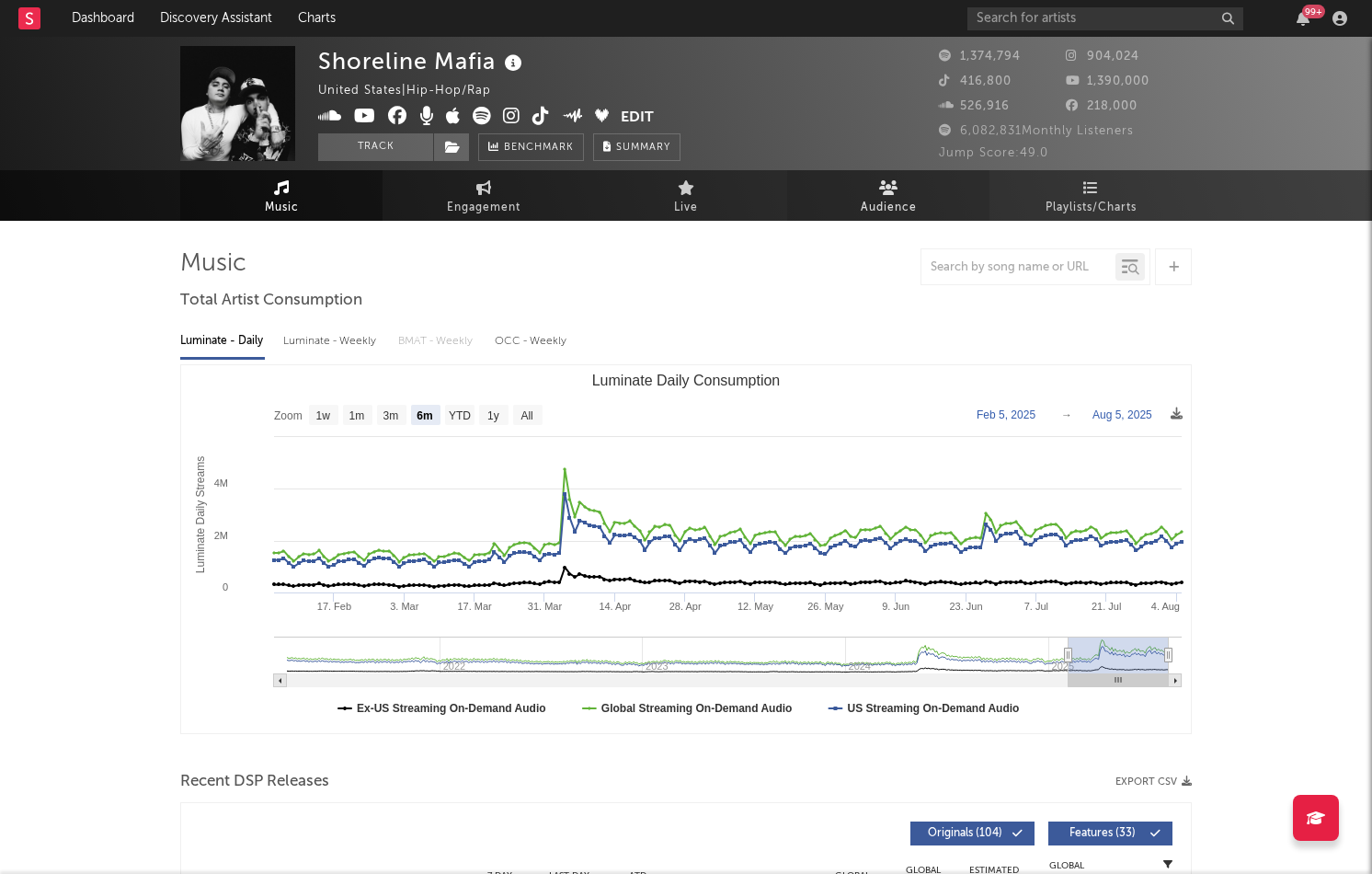 click at bounding box center (888, 188) 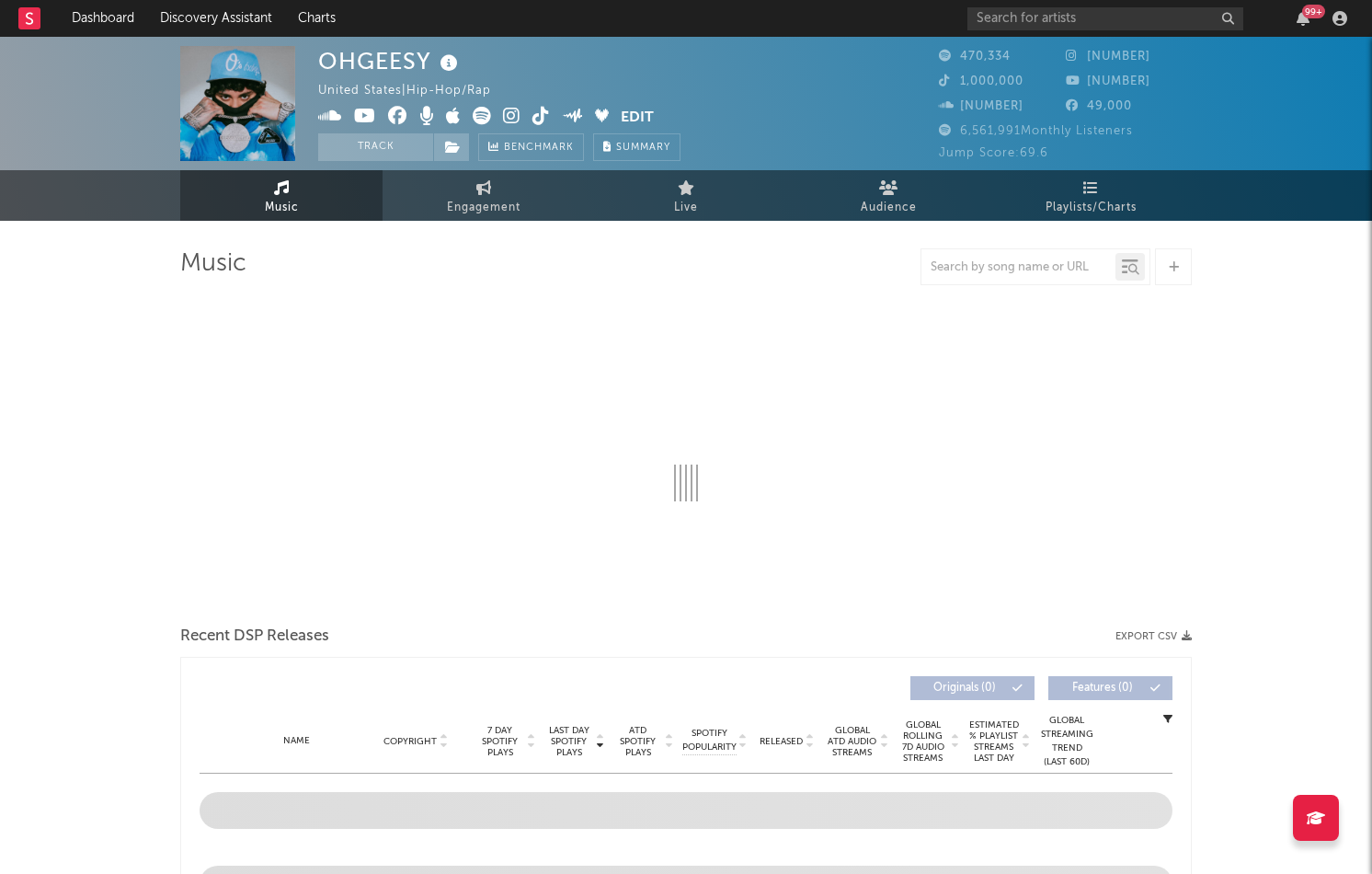 select on "6m" 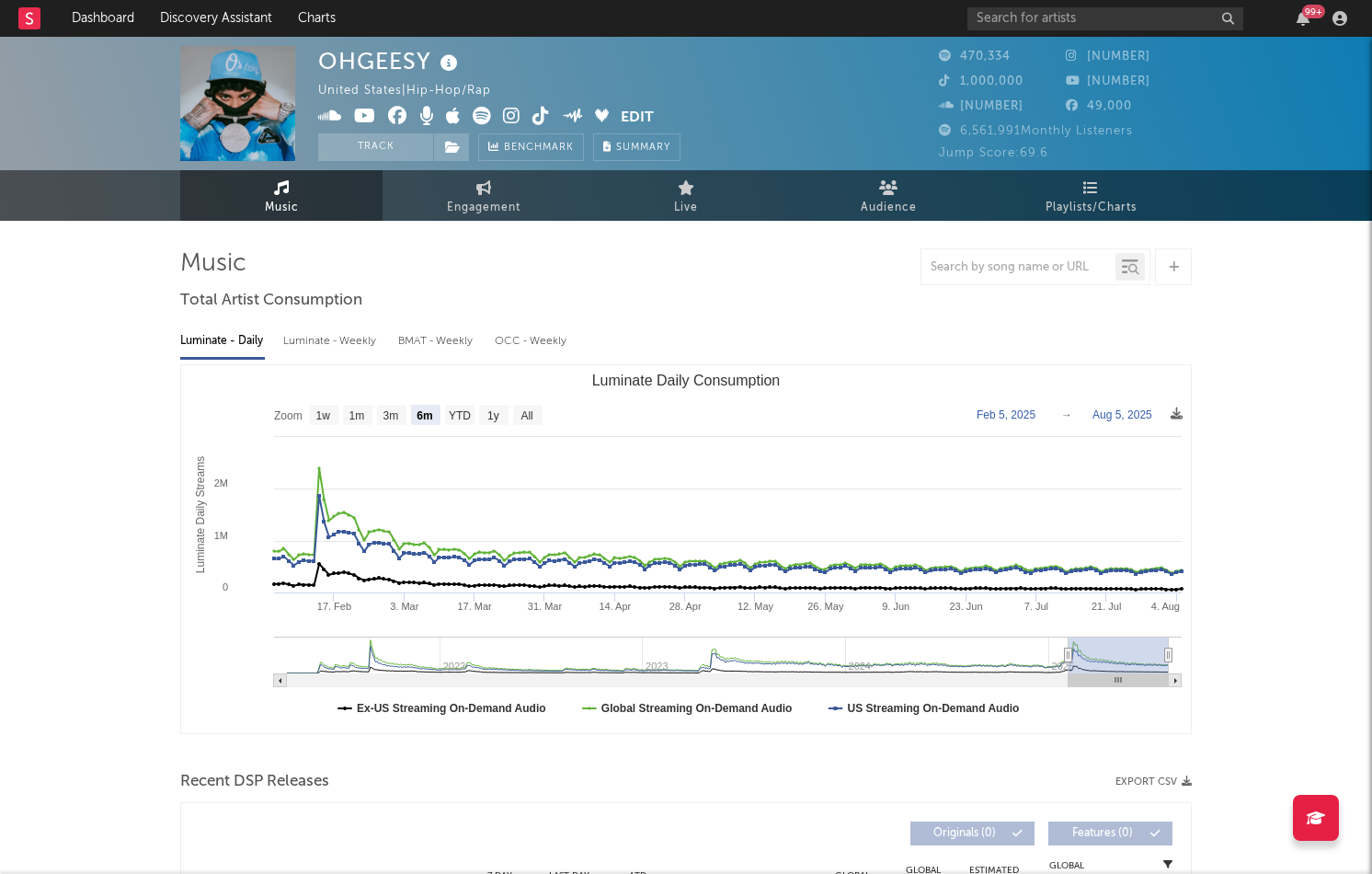 scroll, scrollTop: 0, scrollLeft: 0, axis: both 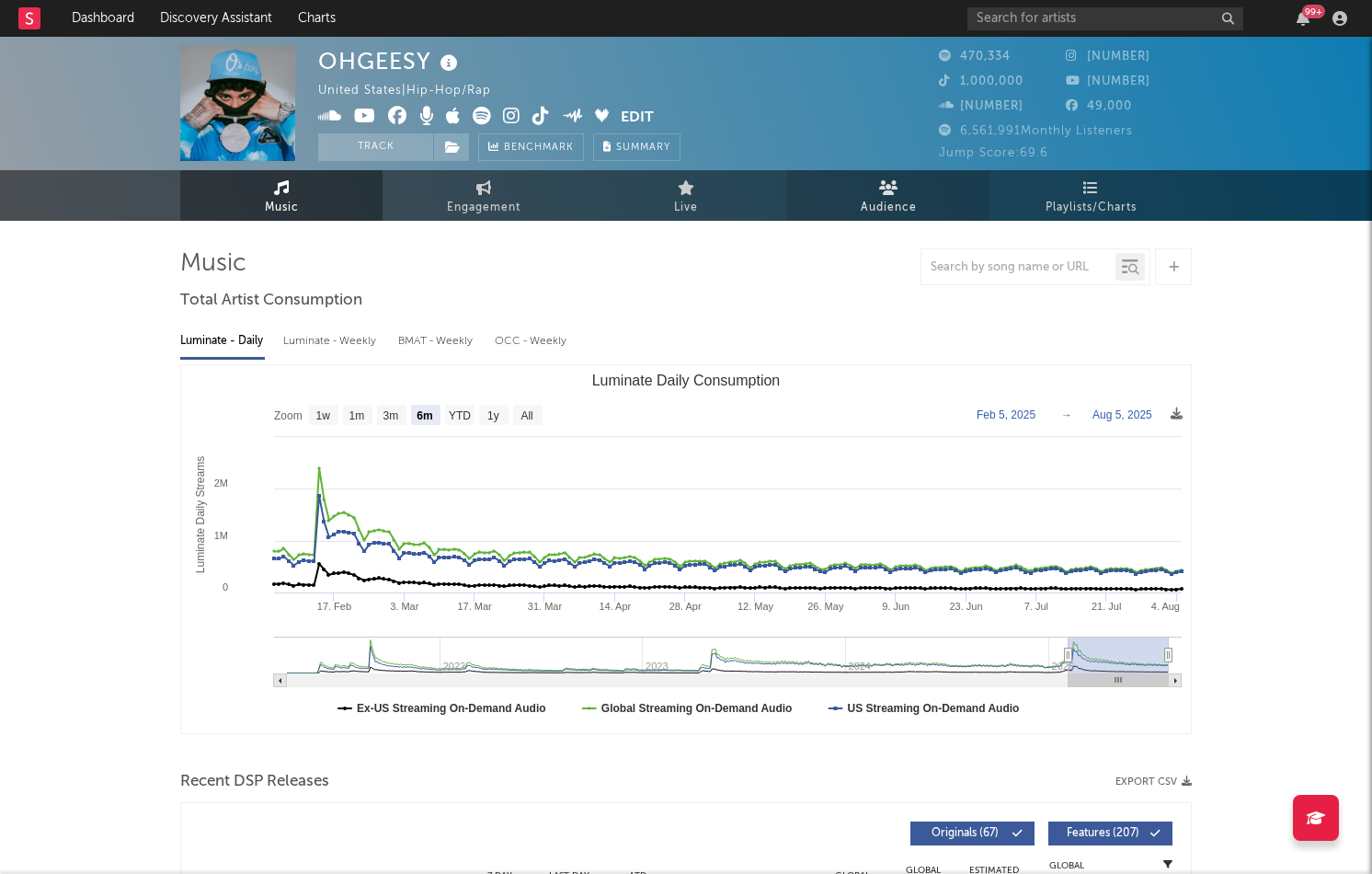 click on "Audience" at bounding box center [888, 208] 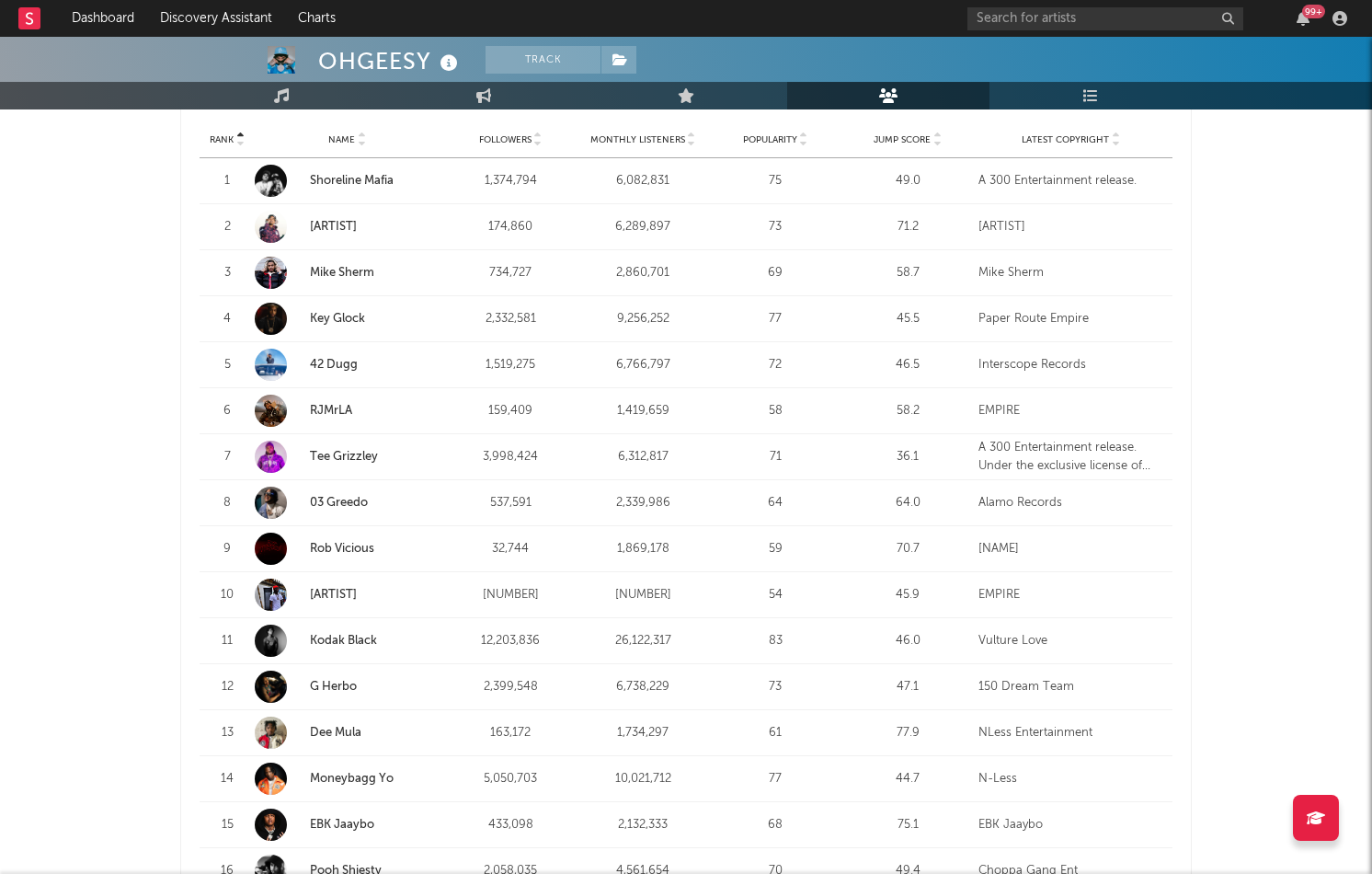 scroll, scrollTop: 744, scrollLeft: 0, axis: vertical 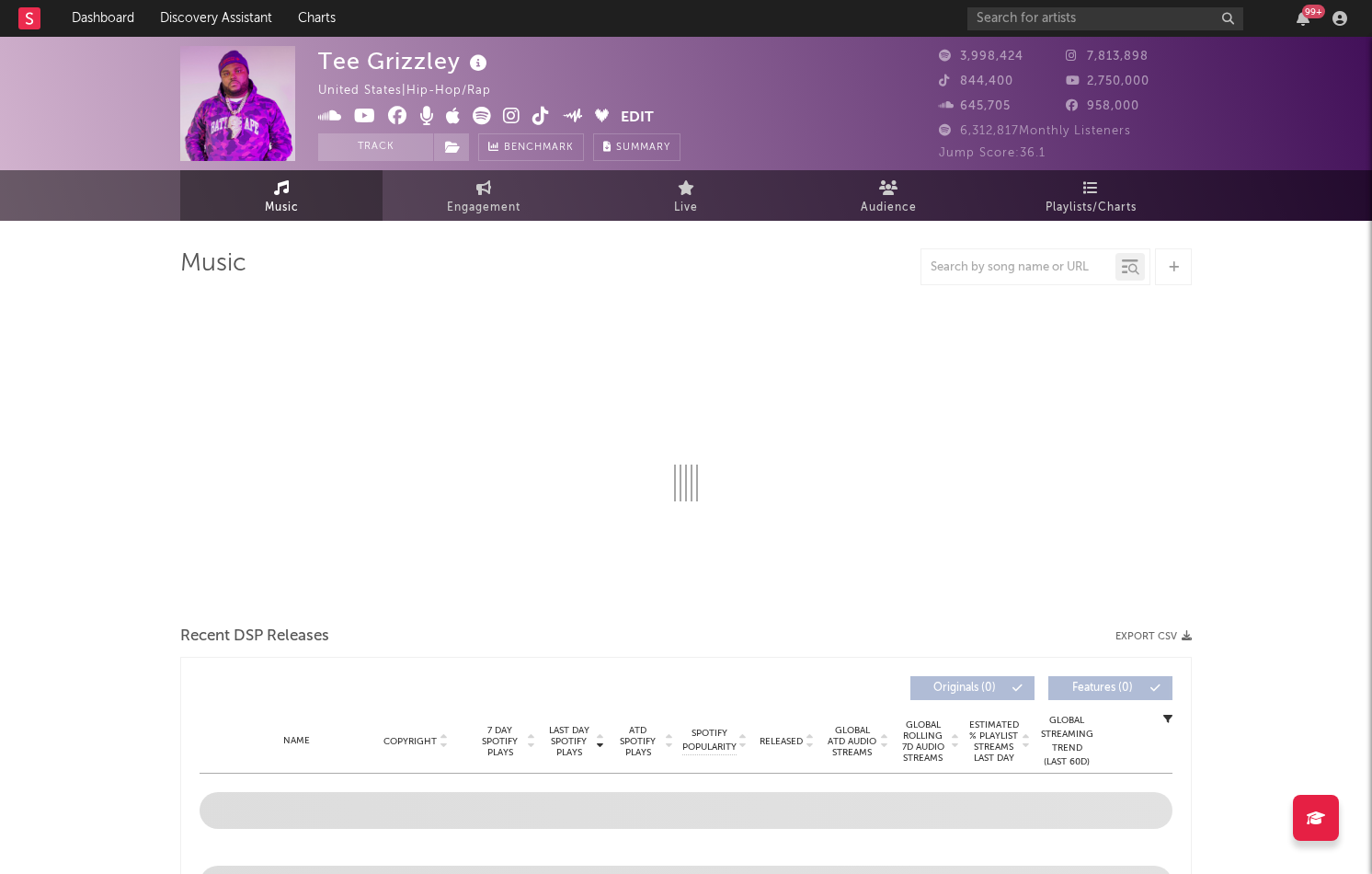 select on "6m" 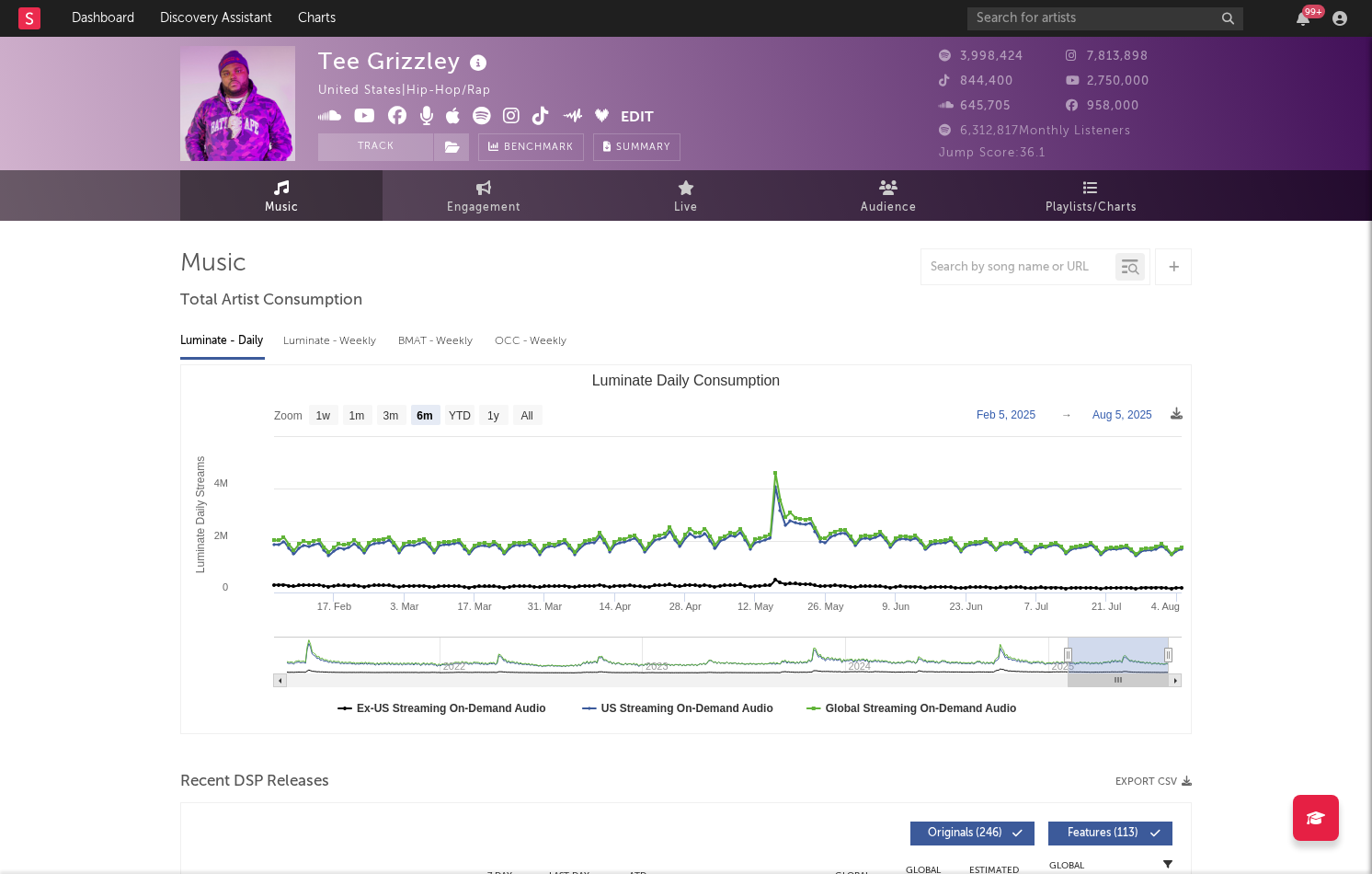 scroll, scrollTop: 0, scrollLeft: 0, axis: both 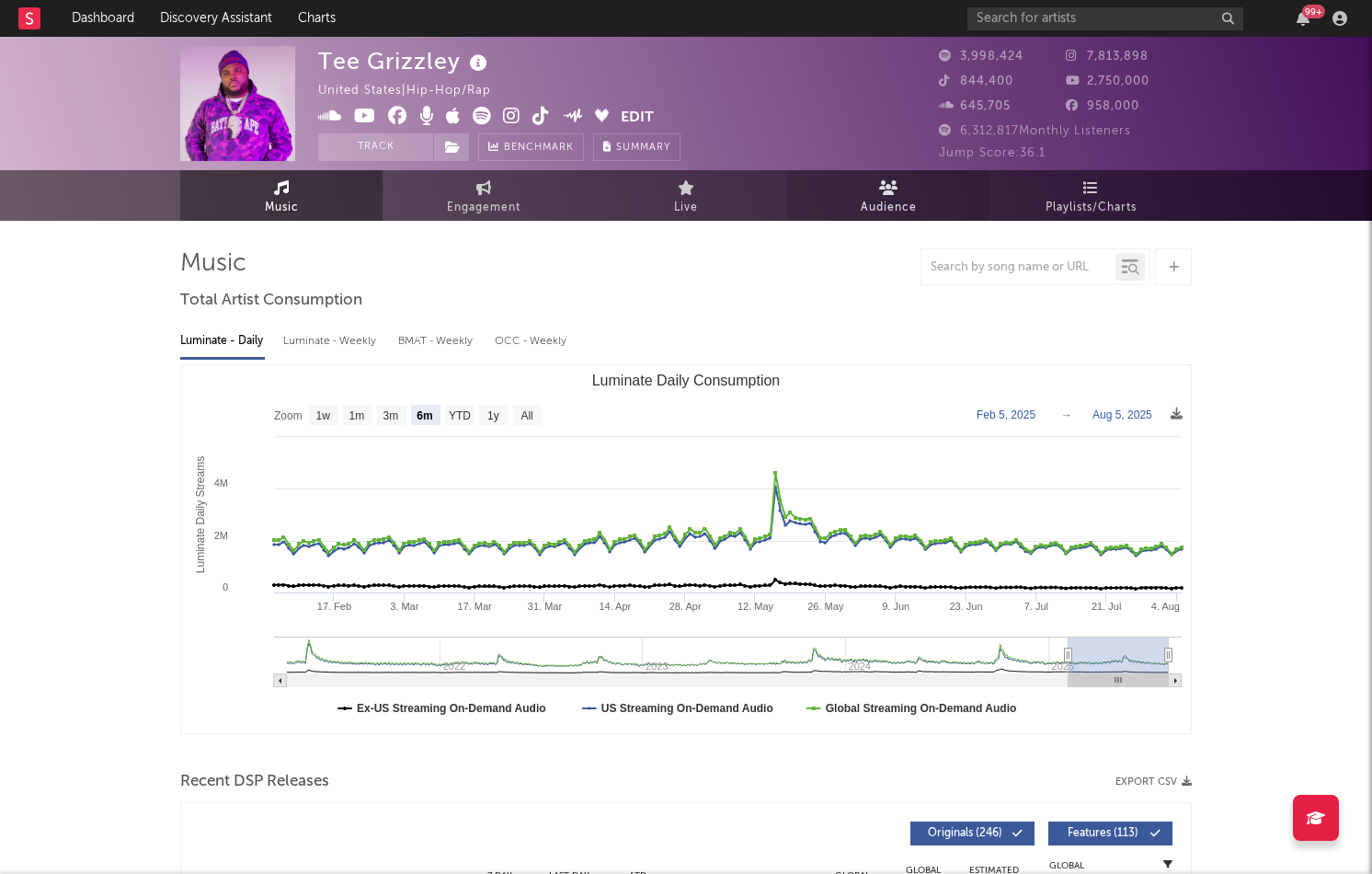 click at bounding box center [888, 188] 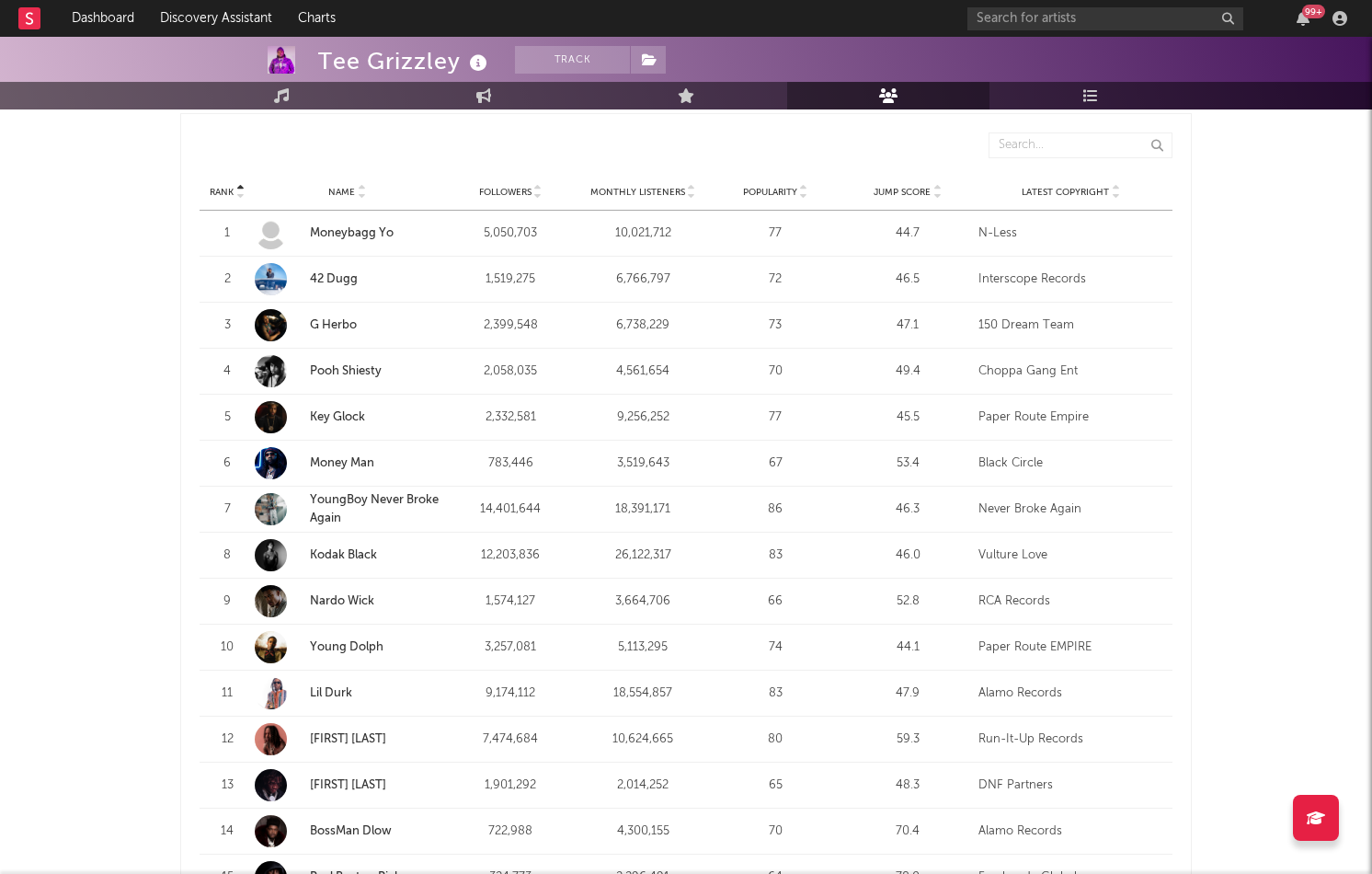 scroll, scrollTop: 696, scrollLeft: 0, axis: vertical 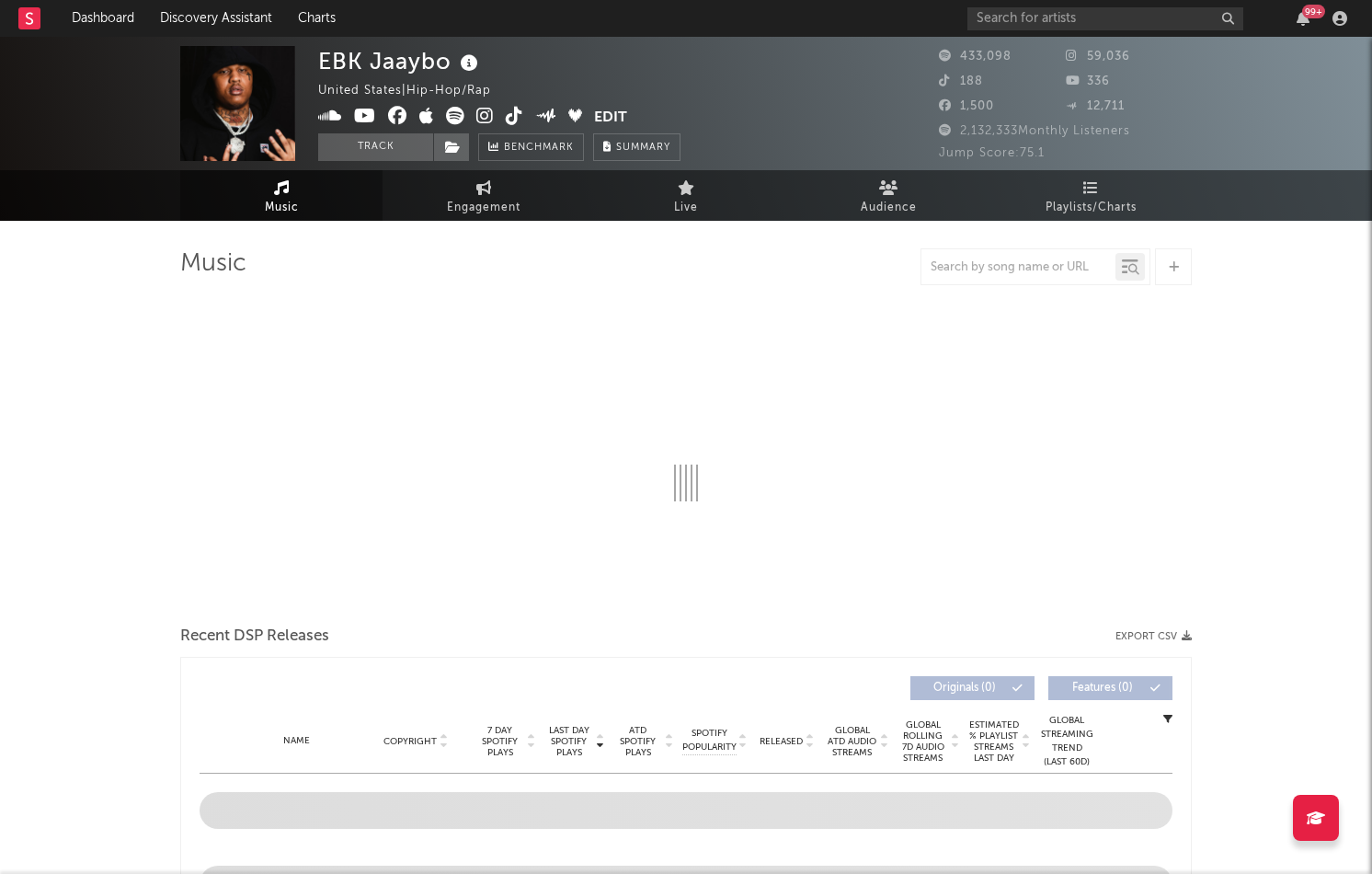 select on "6m" 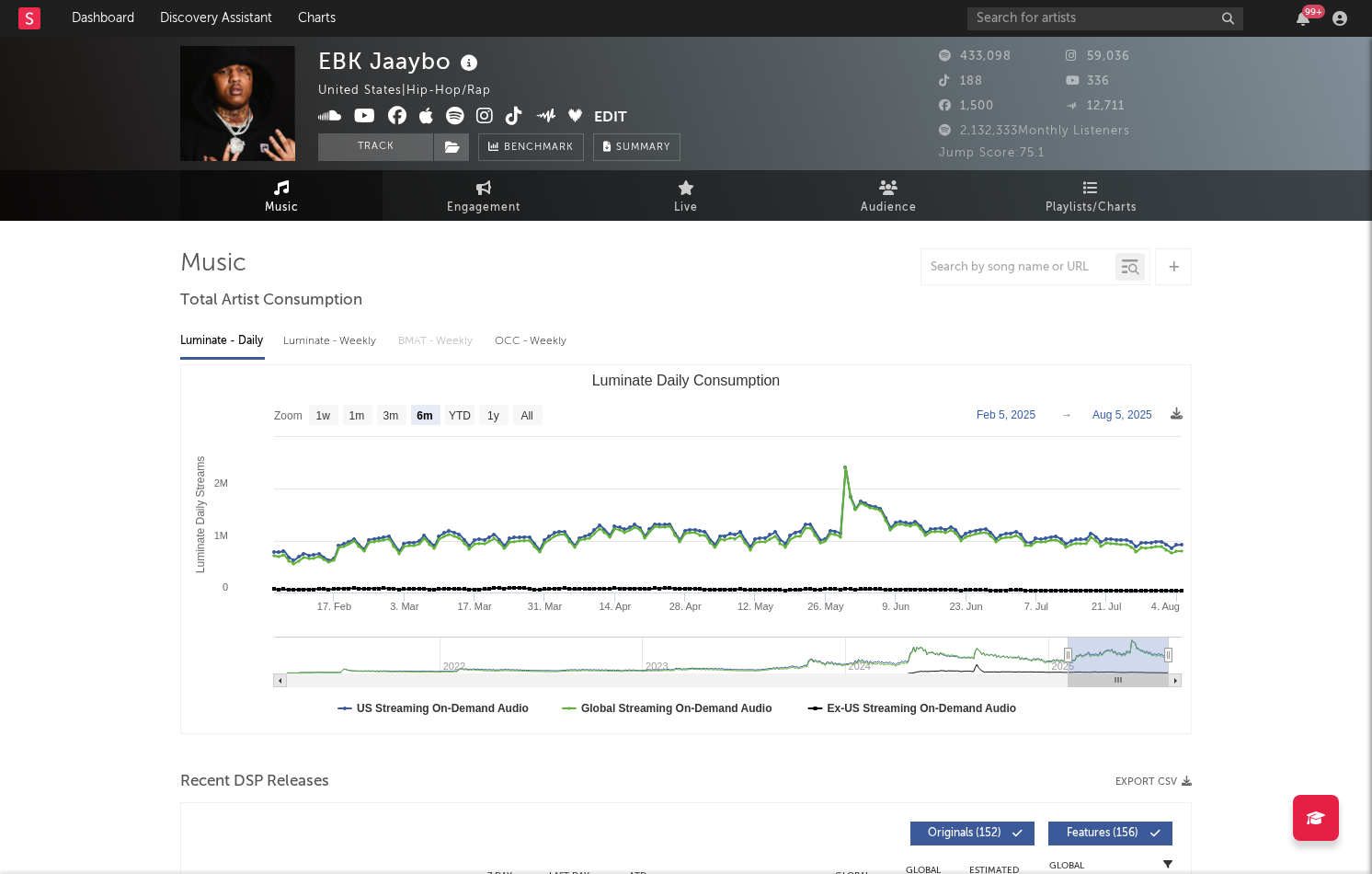 scroll, scrollTop: 0, scrollLeft: 0, axis: both 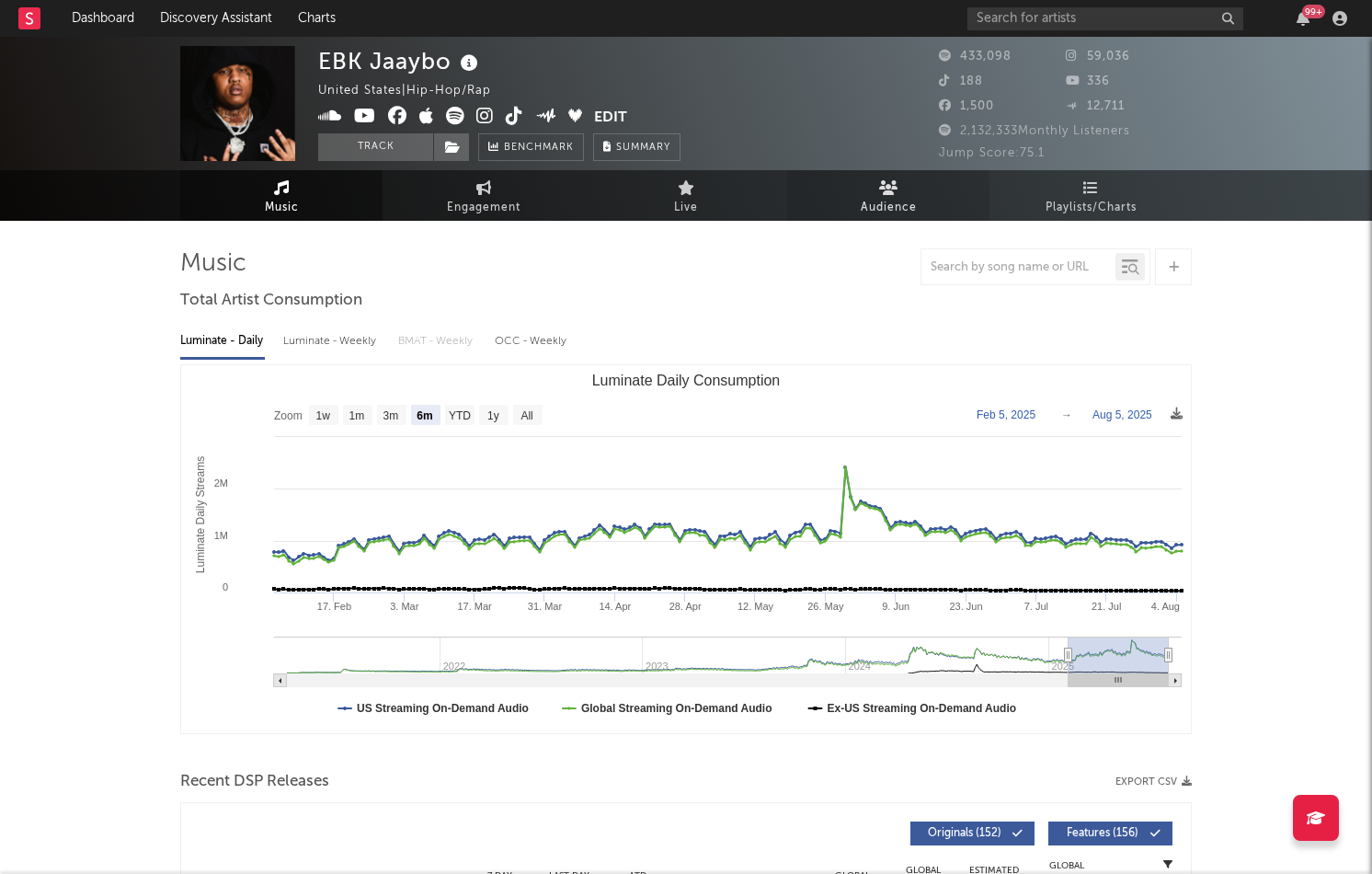 click on "Audience" at bounding box center [888, 208] 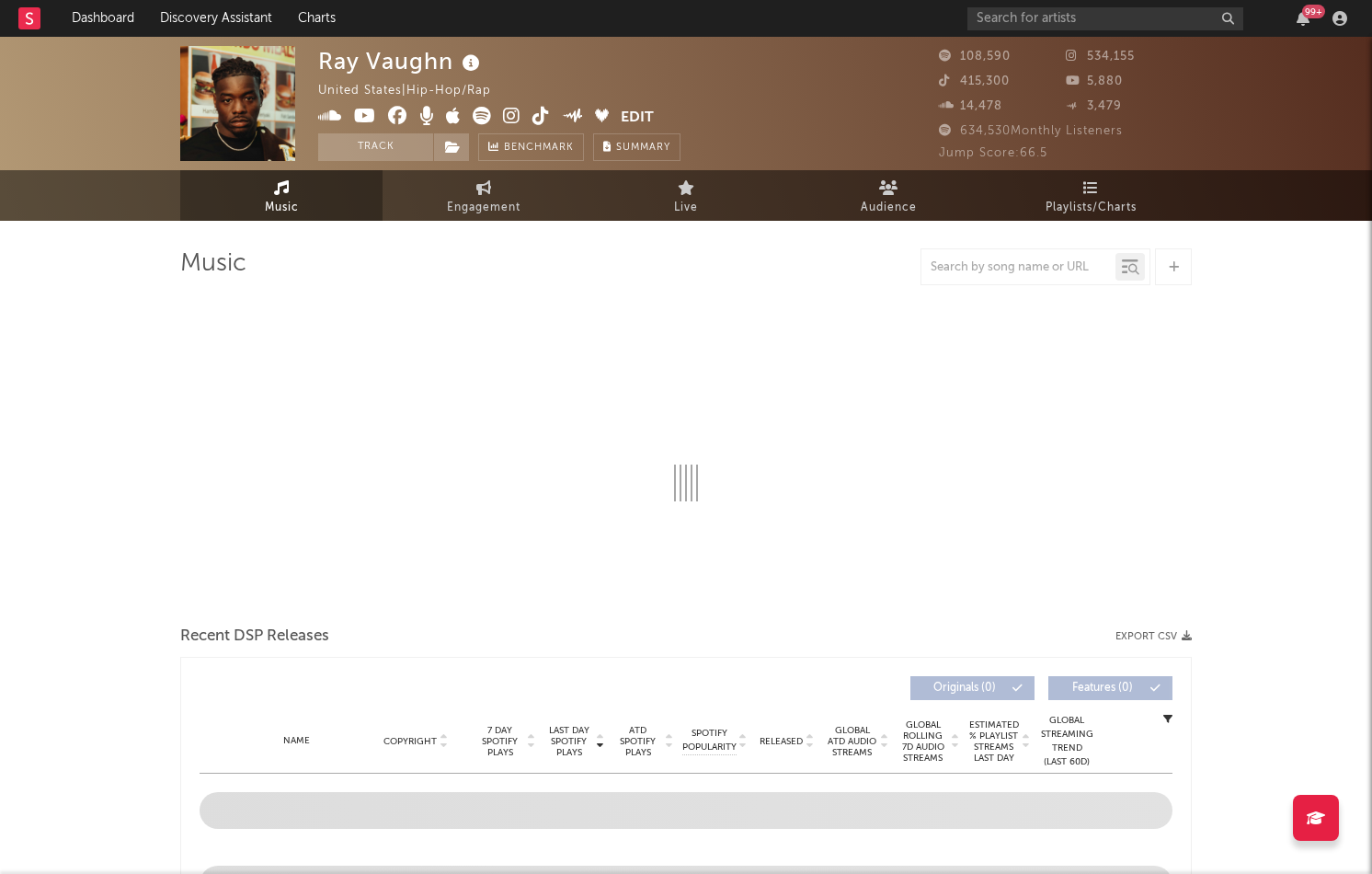 select on "6m" 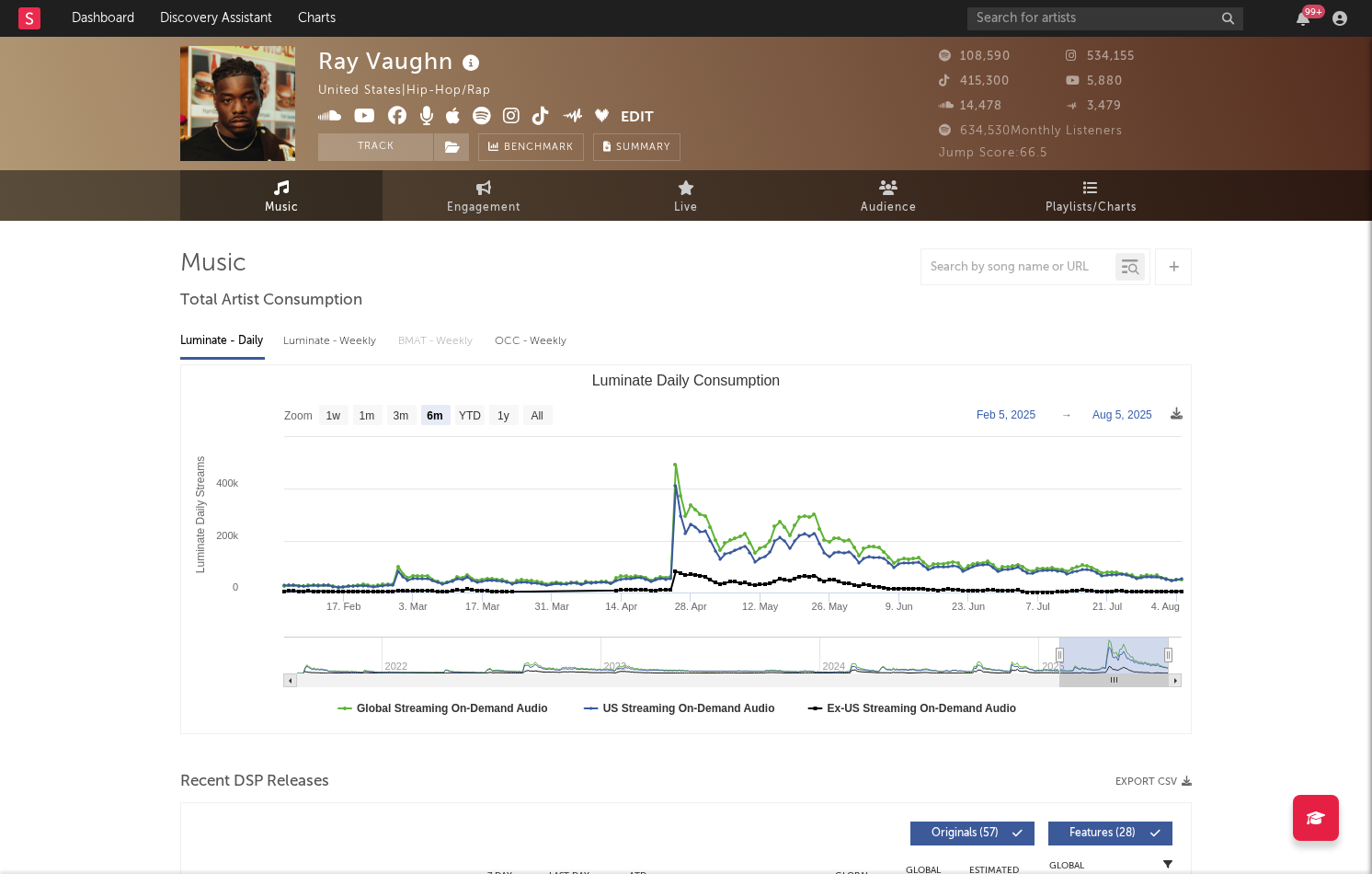 scroll, scrollTop: 0, scrollLeft: 0, axis: both 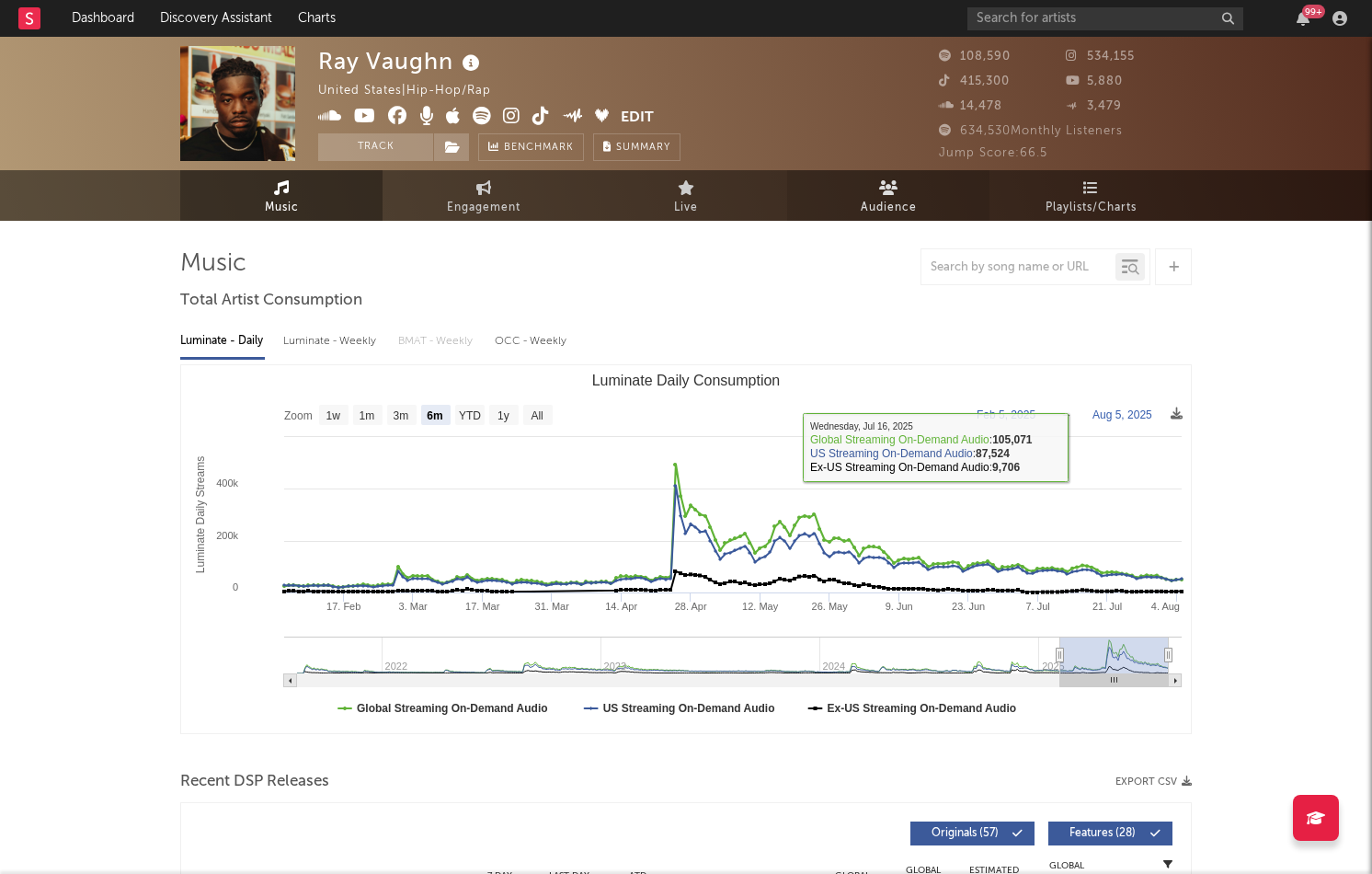click on "Audience" at bounding box center [888, 208] 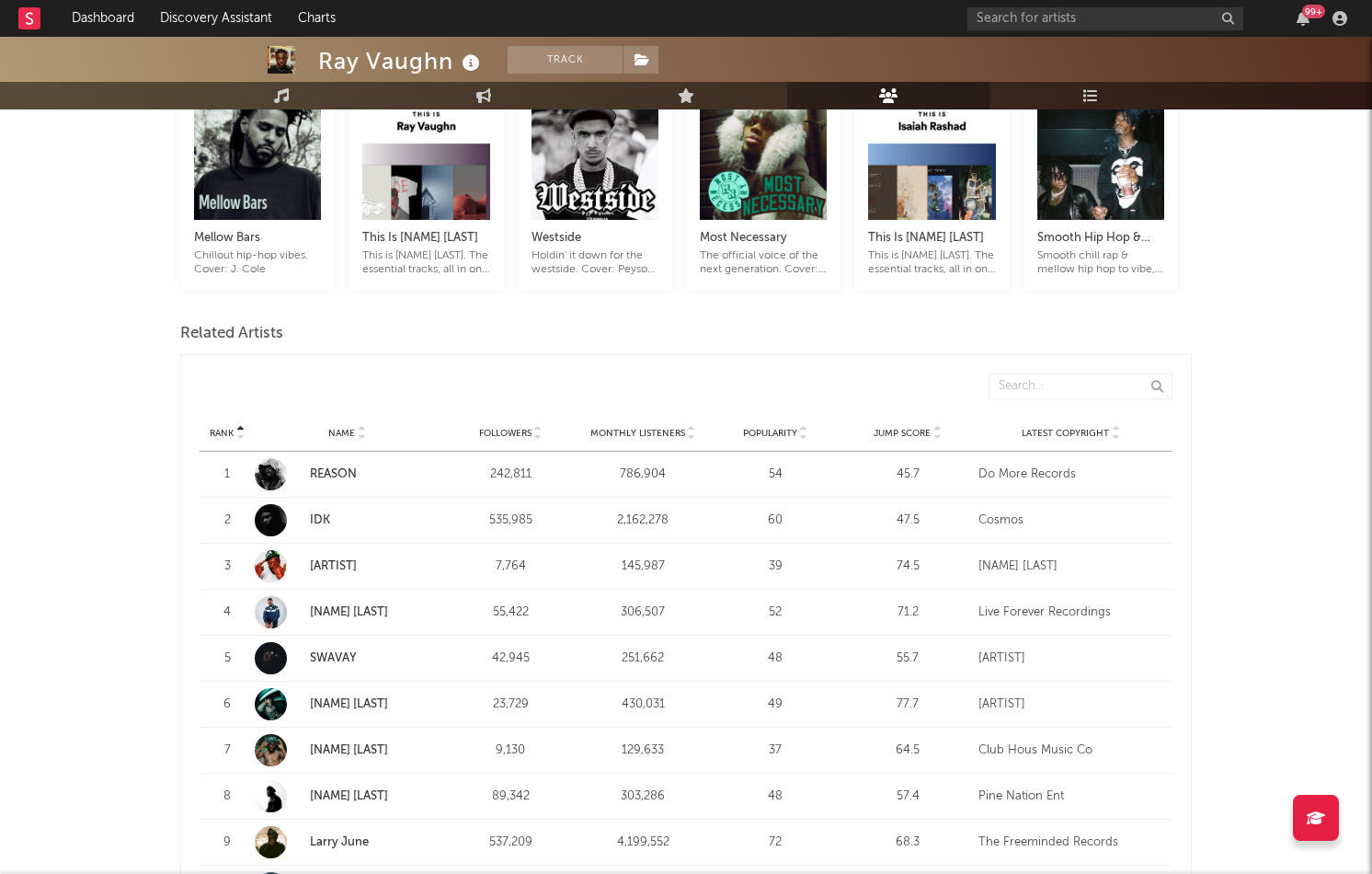 scroll, scrollTop: 457, scrollLeft: 0, axis: vertical 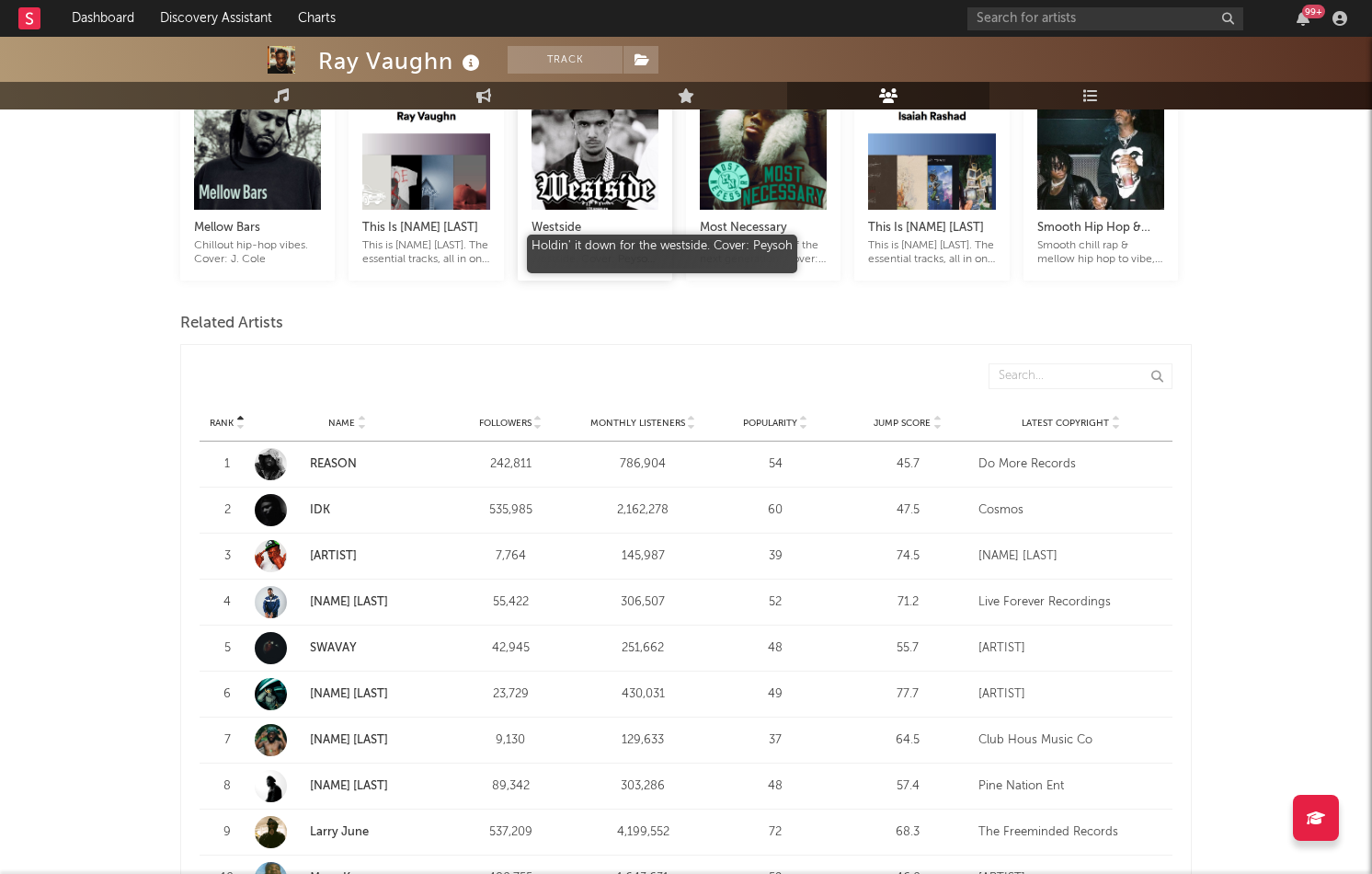 click on "Holdin' it down for the westside. Cover: Peysoh" at bounding box center [595, 253] 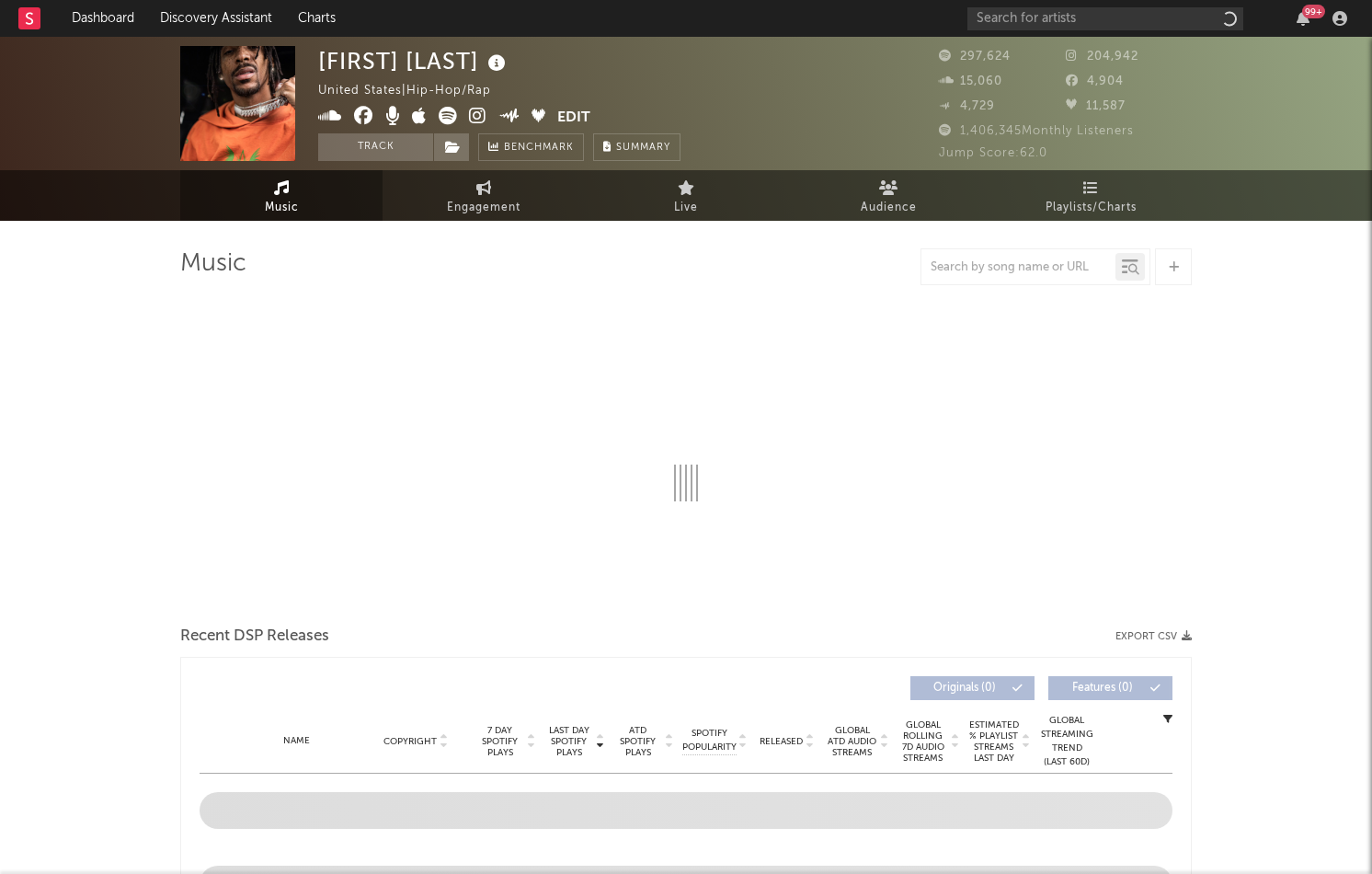 select on "6m" 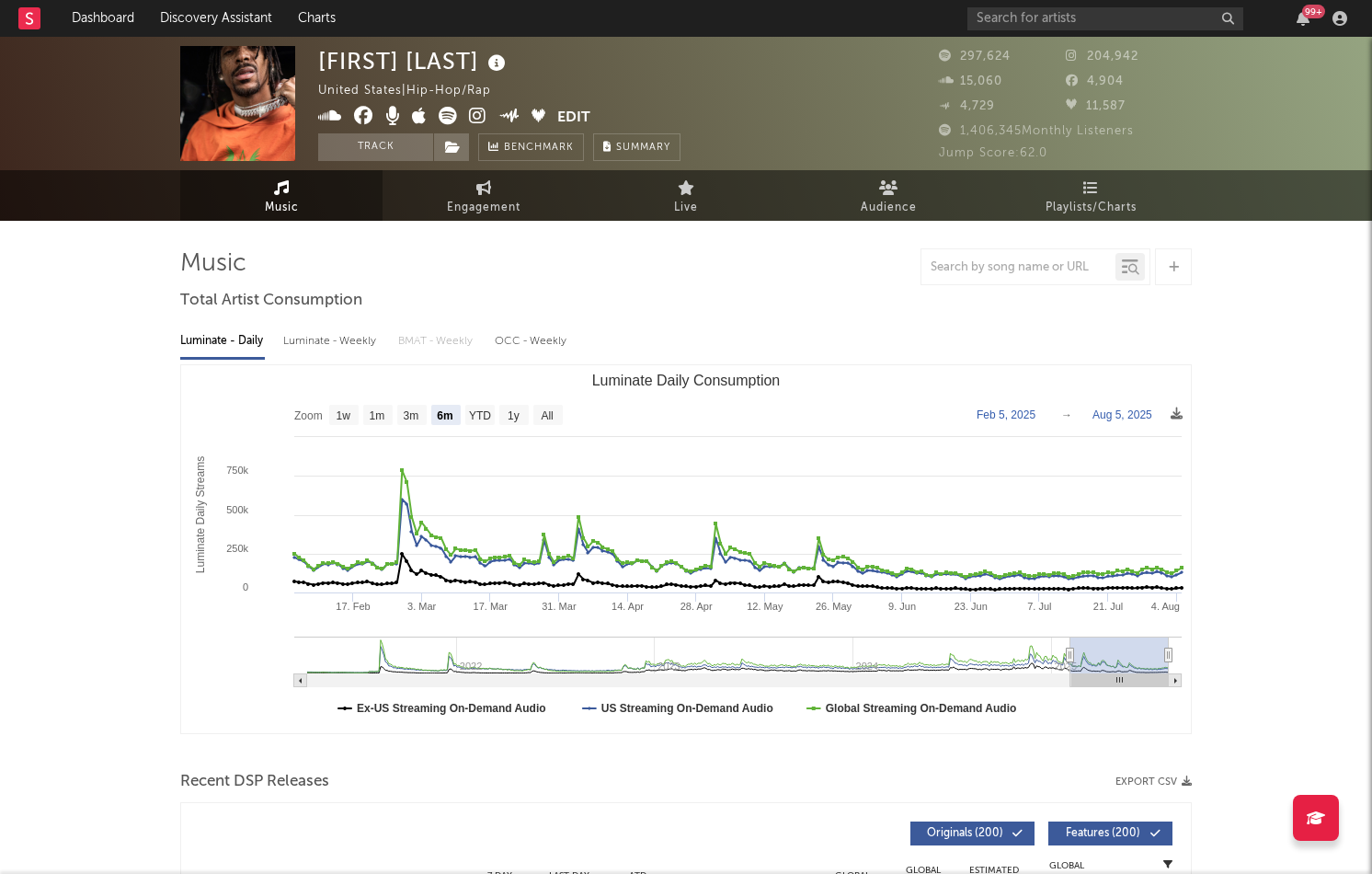 scroll, scrollTop: 0, scrollLeft: 0, axis: both 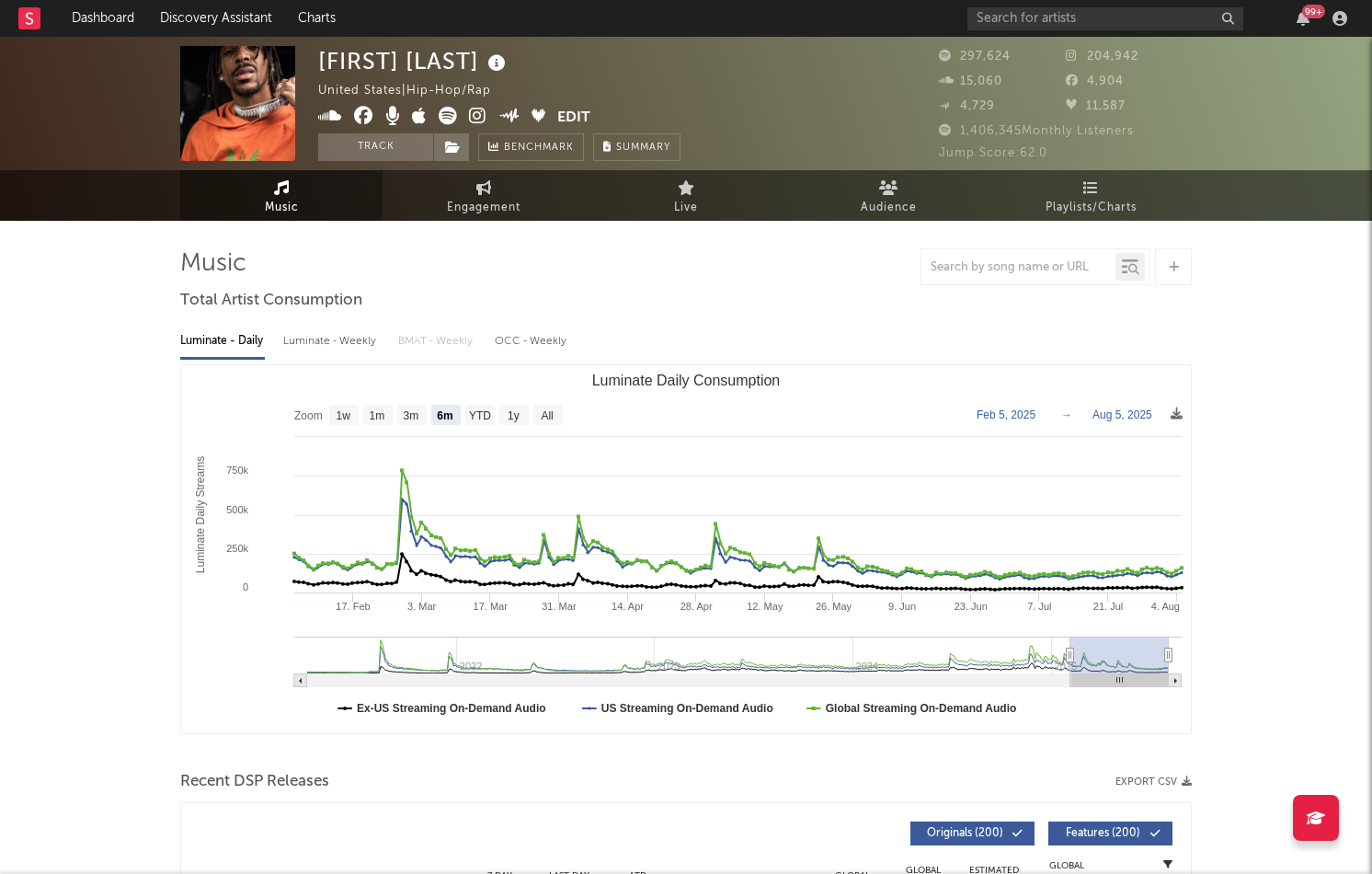 click on "[FIRST] [LAST] United States | Hip-Hop/Rap Edit Track Benchmark Summary 297,624 204,942 15,060 4,904 4,729 11,587 1,406,345 Monthly Listeners Jump Score: 62.0 Music Engagement Live Audience Playlists/Charts Music Total Artist Consumption Luminate - Daily Luminate - Weekly BMAT - Weekly OCC - Weekly Zoom 1w 1m 3m 6m YTD 1y All 2025-02-05 2025-08-05 Created with Highcharts 10.3.3 Luminate Daily Streams Luminate Daily Consumption 17. Feb 3. Mar 17. Mar 31. Mar 14. Apr 28. Apr 12. May 26. May 9. Jun 23. Jun 7. Jul 21. Jul 4. Aug 2022 2023 2024 2025 0 1 000k 250k 500k 750k Zoom 1w 1m 3m 6m YTD 1y All Feb 5, 2025 → Aug 5, 2025 Ex-US Streaming On-Demand Audio US Streaming On-Demand Audio Global Streaming On-Demand Audio Recent DSP Releases Export CSV Last Day Spotify Plays Copyright 7 Day Spotify Plays Last Day Spotify Plays ATD Spotify Plays Spotify Popularity Released Global ATD Audio Streams Global Rolling 7D Audio Streams Estimated % Playlist Streams Last Day Spotify Popularity Streams / 7d Growth ( 200" at bounding box center [686, 1426] 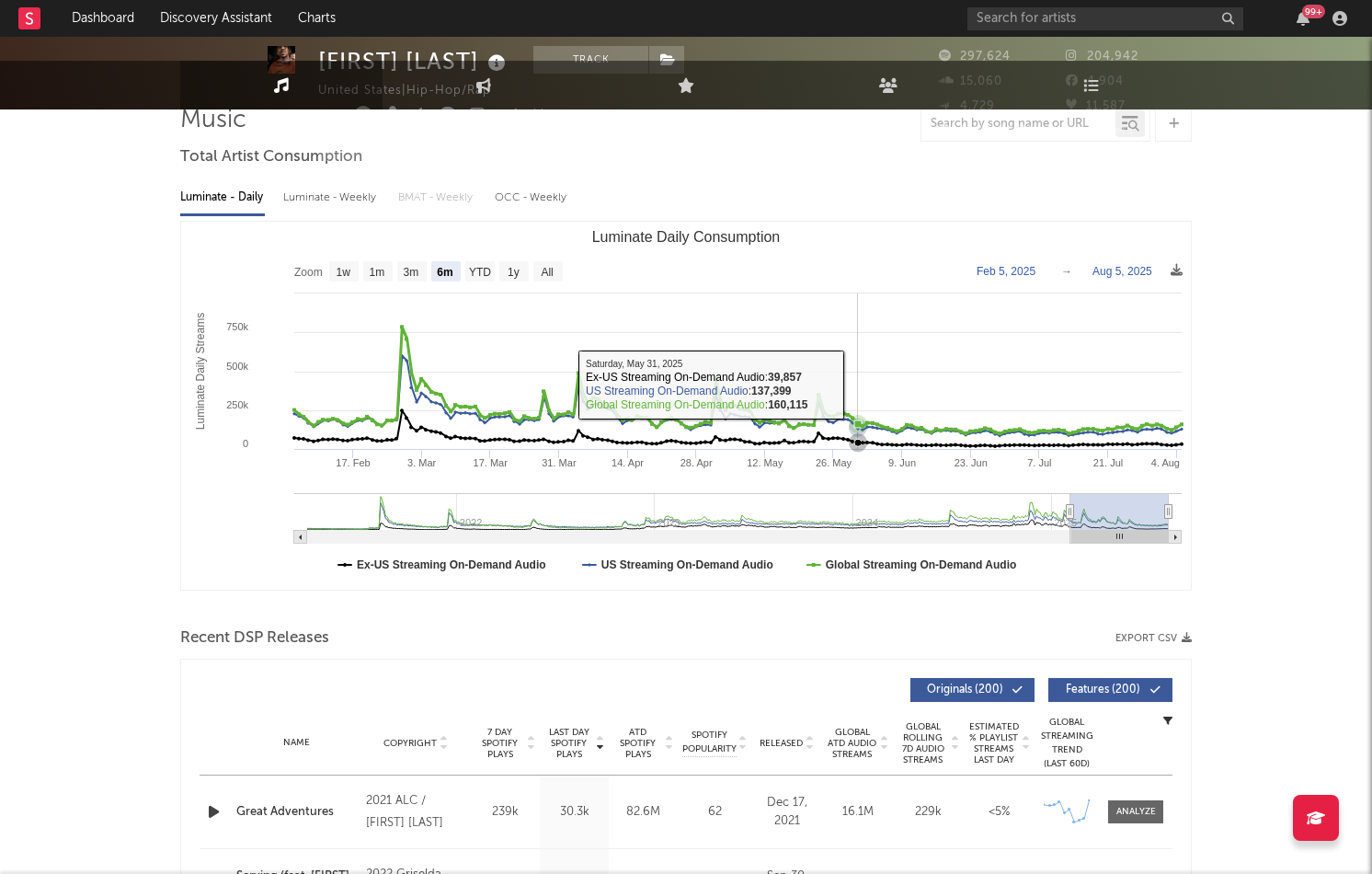 scroll, scrollTop: 0, scrollLeft: 0, axis: both 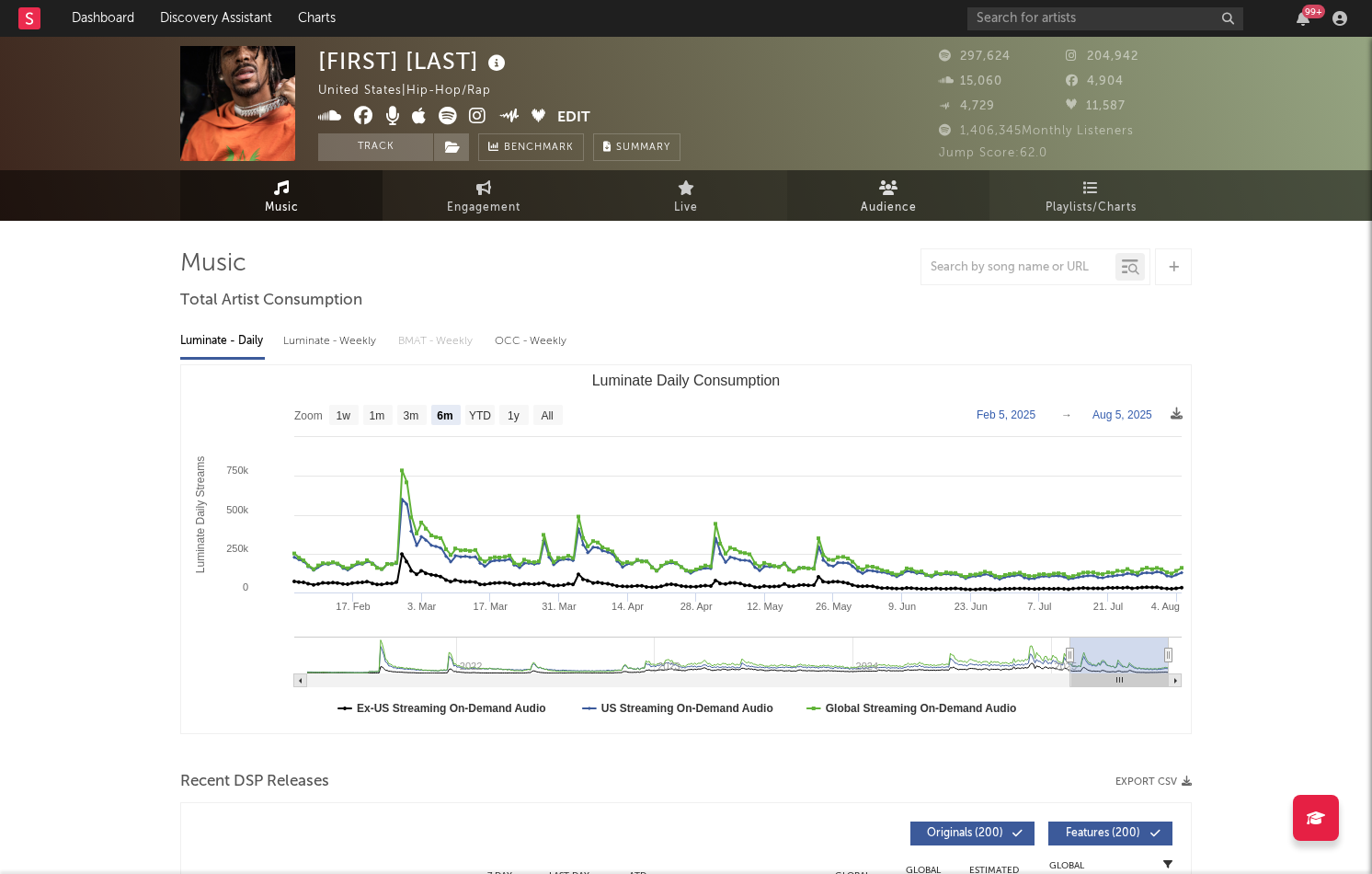 click at bounding box center (888, 188) 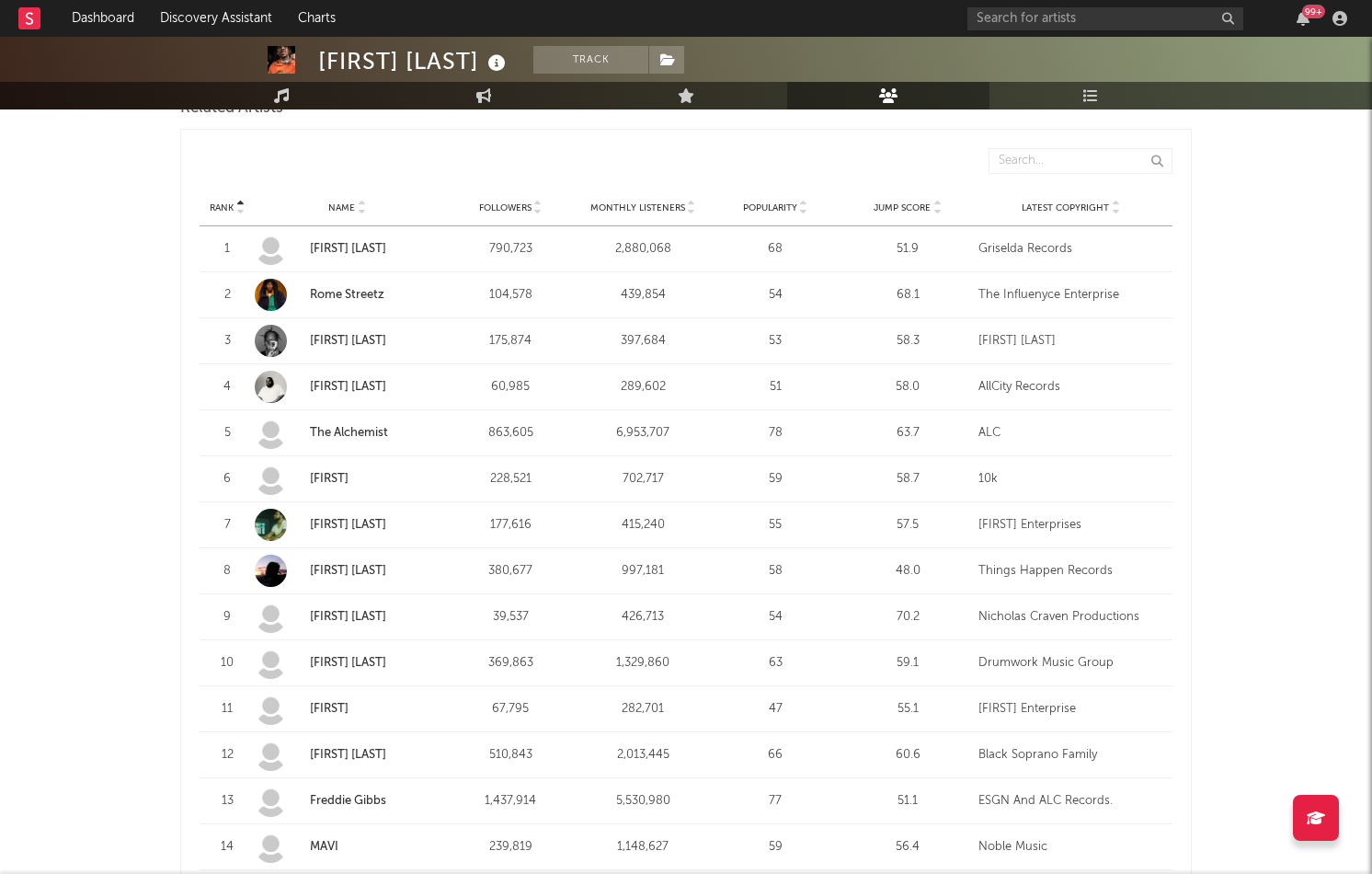scroll, scrollTop: 674, scrollLeft: 0, axis: vertical 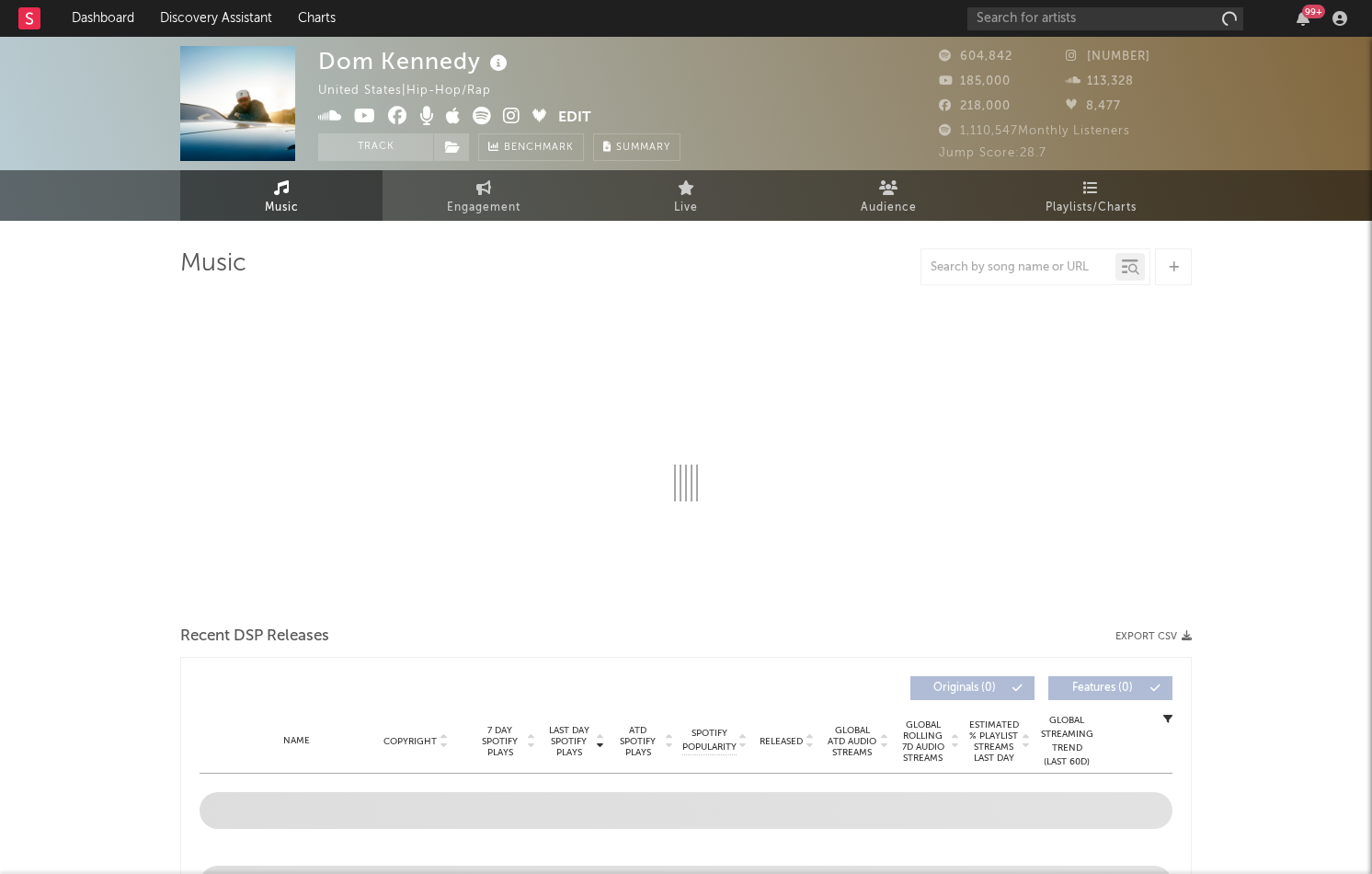 select on "6m" 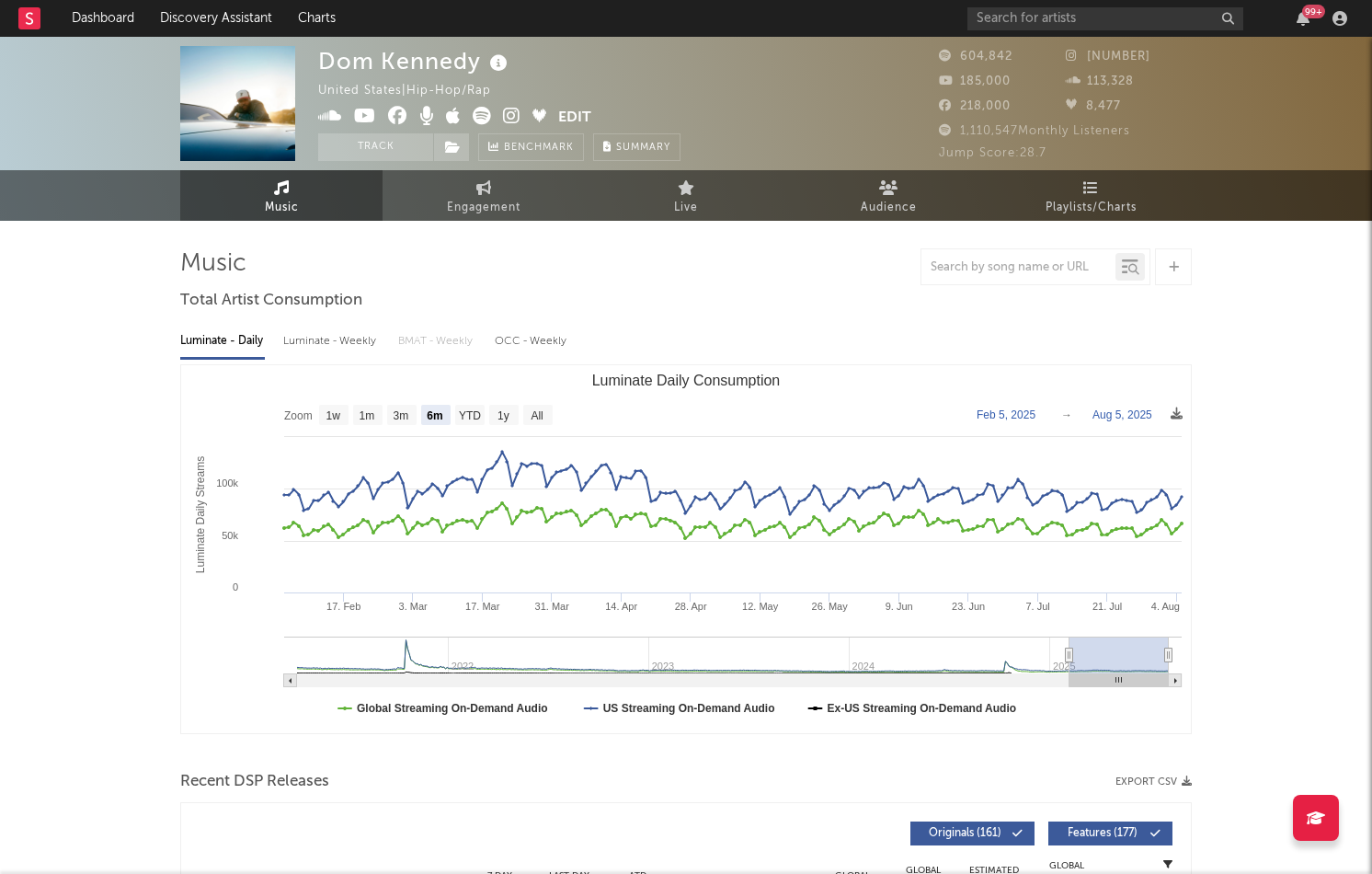 scroll, scrollTop: 0, scrollLeft: 0, axis: both 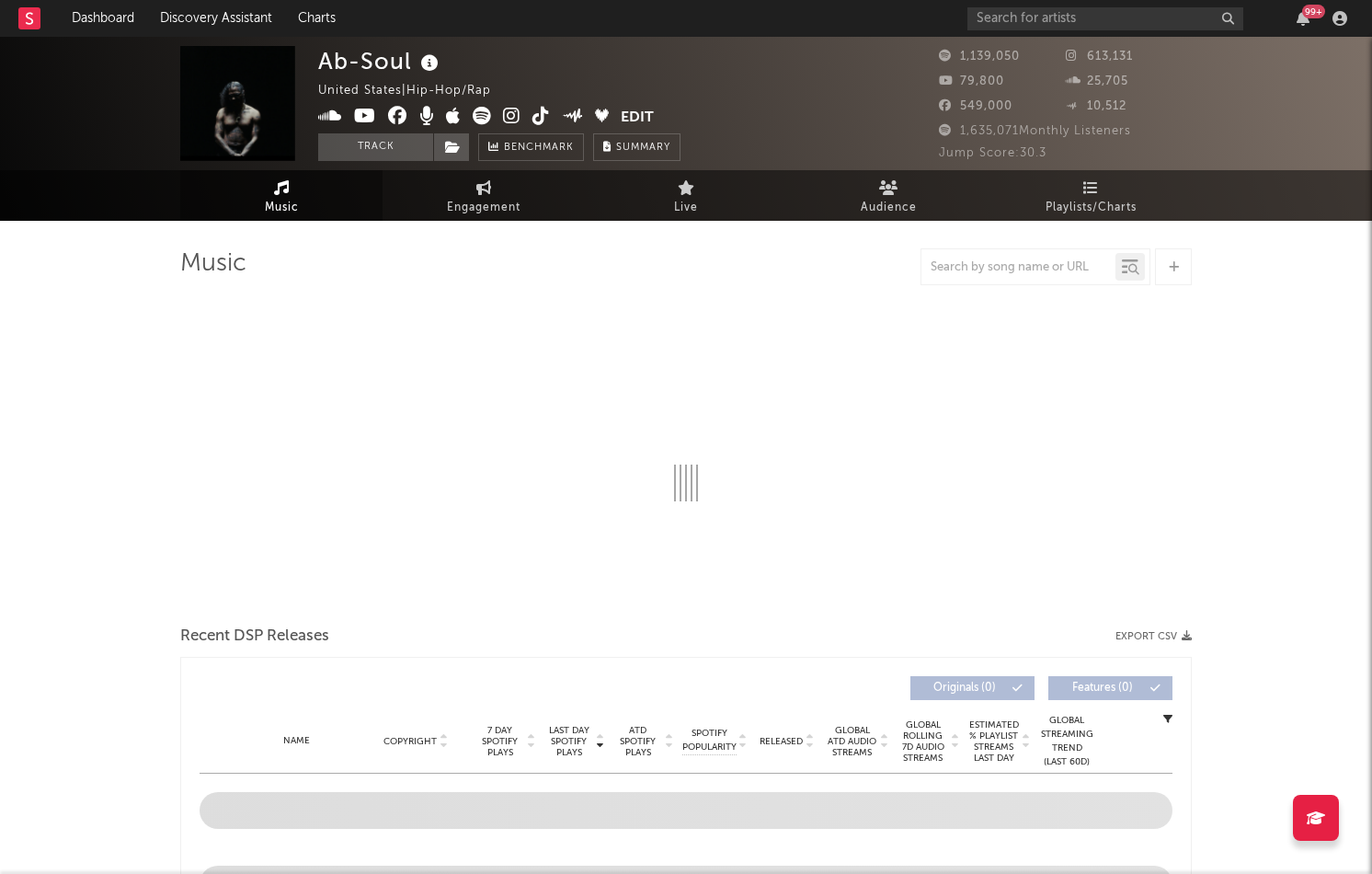 select on "6m" 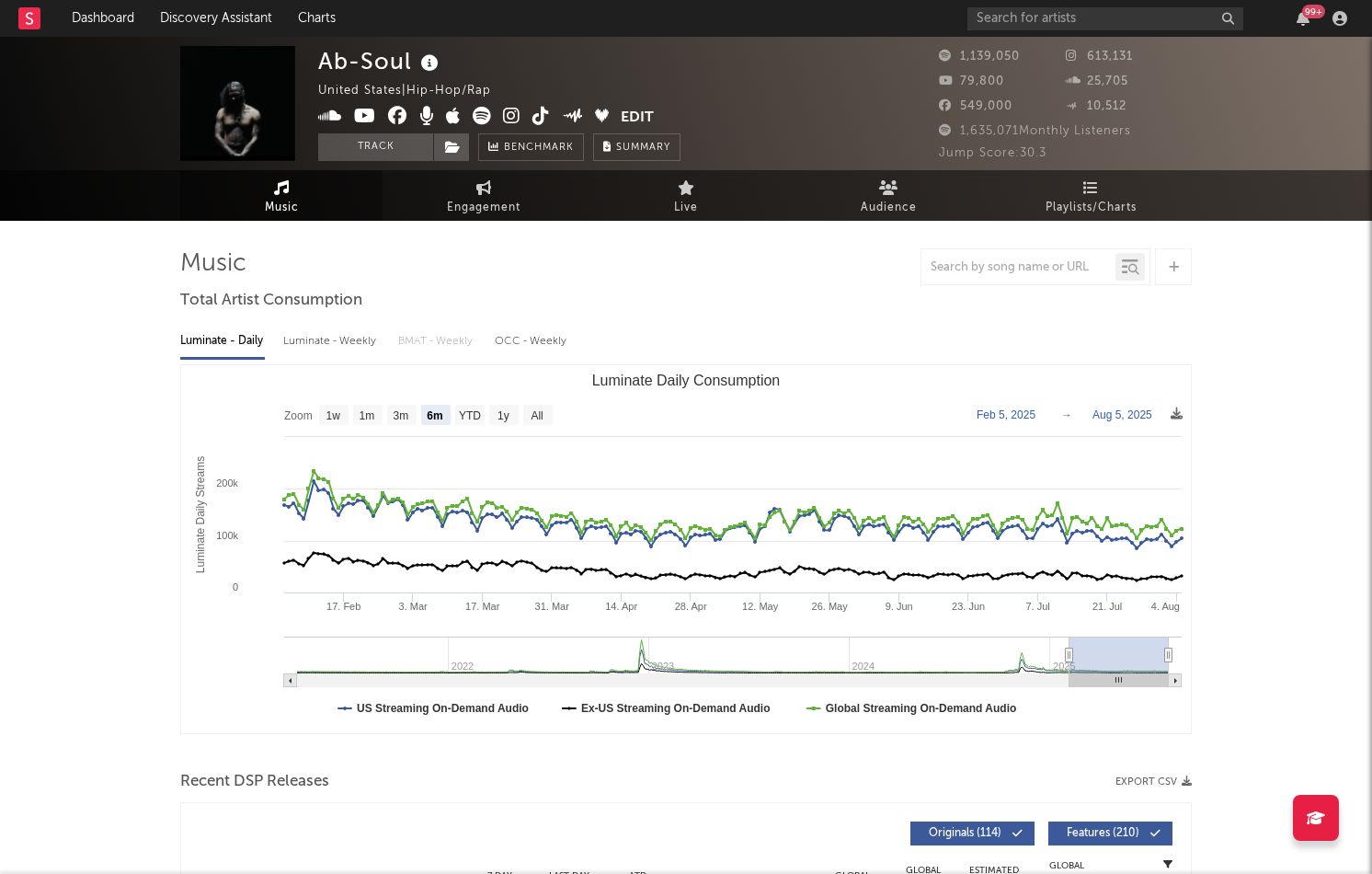 scroll, scrollTop: 0, scrollLeft: 0, axis: both 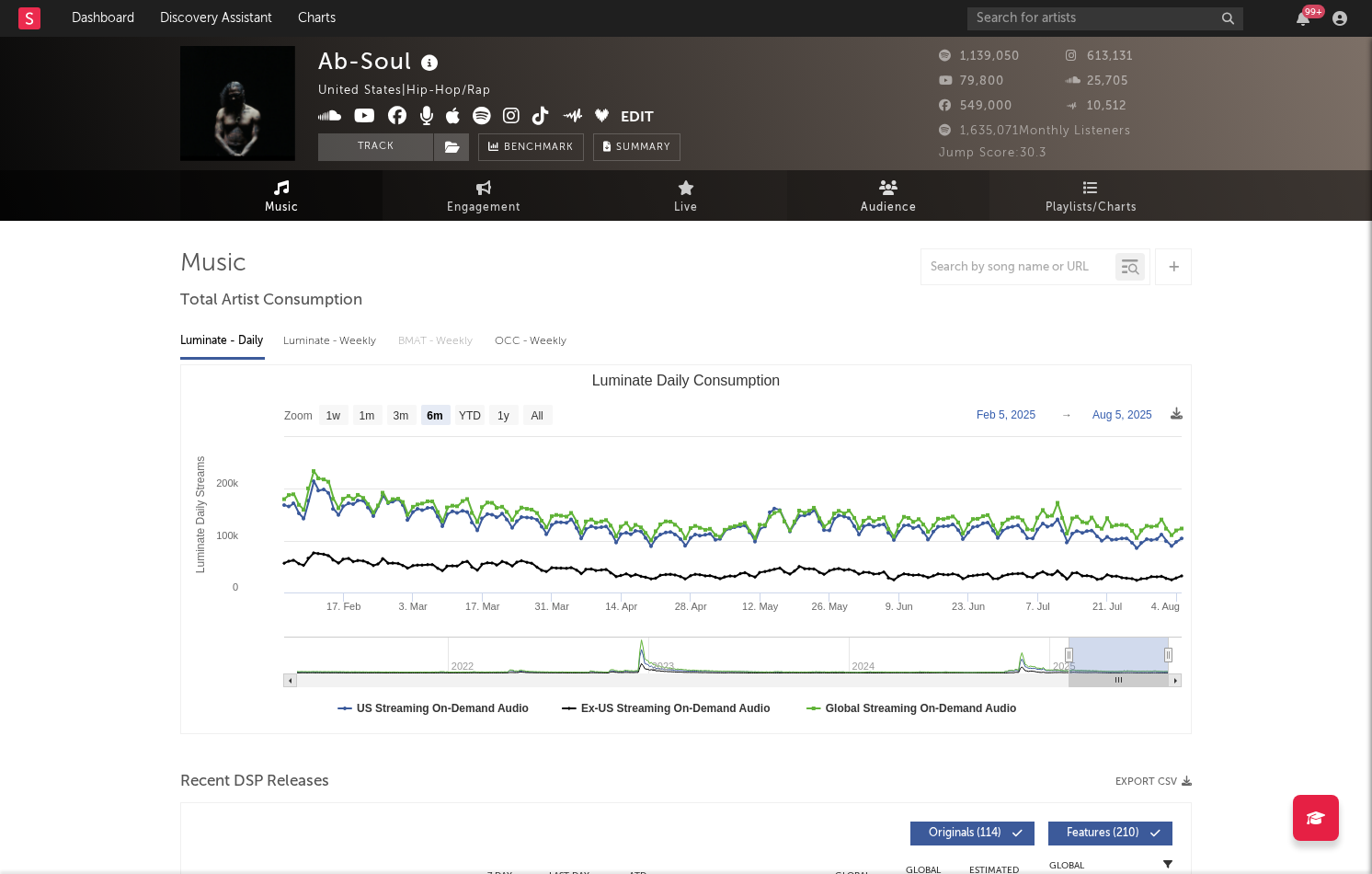 click on "Audience" at bounding box center (888, 208) 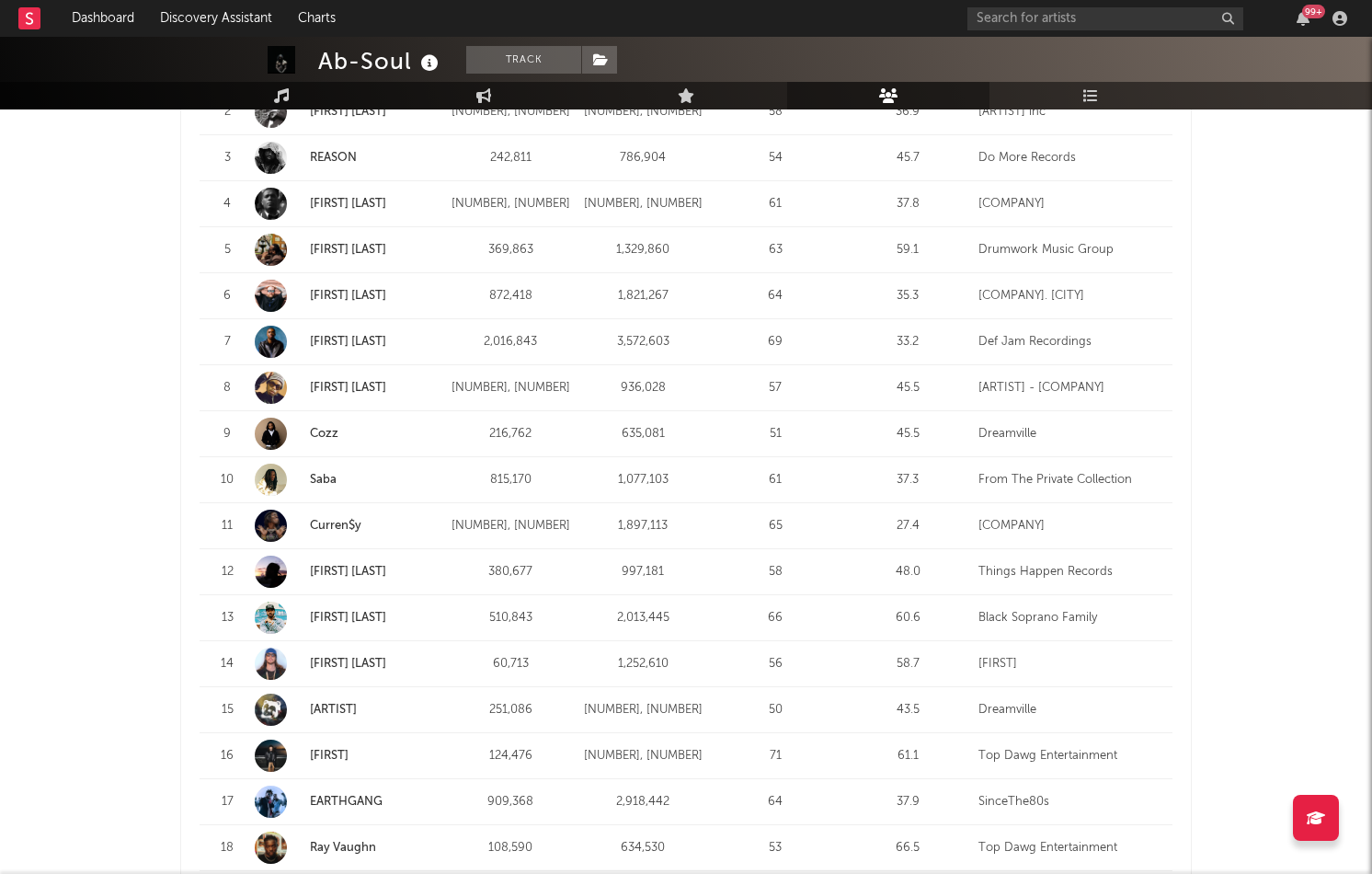scroll, scrollTop: 880, scrollLeft: 0, axis: vertical 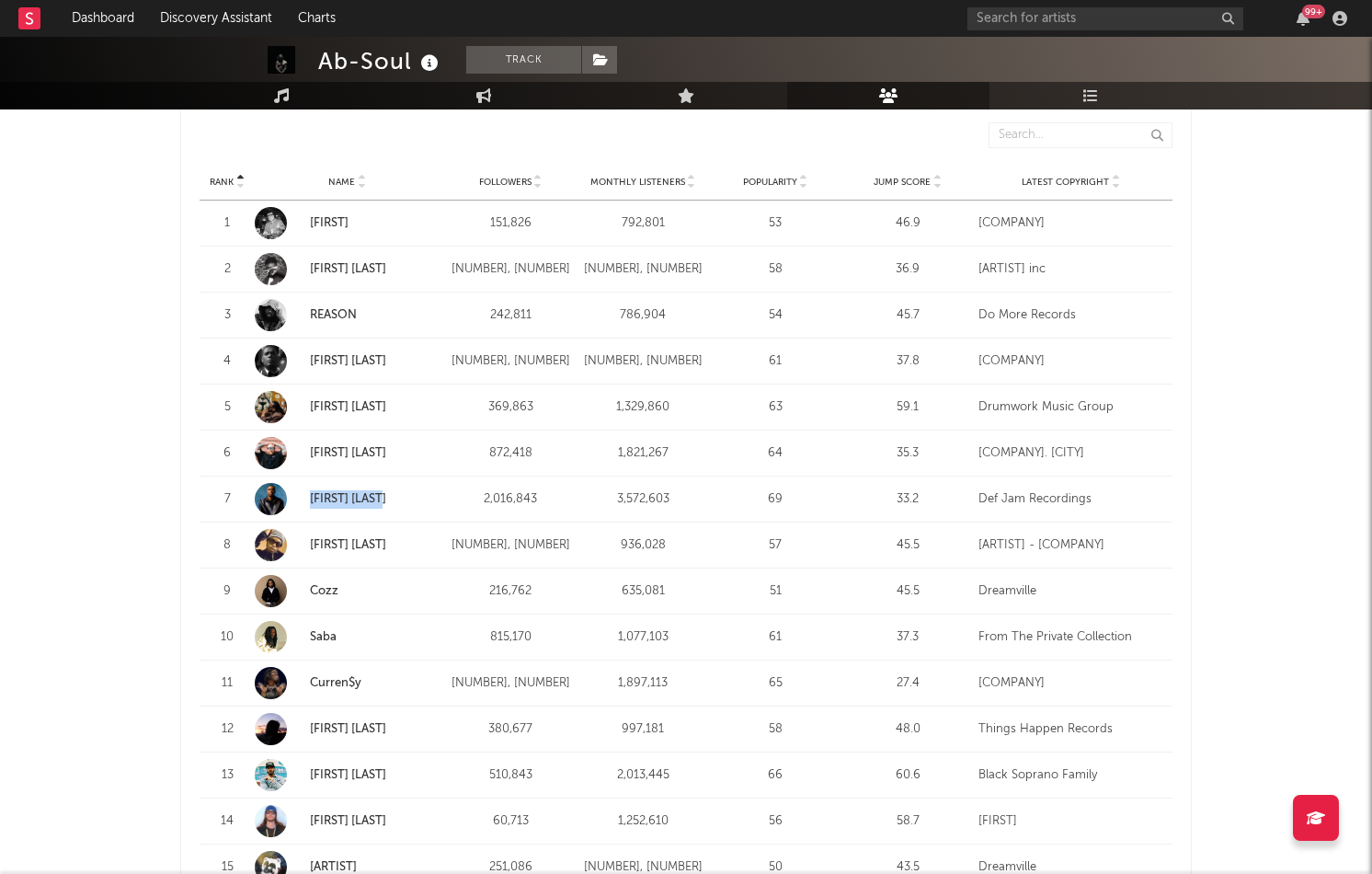 click on "REASON" at bounding box center (333, 315) 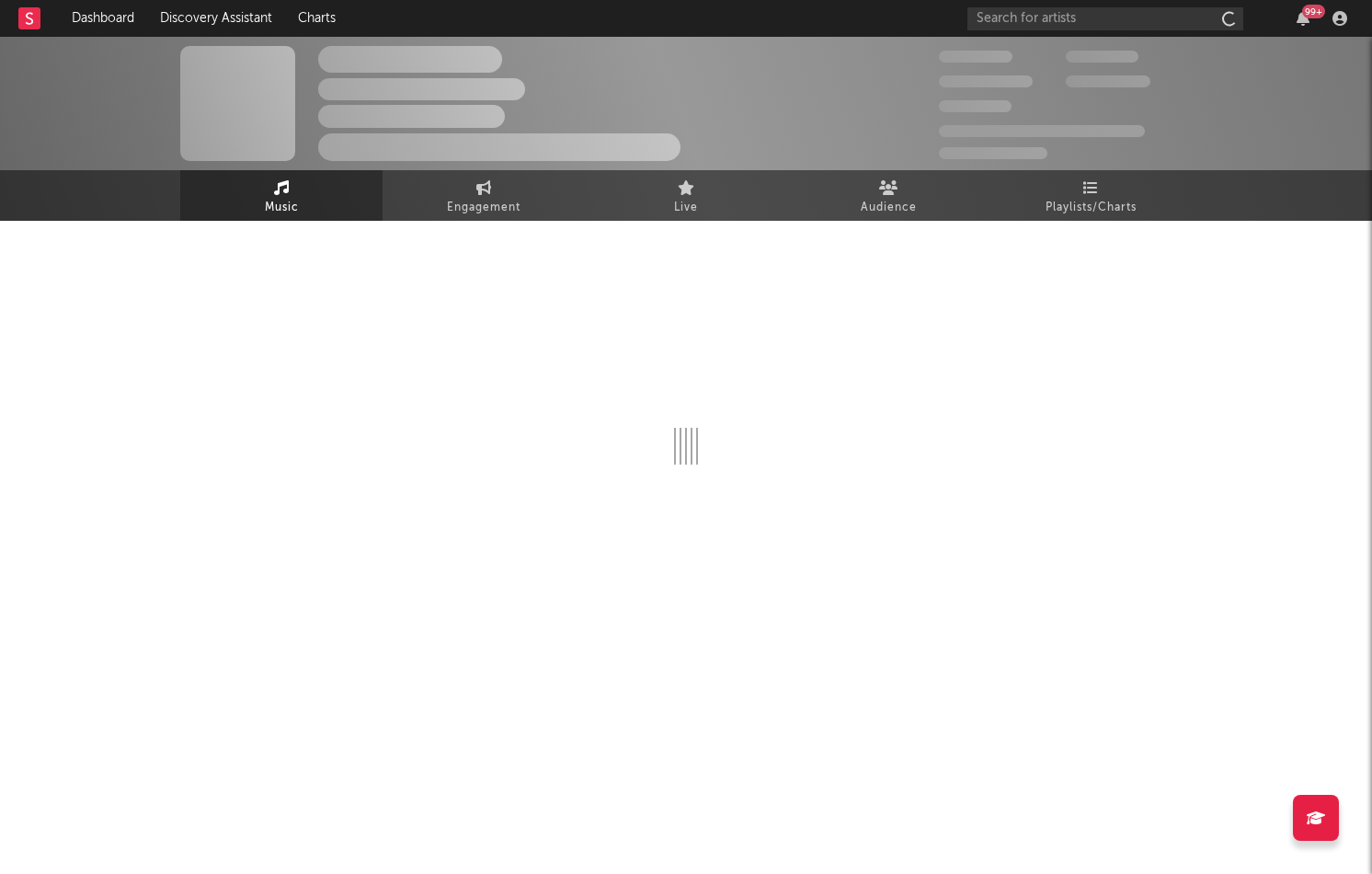 scroll, scrollTop: 0, scrollLeft: 0, axis: both 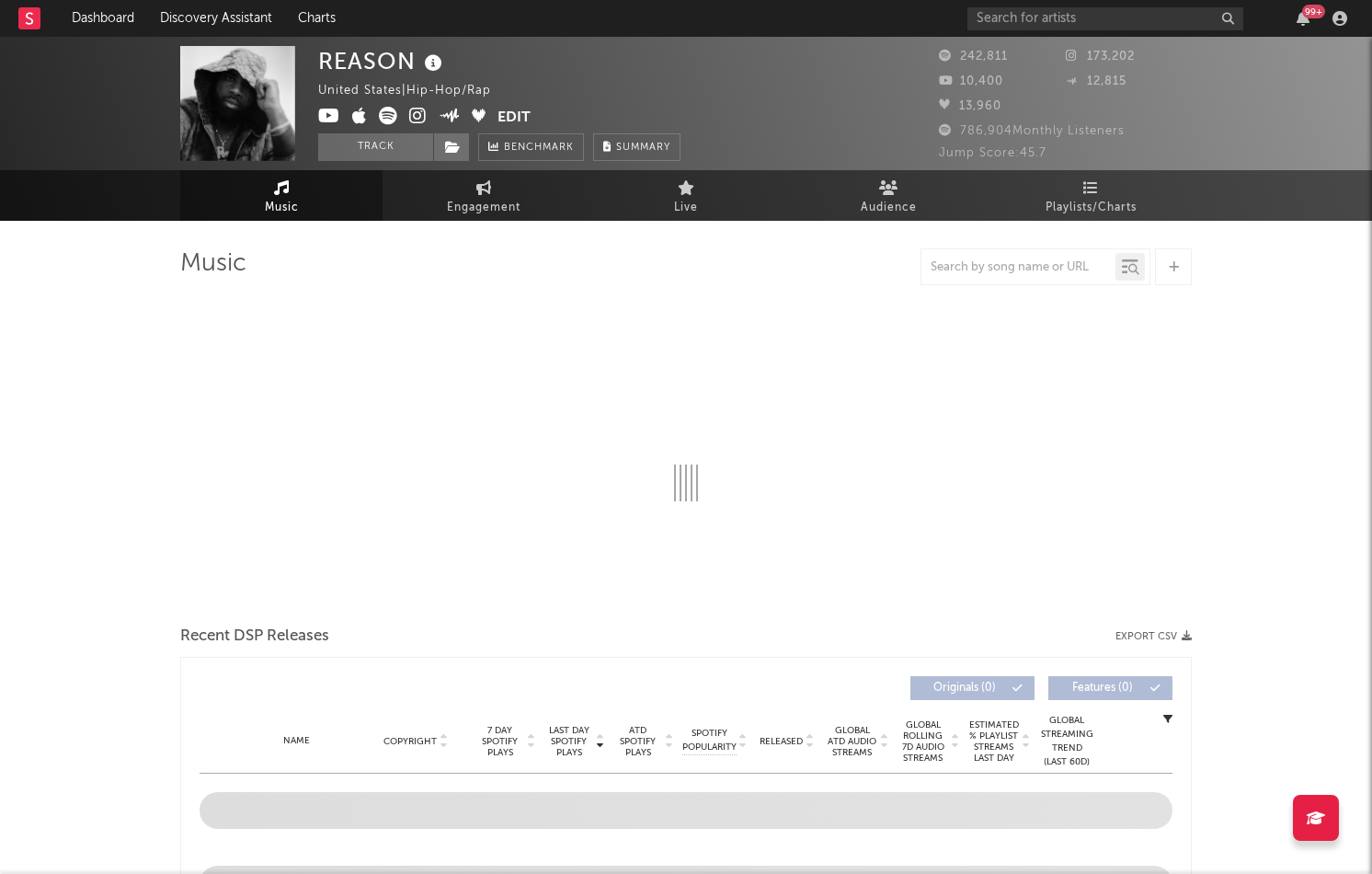 select on "6m" 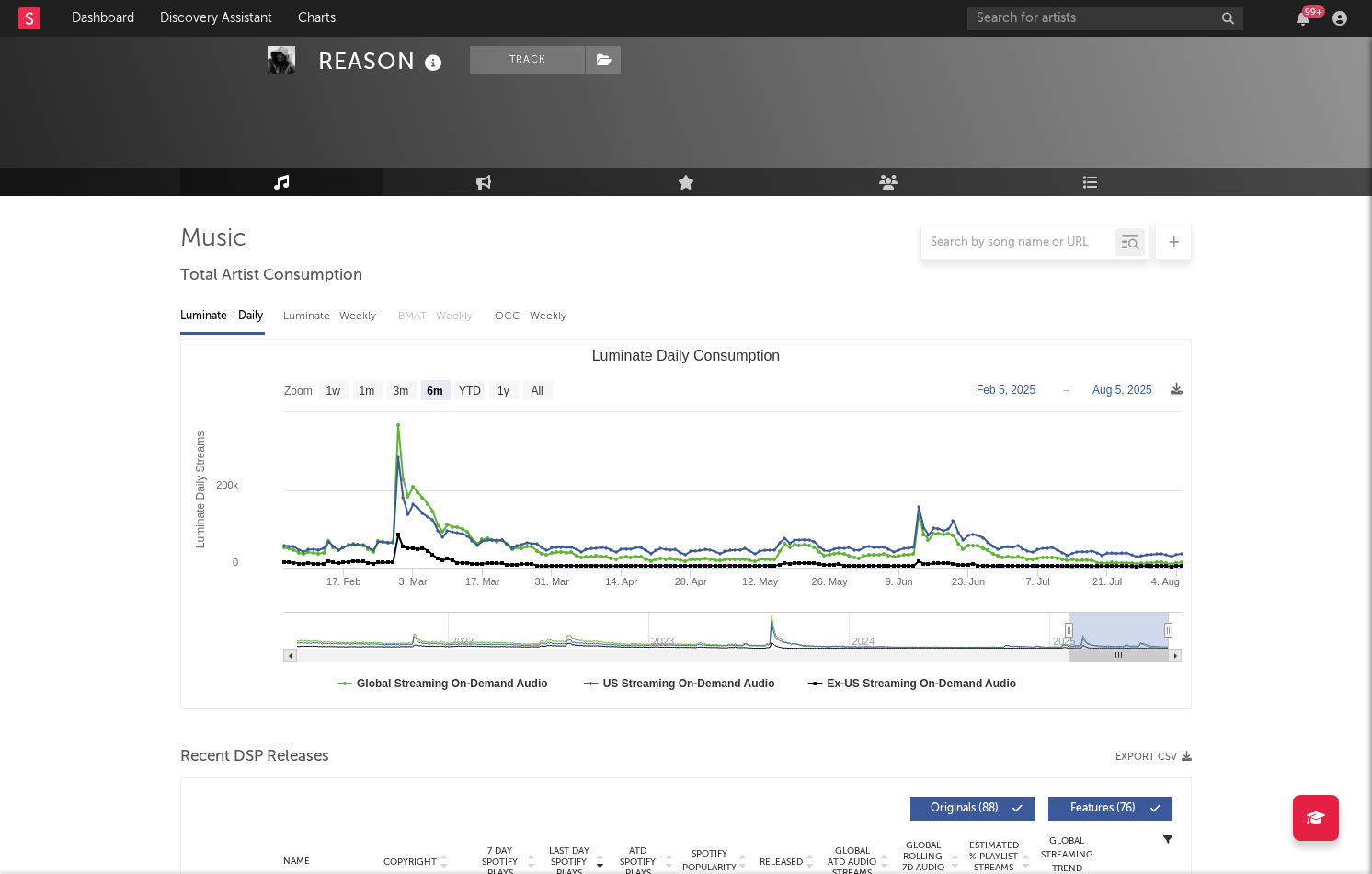 scroll, scrollTop: 0, scrollLeft: 0, axis: both 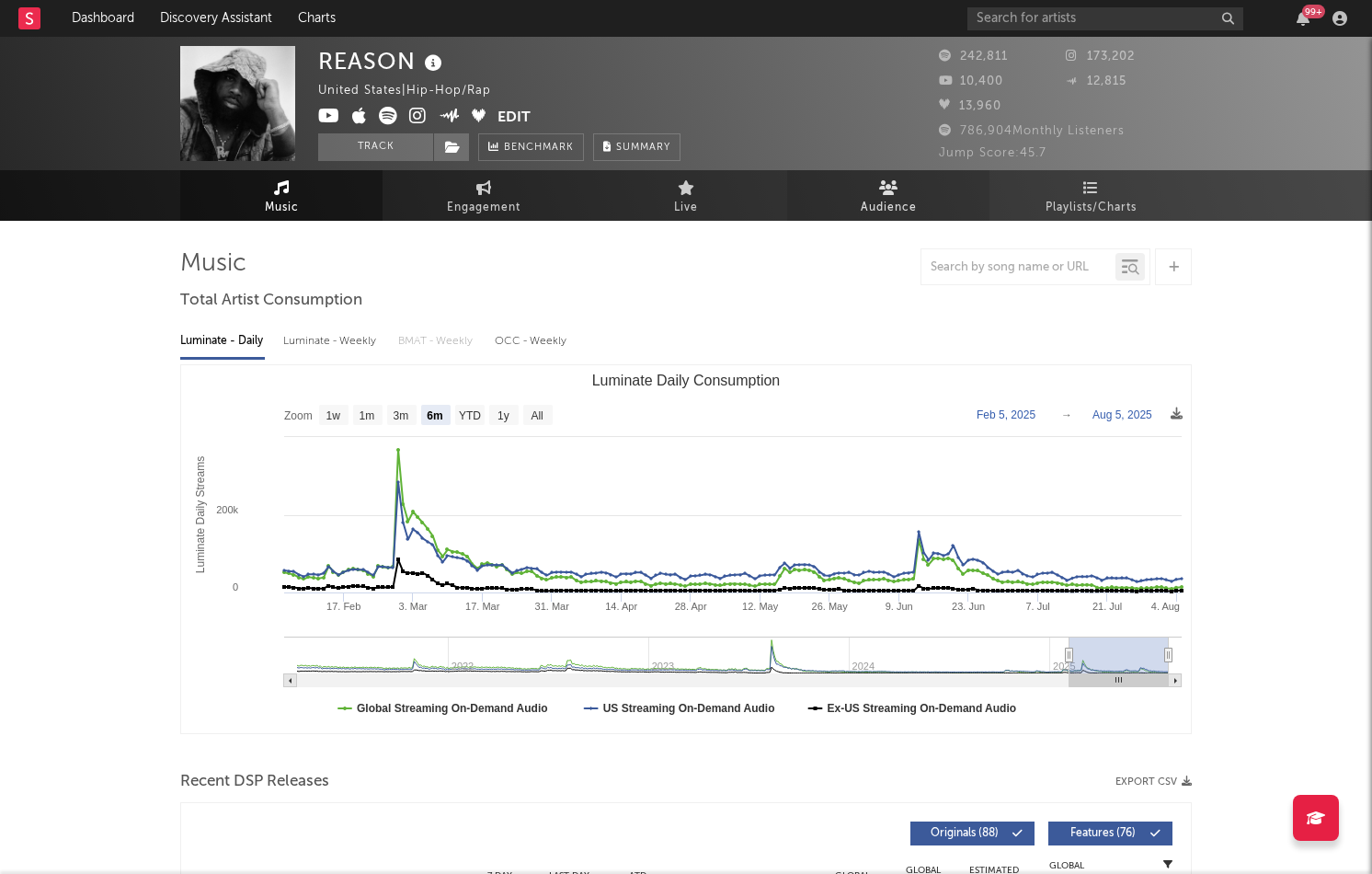 click at bounding box center (888, 188) 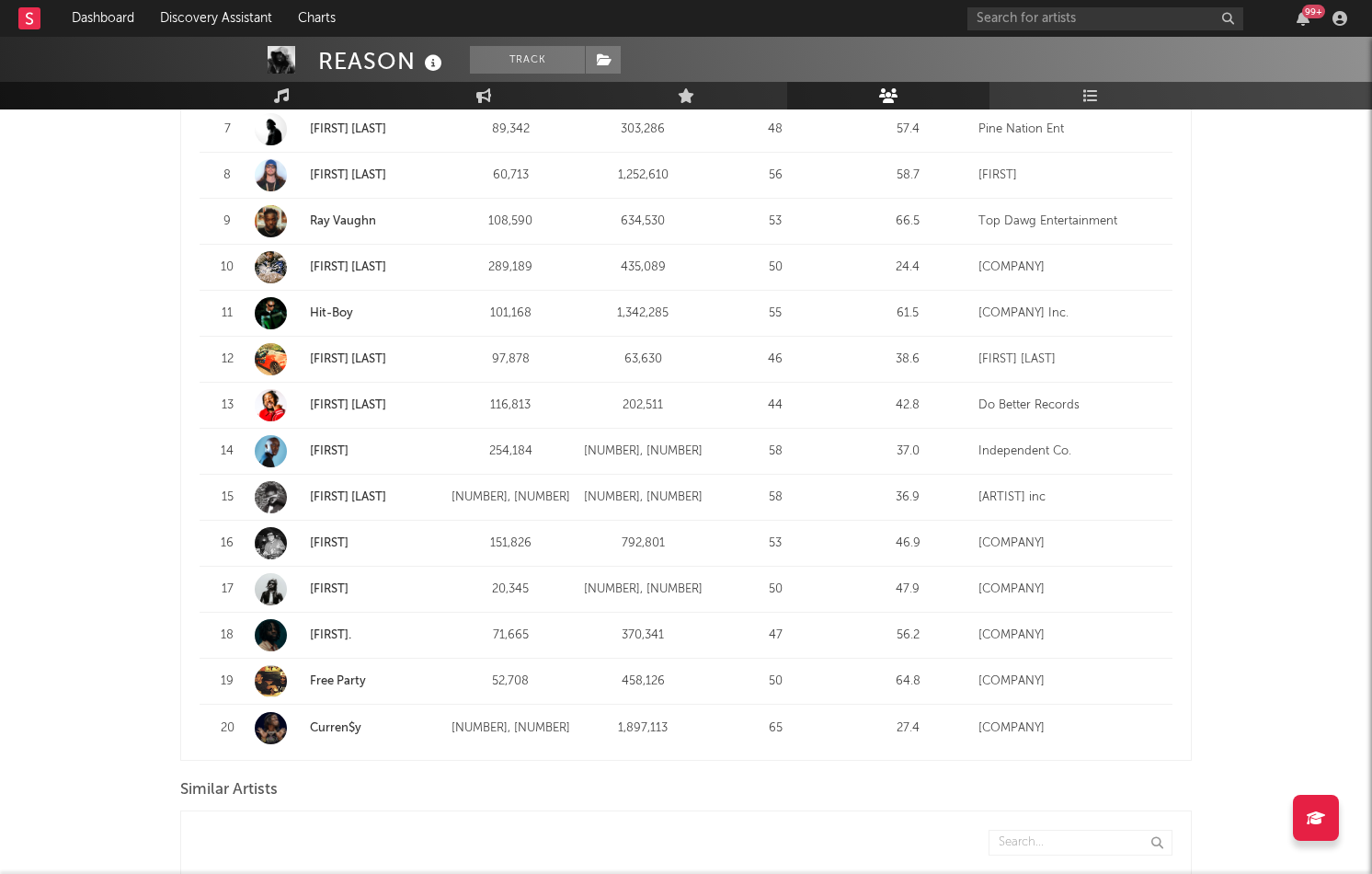 scroll, scrollTop: 1070, scrollLeft: 0, axis: vertical 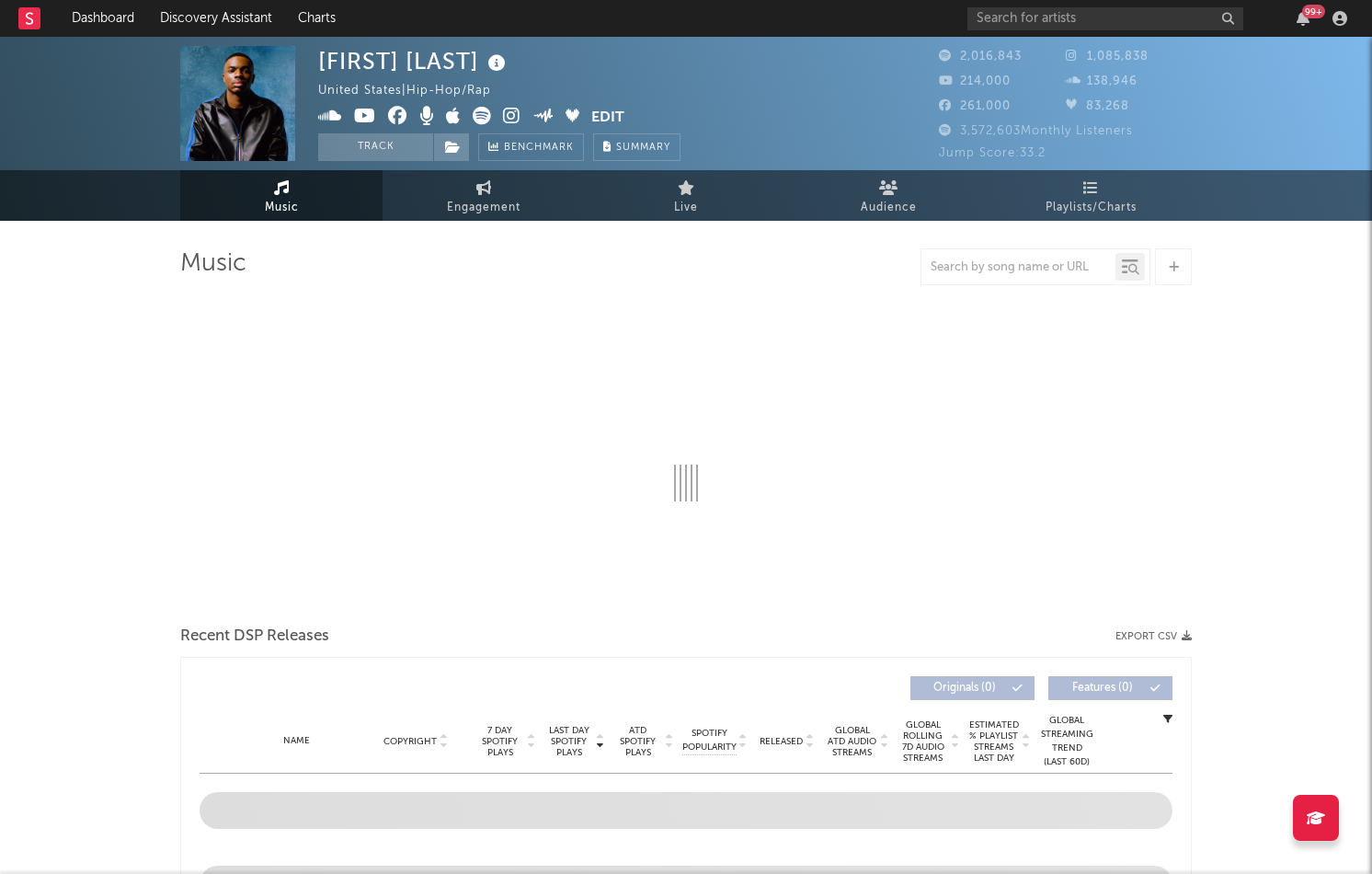 select on "6m" 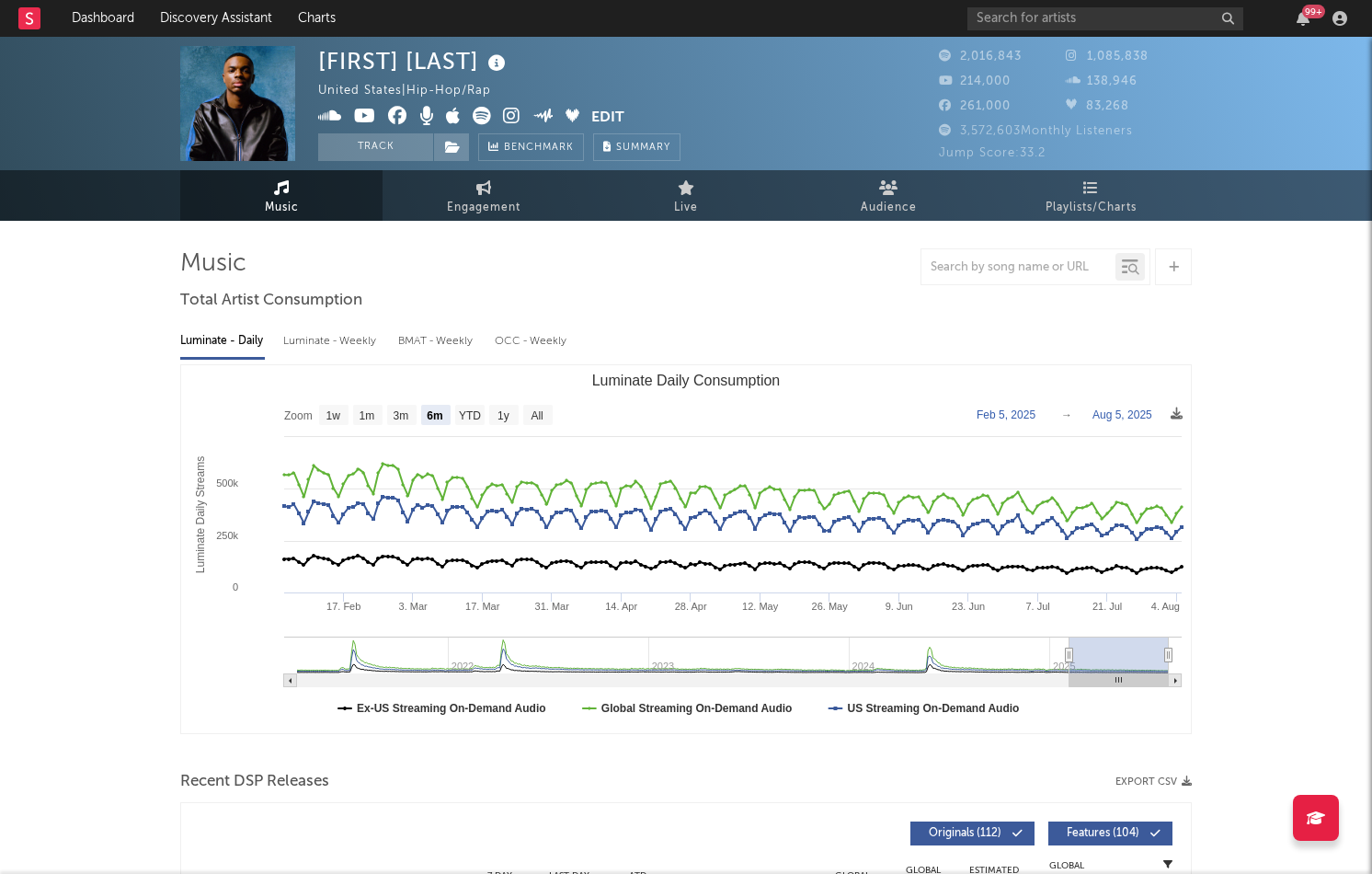 scroll, scrollTop: 0, scrollLeft: 0, axis: both 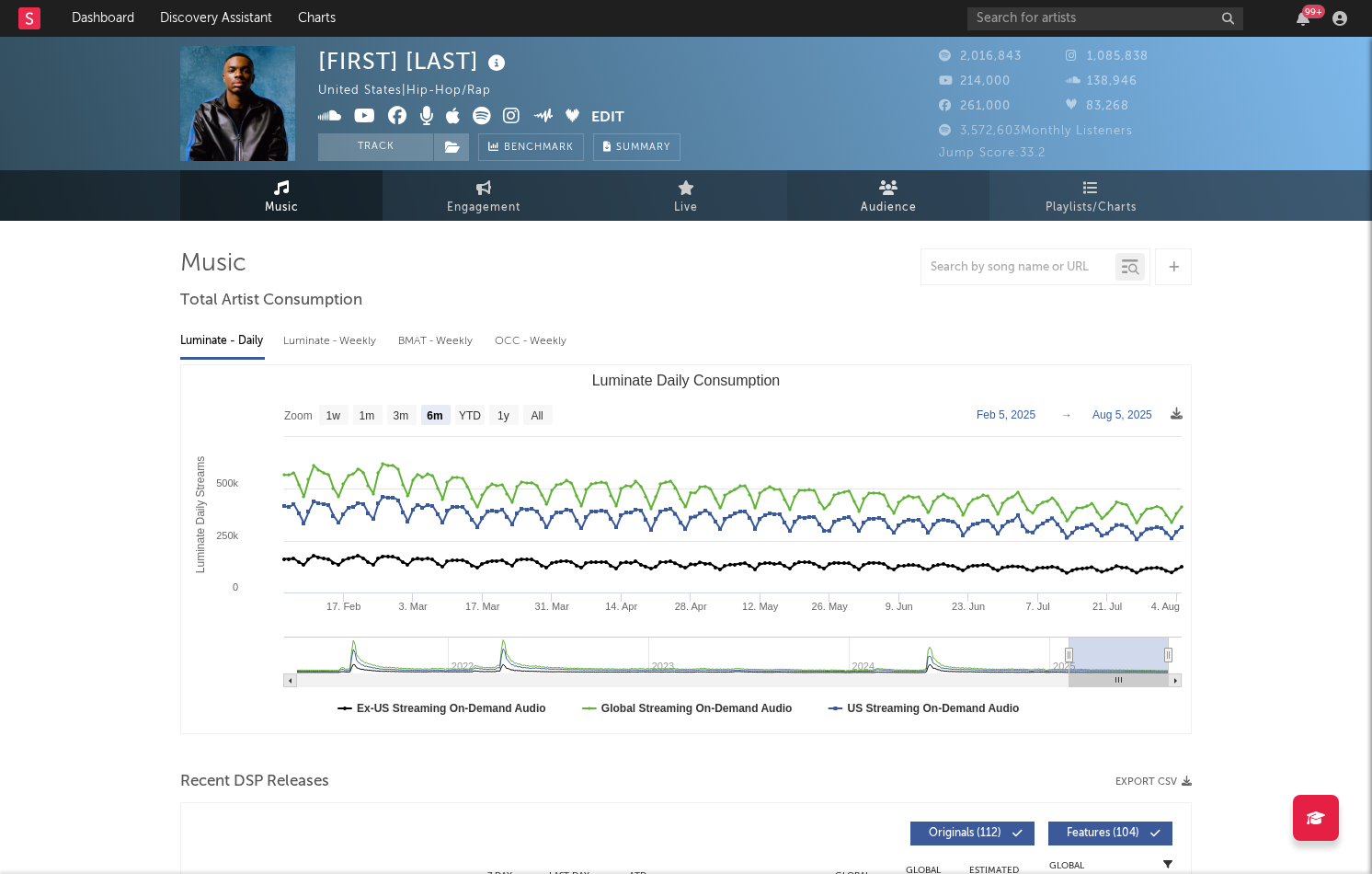 click on "Audience" at bounding box center (888, 208) 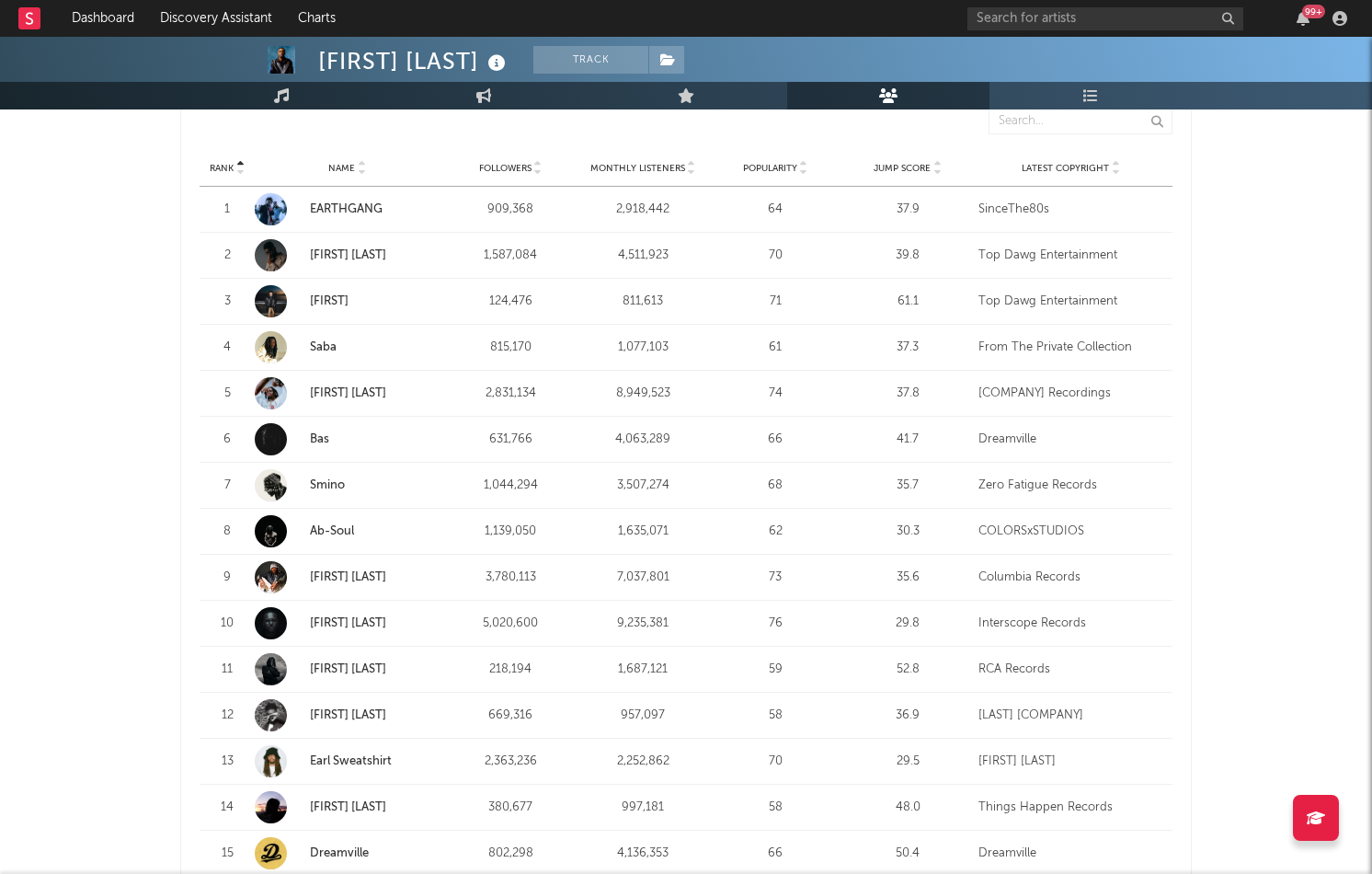scroll, scrollTop: 721, scrollLeft: 0, axis: vertical 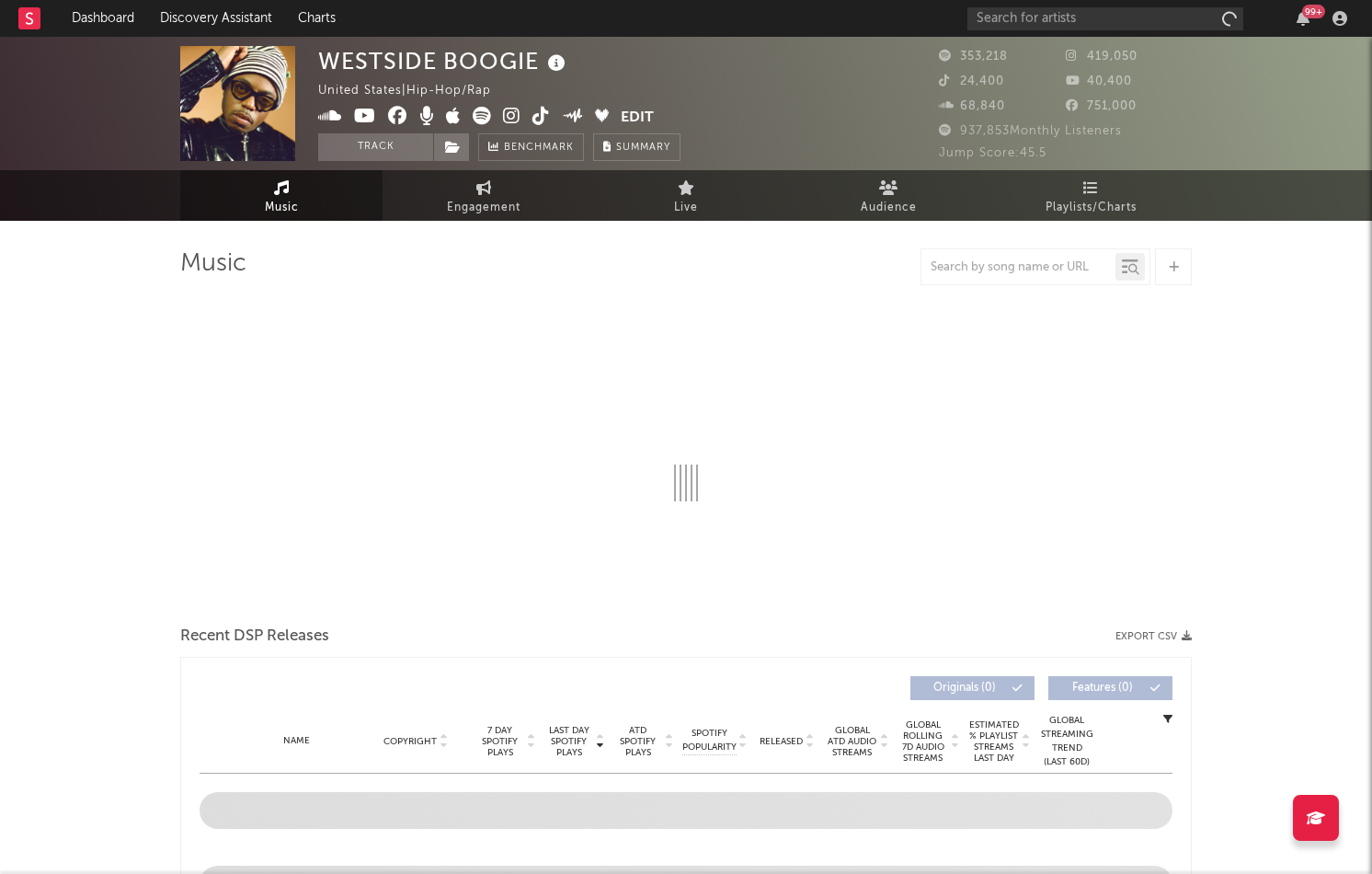 select on "6m" 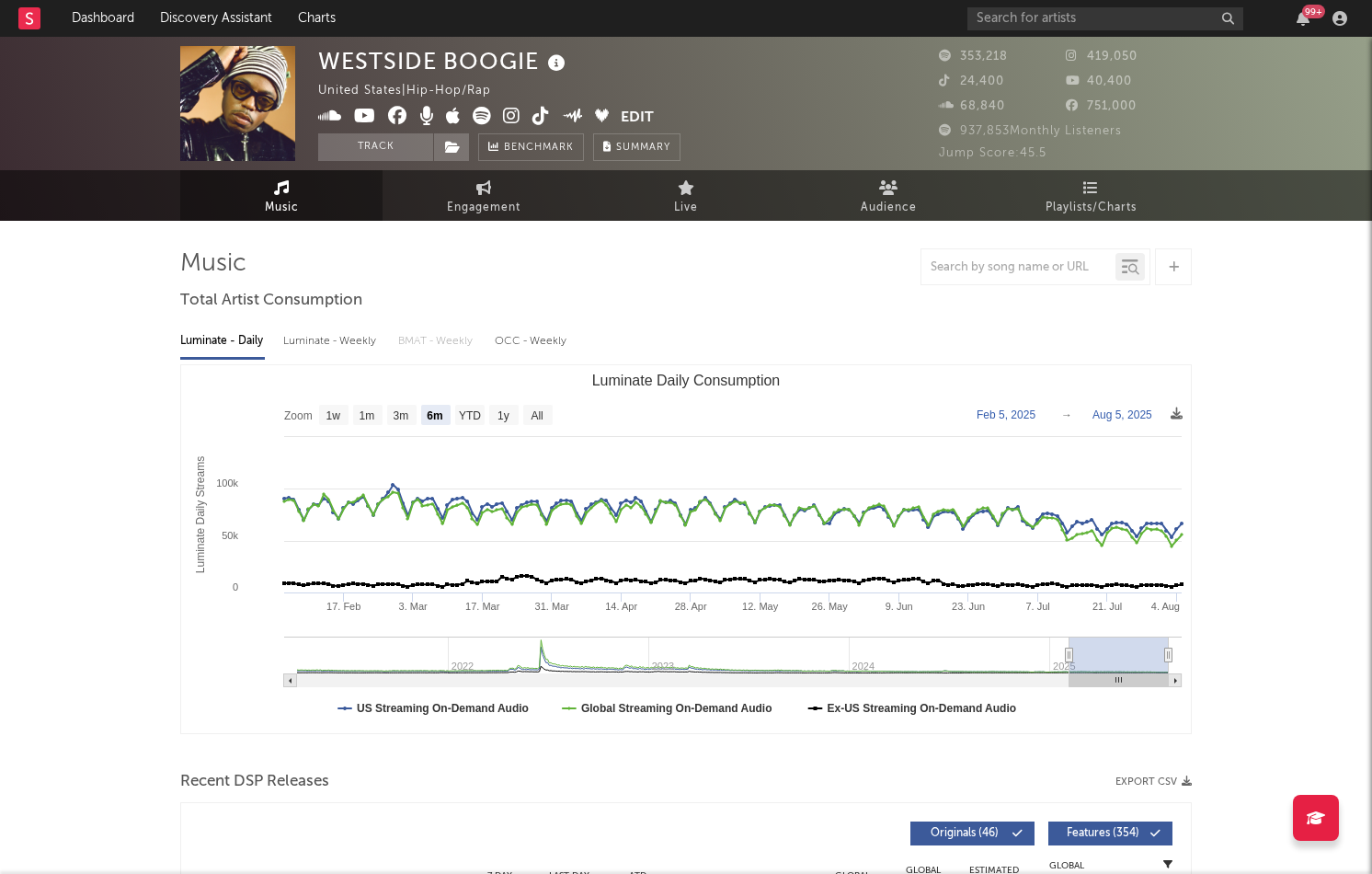 scroll, scrollTop: 0, scrollLeft: 0, axis: both 